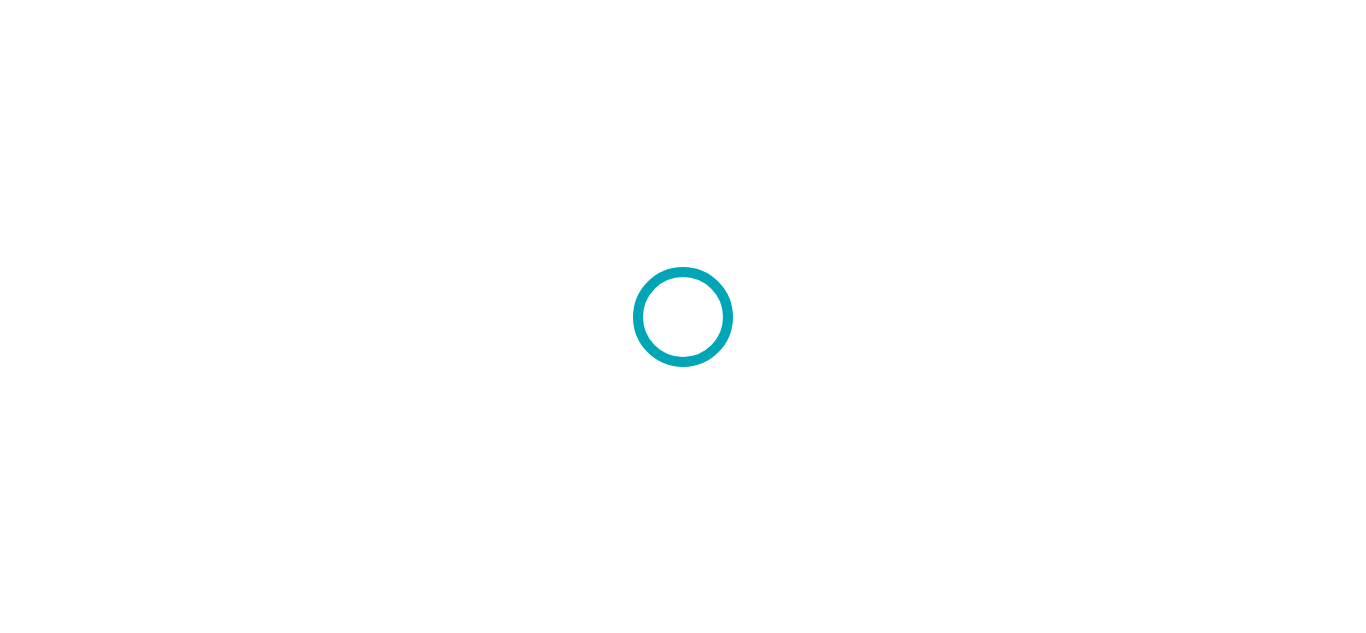 scroll, scrollTop: 0, scrollLeft: 0, axis: both 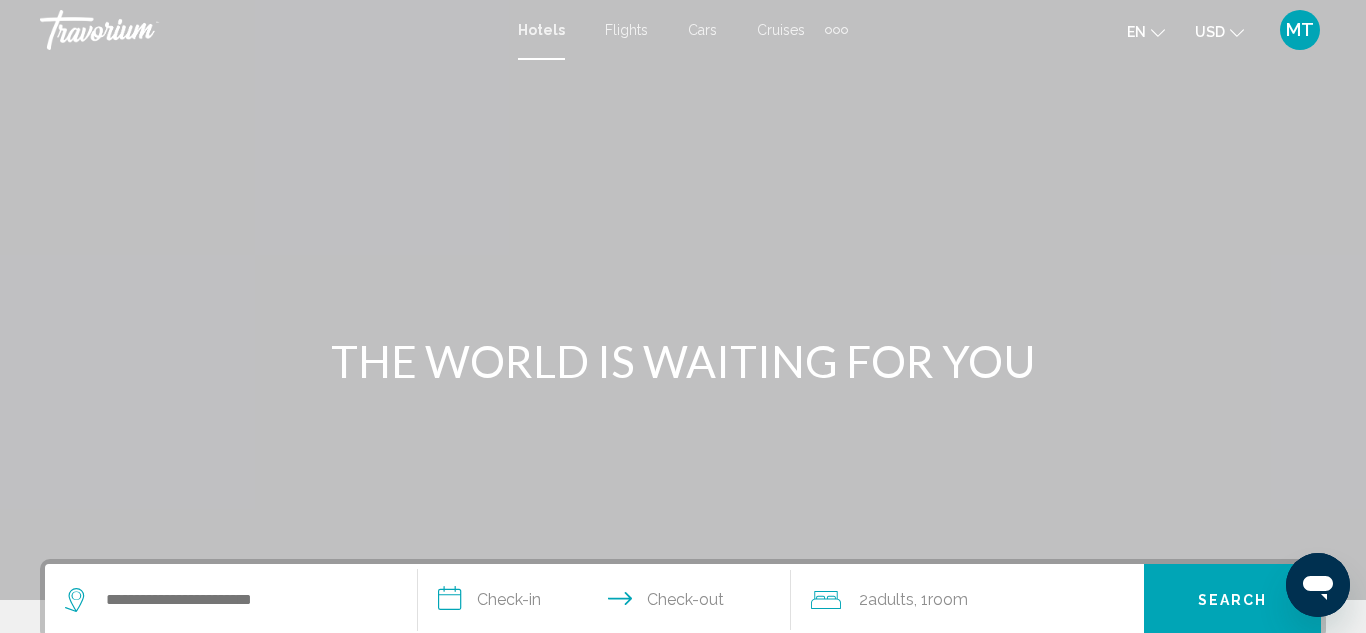 click at bounding box center (683, 300) 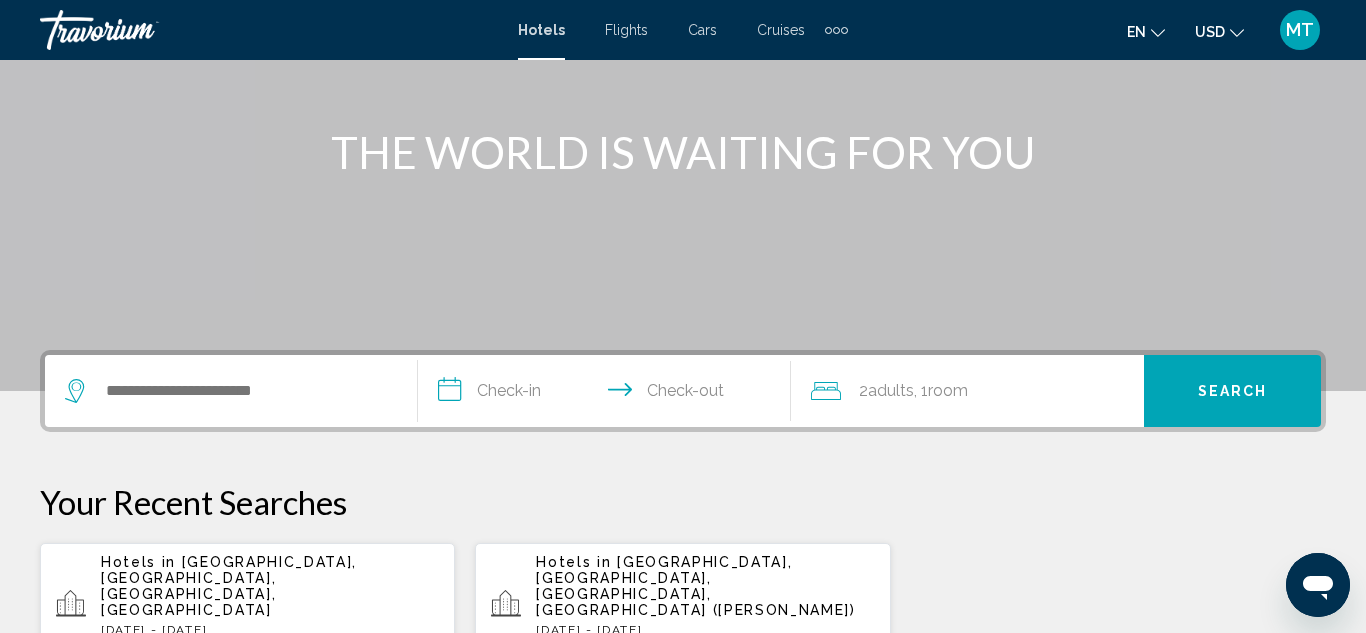scroll, scrollTop: 211, scrollLeft: 0, axis: vertical 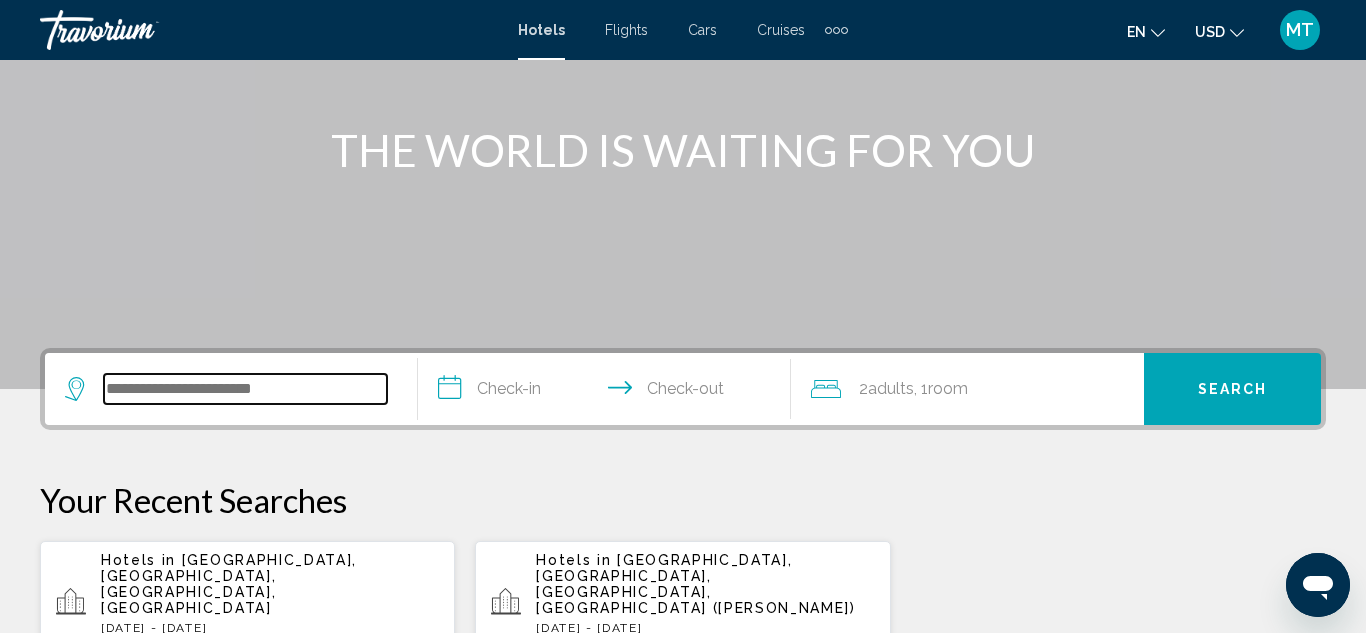 click at bounding box center (245, 389) 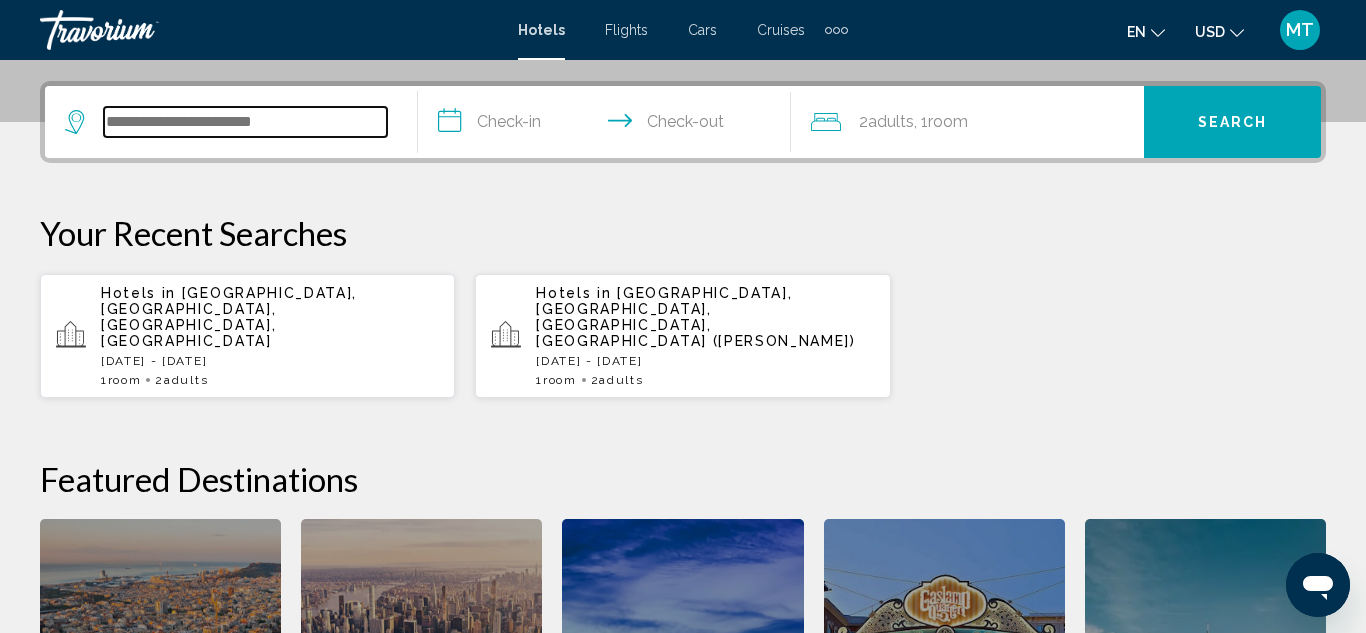scroll, scrollTop: 494, scrollLeft: 0, axis: vertical 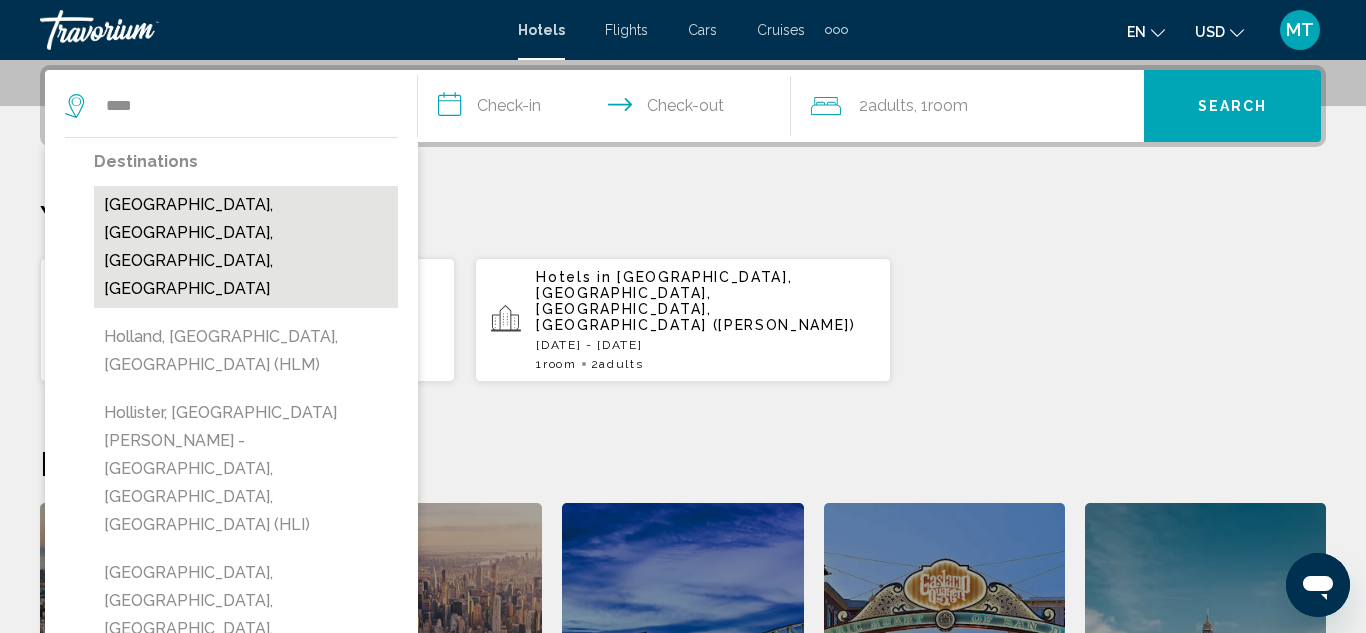 click on "[GEOGRAPHIC_DATA], [GEOGRAPHIC_DATA], [GEOGRAPHIC_DATA], [GEOGRAPHIC_DATA]" at bounding box center [246, 247] 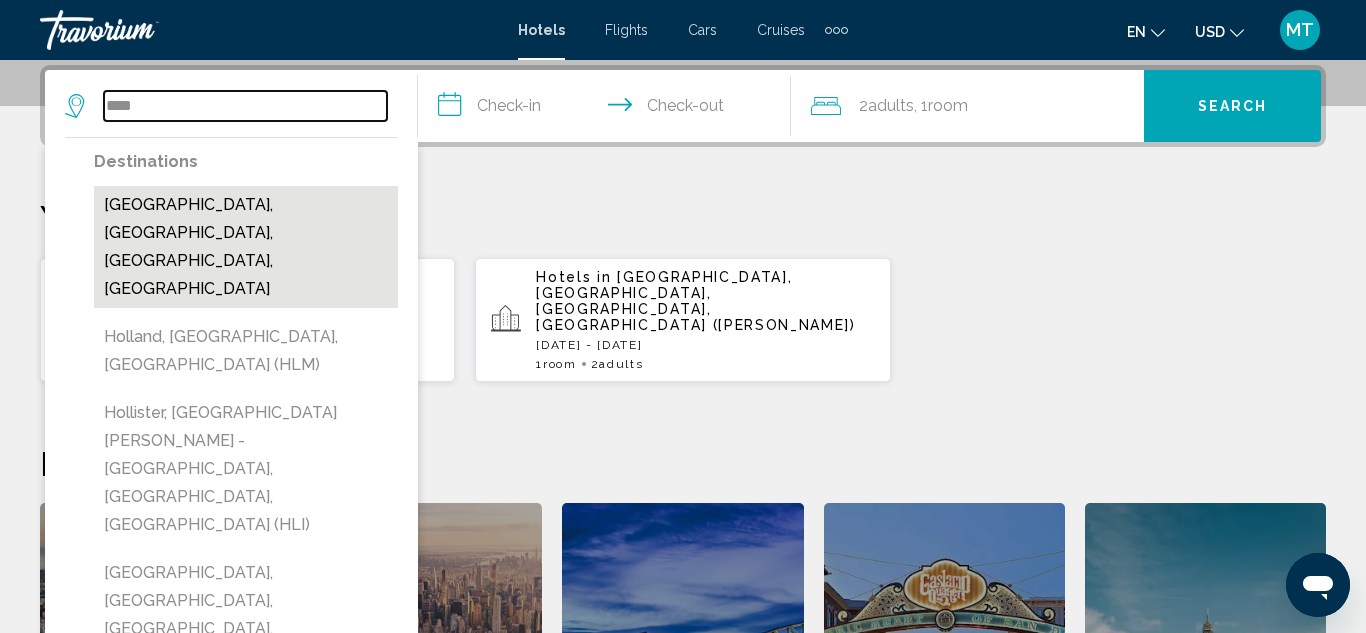 type on "**********" 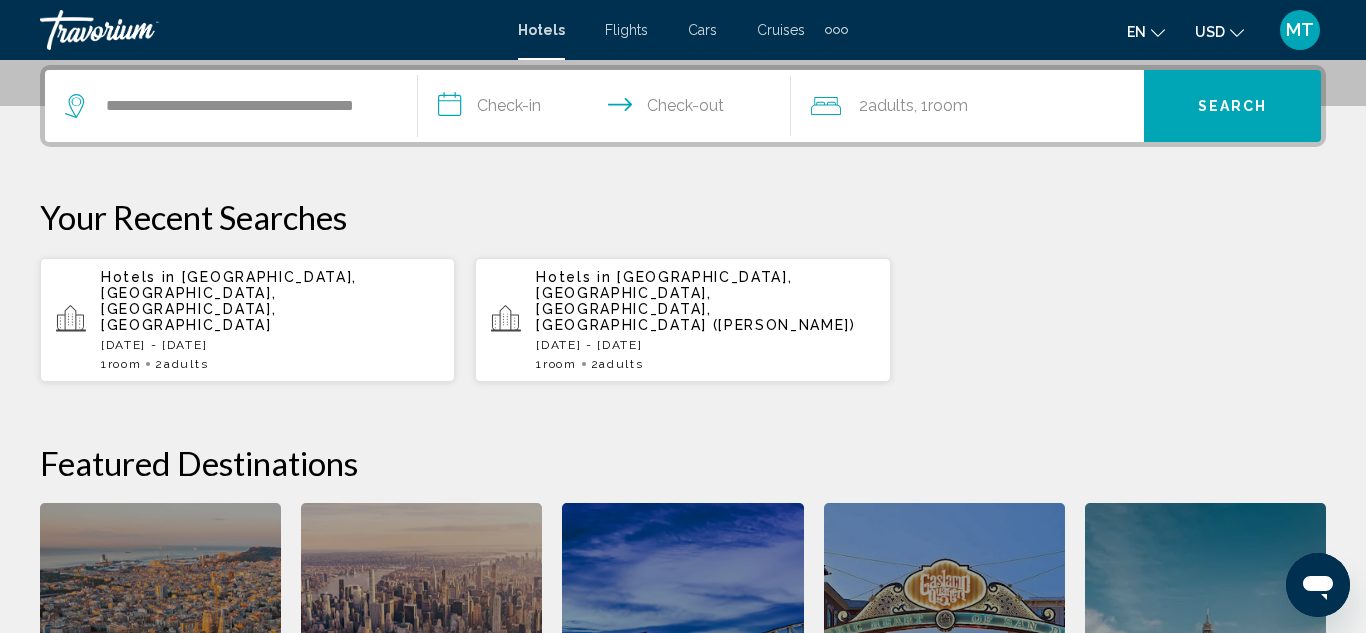 click on "**********" at bounding box center (608, 109) 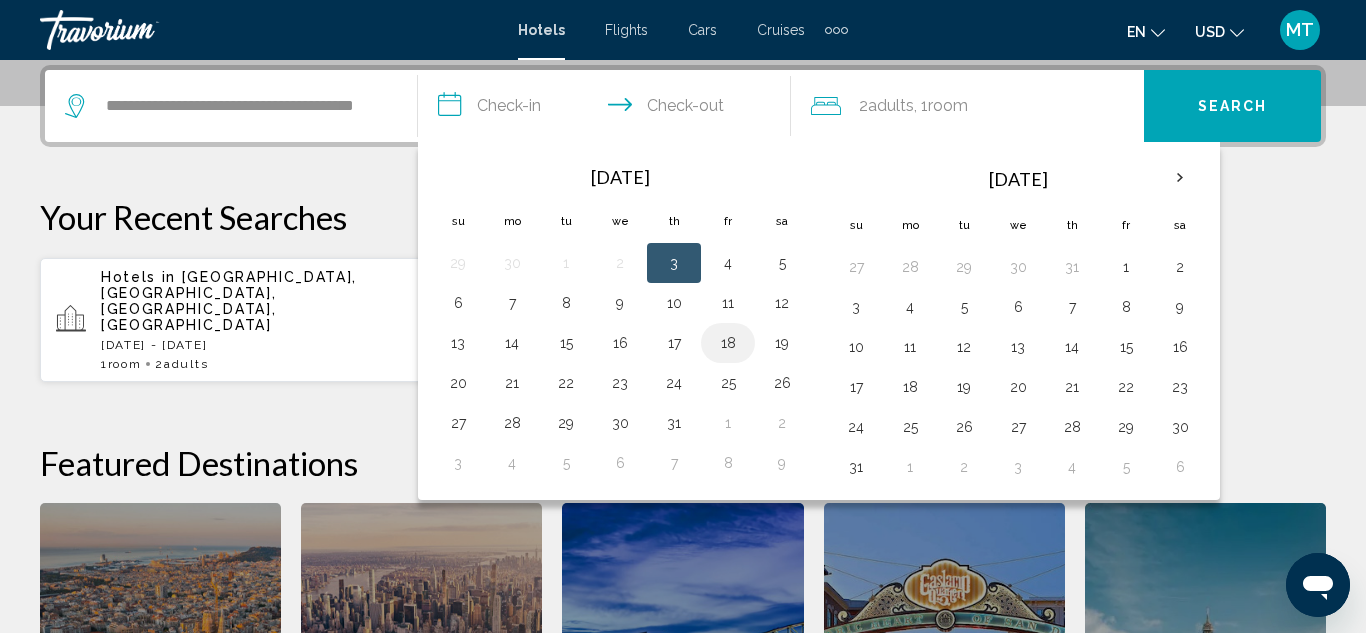 click on "18" at bounding box center (728, 343) 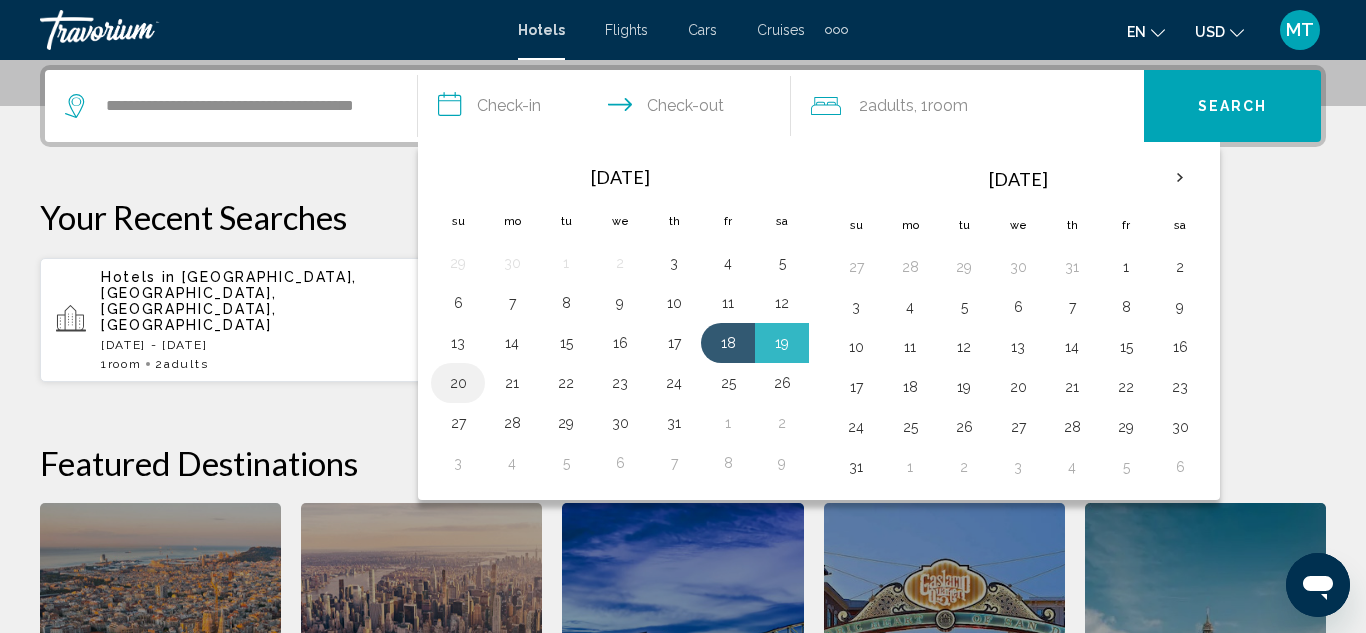 click on "20" at bounding box center [458, 383] 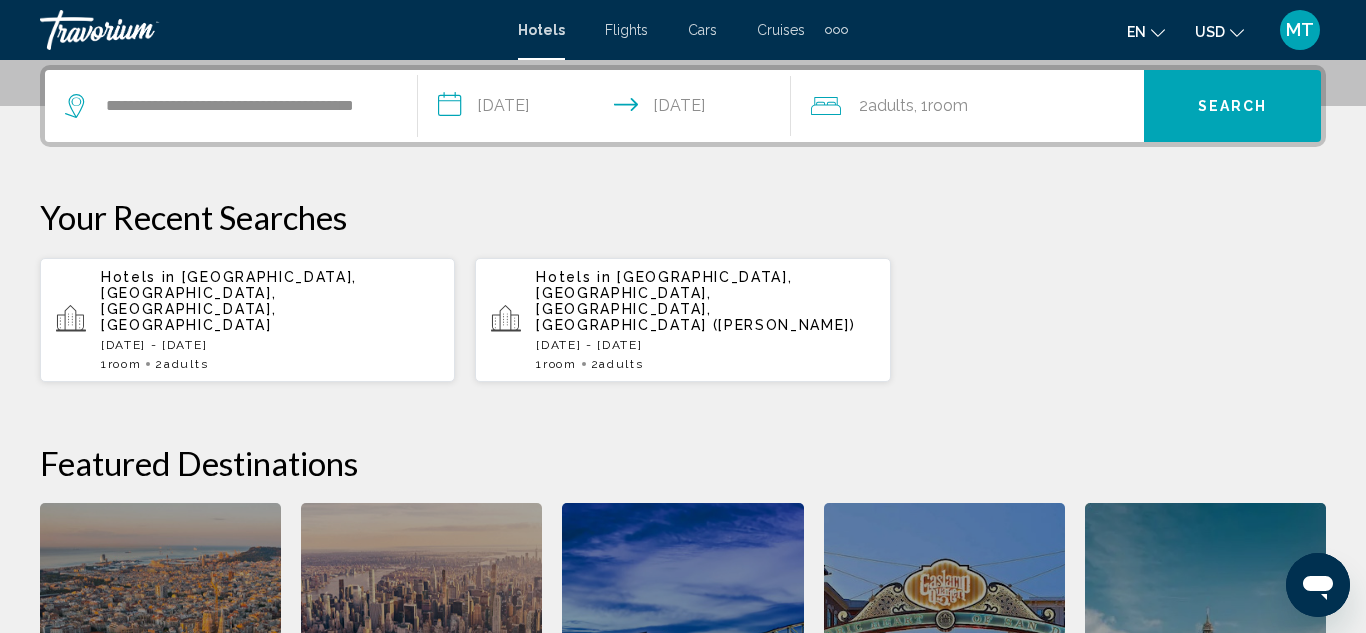 click on "Search" at bounding box center [1232, 106] 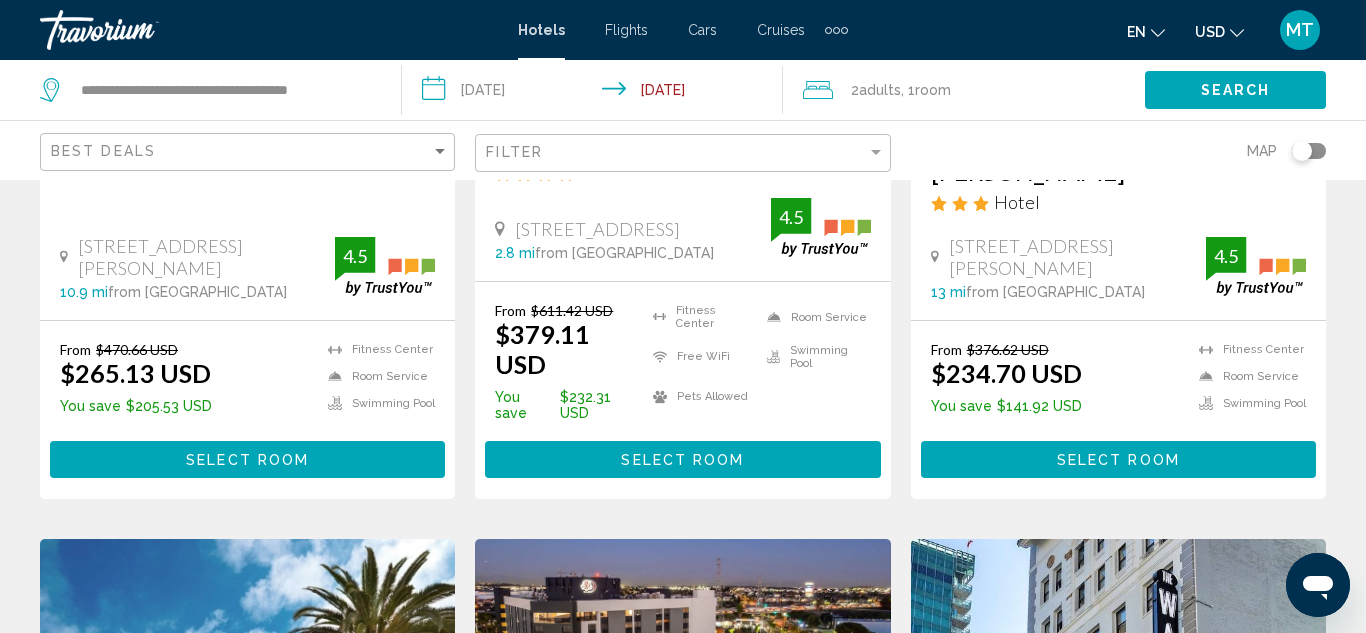 scroll, scrollTop: 0, scrollLeft: 0, axis: both 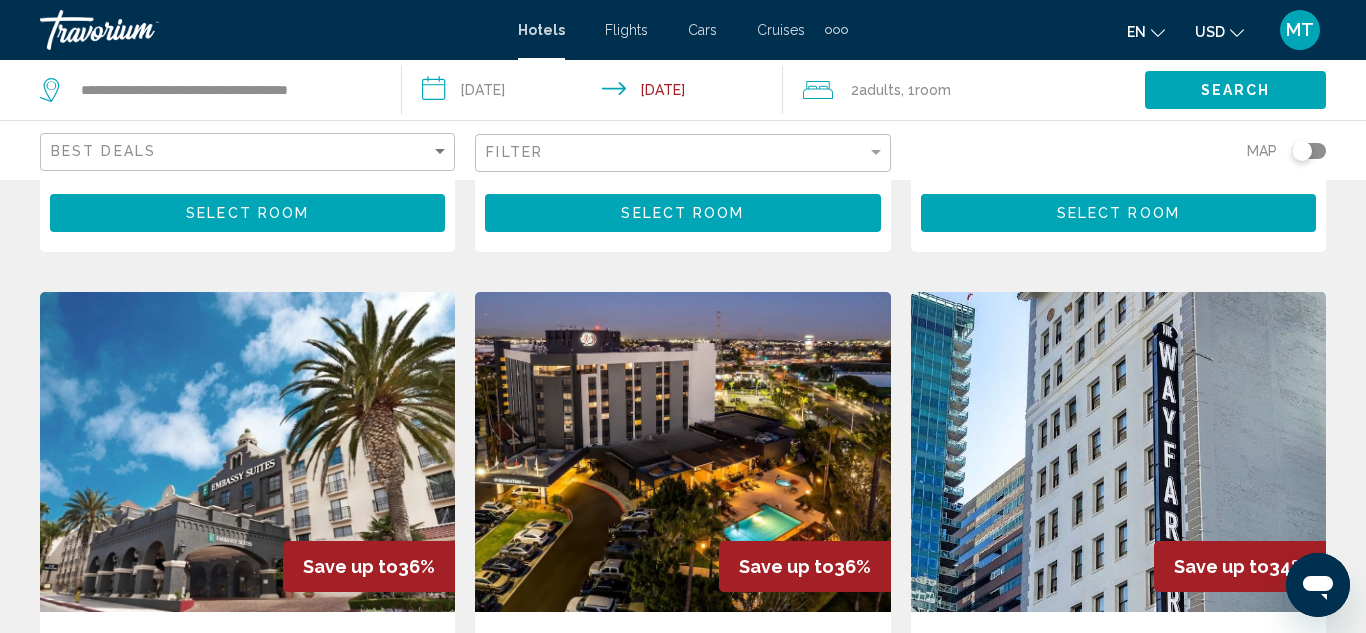 click at bounding box center [682, 452] 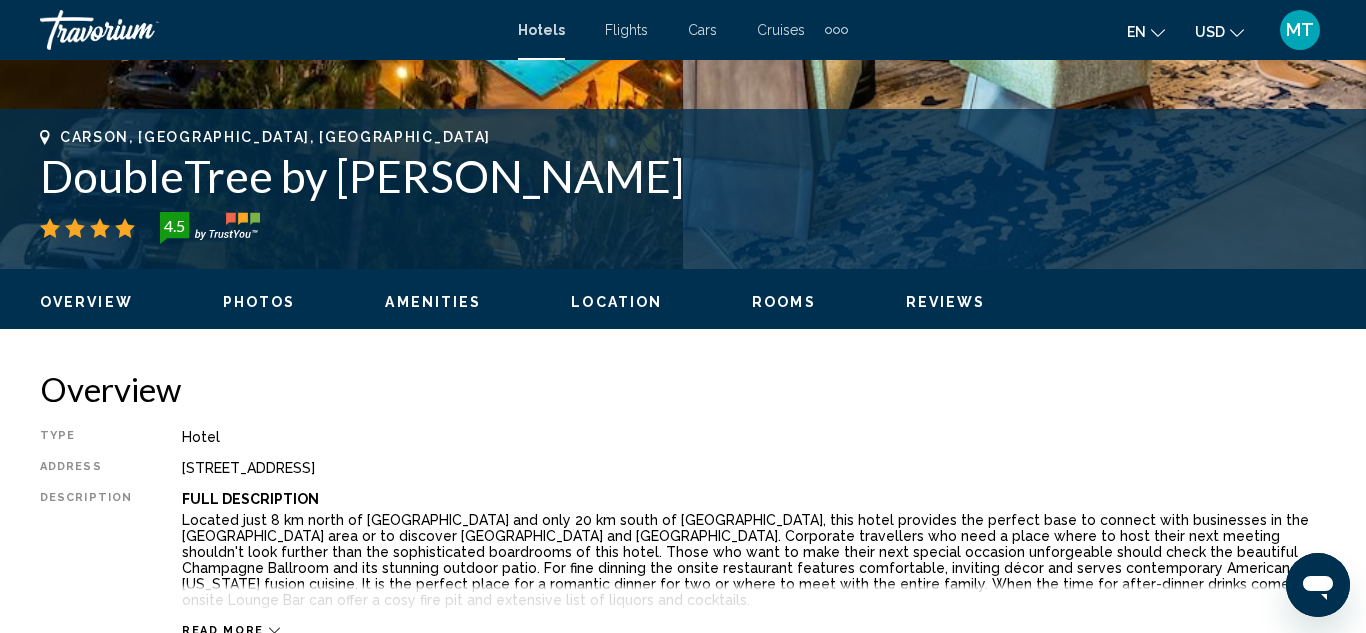 scroll, scrollTop: 218, scrollLeft: 0, axis: vertical 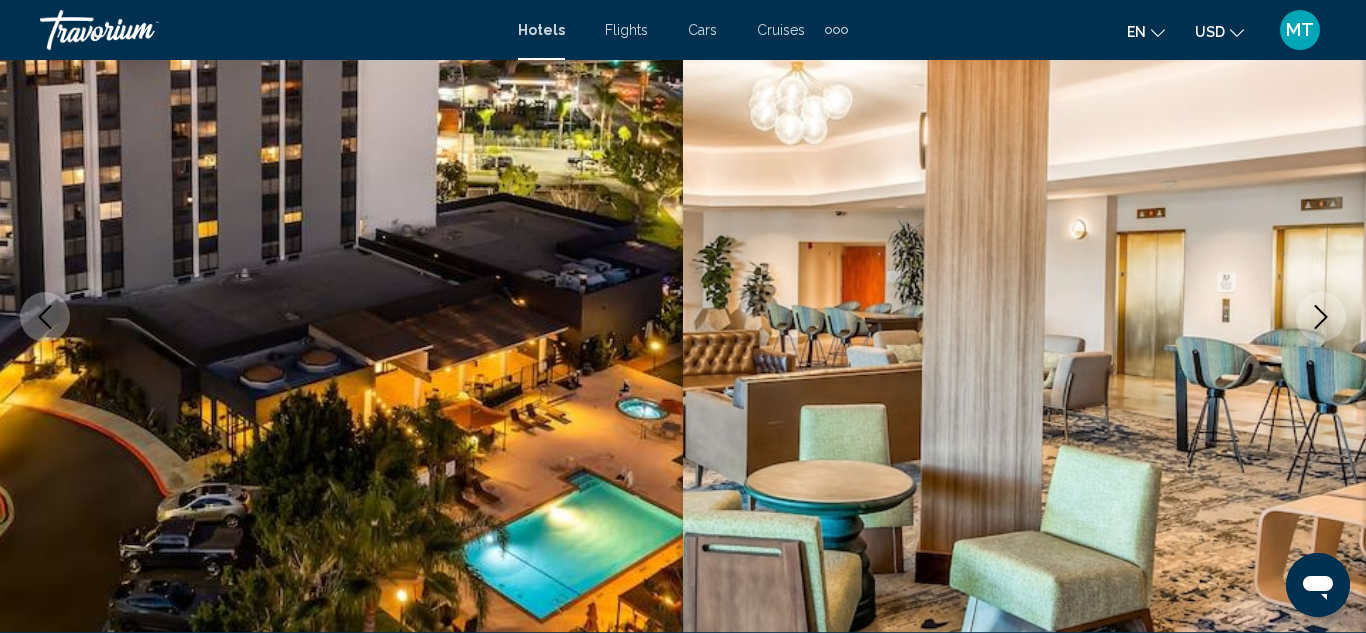 click 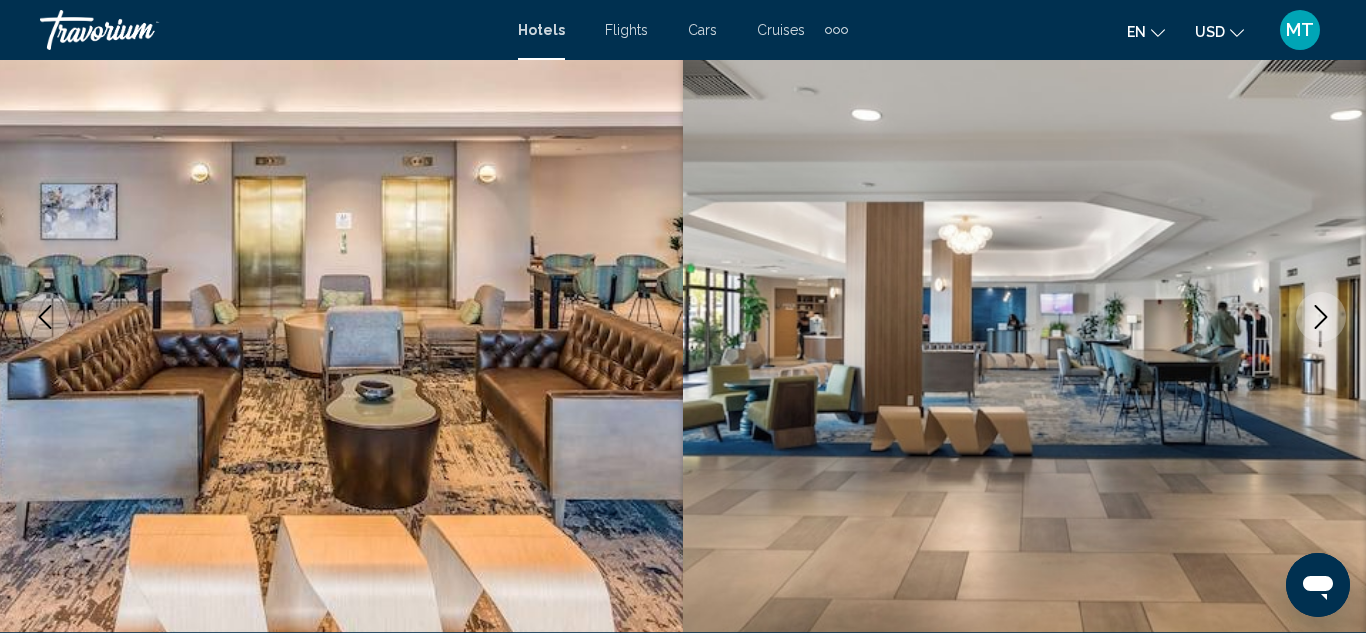 click 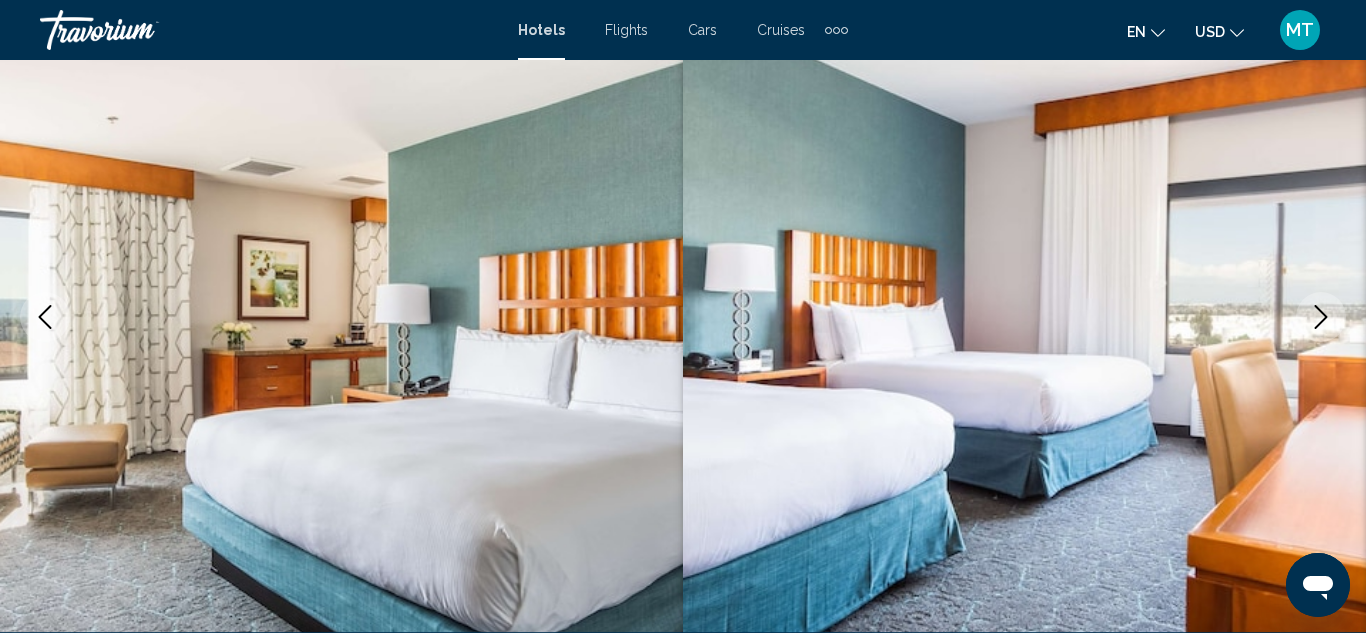 click 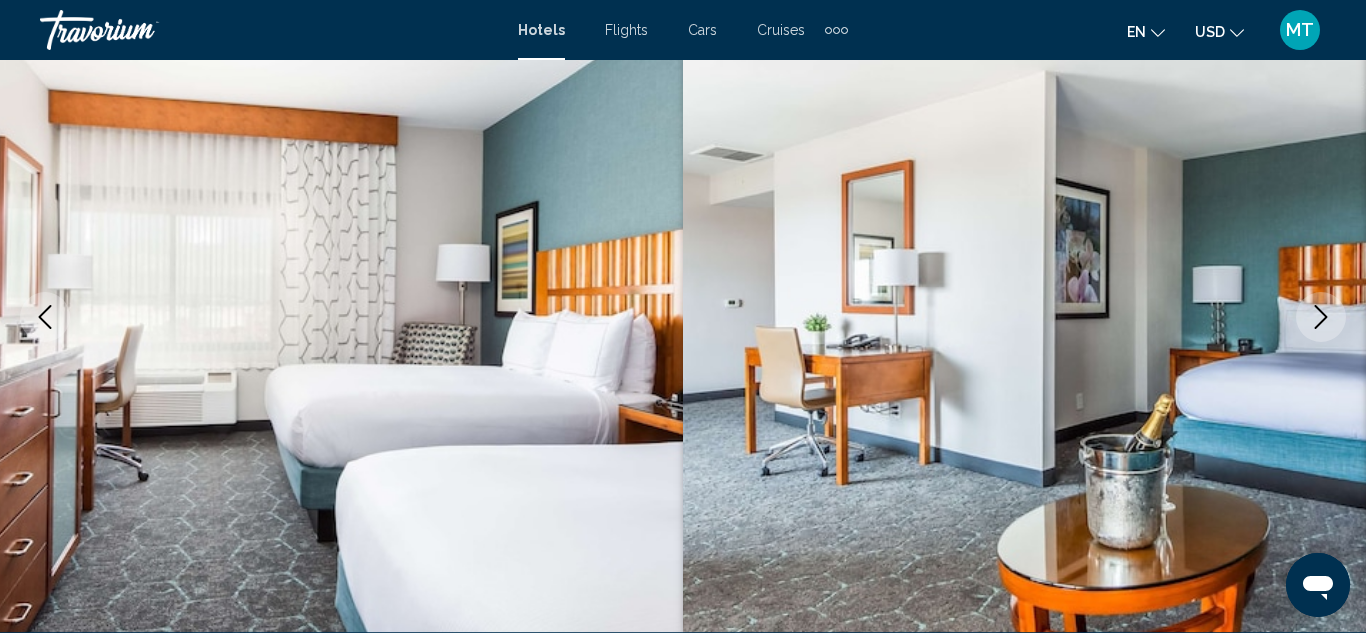 click 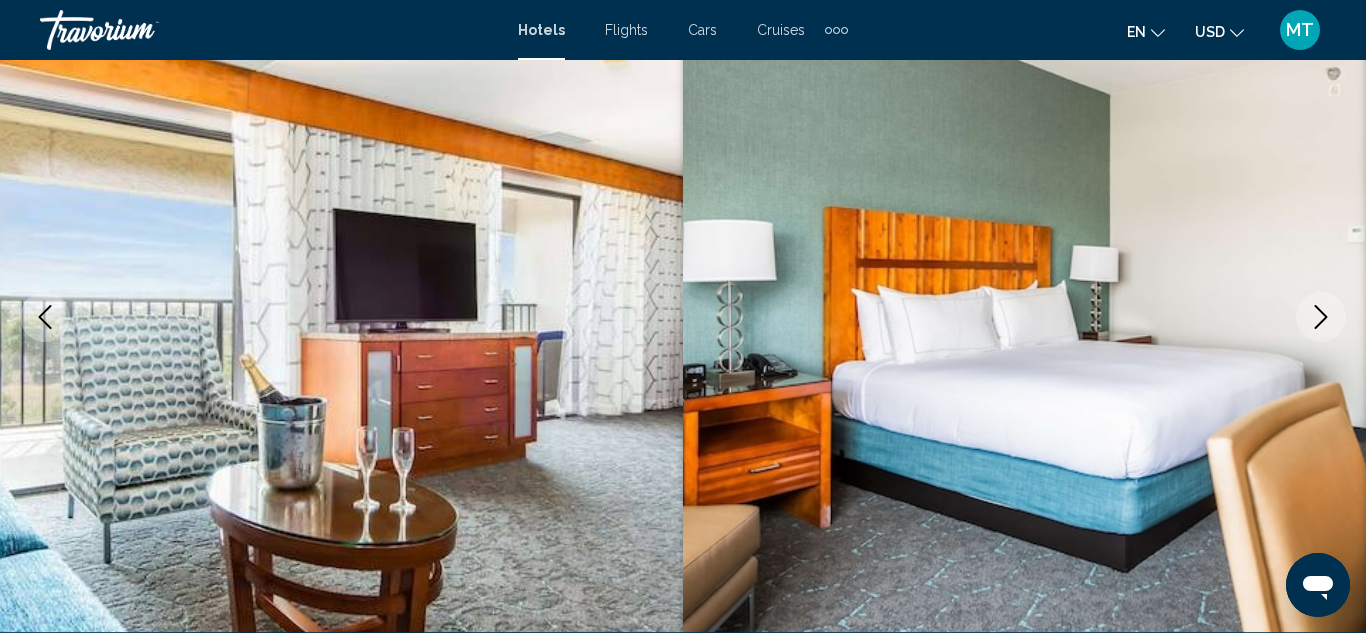 click 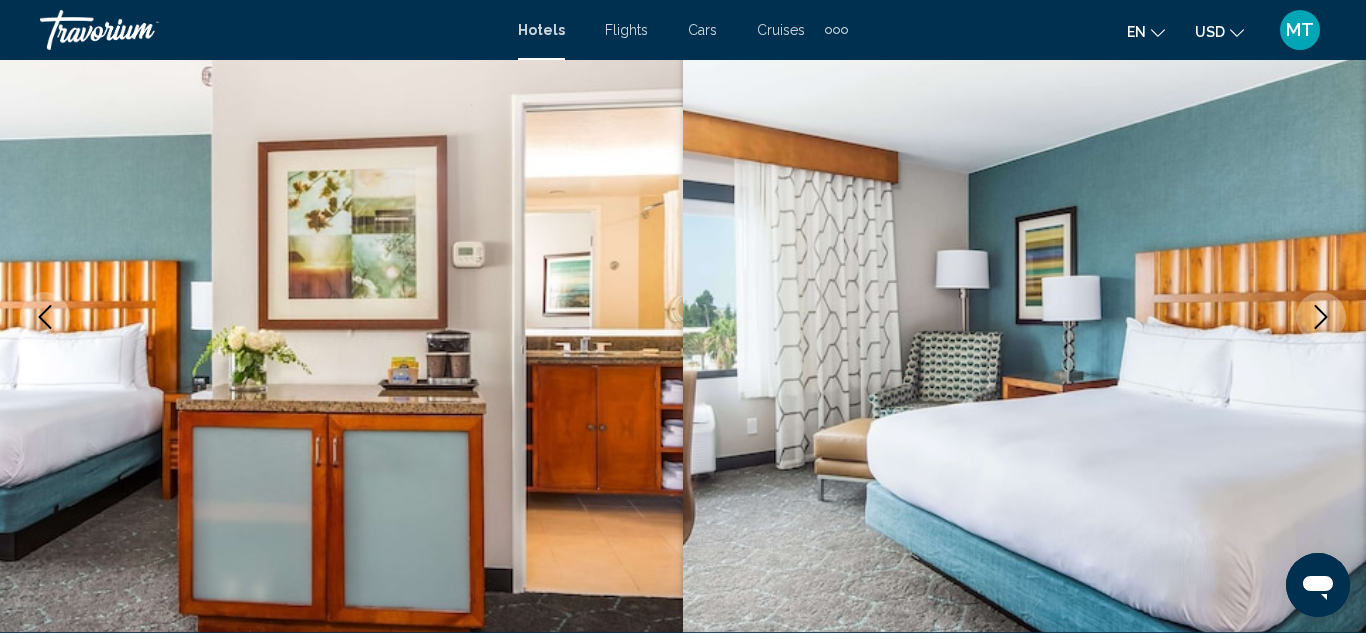 click 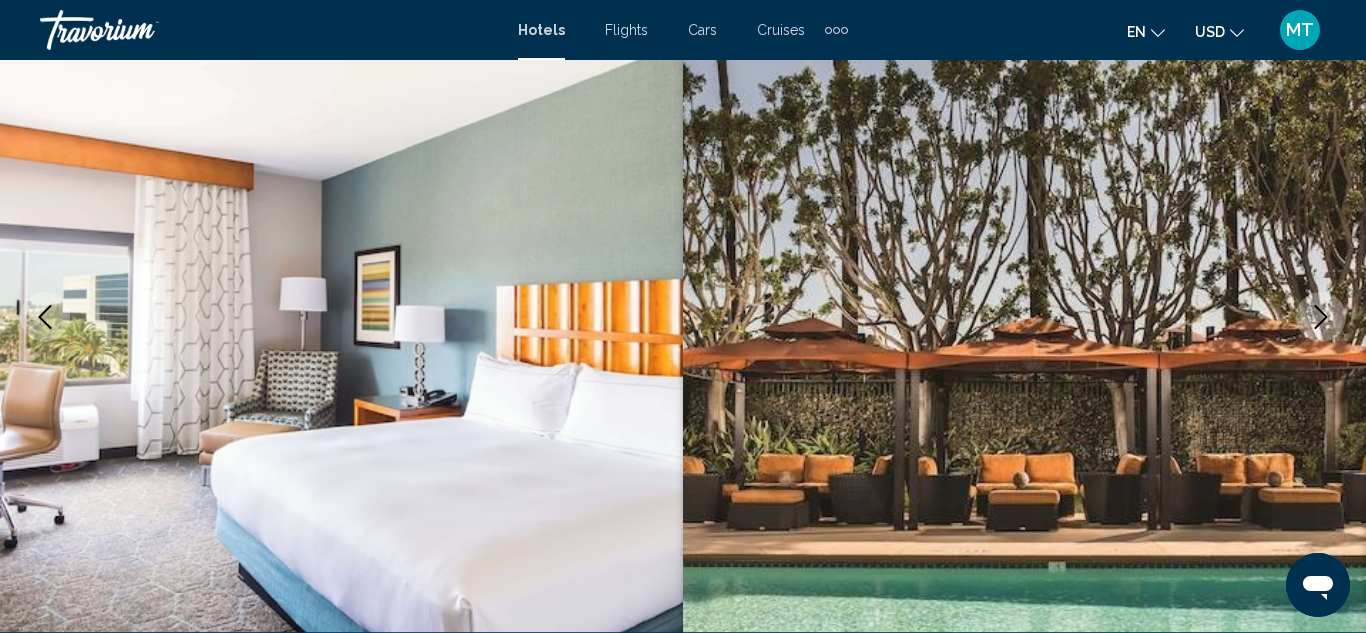 click 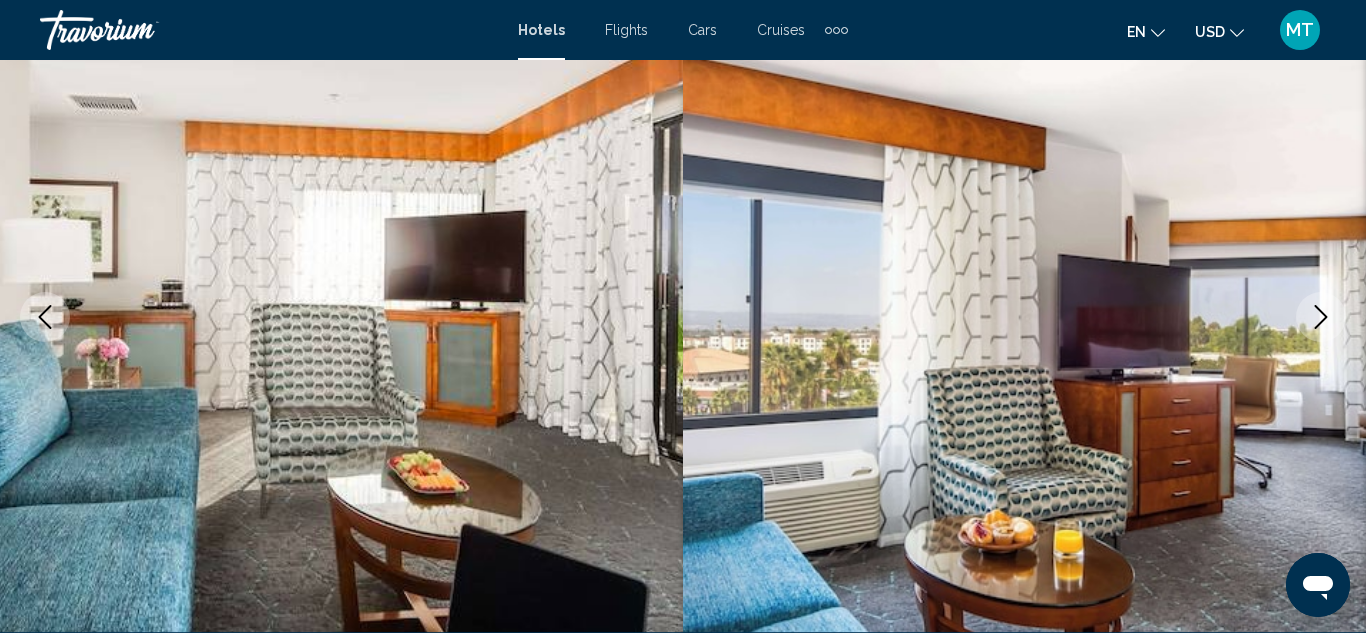 click 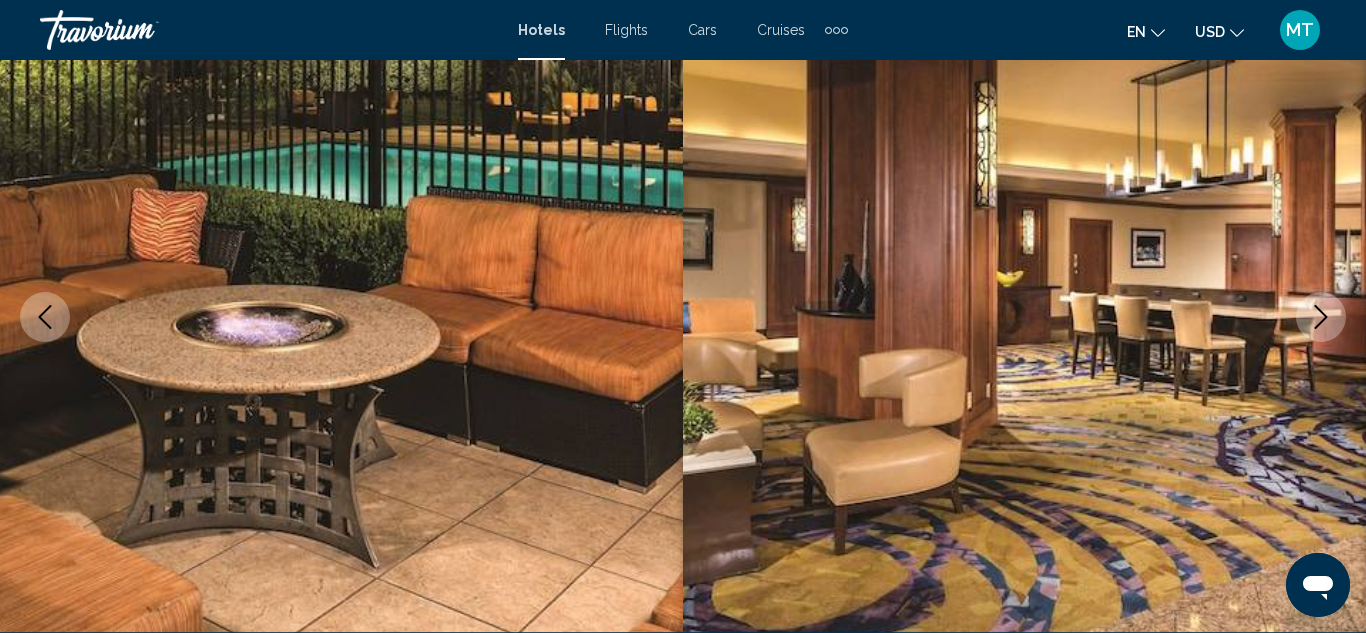 click 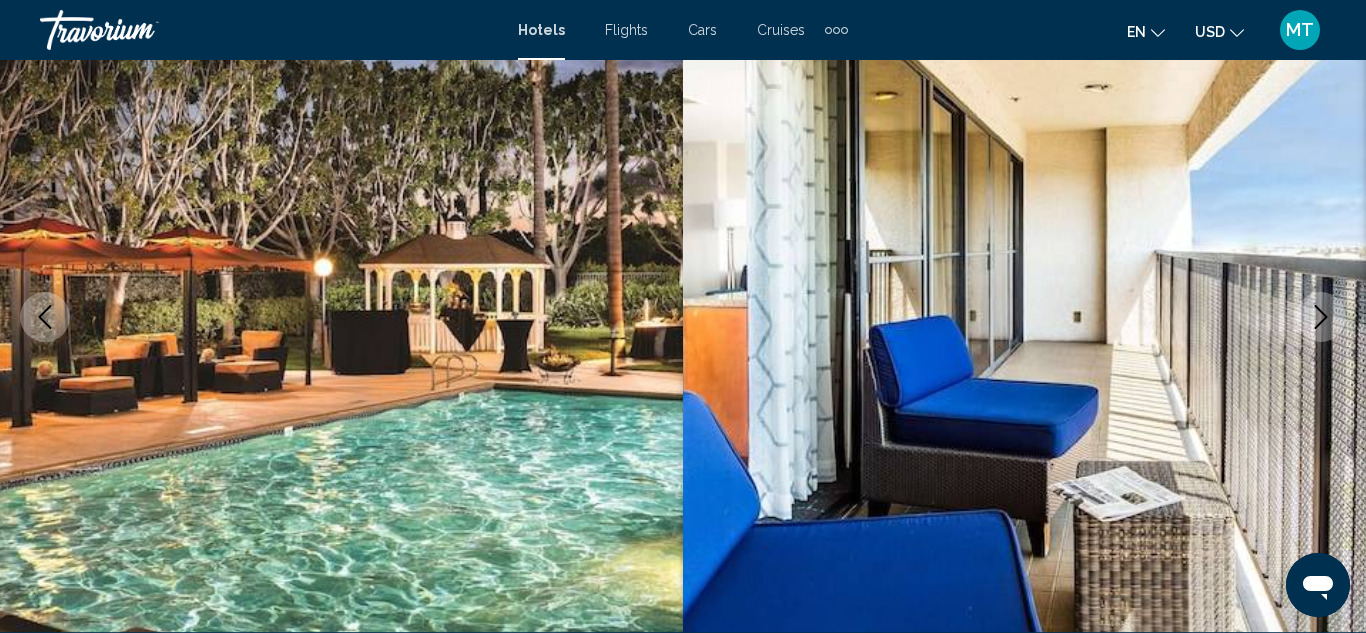 click 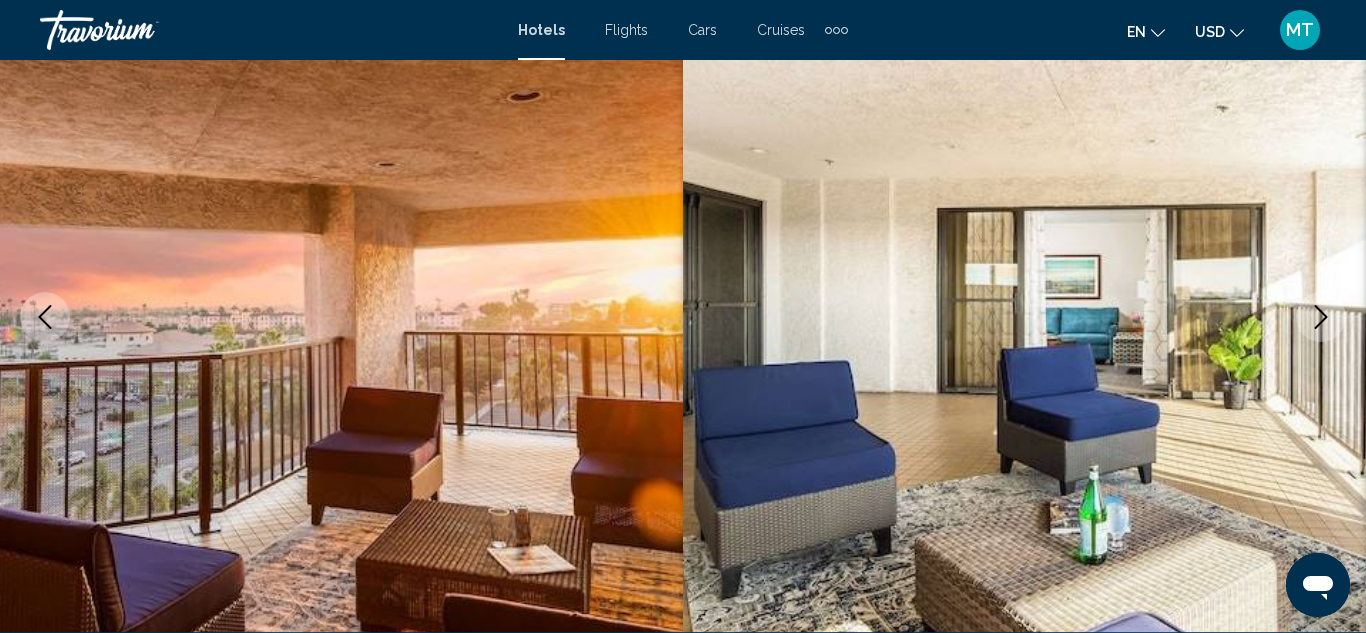 click 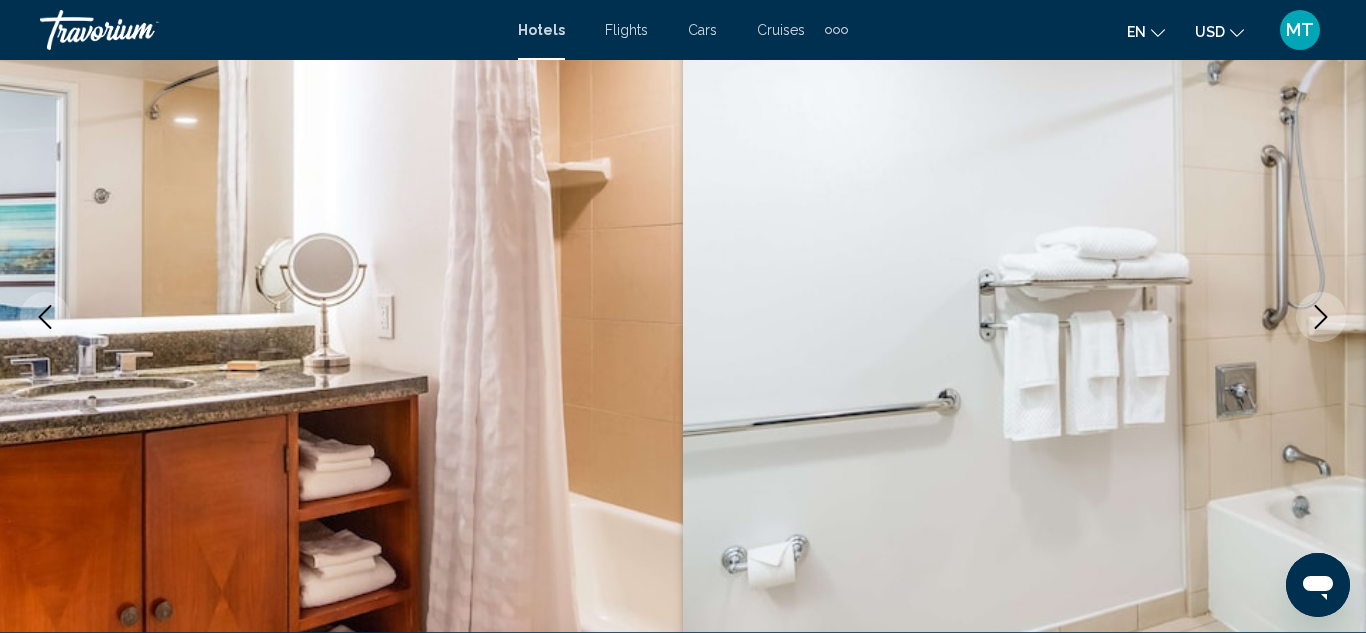 click 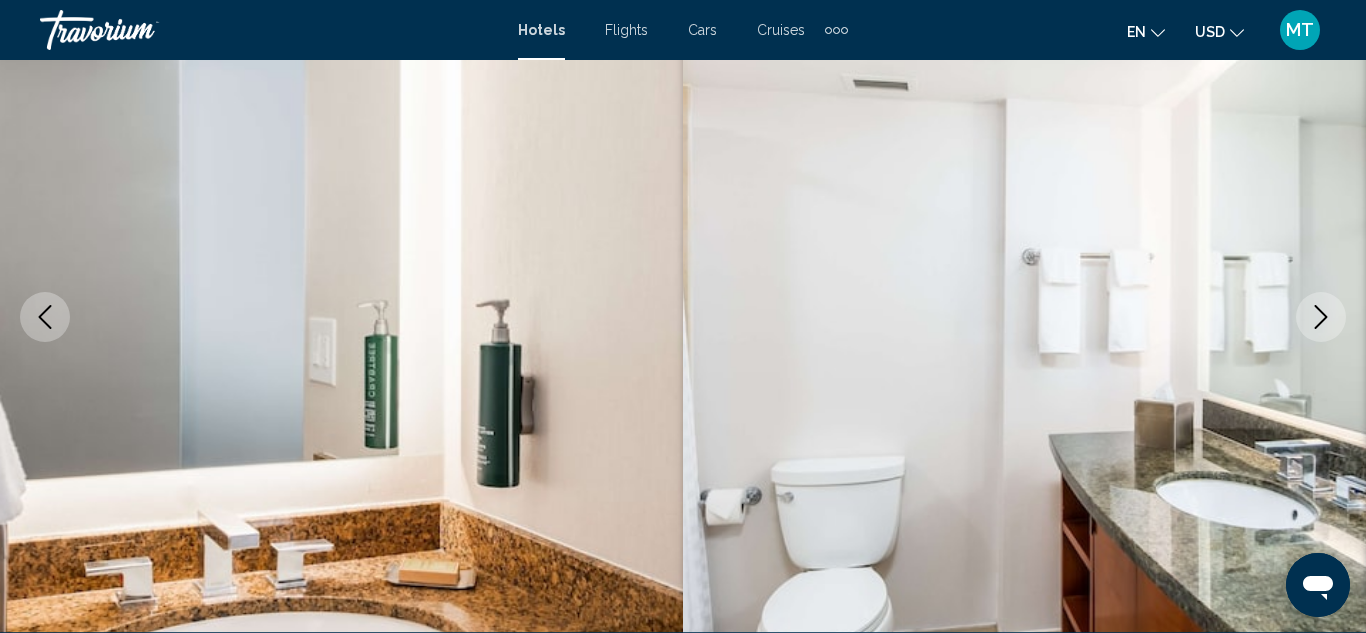 click 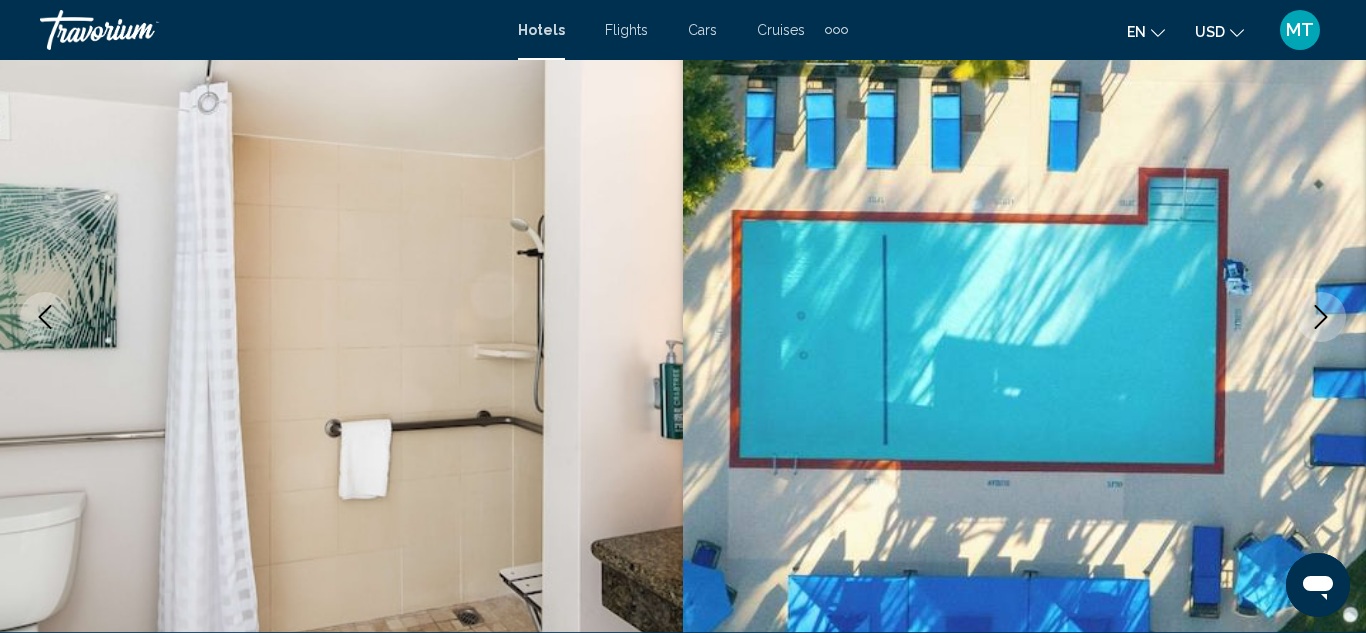 click 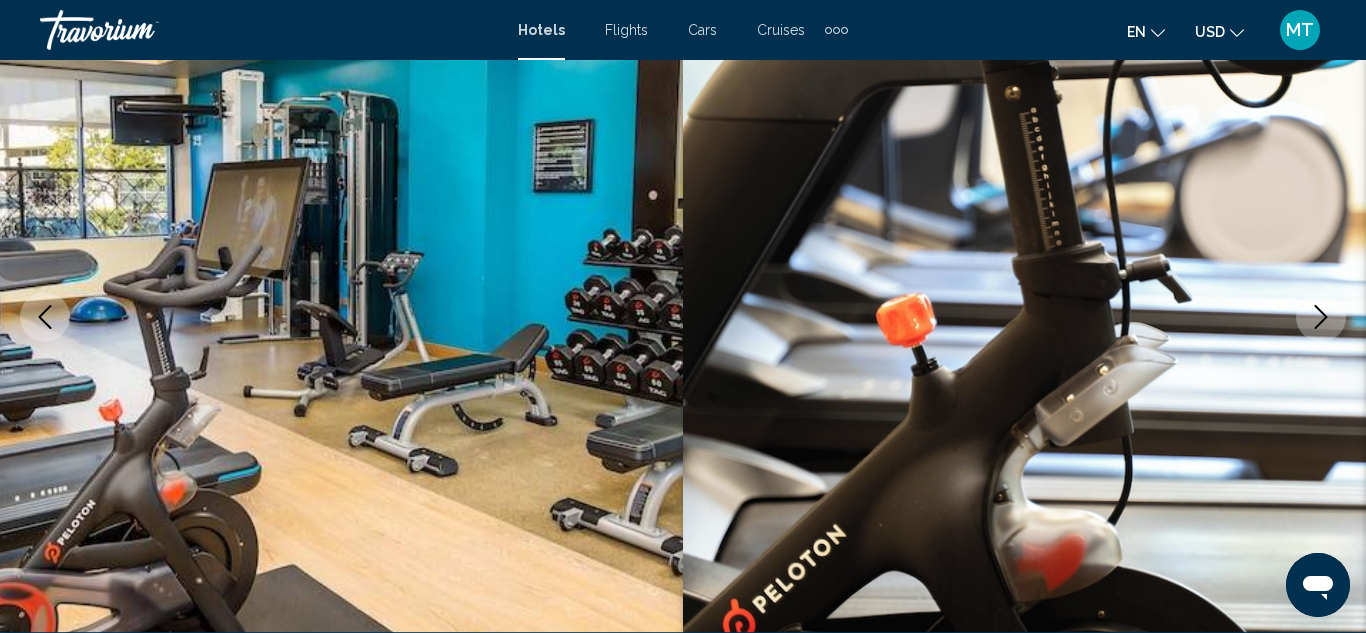 click 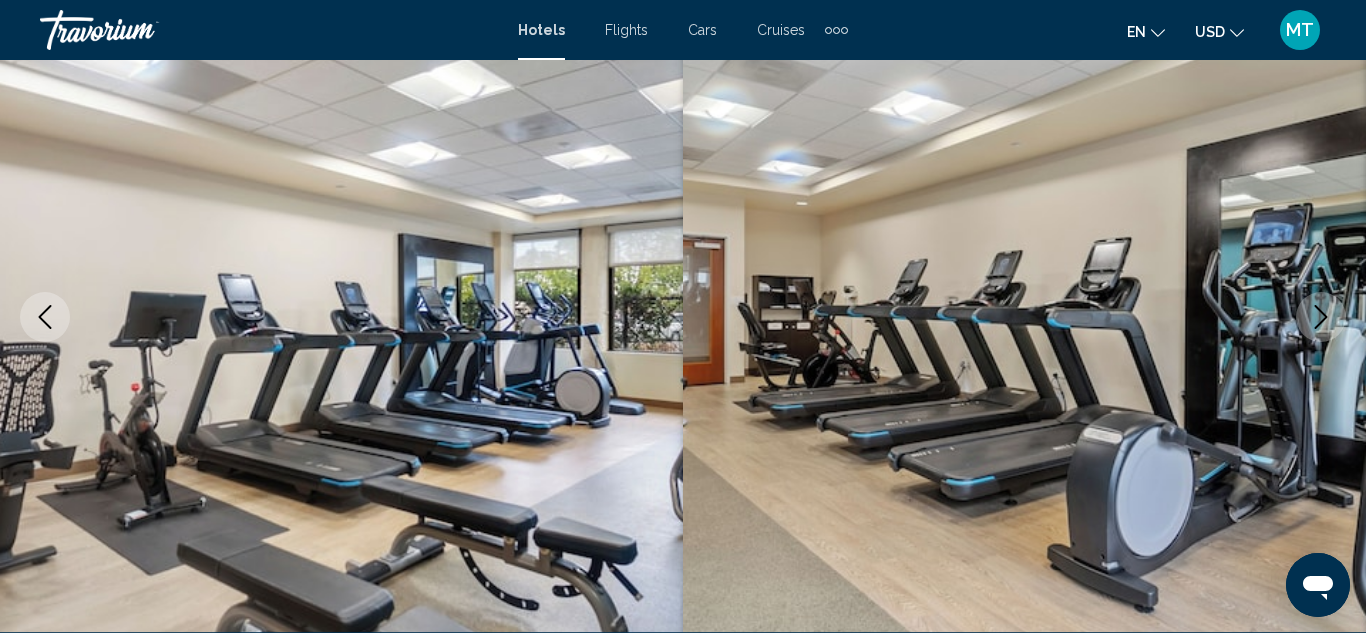click 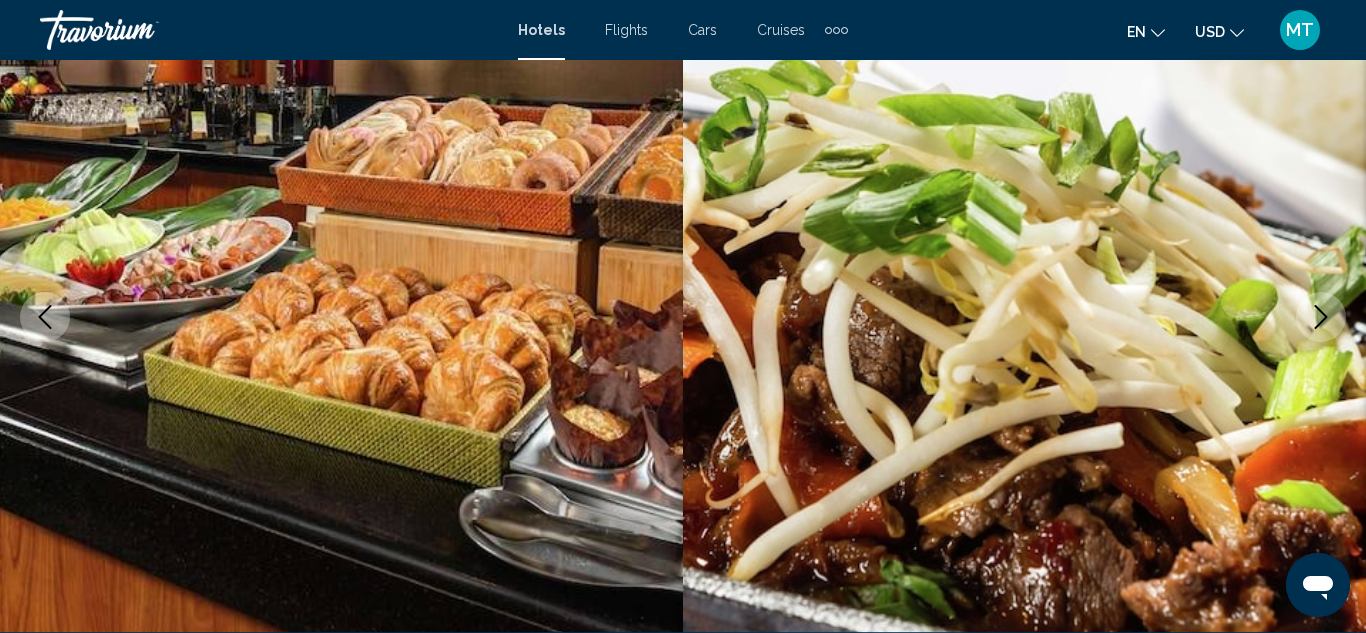 click 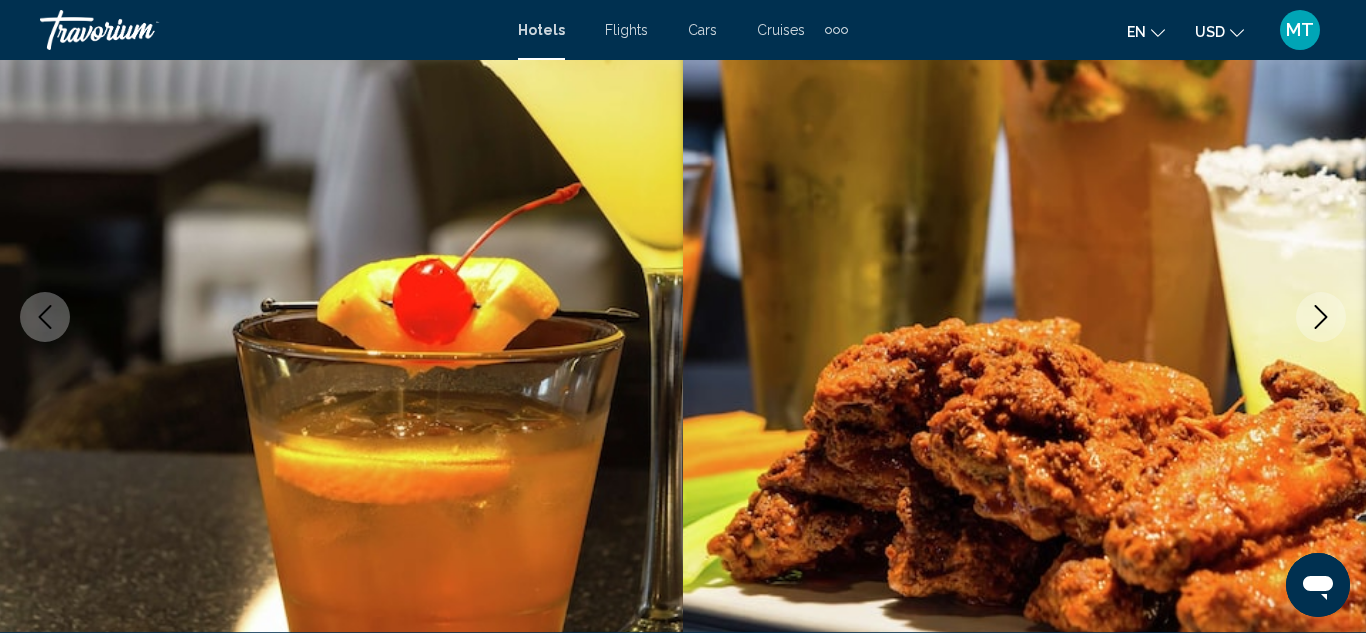 click 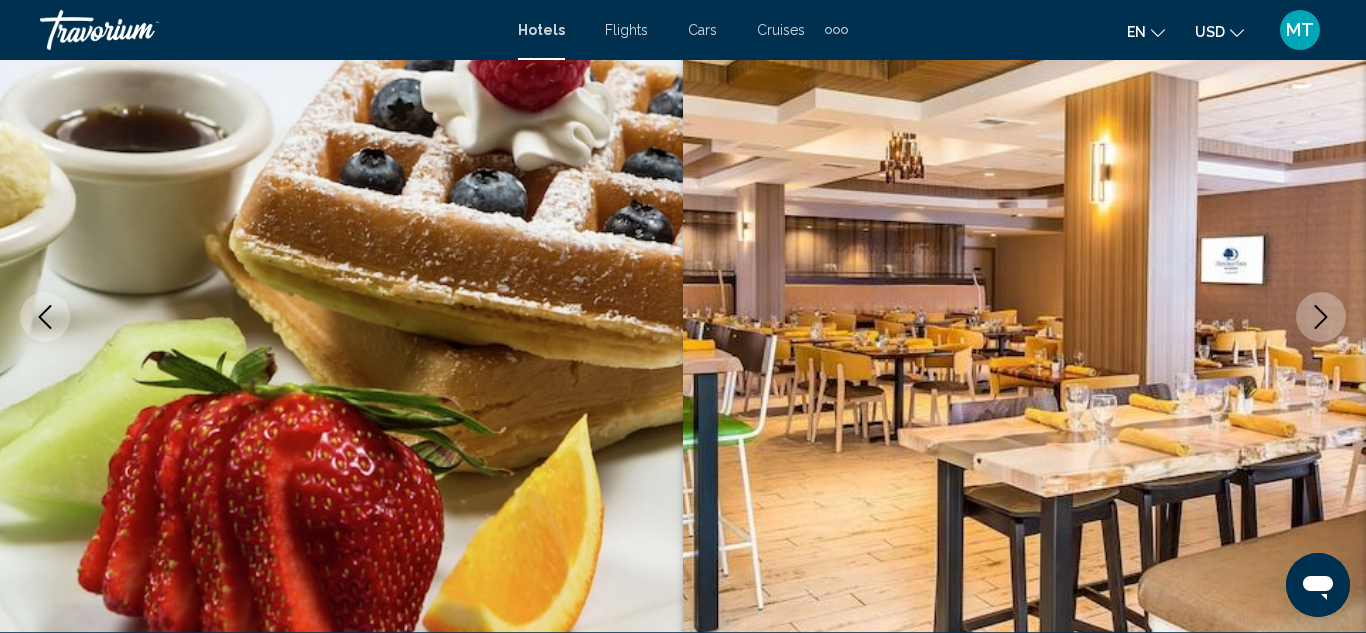 click 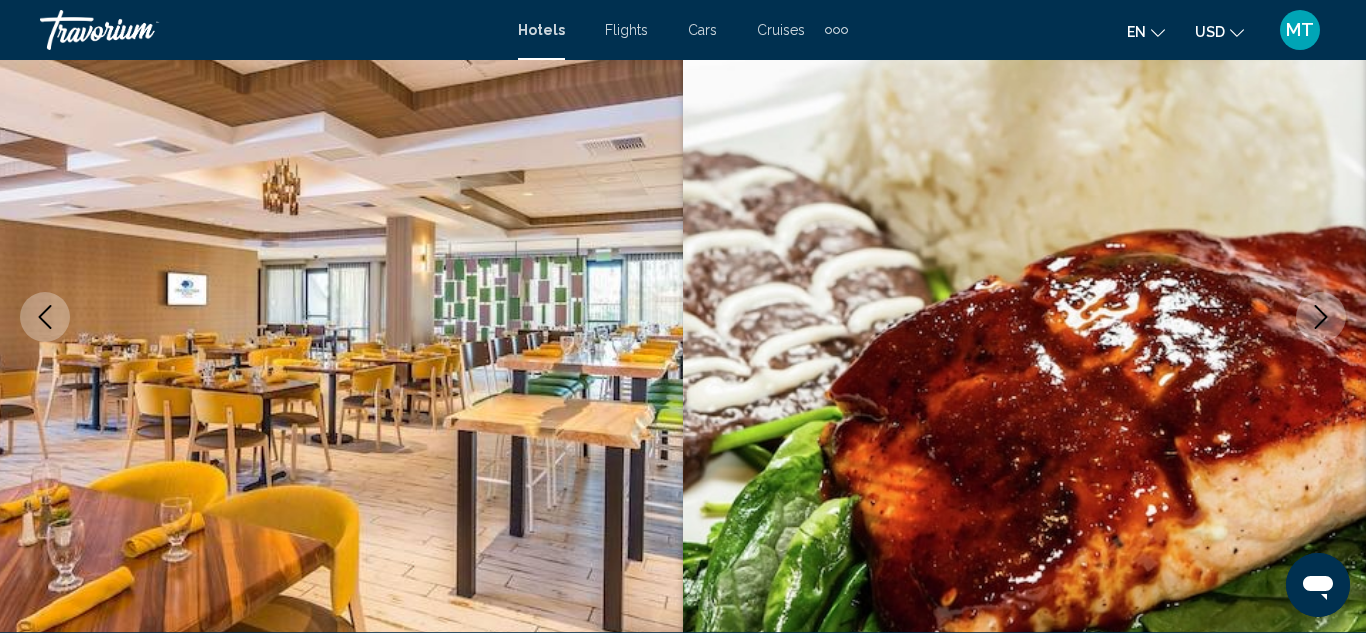 click 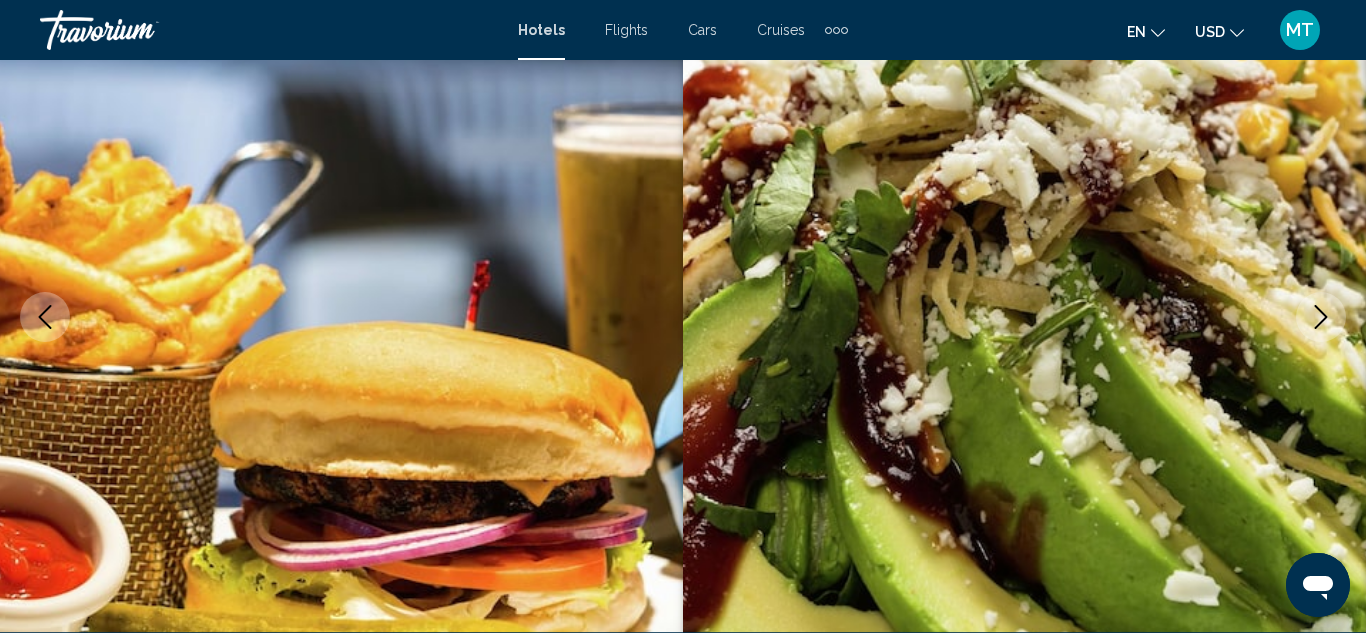 click 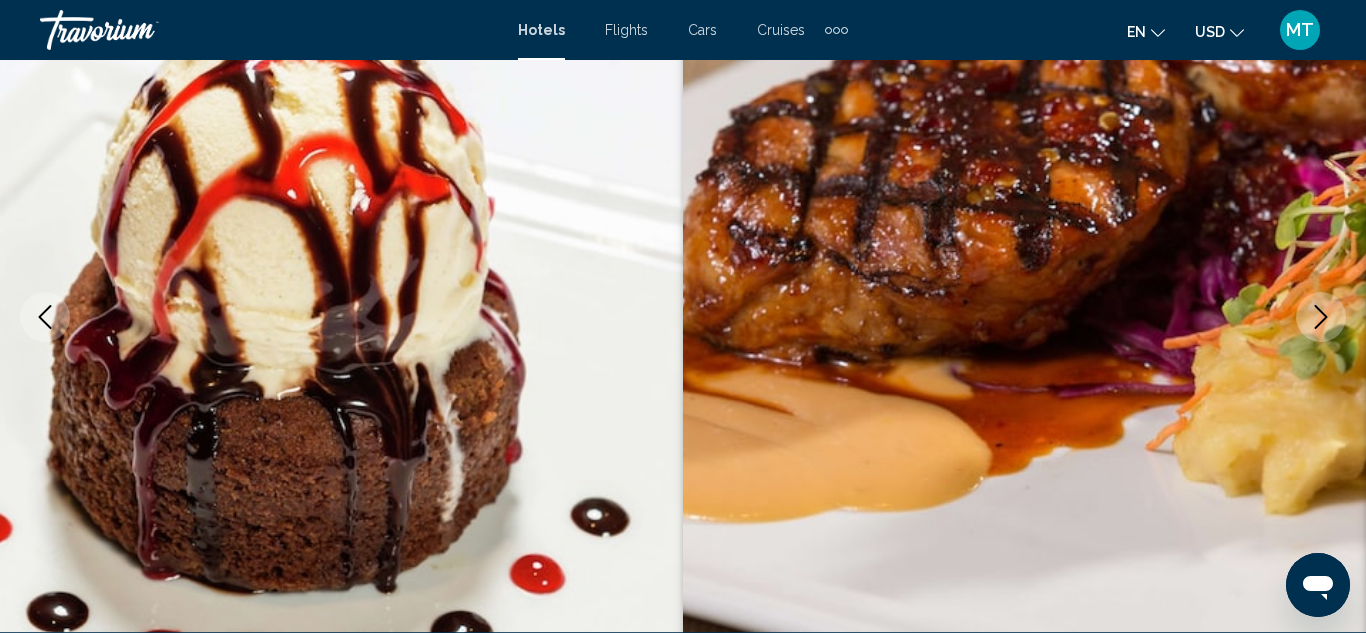 click 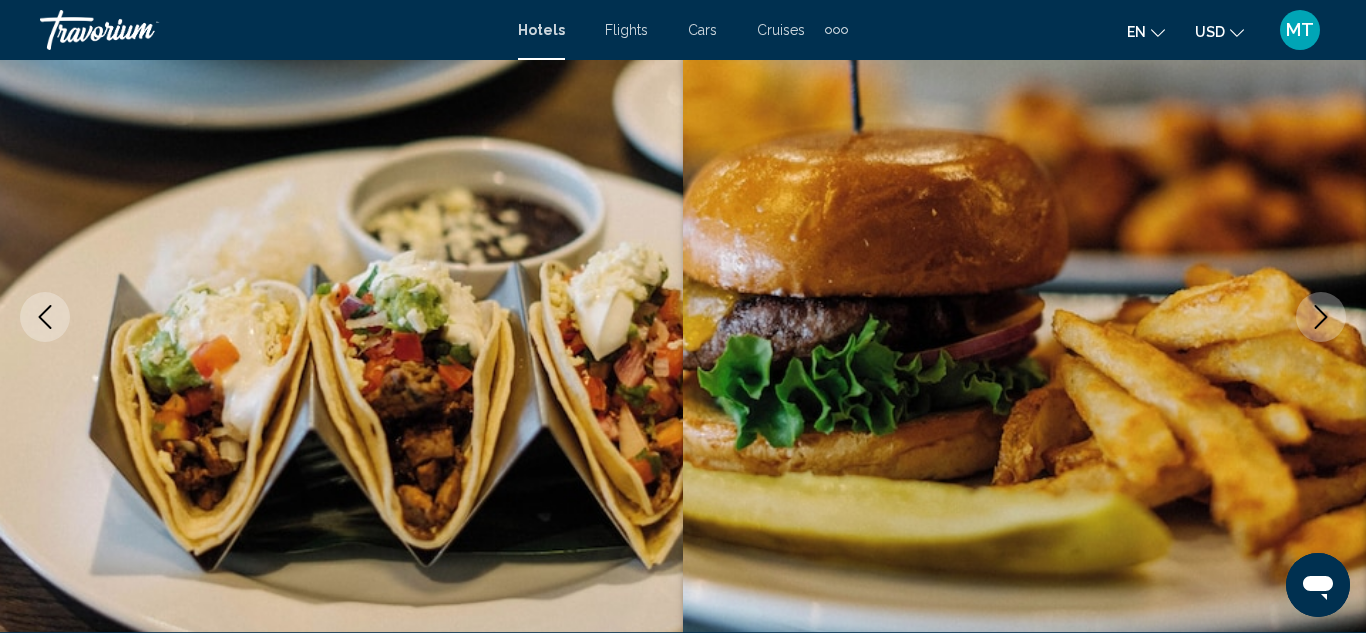 click 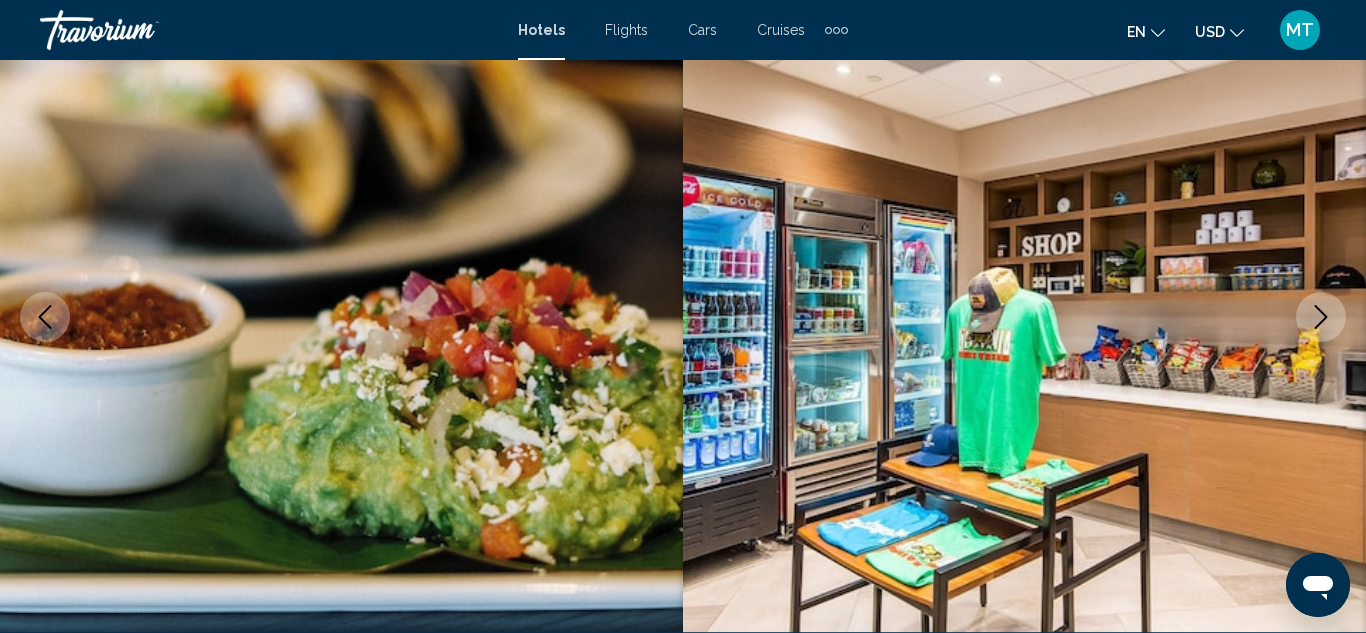 click 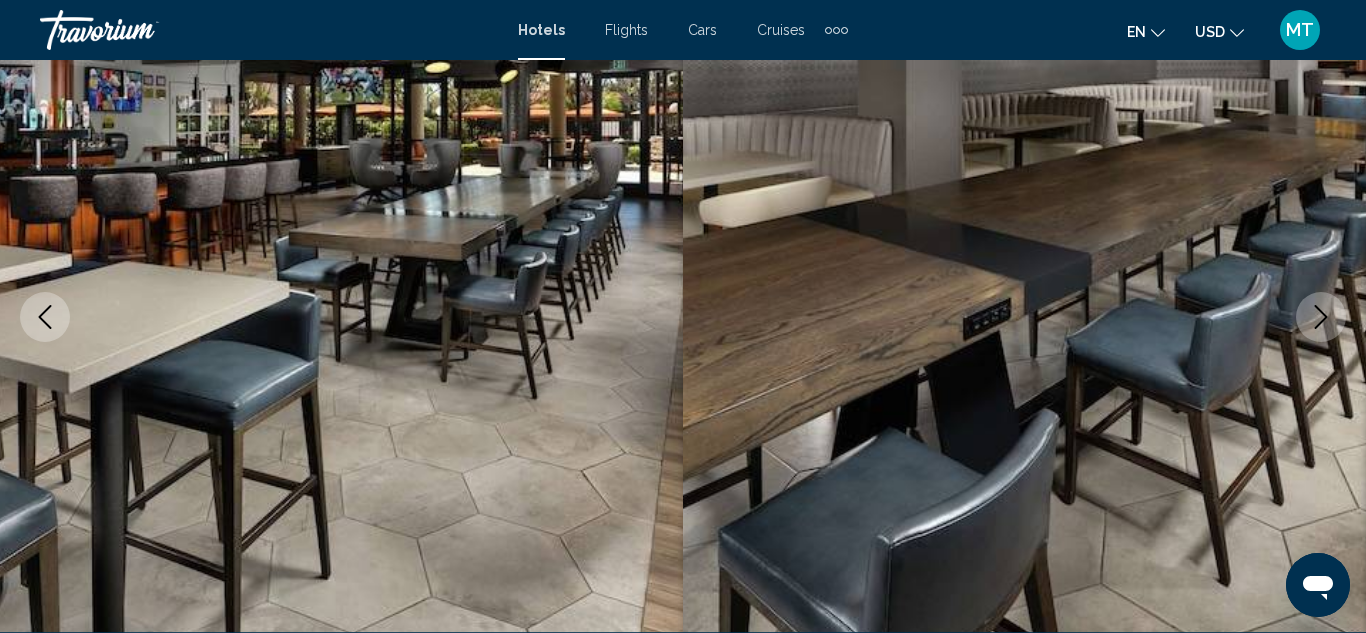 click 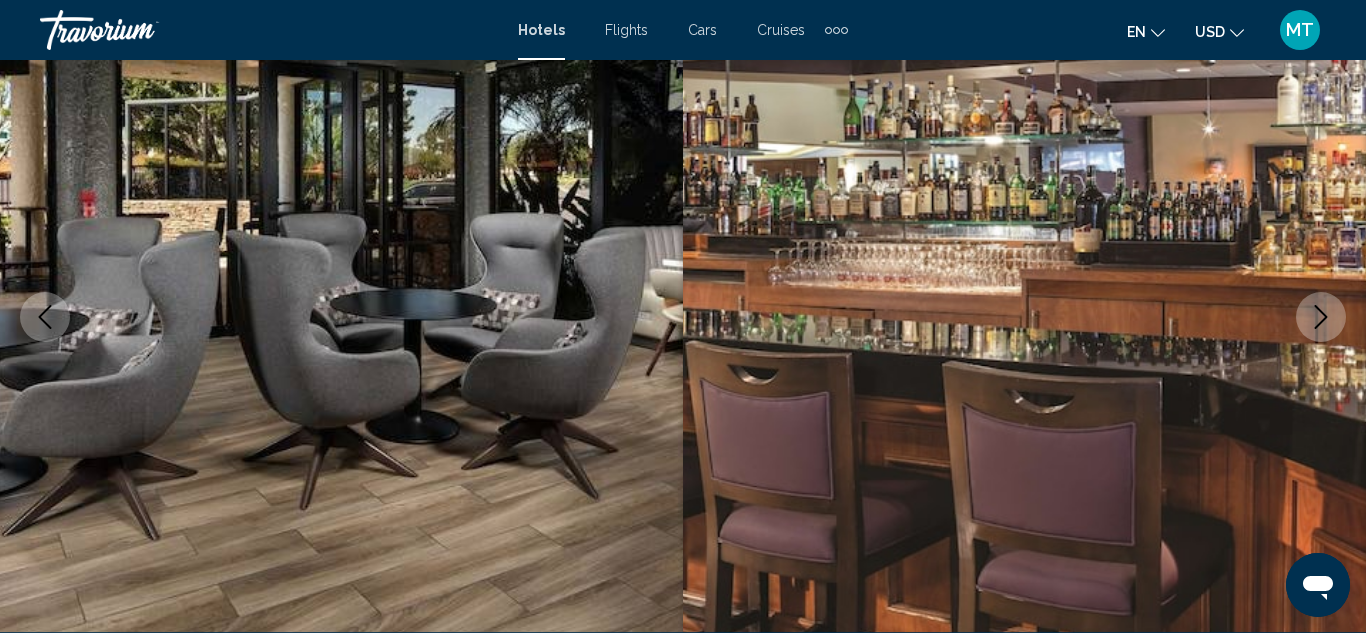 click 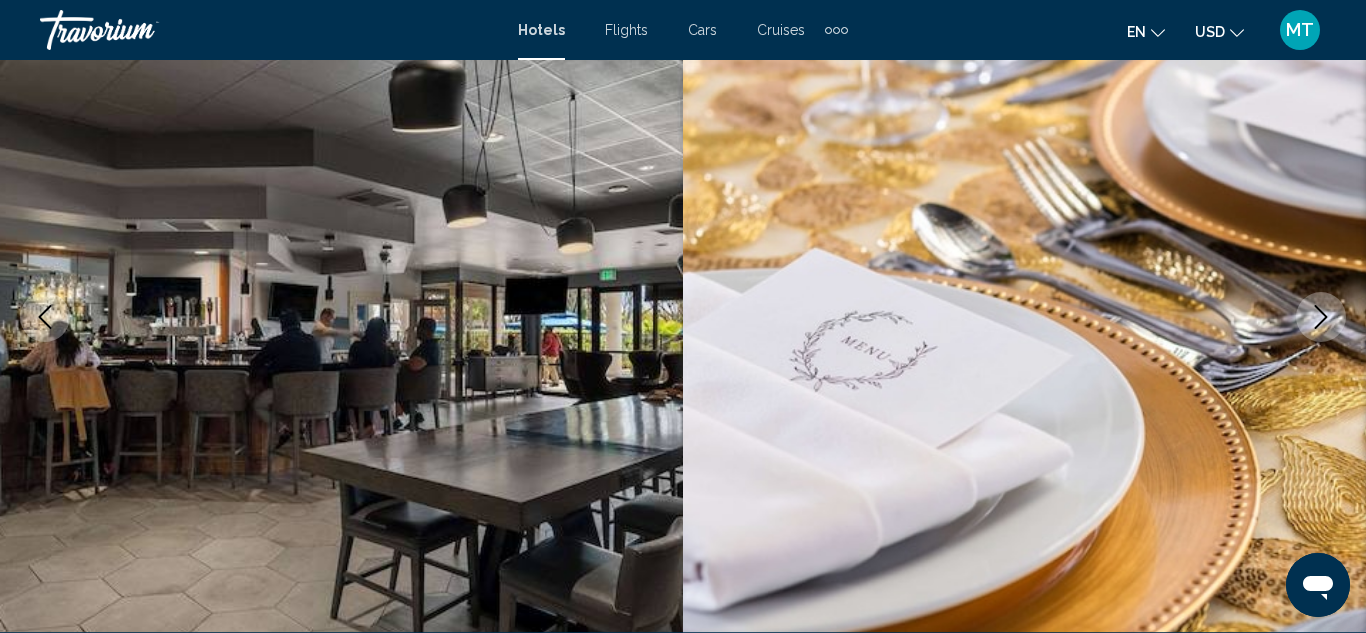 click 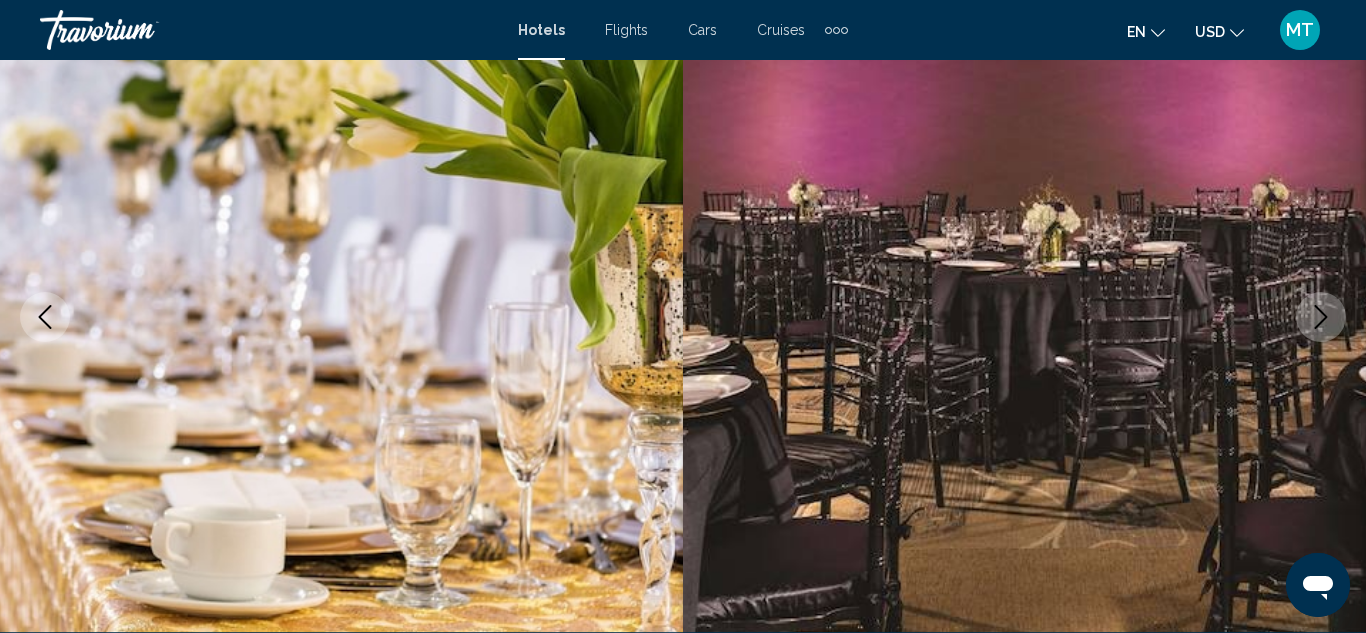 click 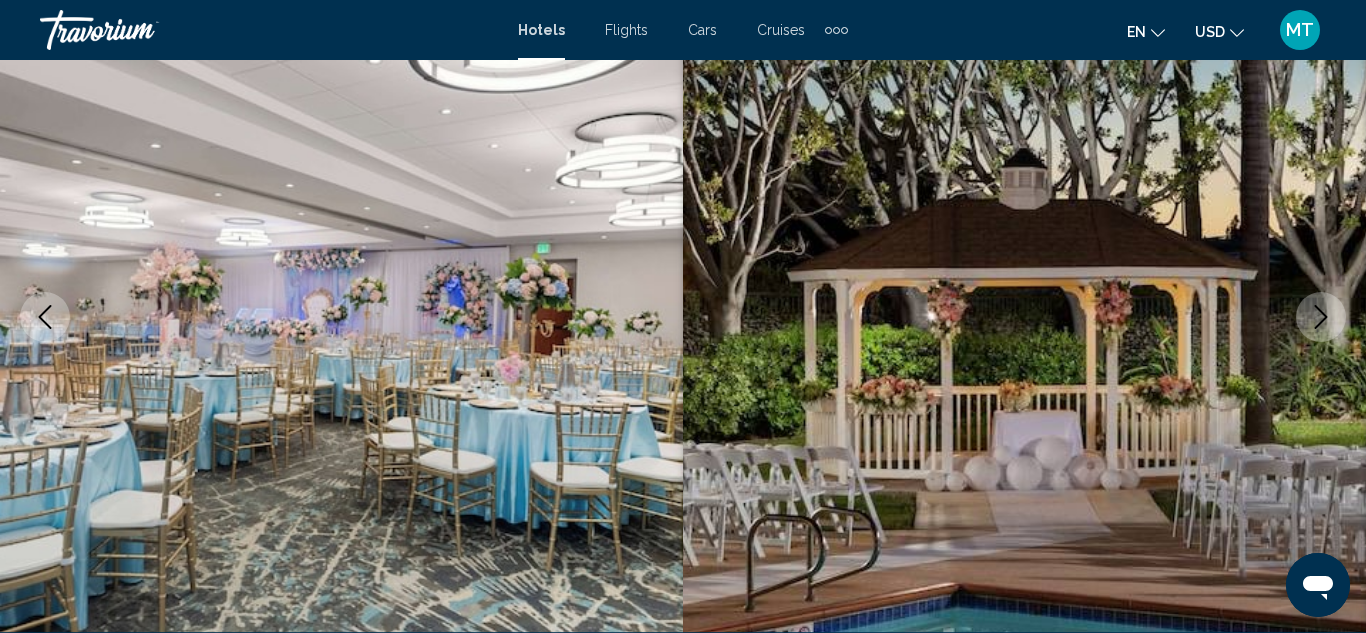 click 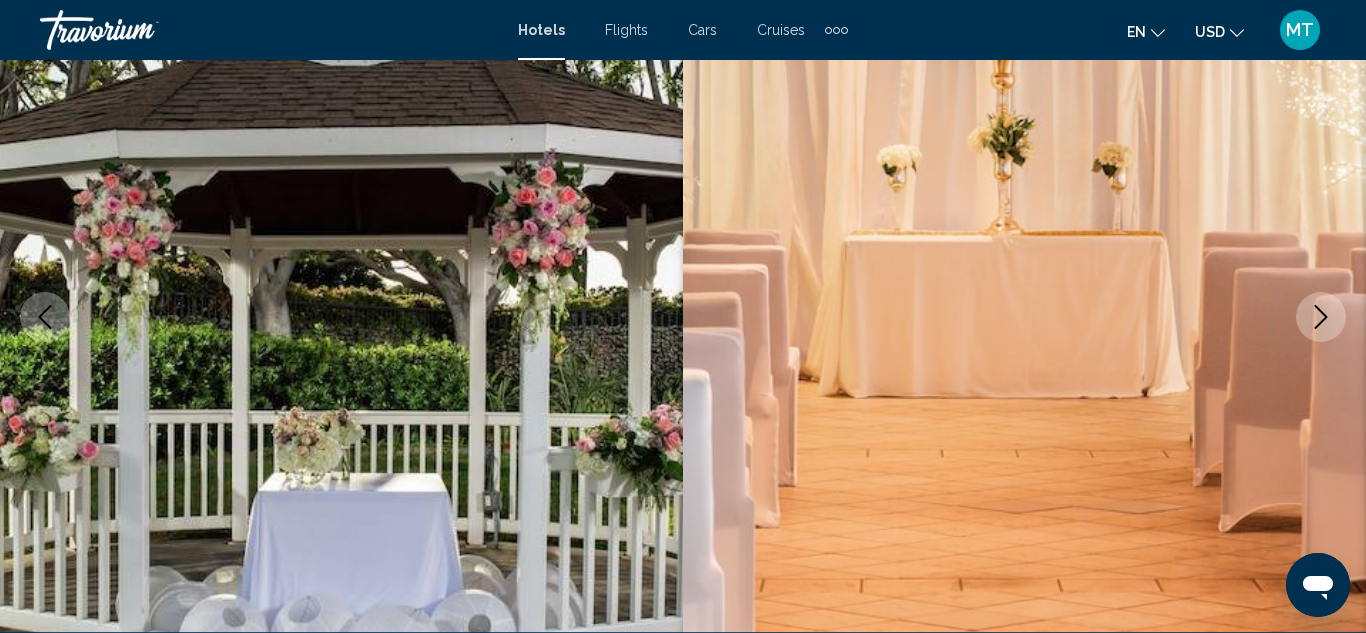click 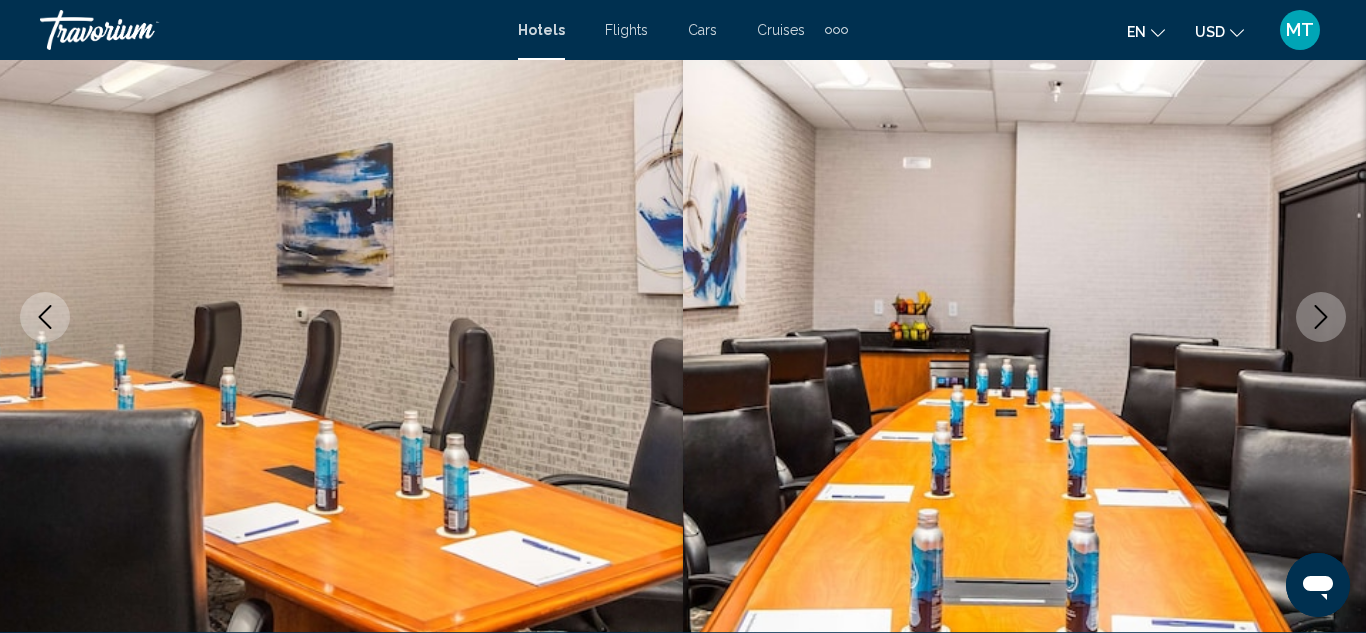 click 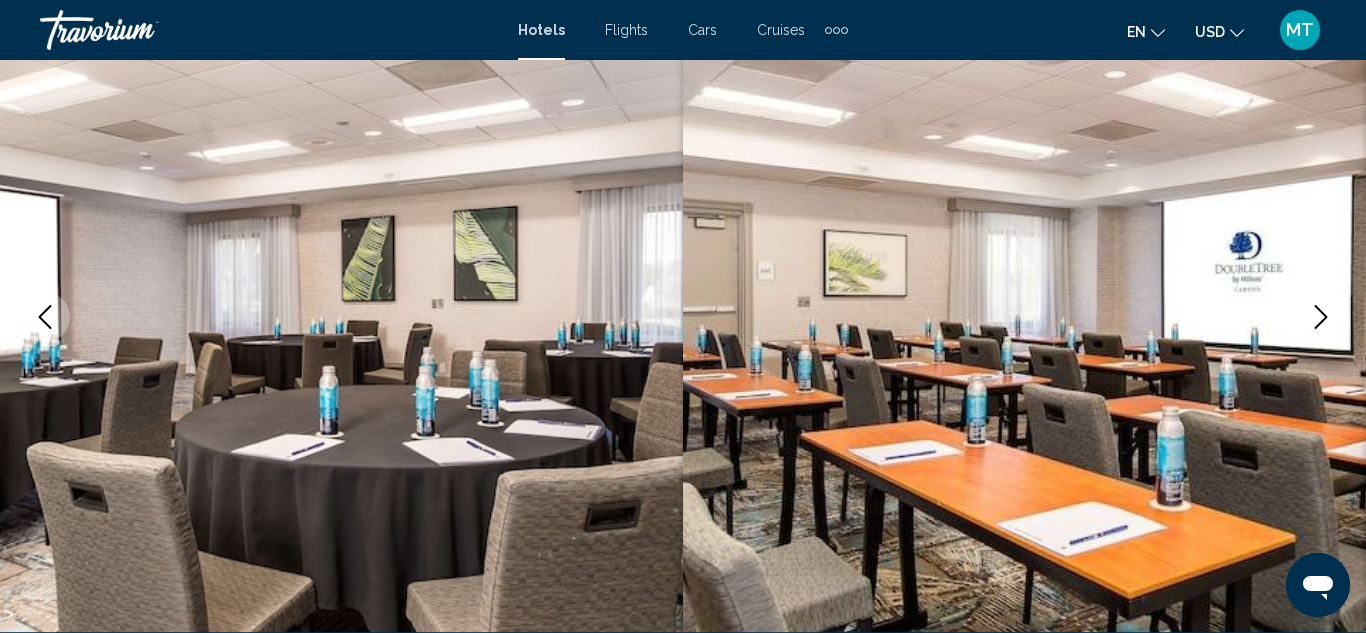 click 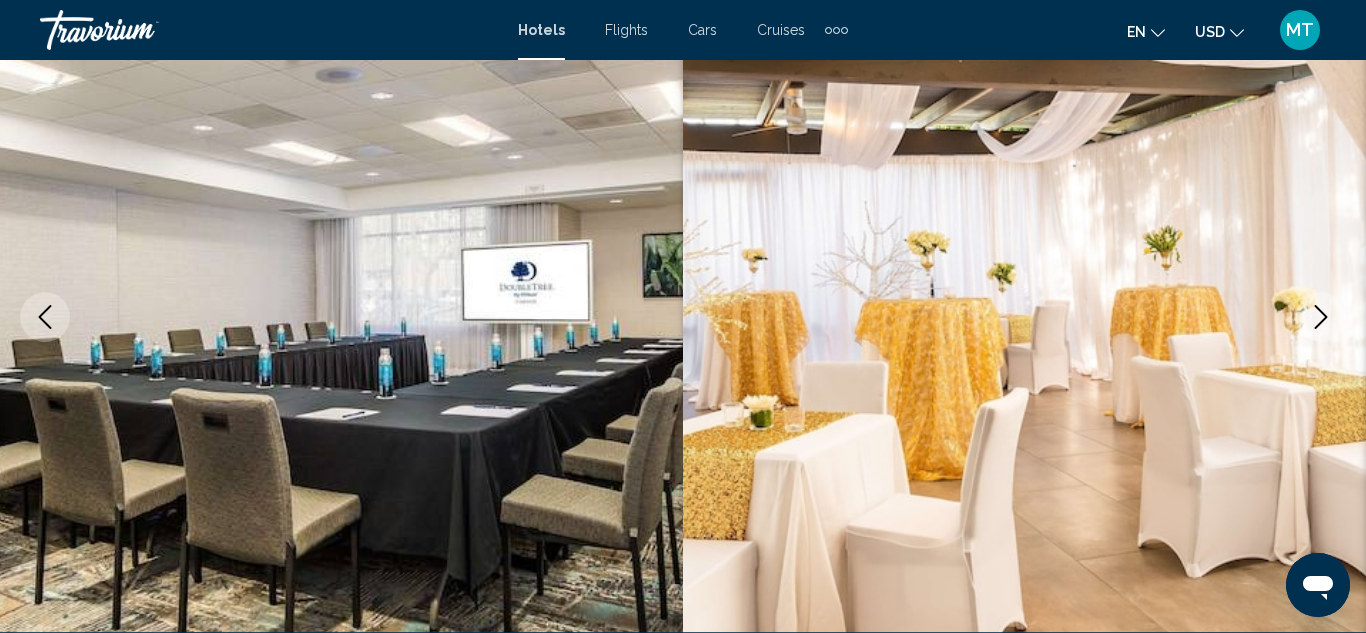 click 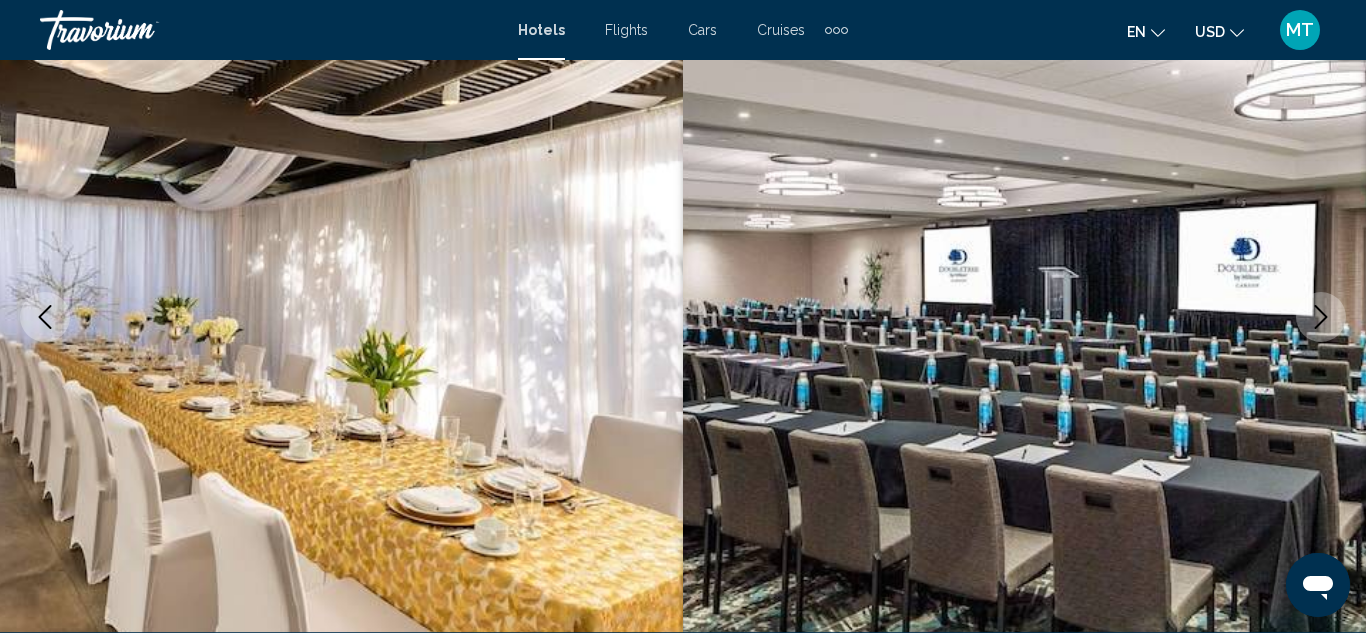 click 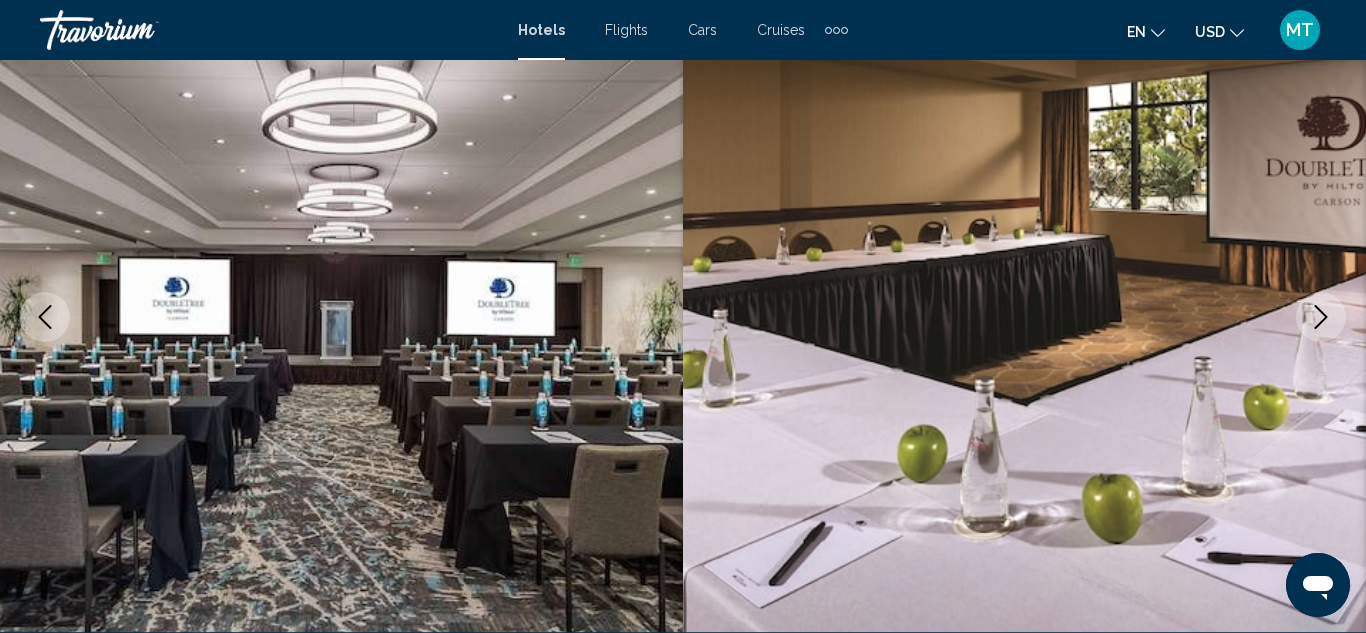 click 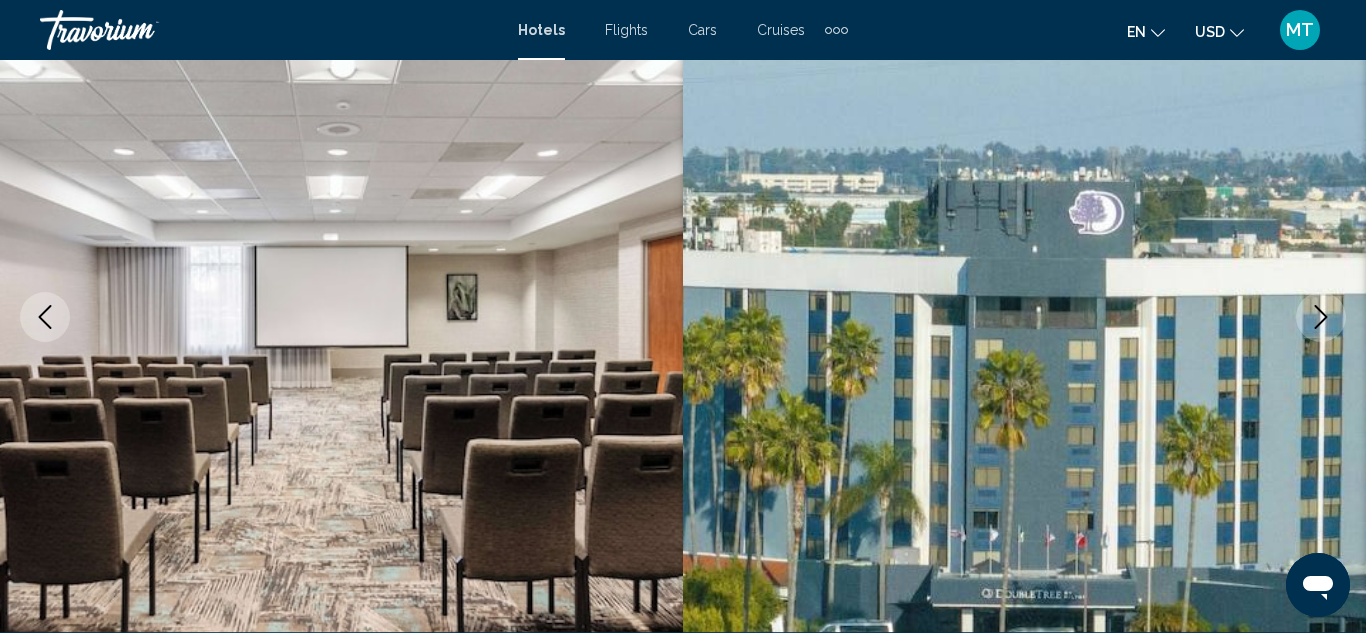 click 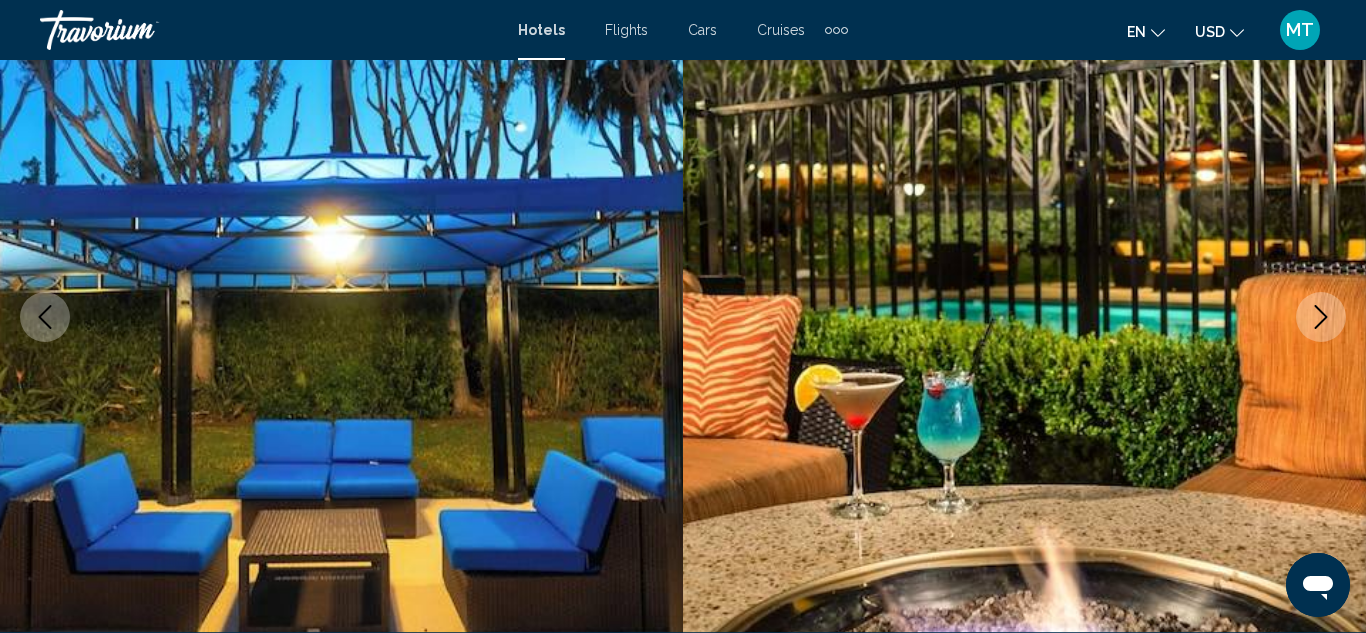 click 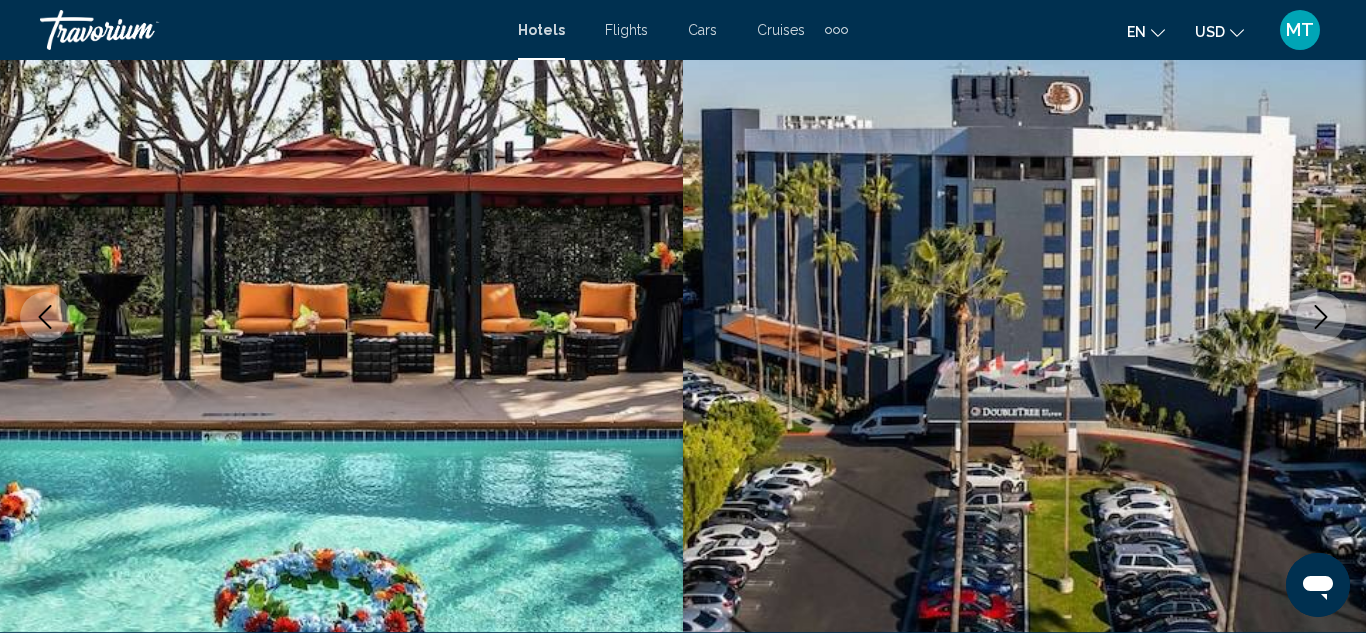 click 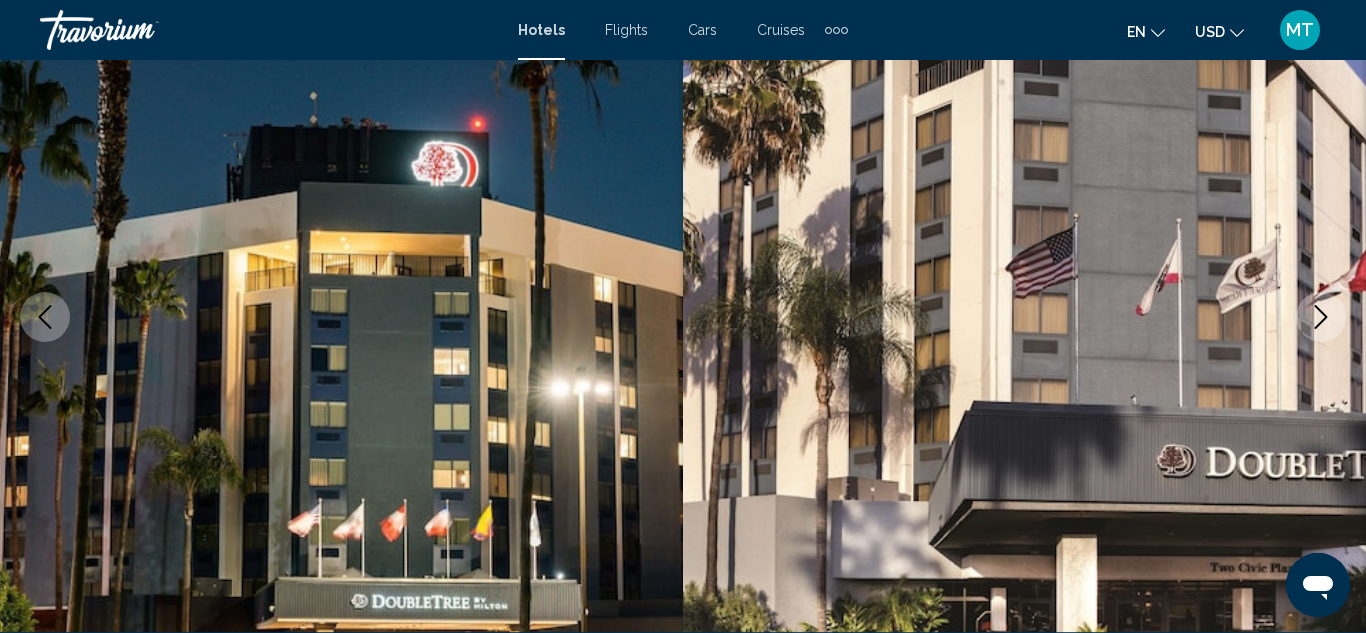 click 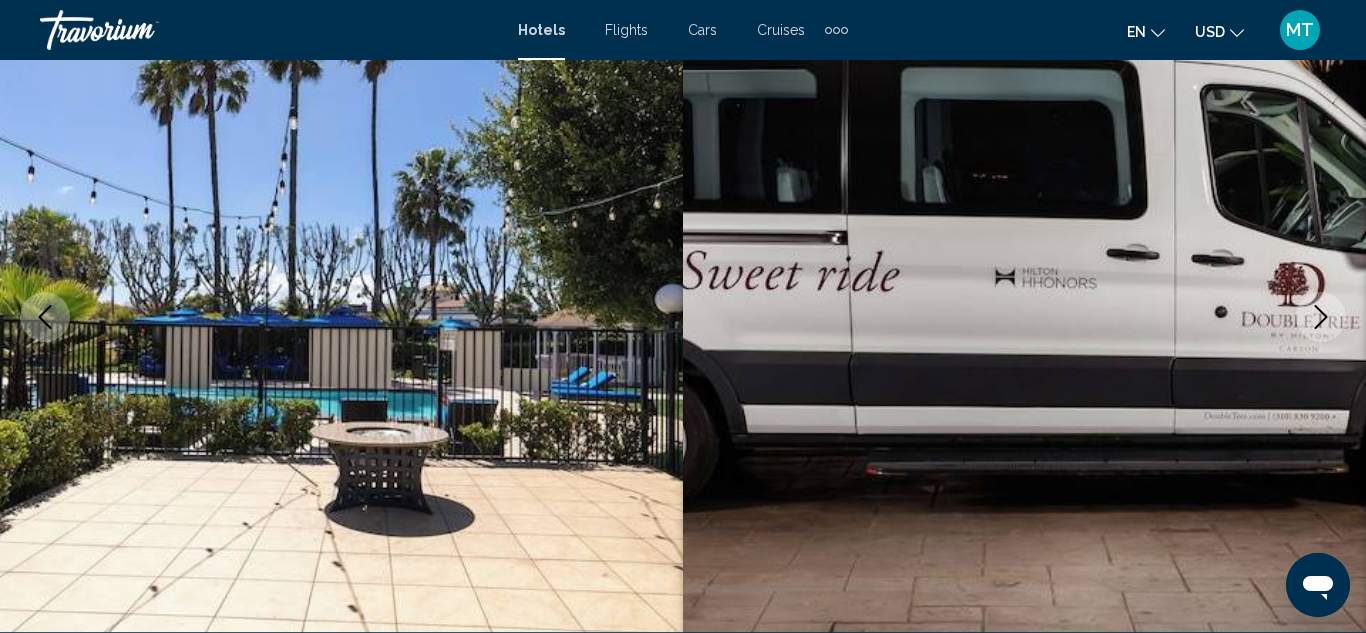 click 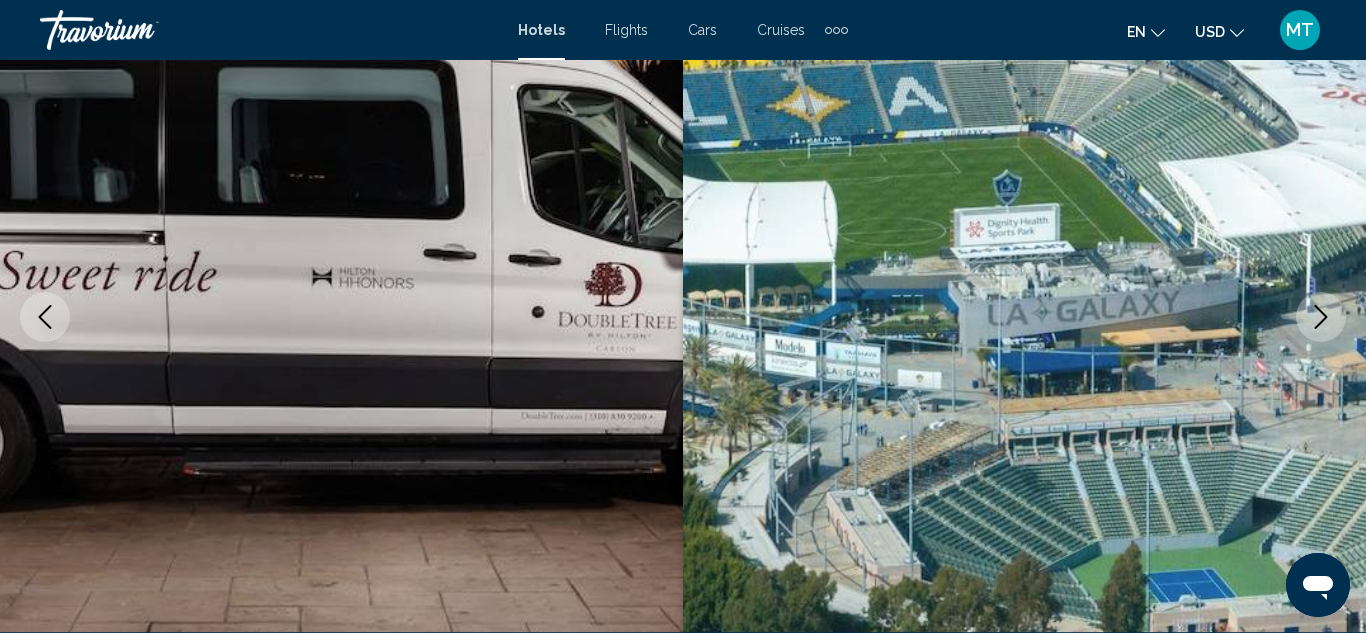 click 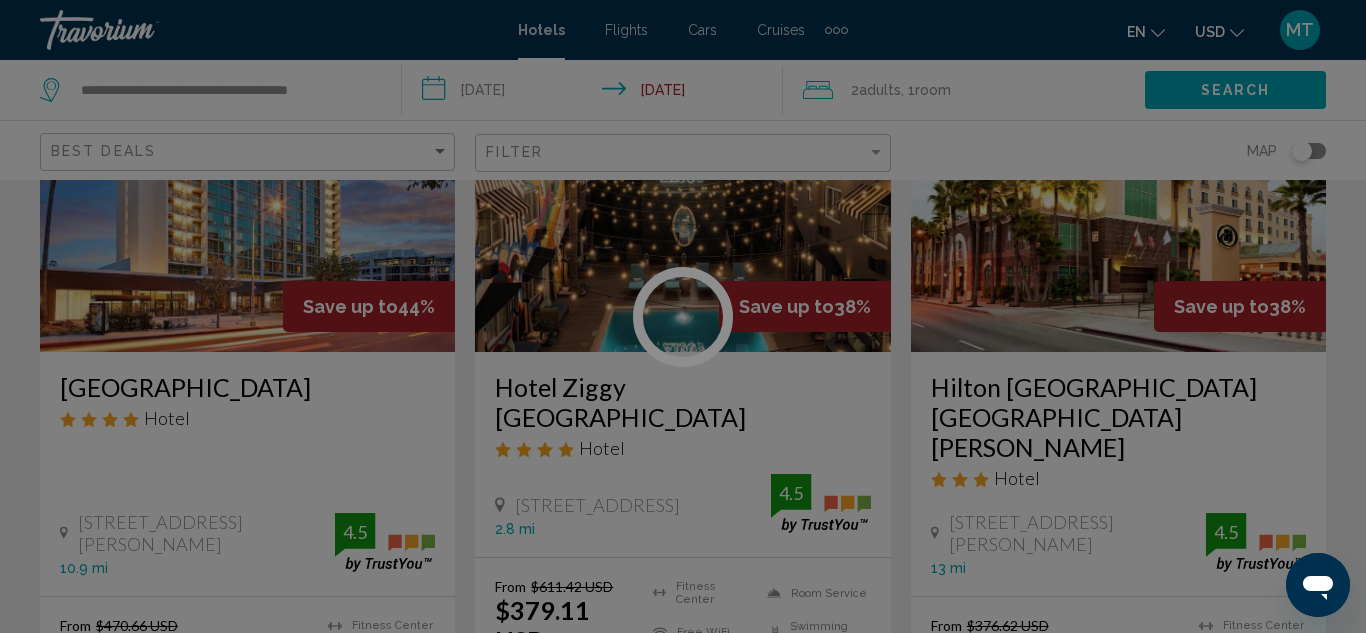 scroll, scrollTop: 0, scrollLeft: 0, axis: both 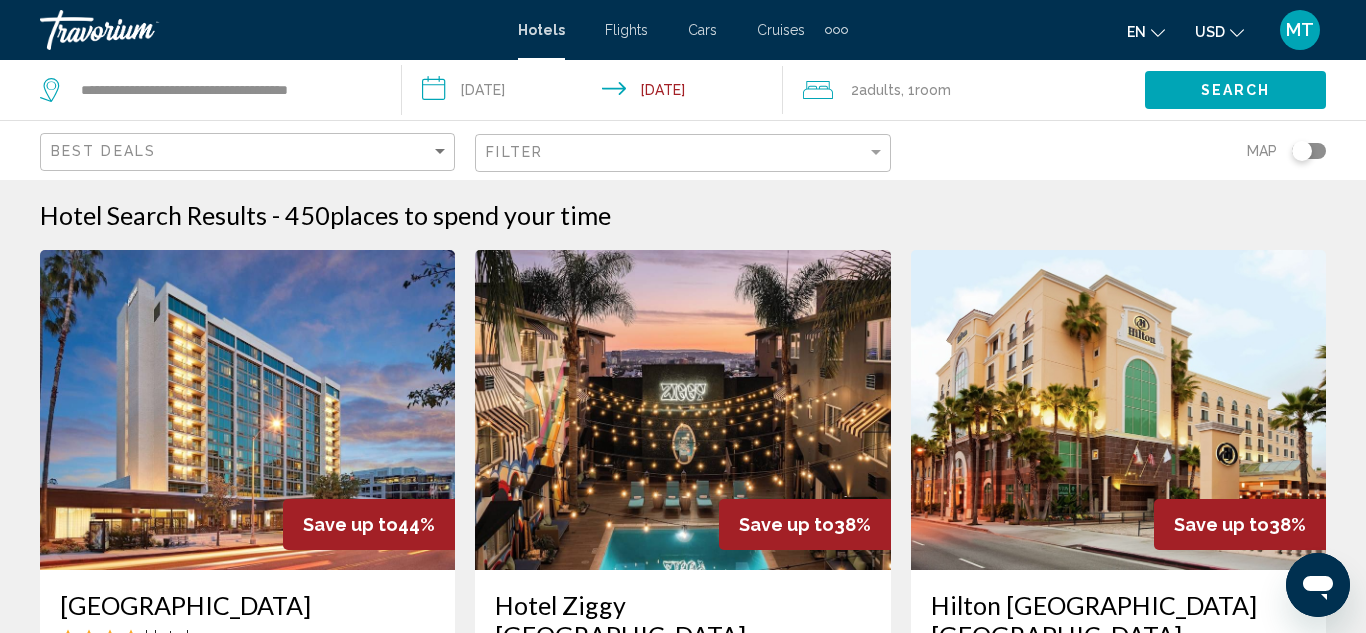 click at bounding box center [247, 410] 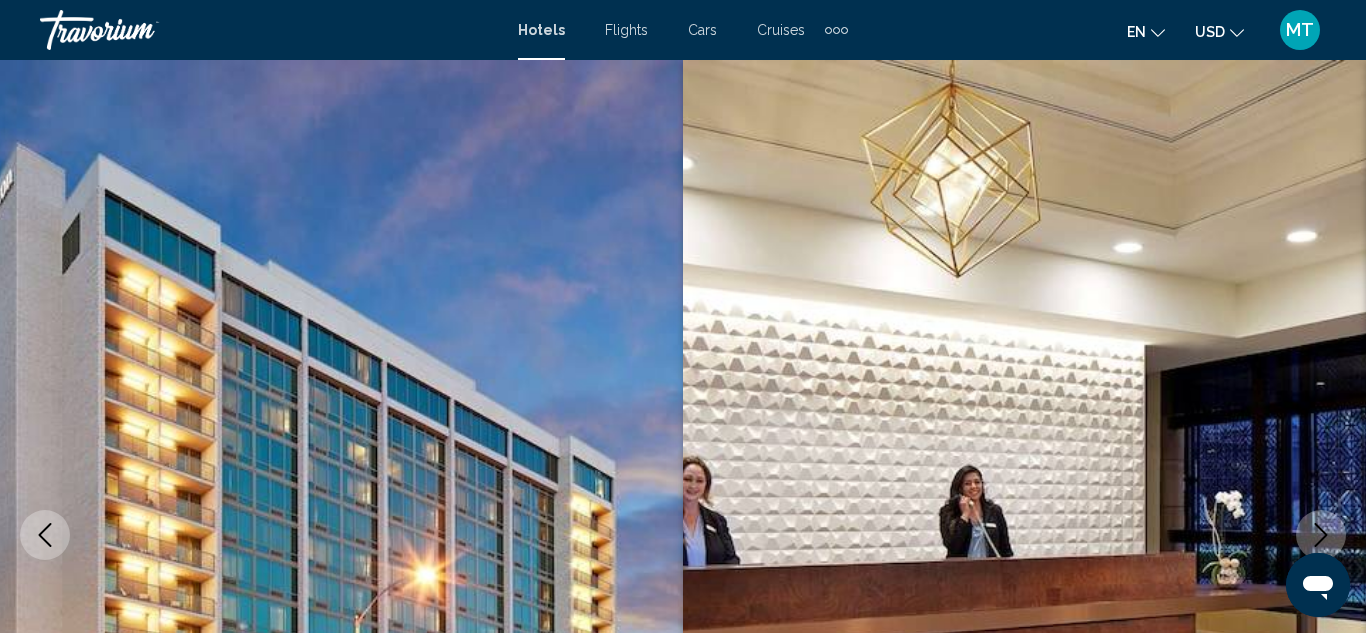 scroll, scrollTop: 218, scrollLeft: 0, axis: vertical 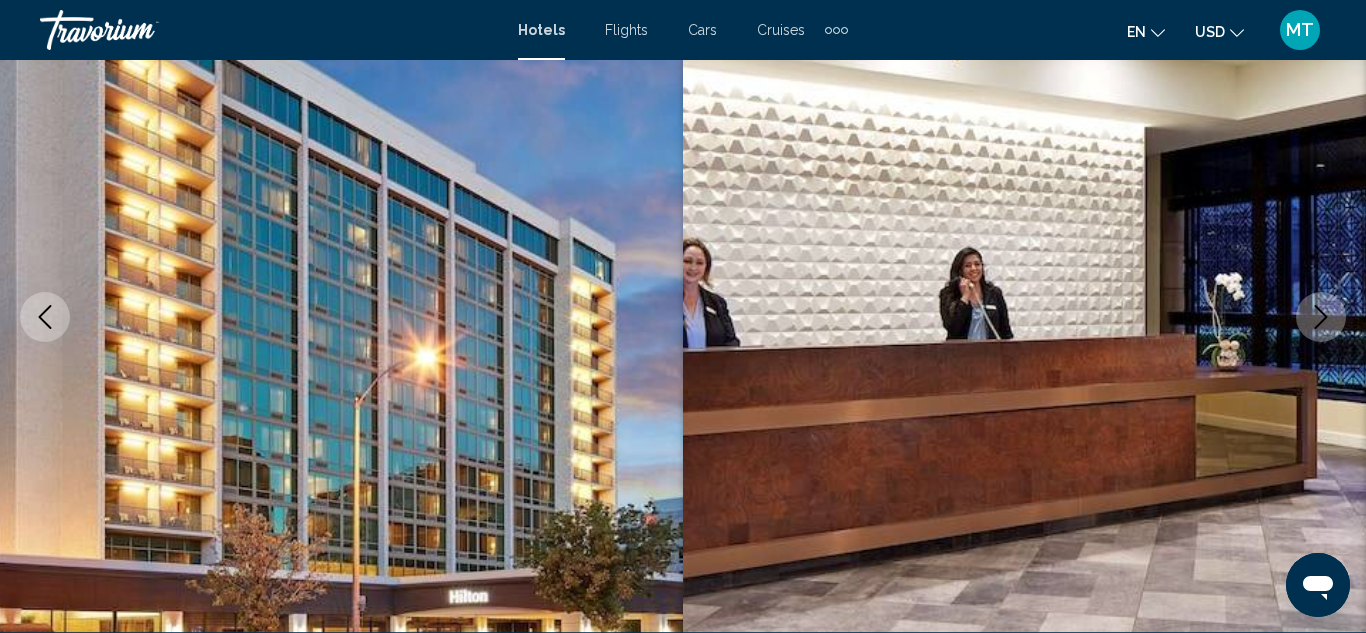 click 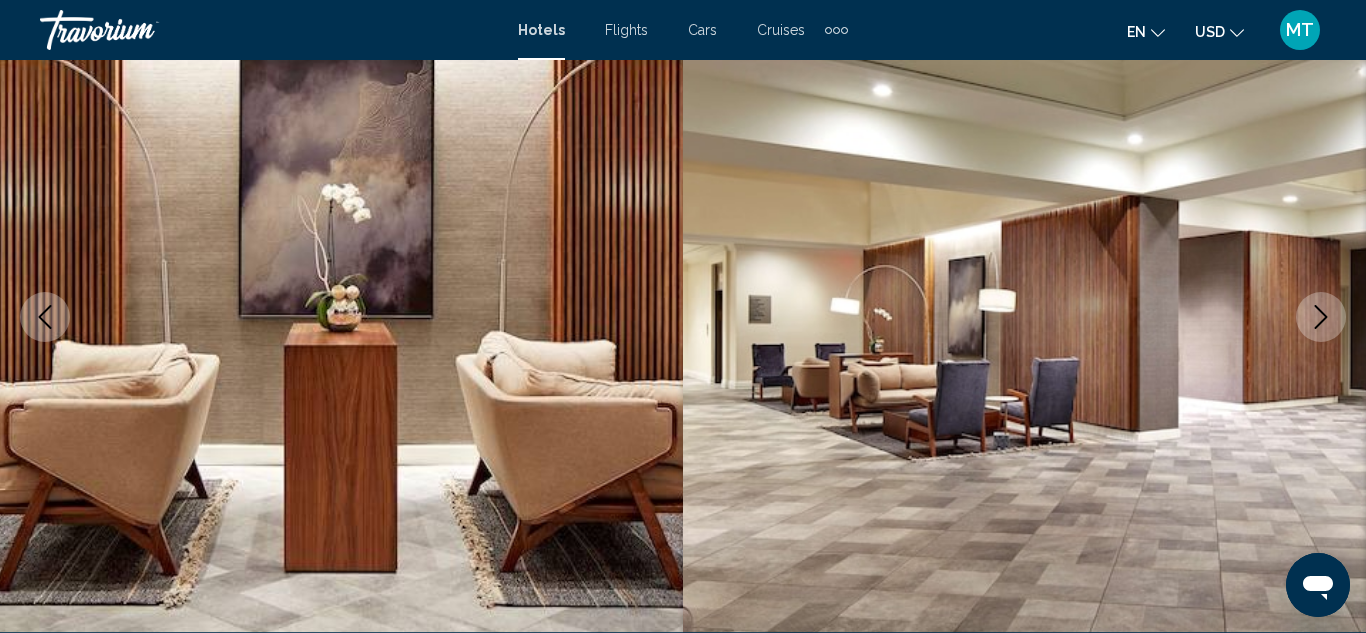 click 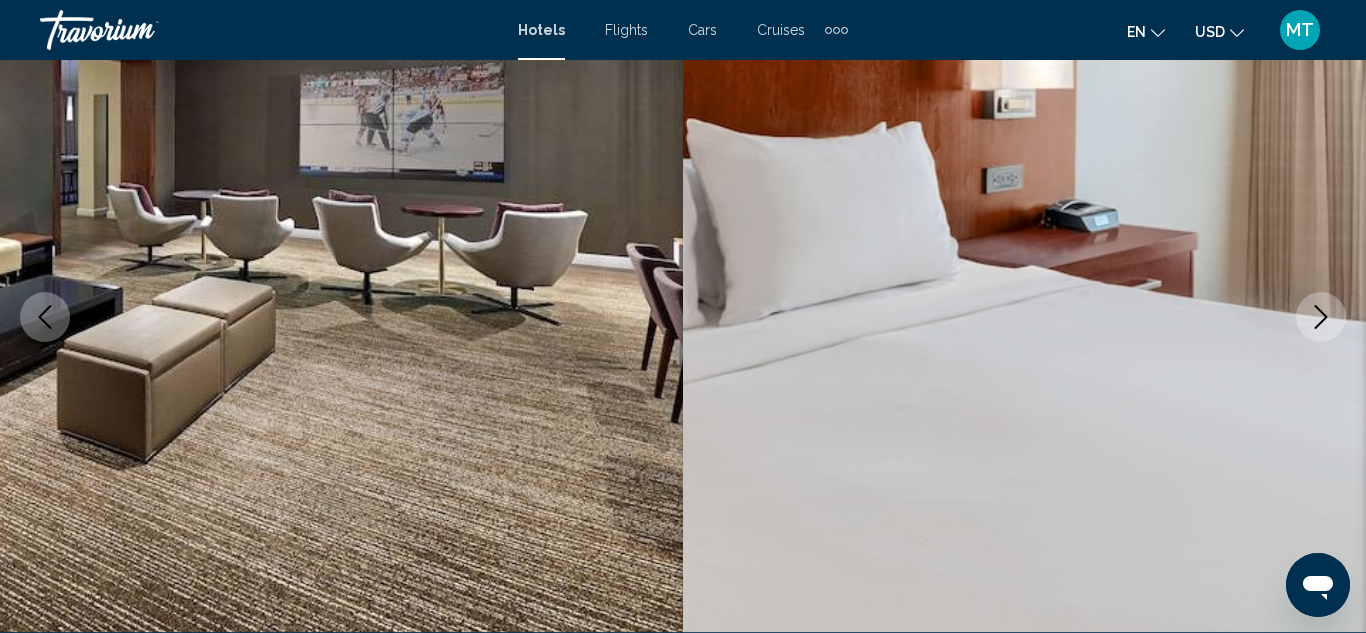 click 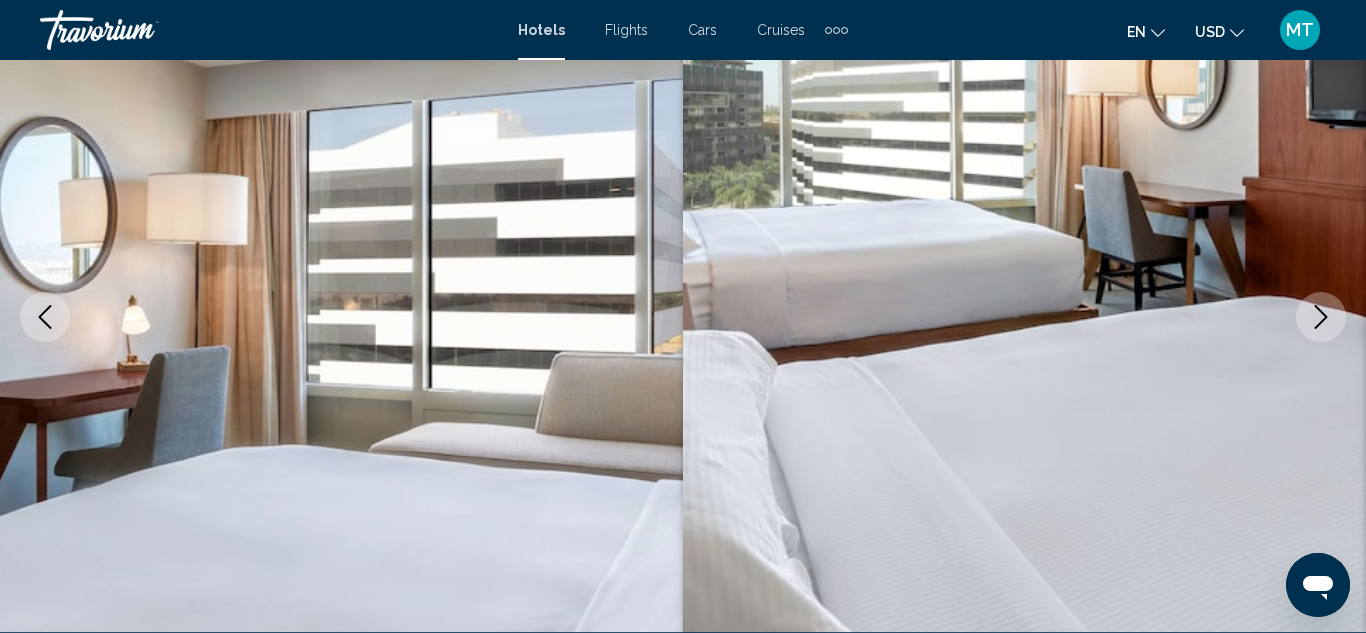 click 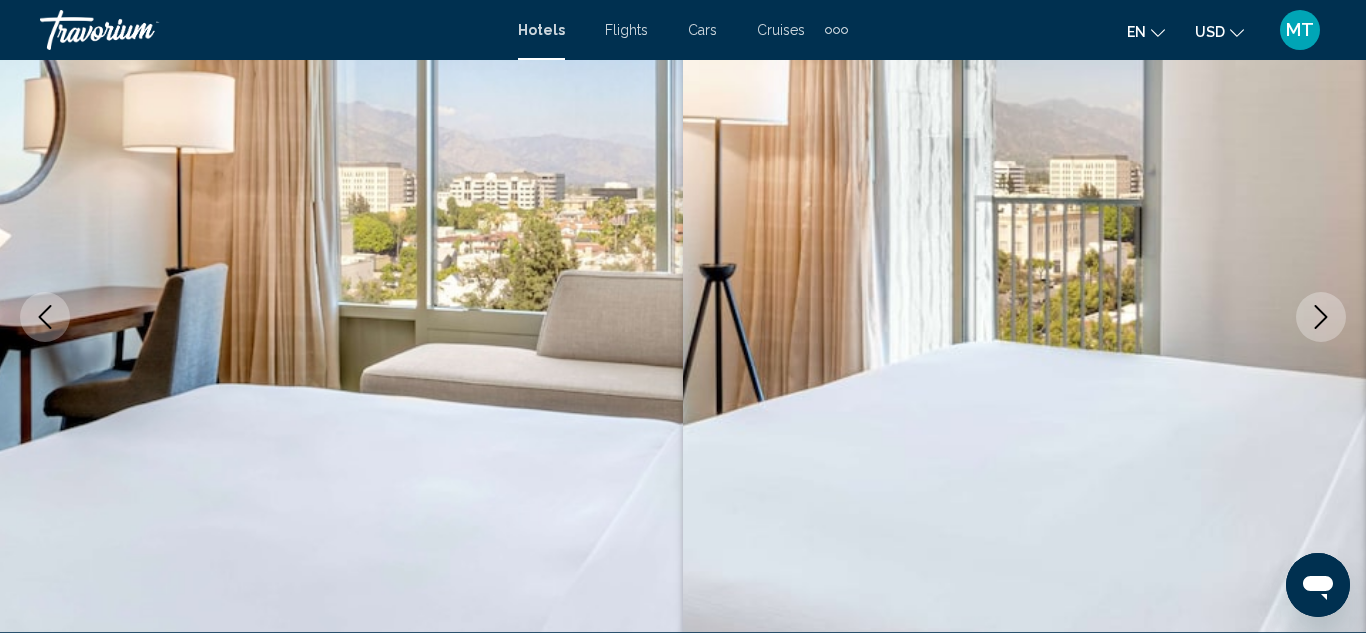 click 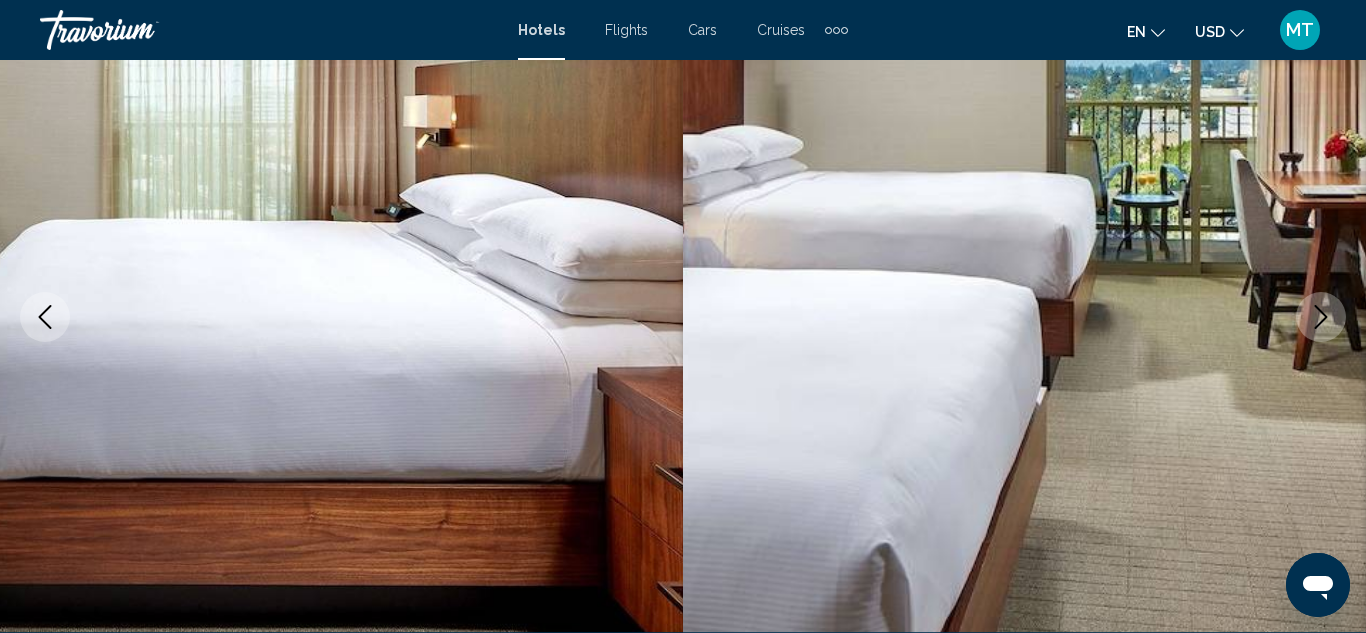 click 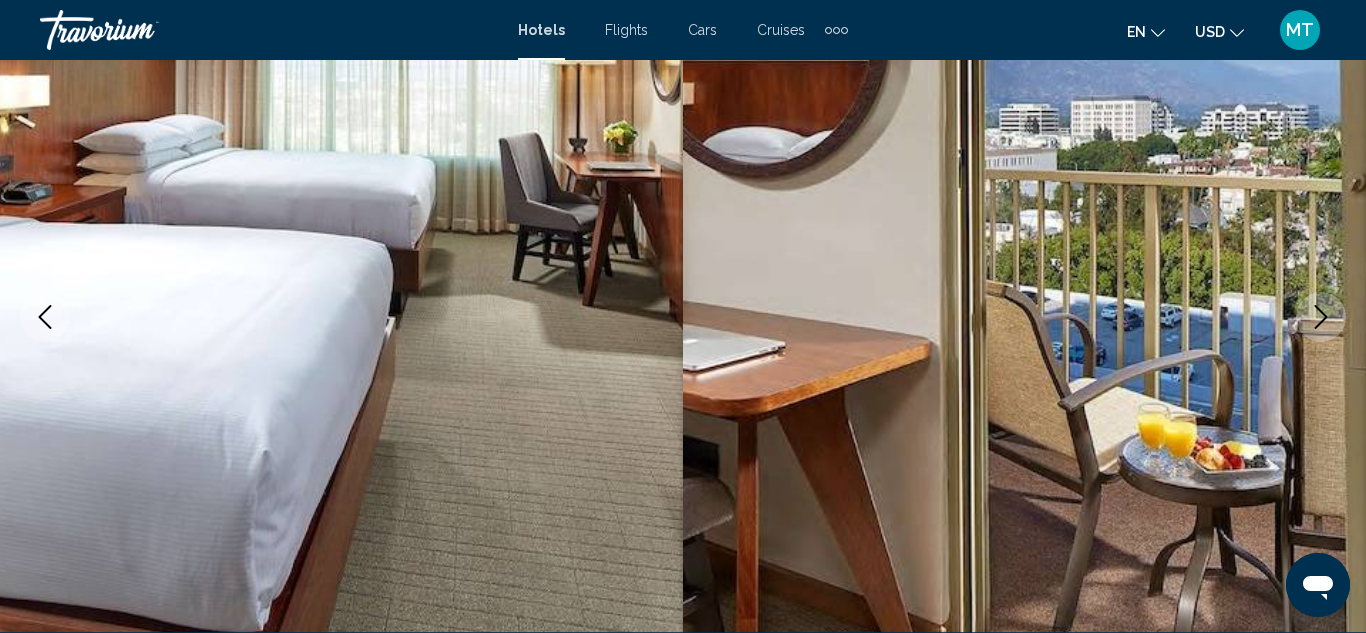 click 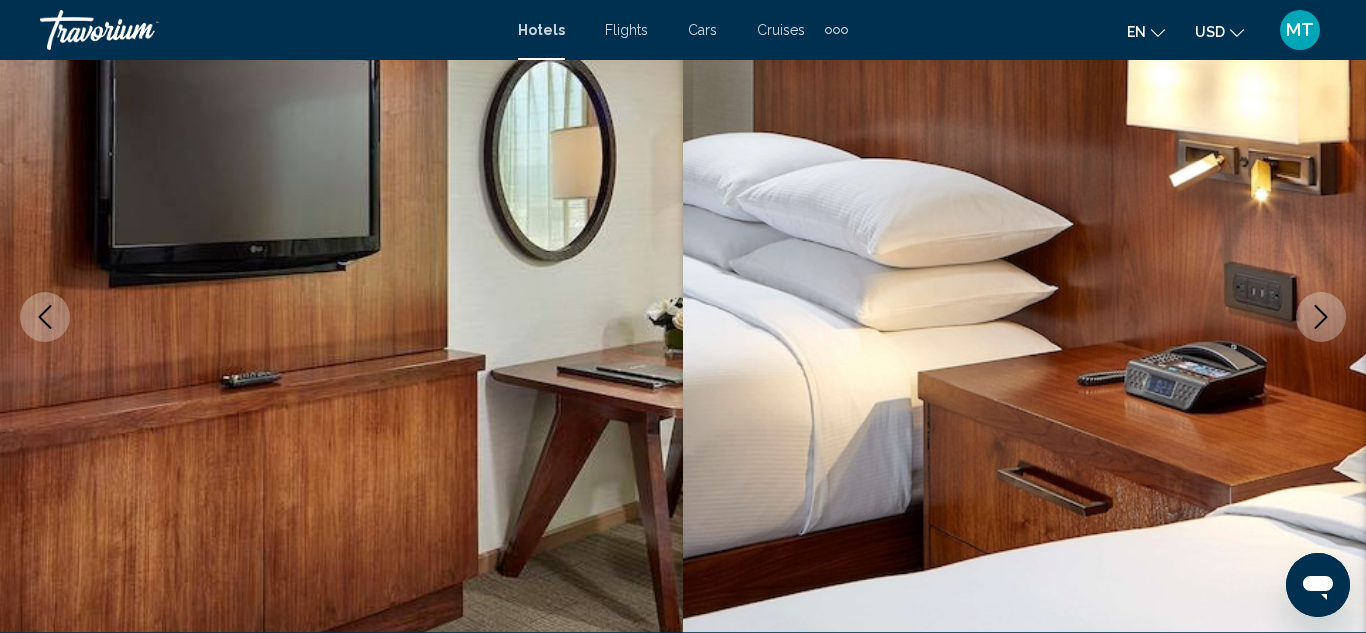 click 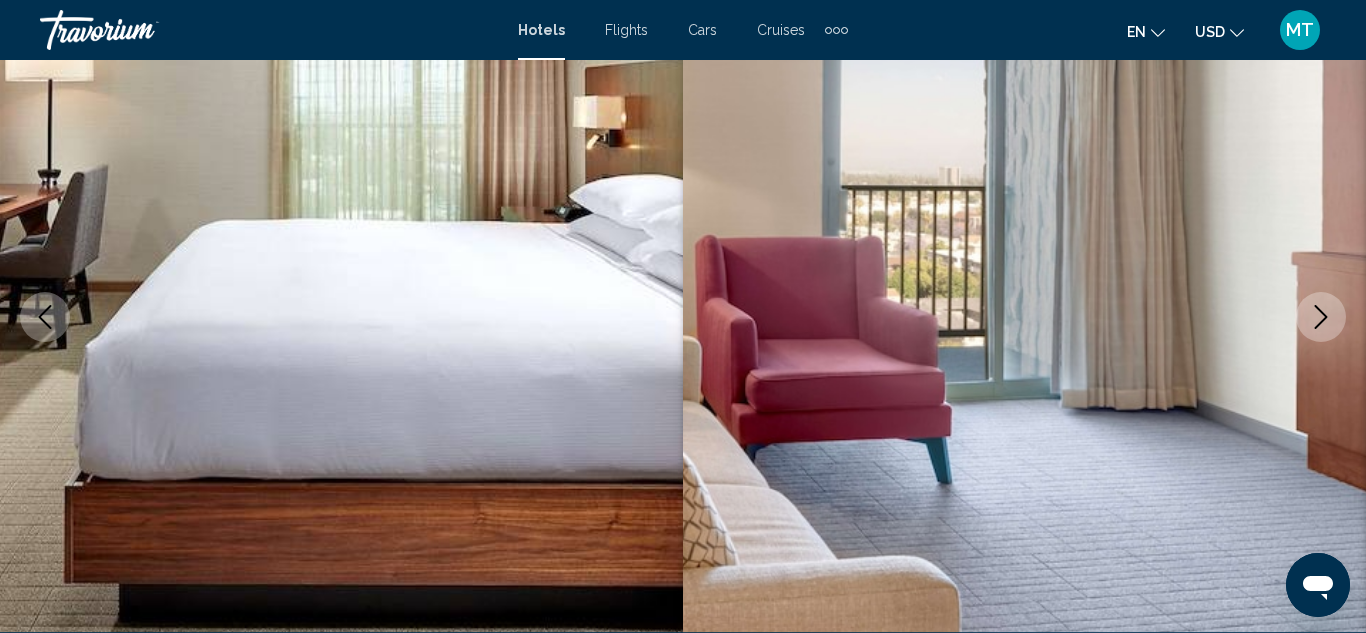 click 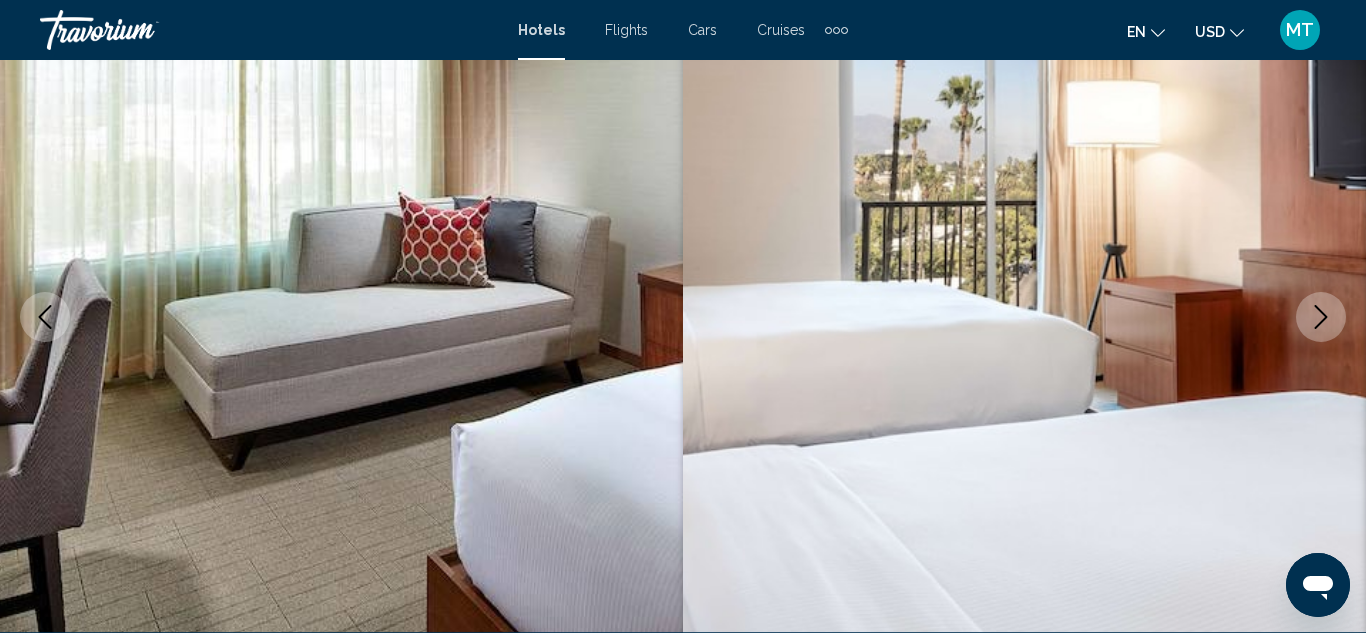 click 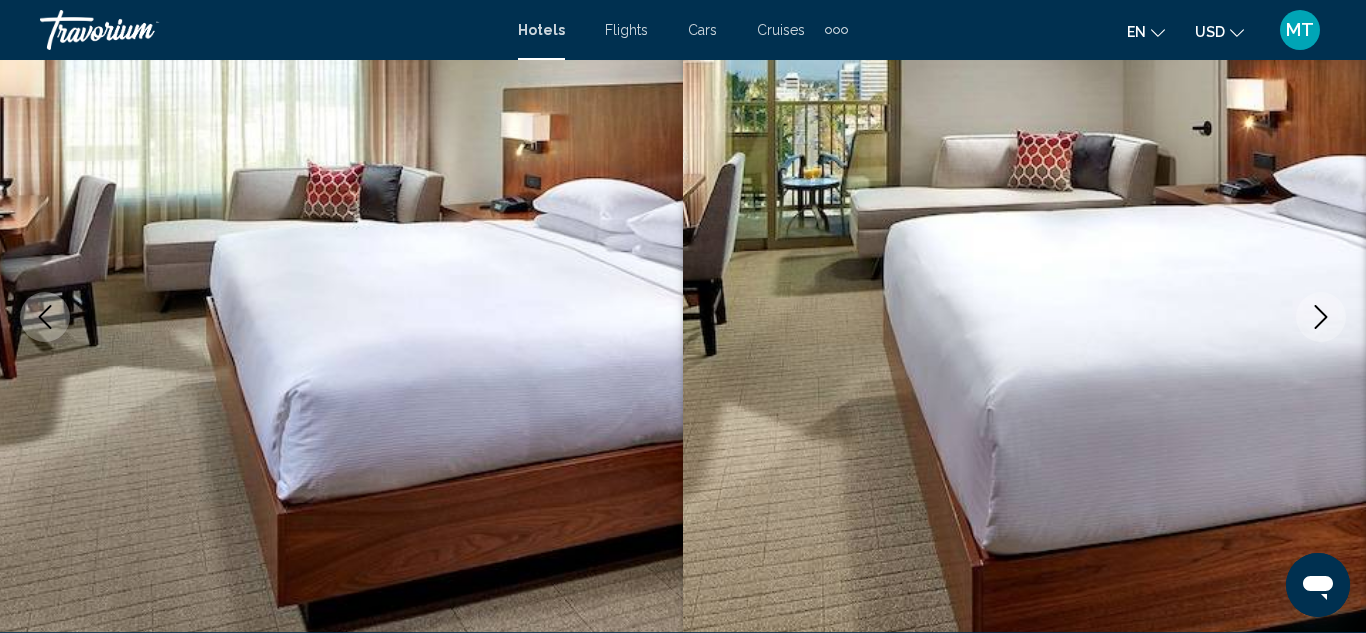 click 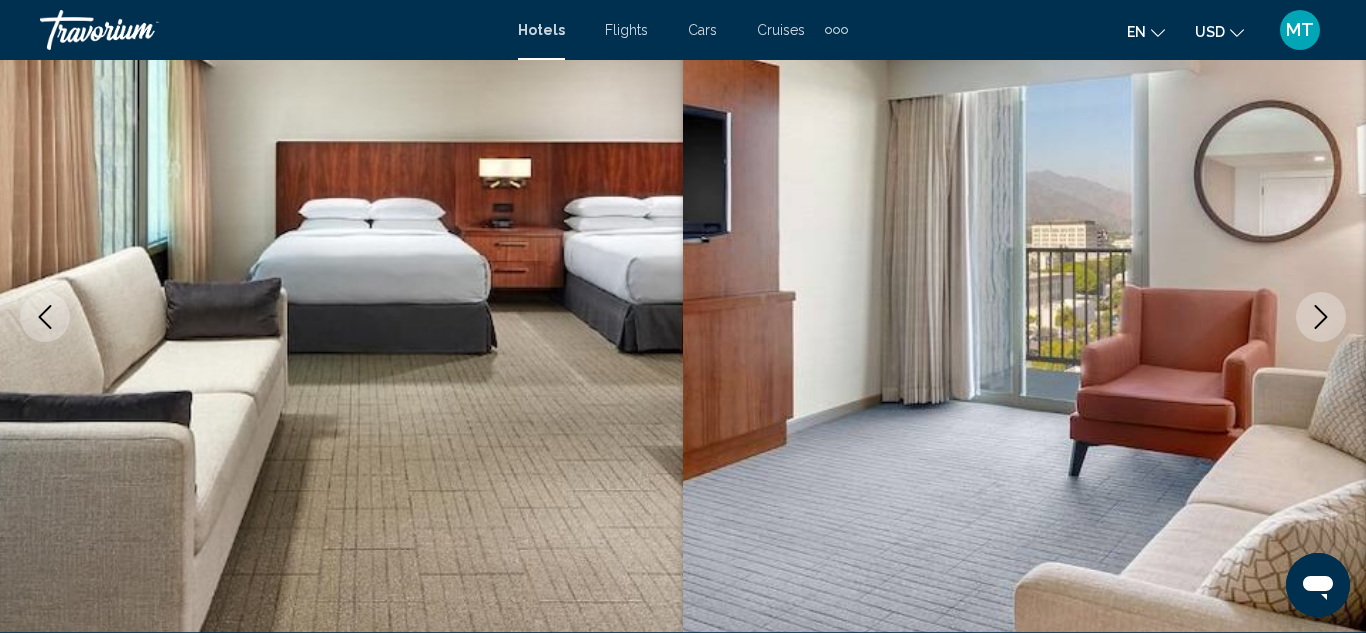 click 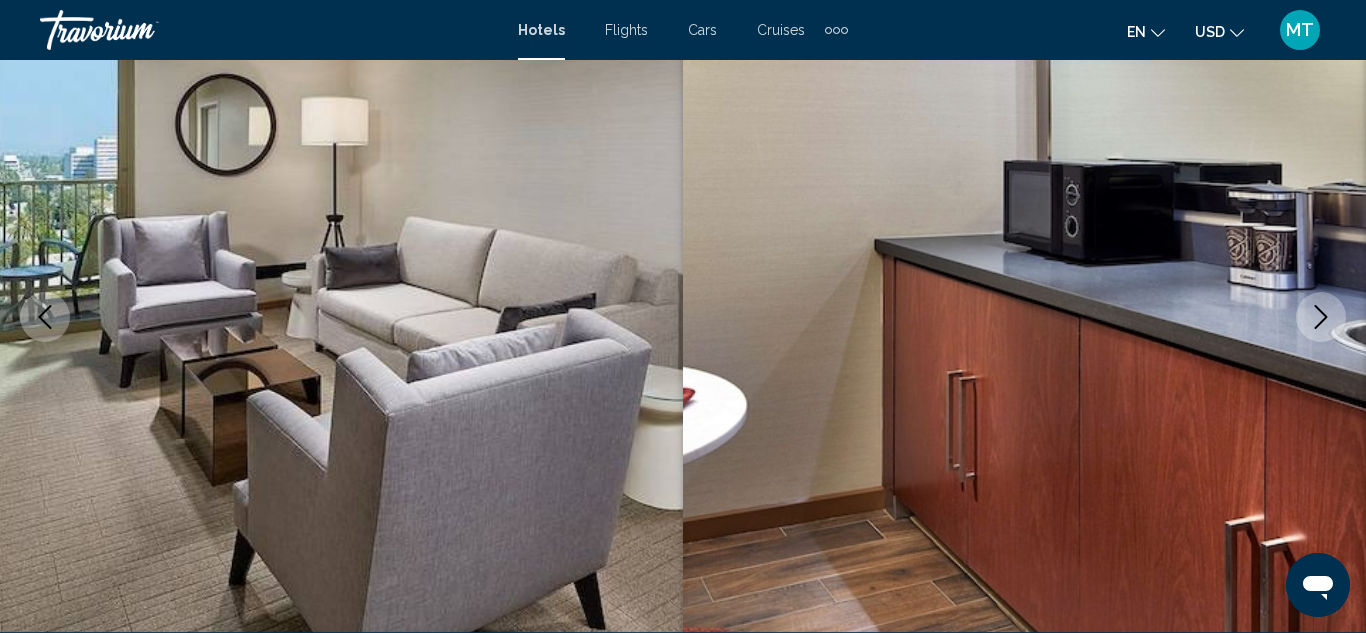 click 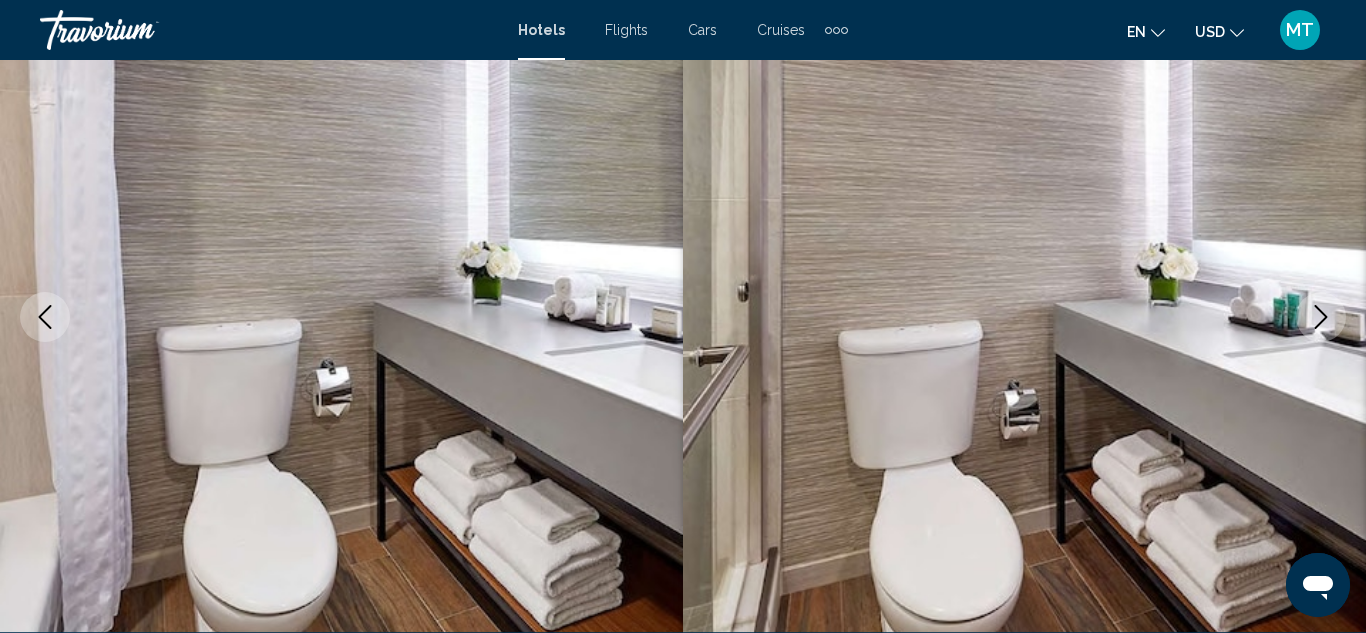 click 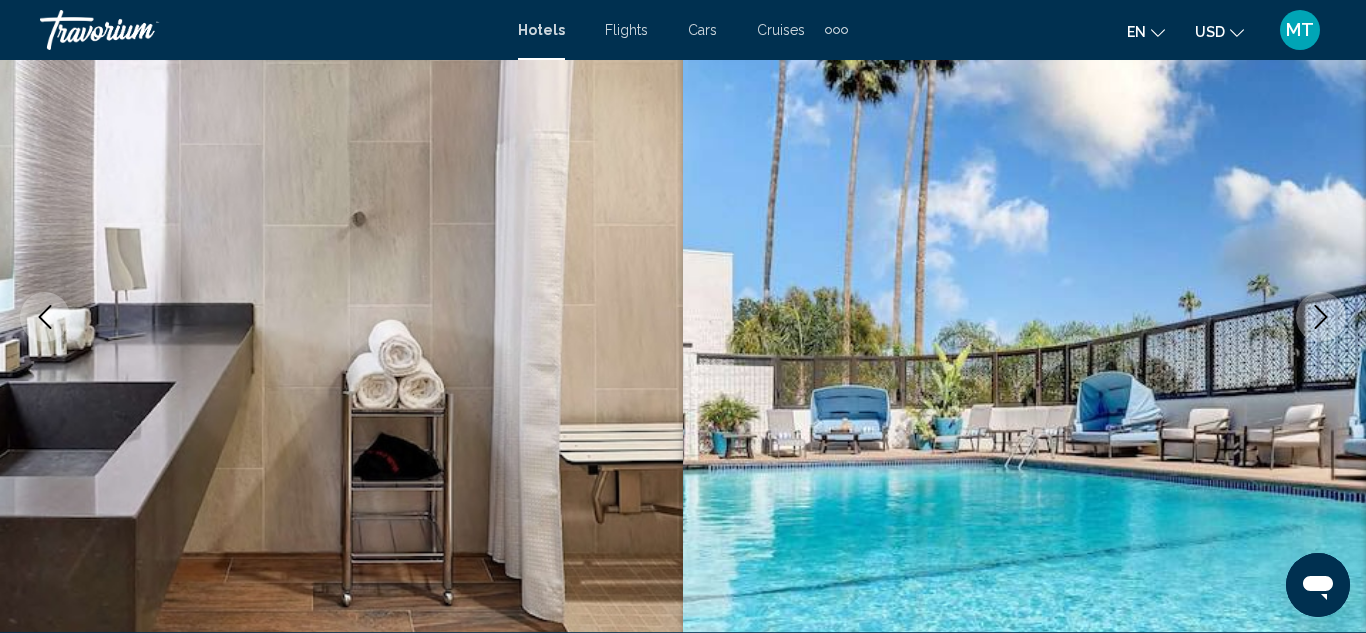 click 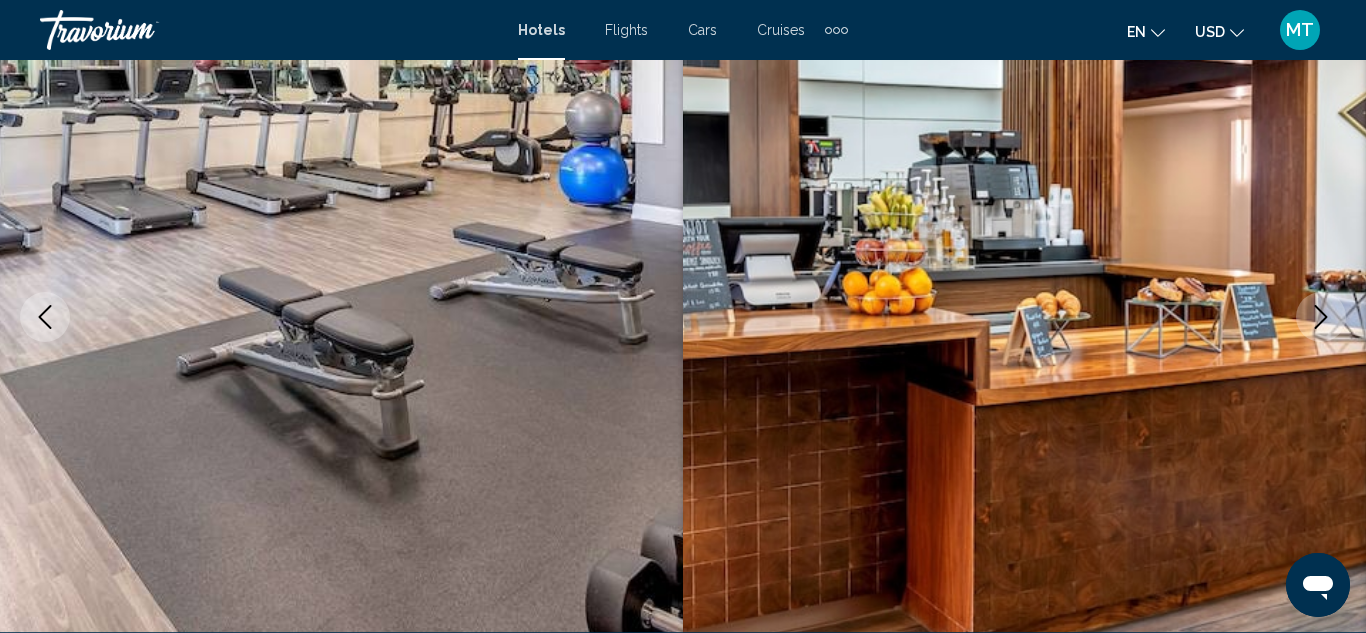 click 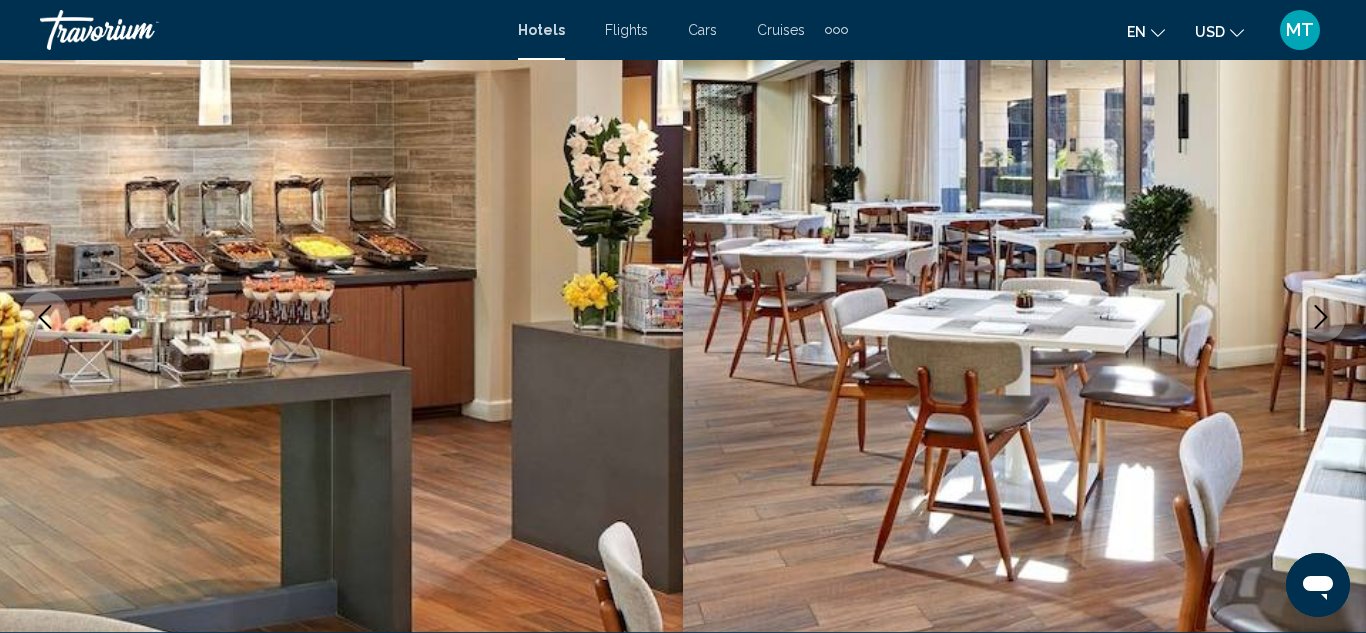 click 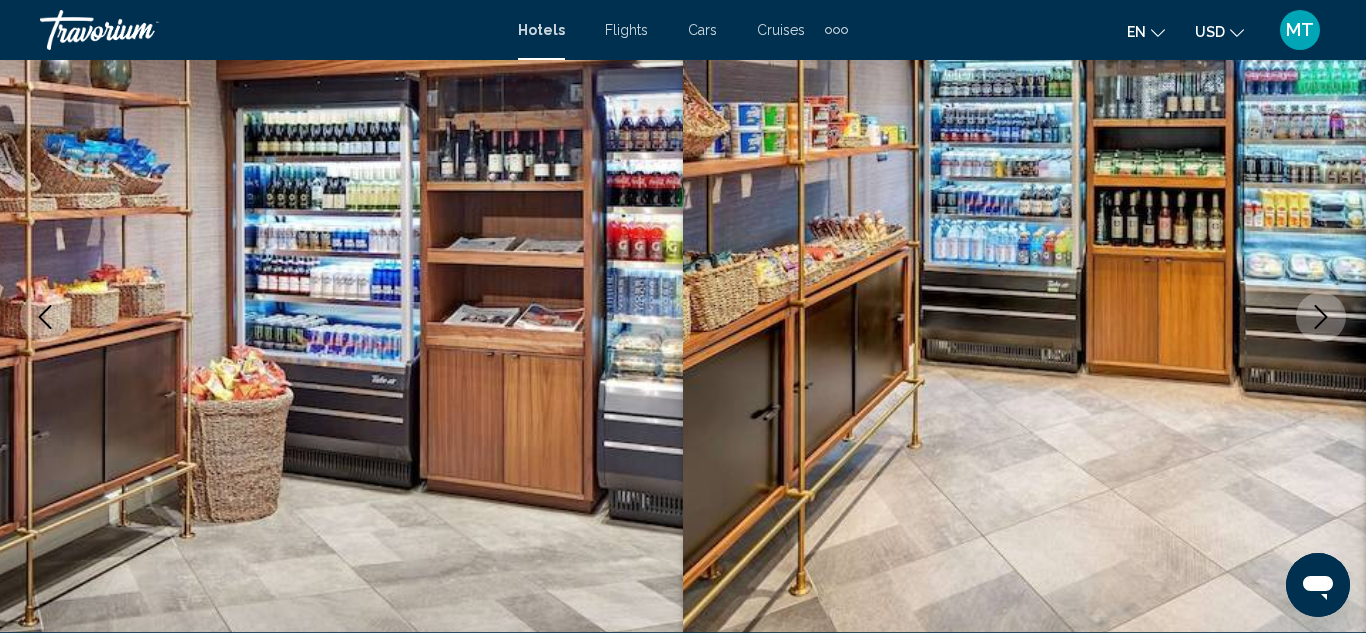 click 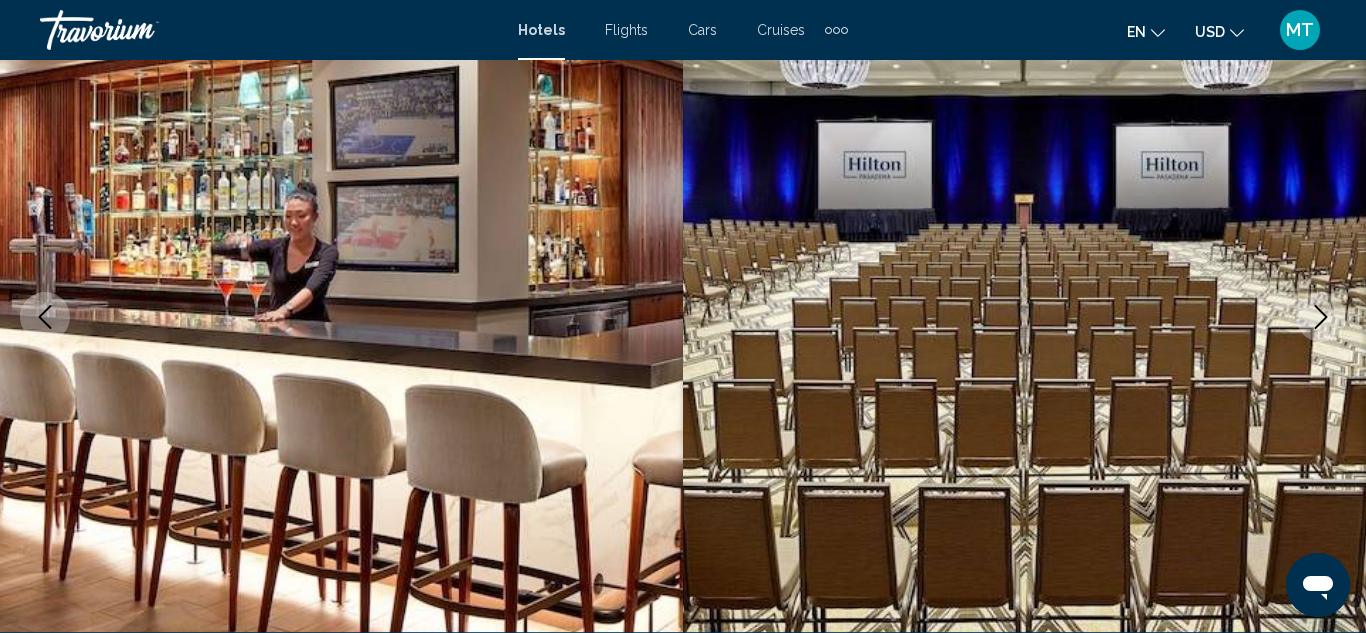 click 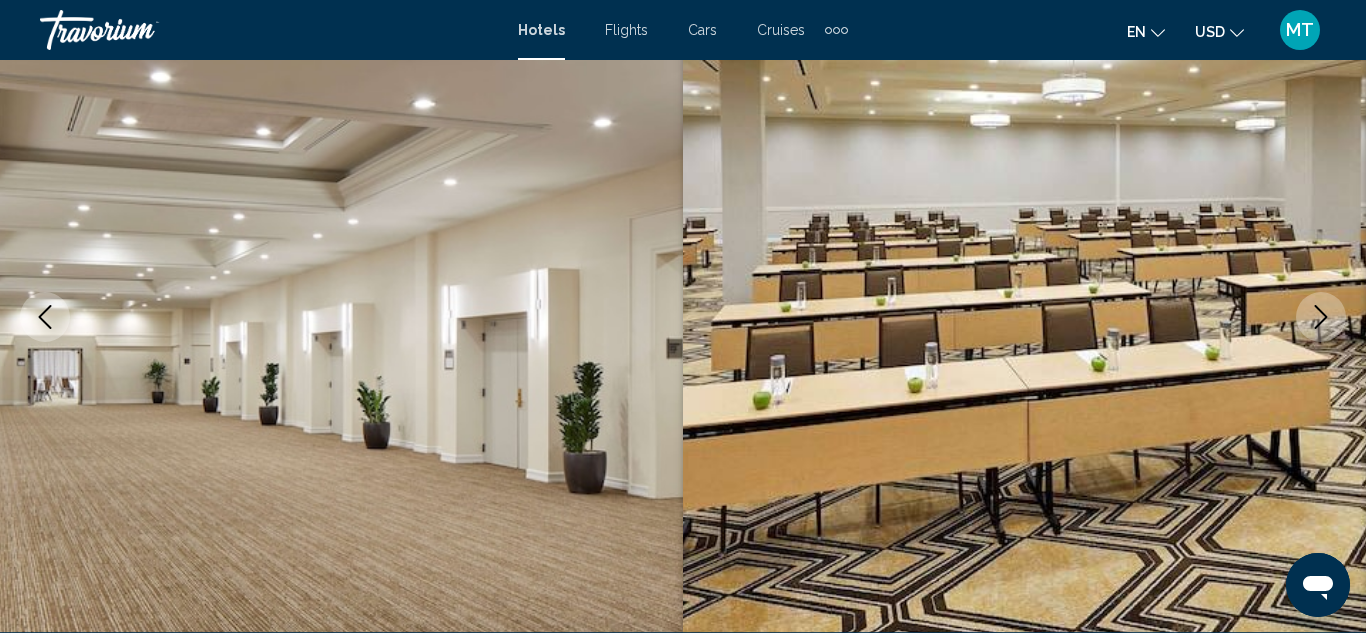 click 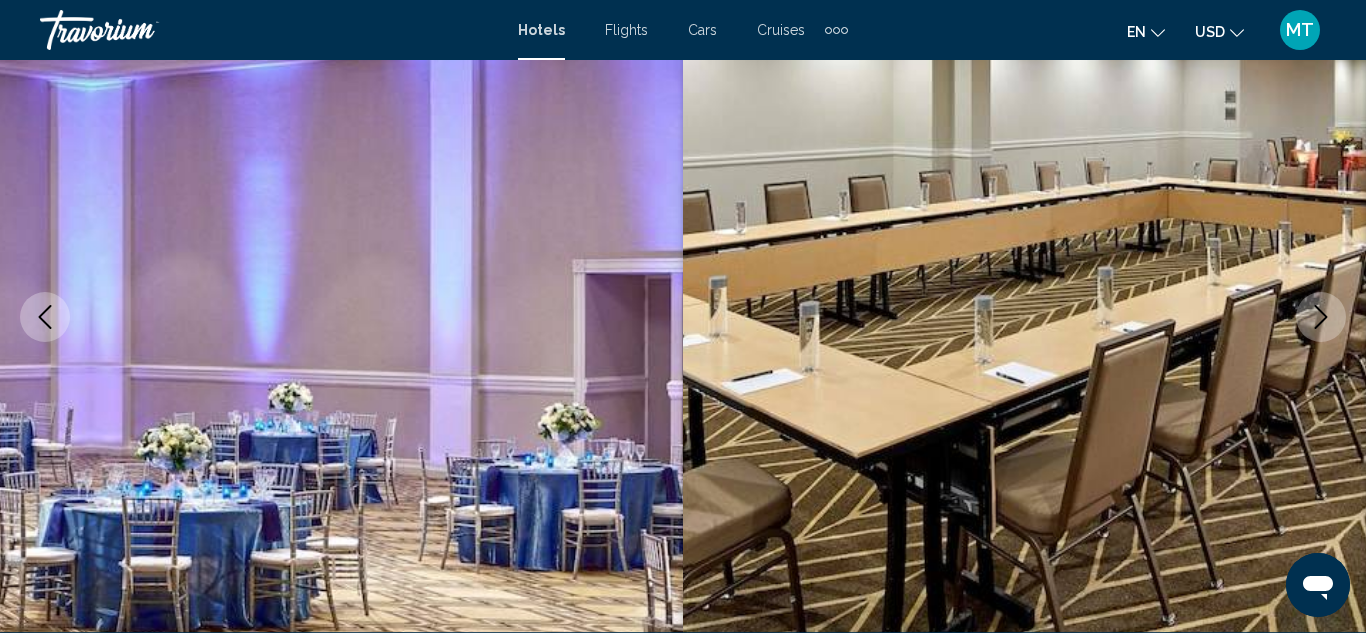 click 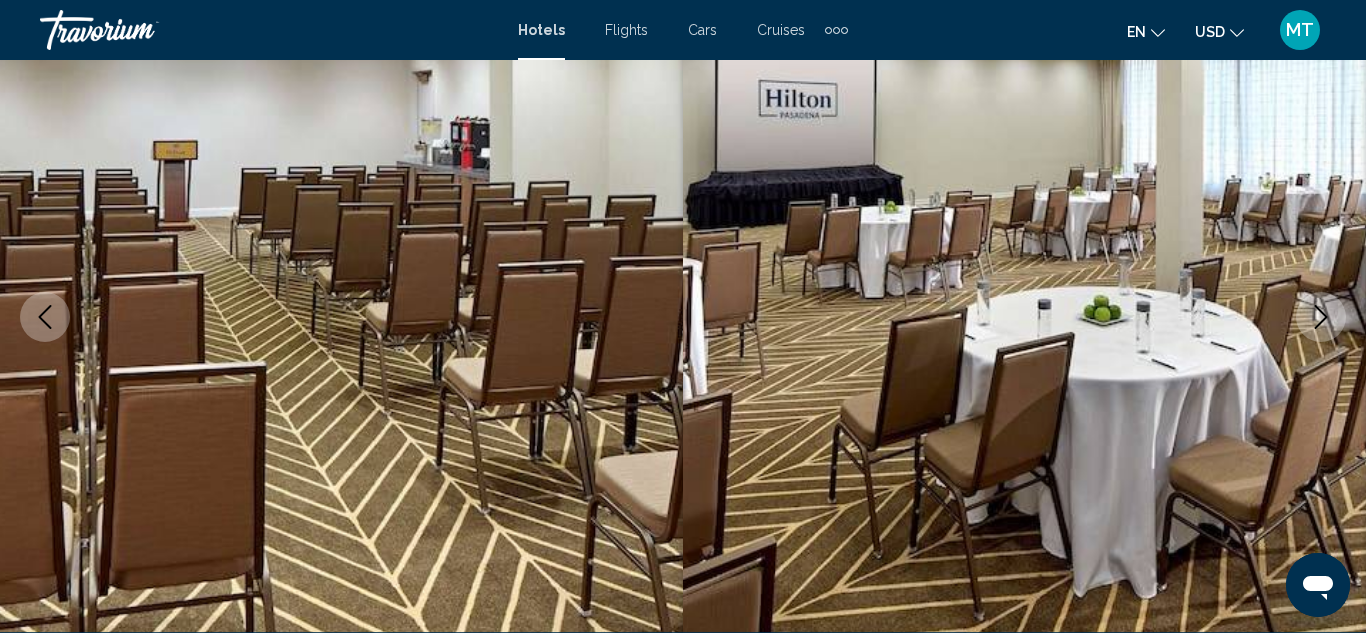 click 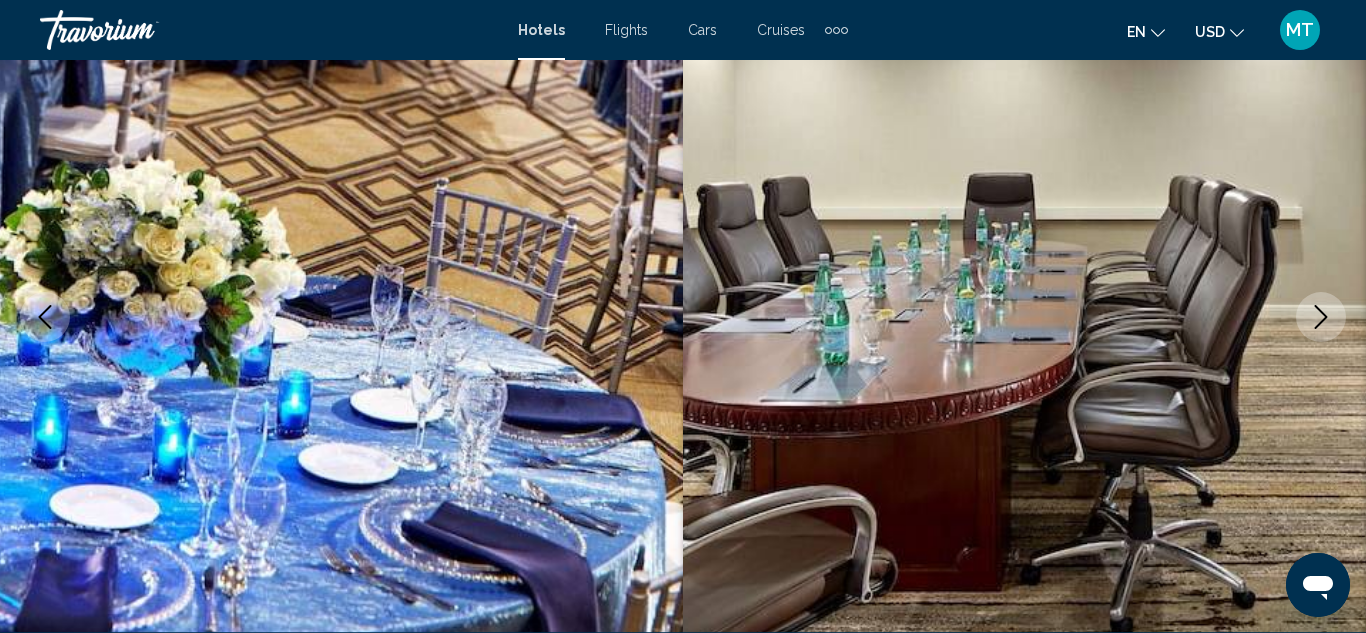 click 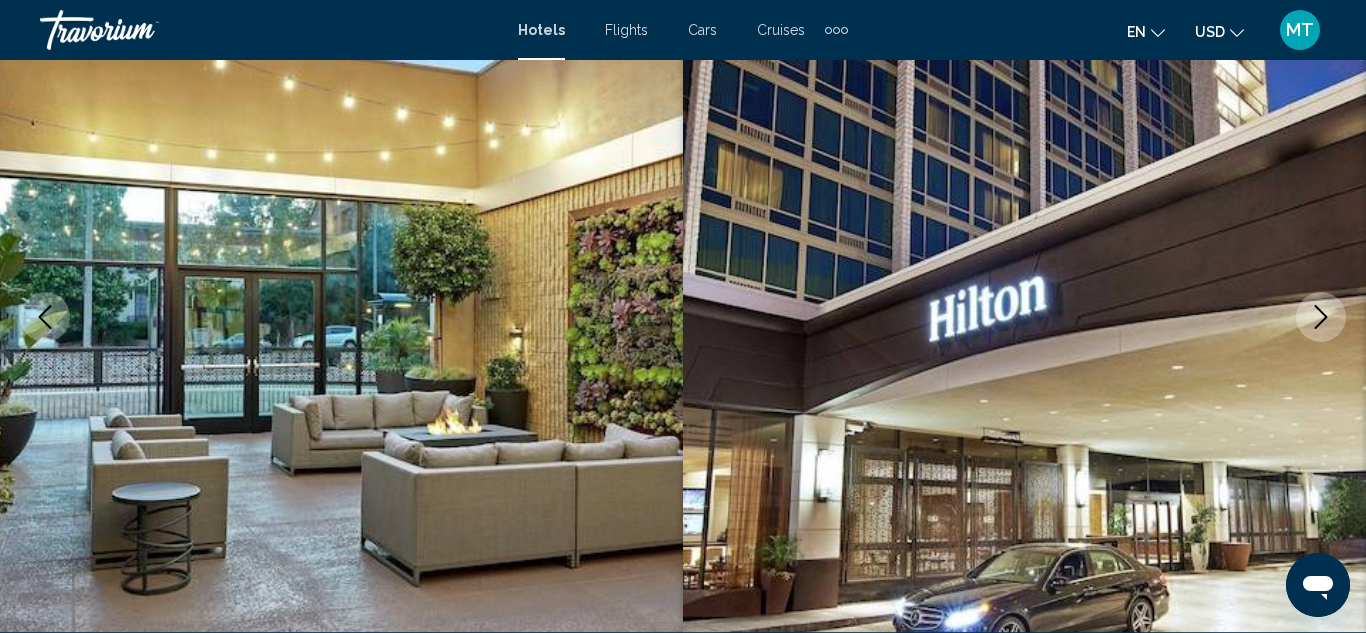 click 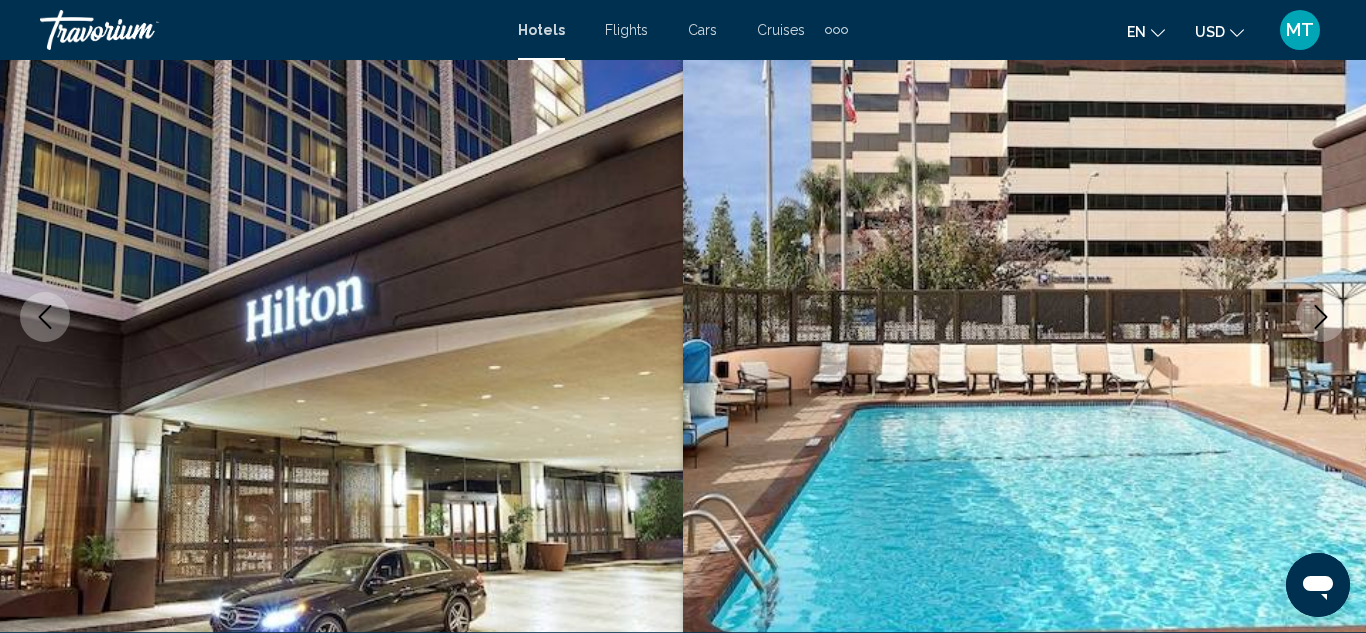 click 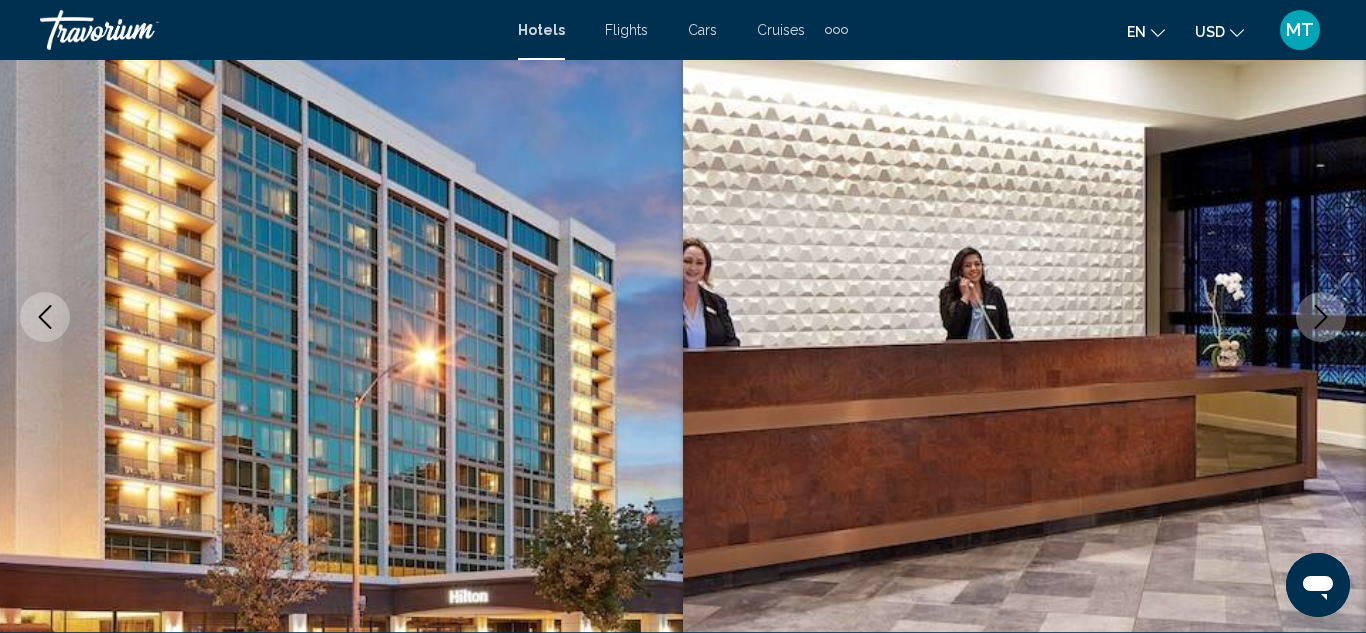 click 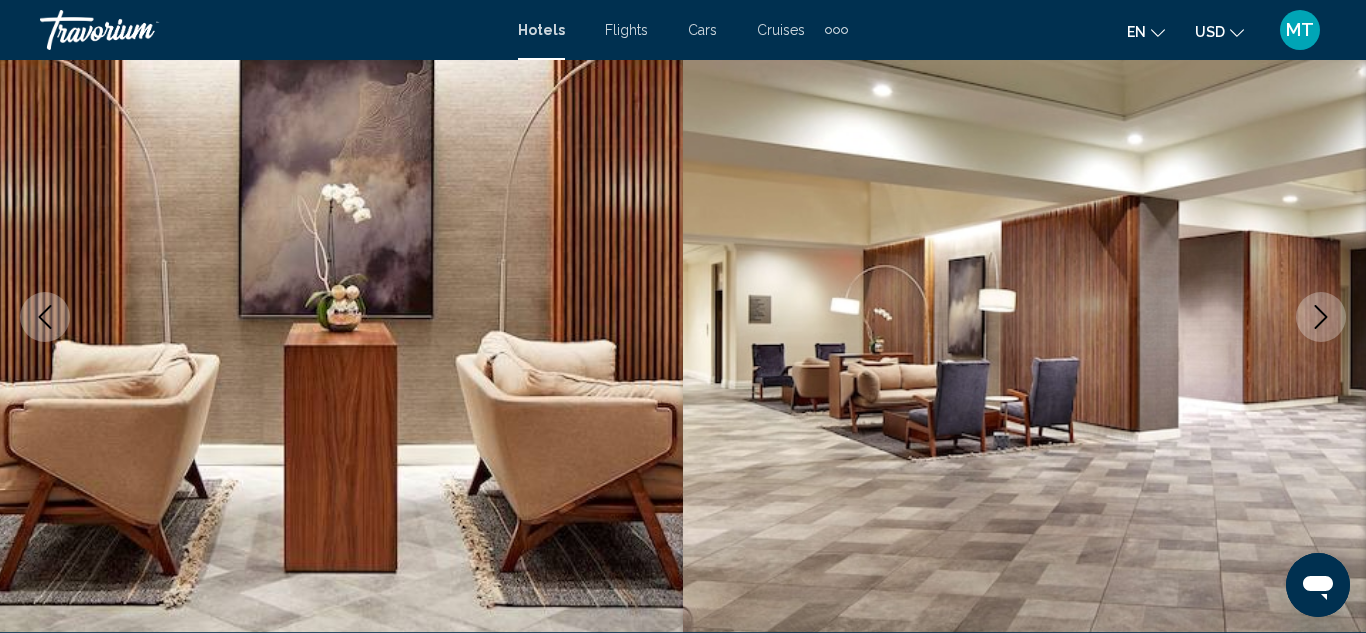 click 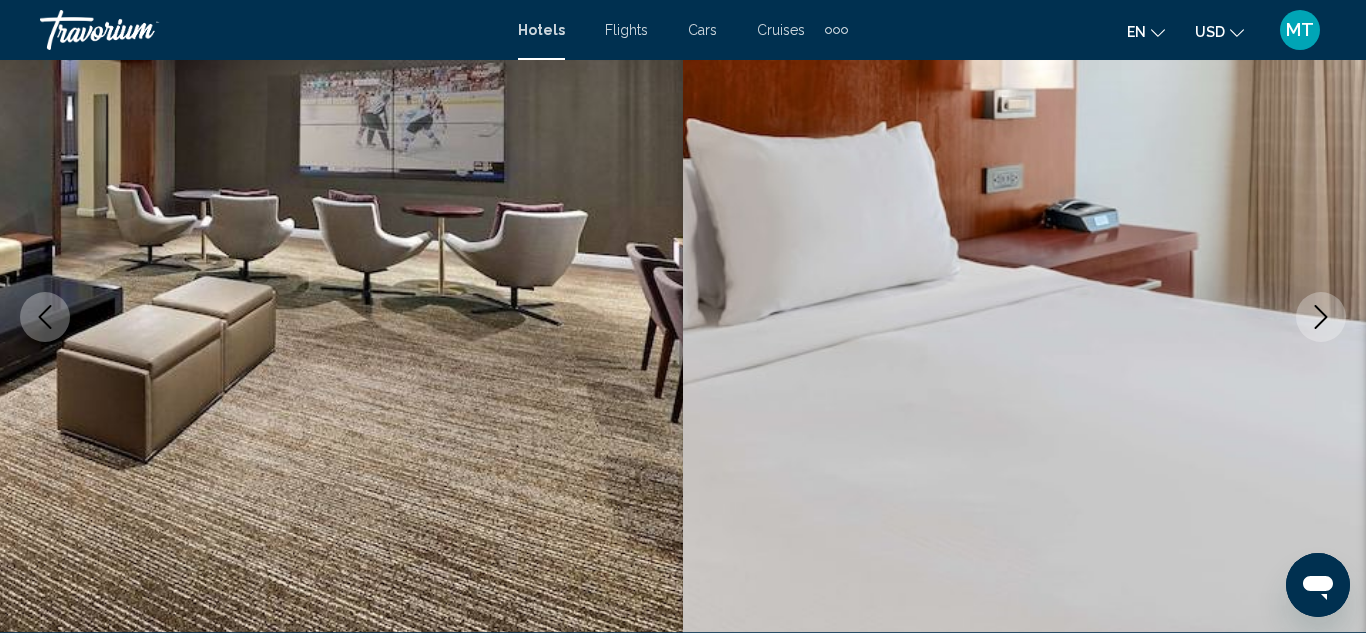 click 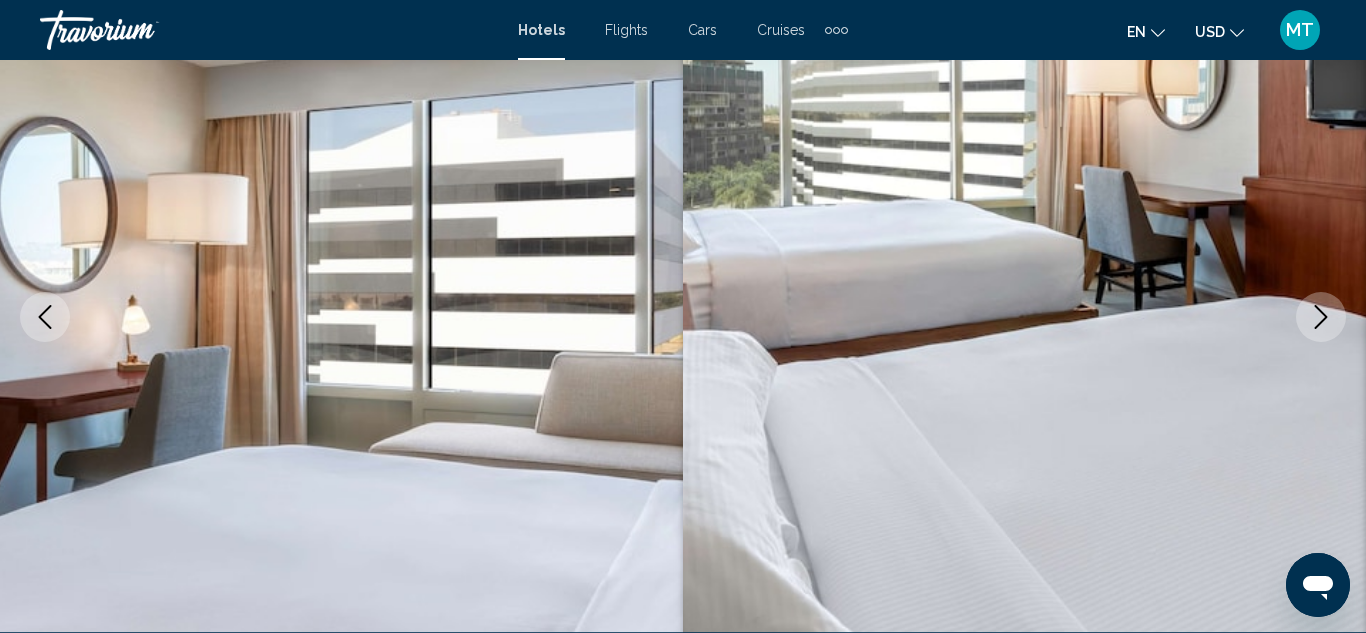 click 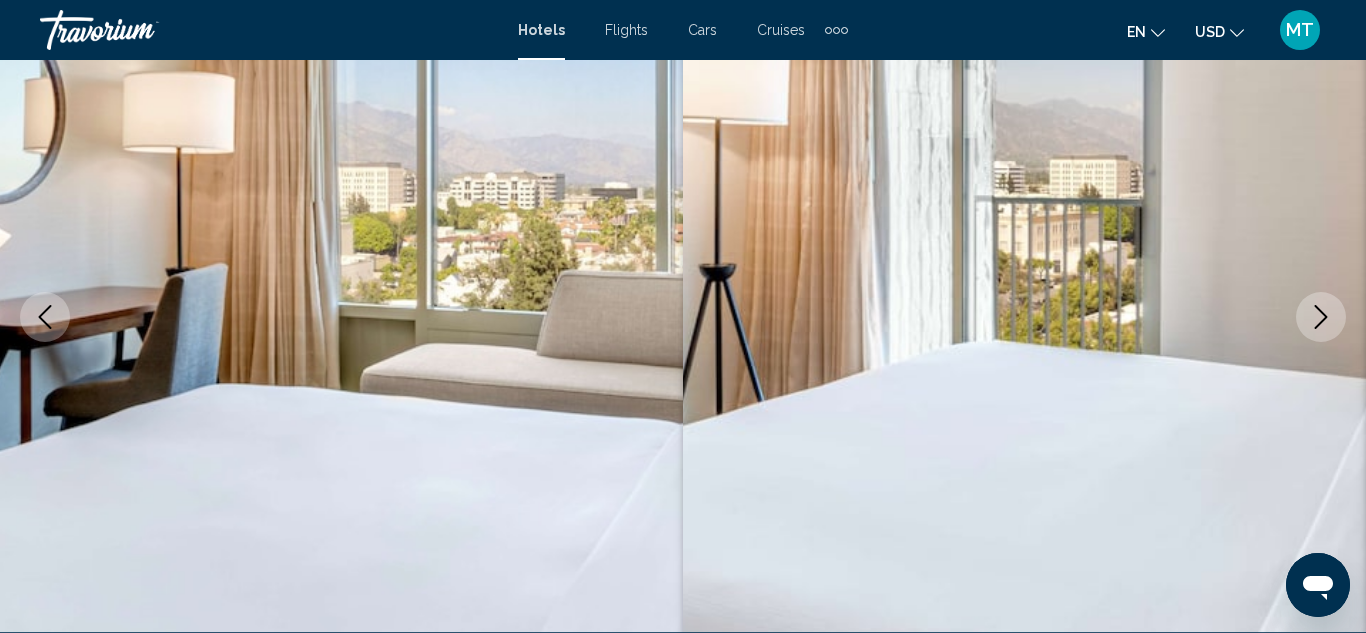 click 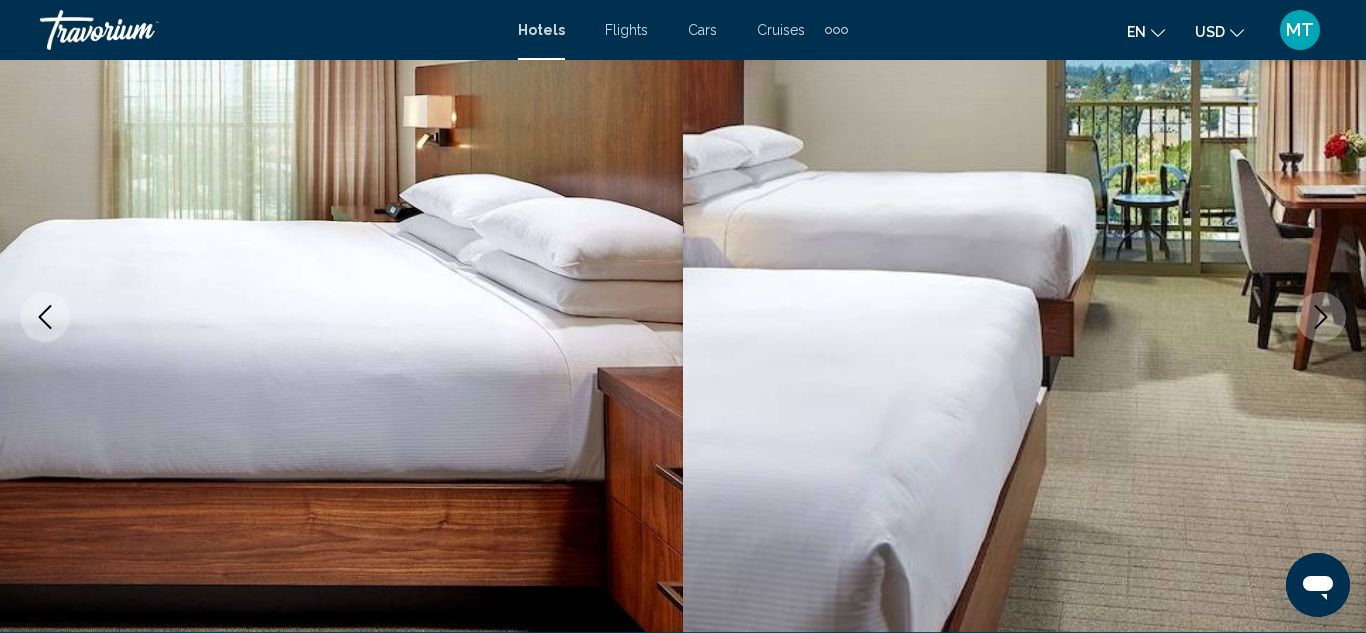click 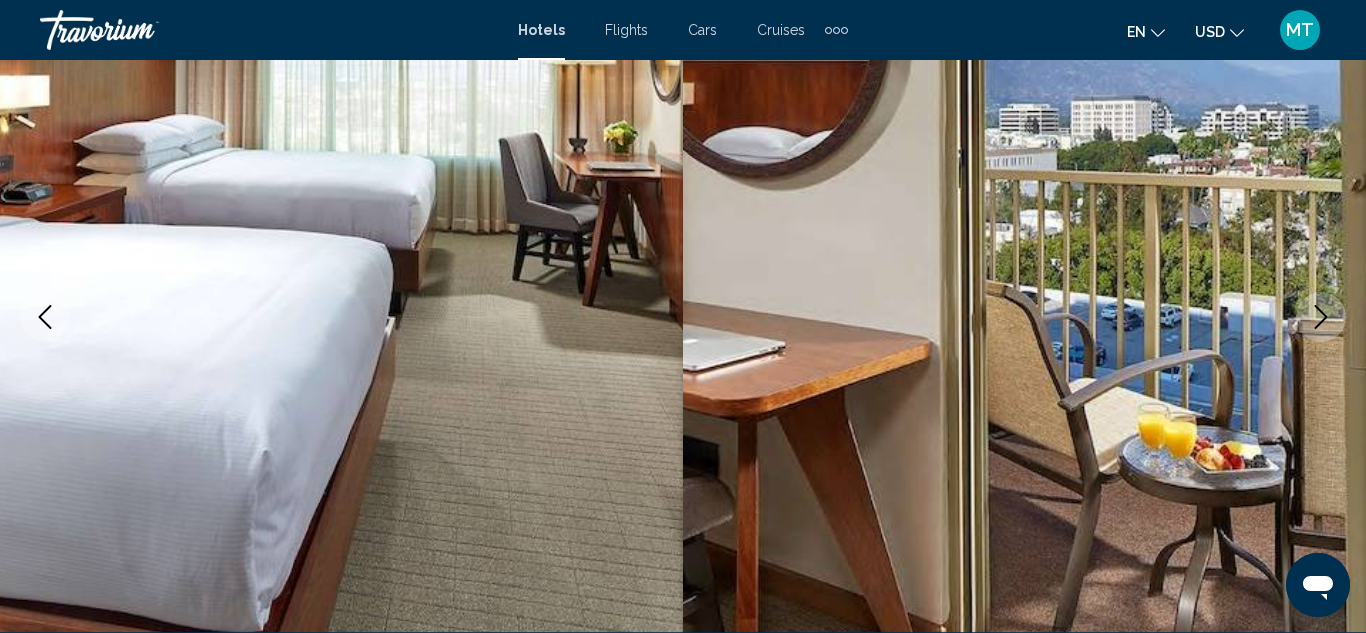 click 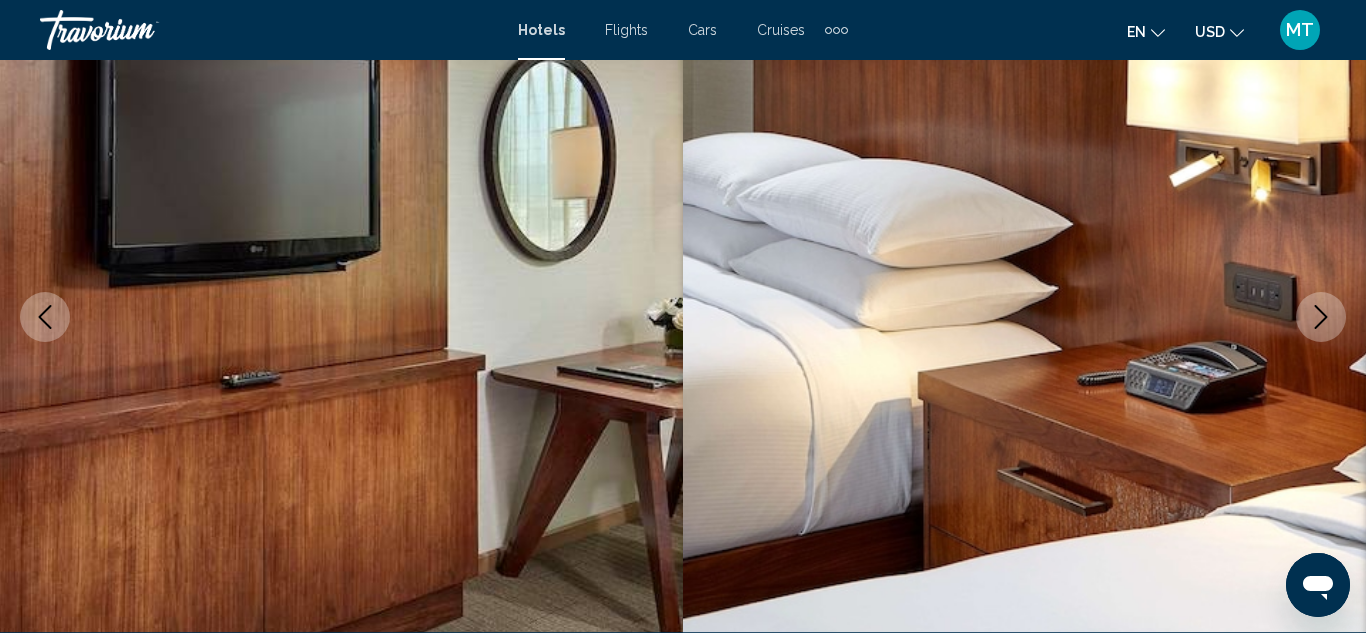 click 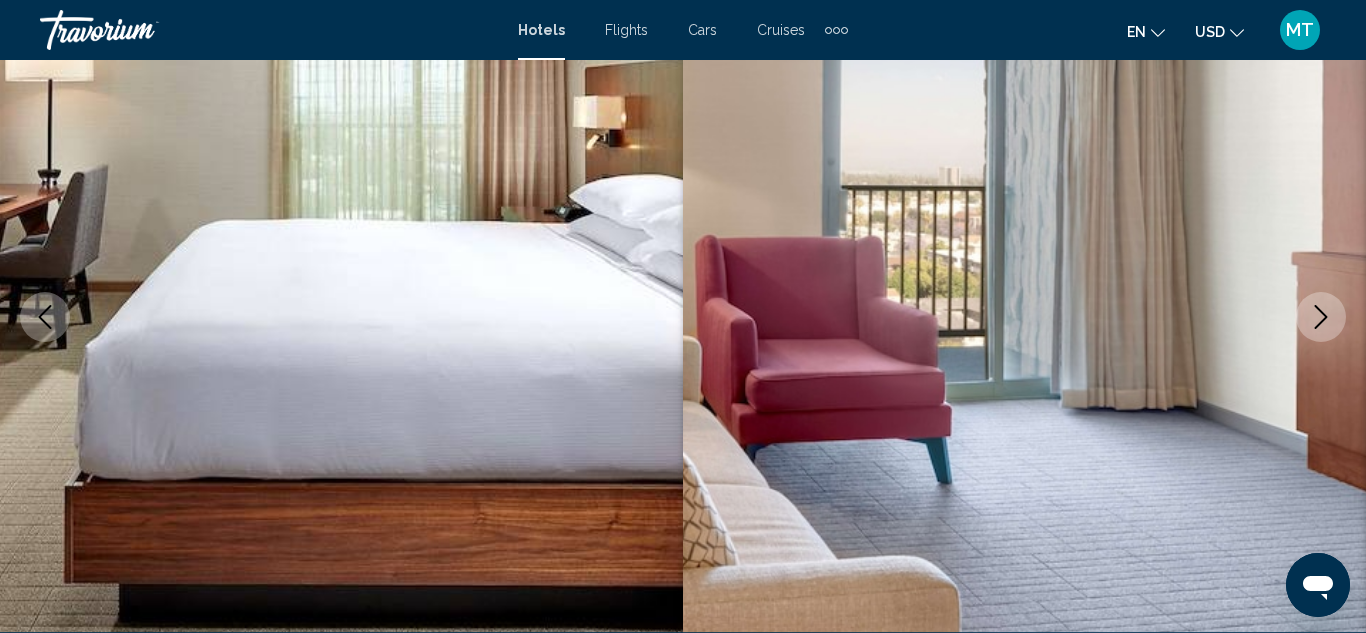 click 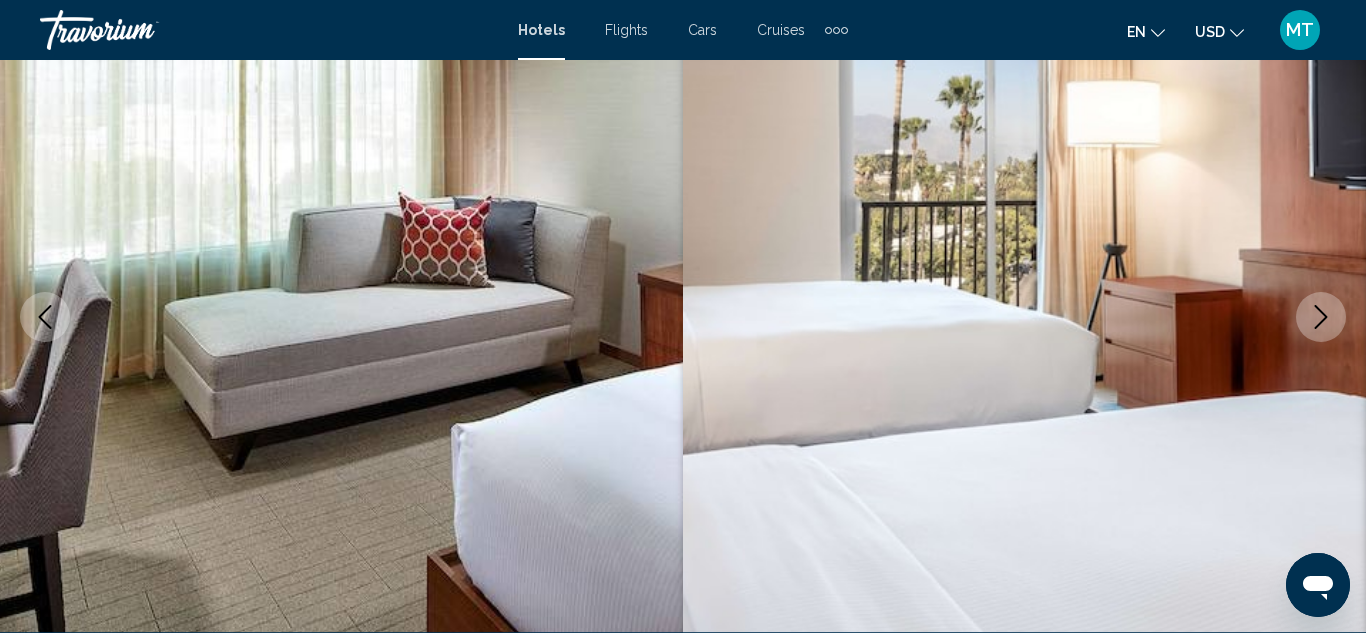 click 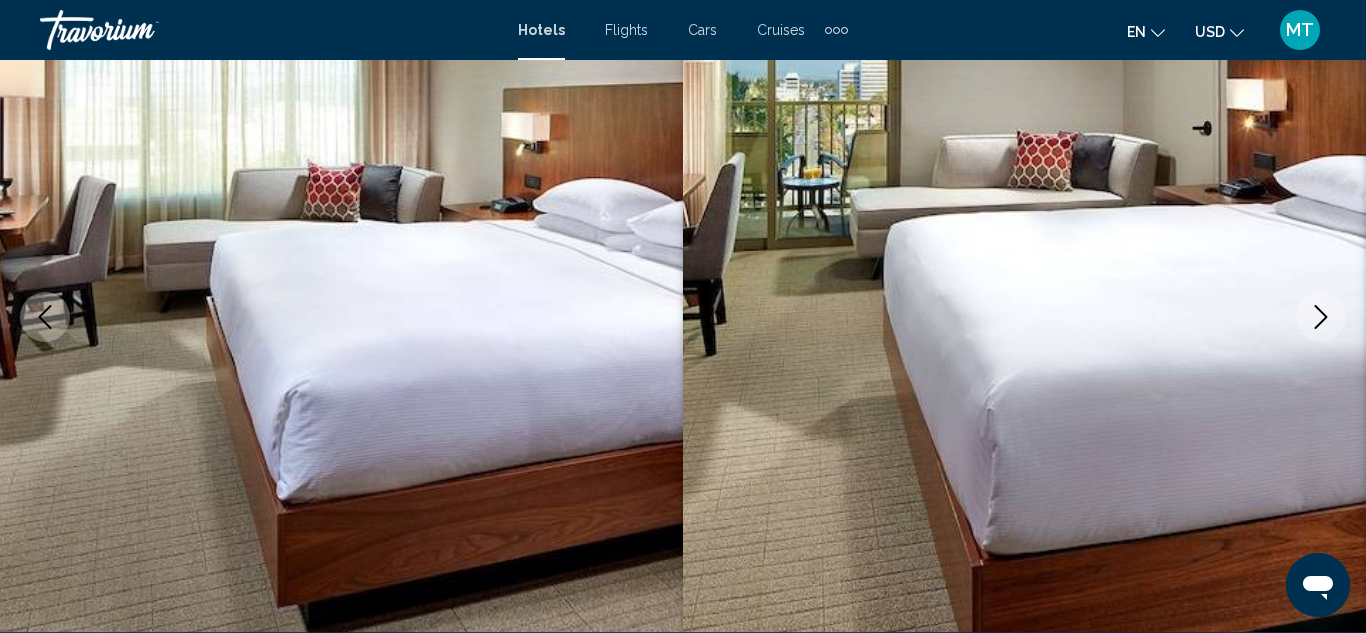 click 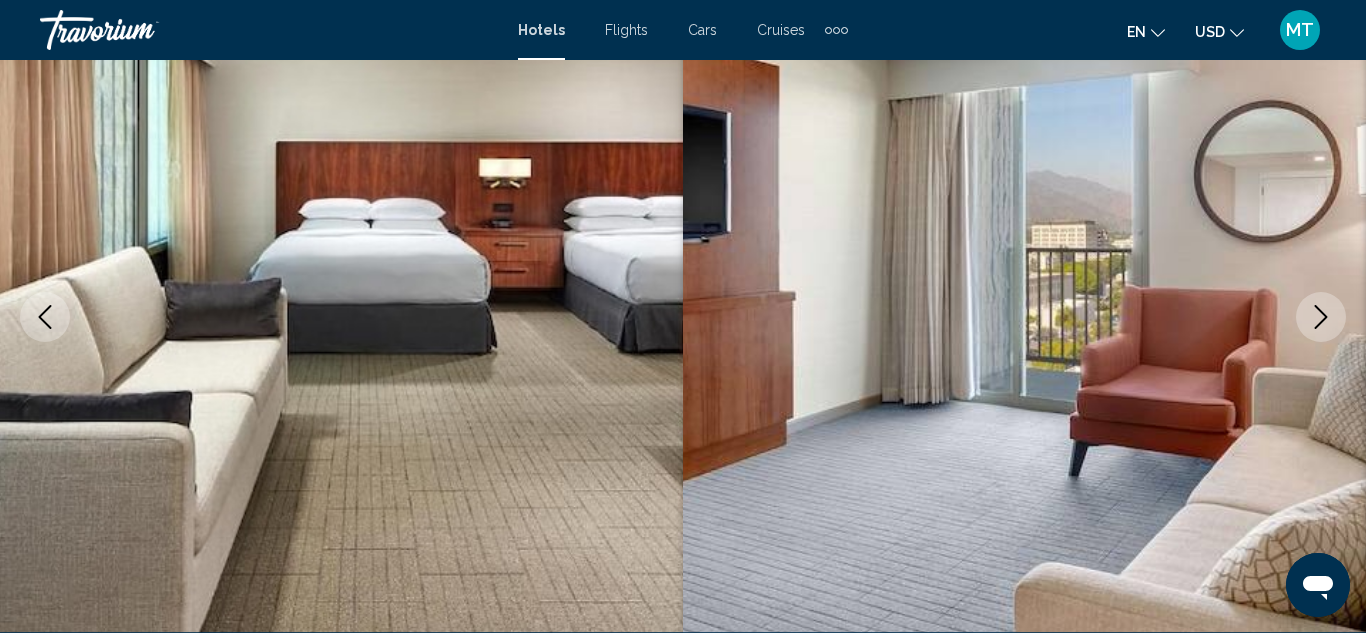 click 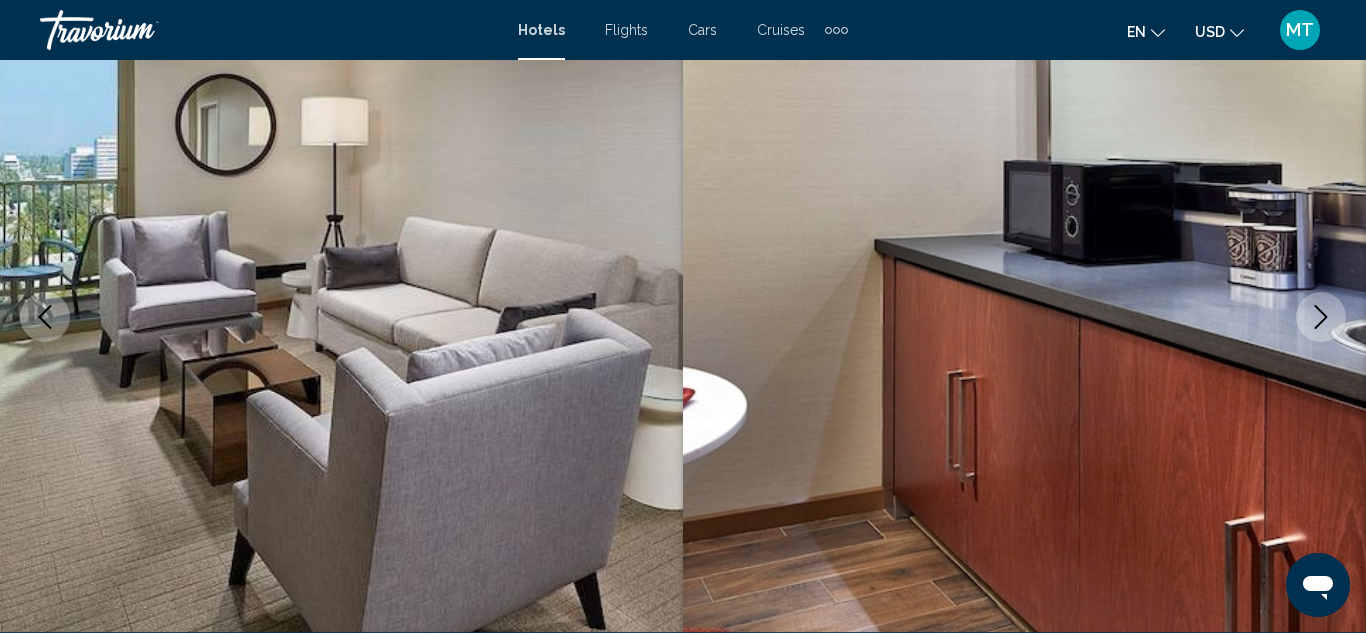 click 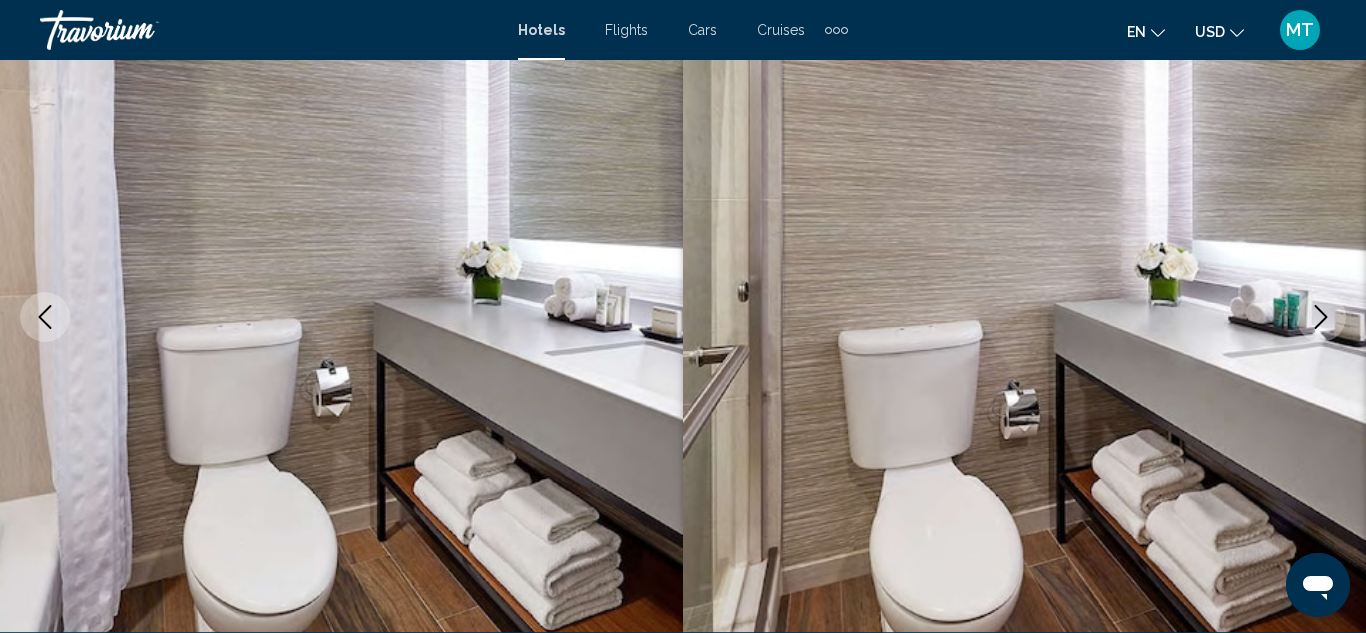 click 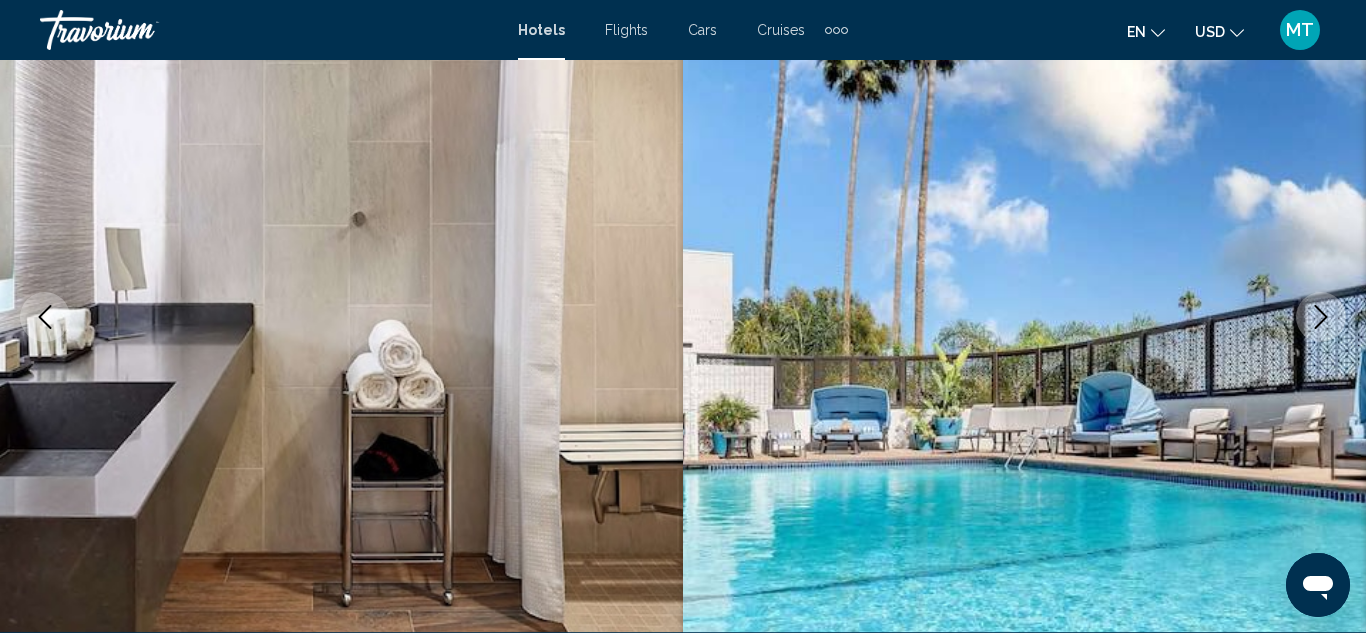 click 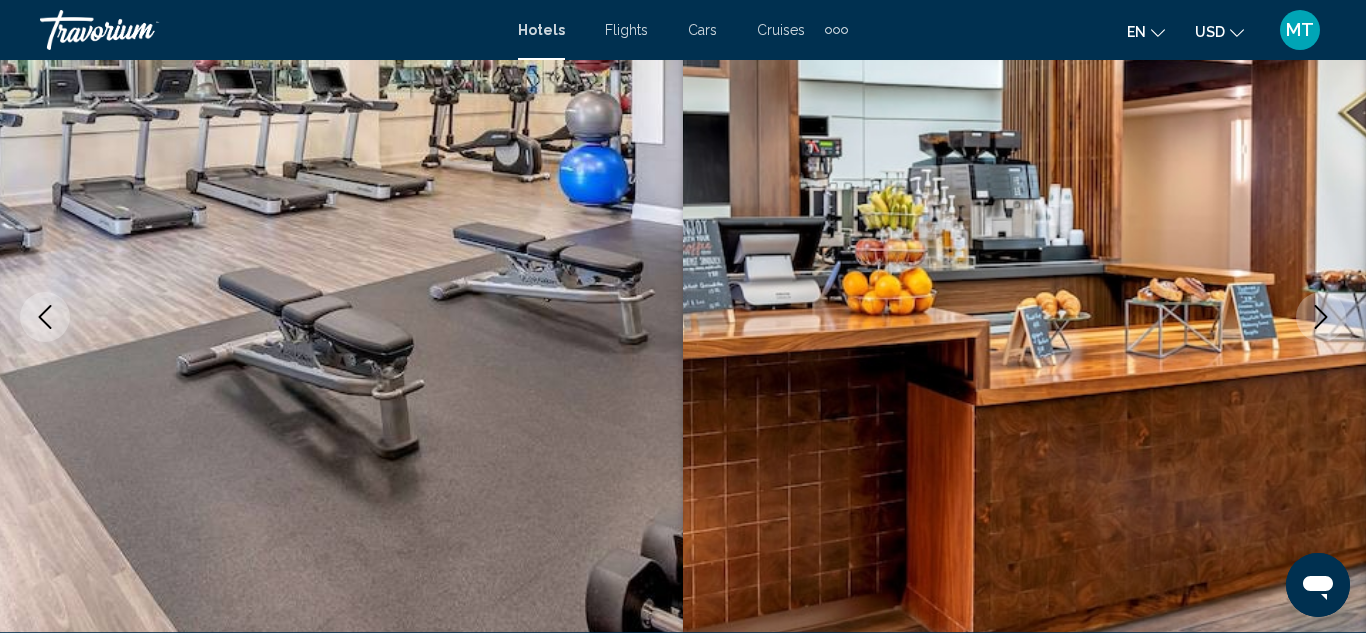 click 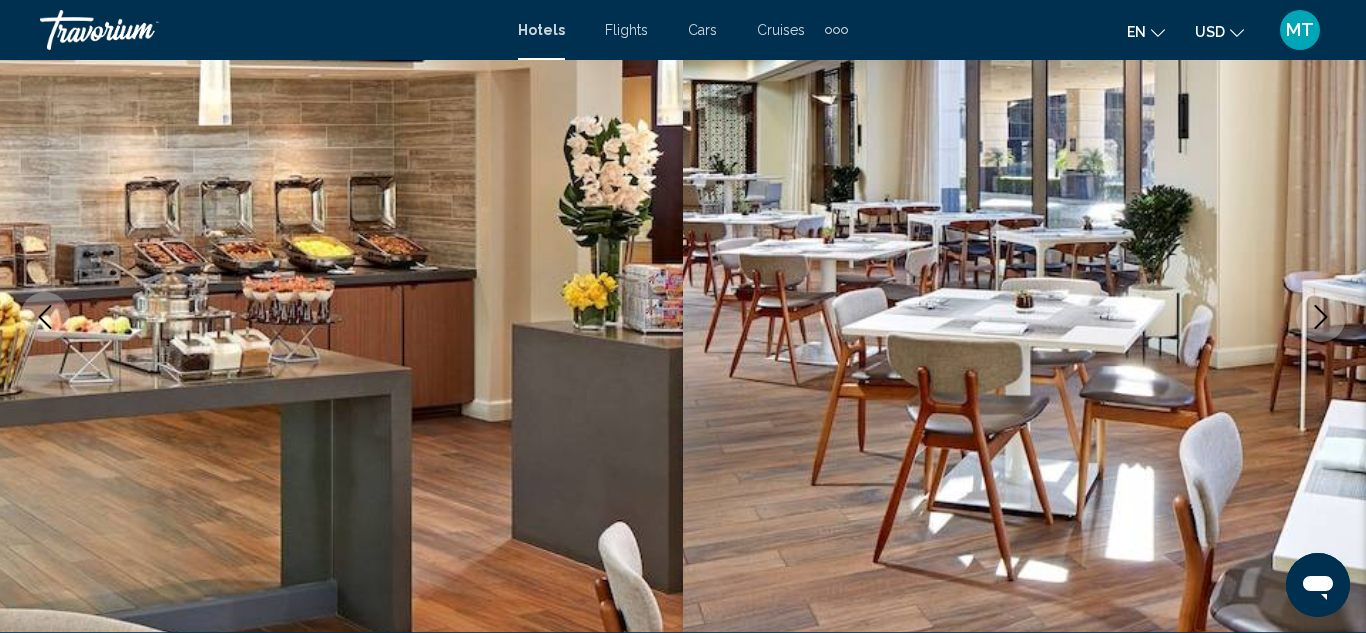 click 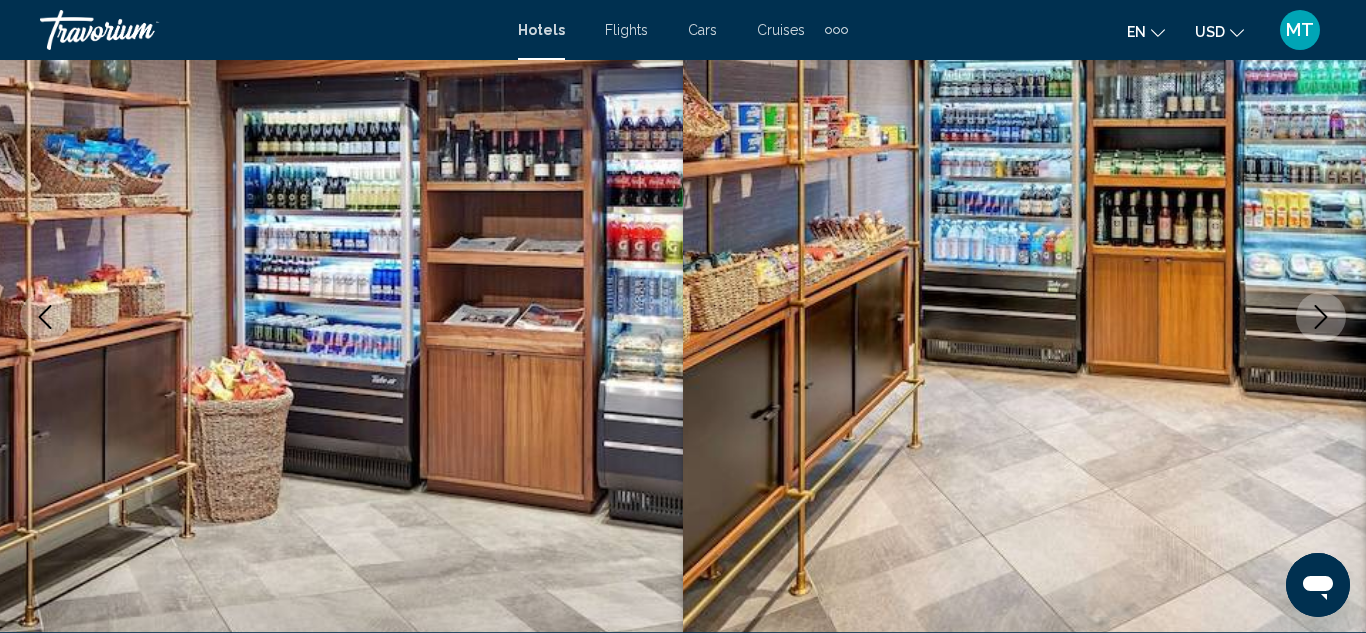 click 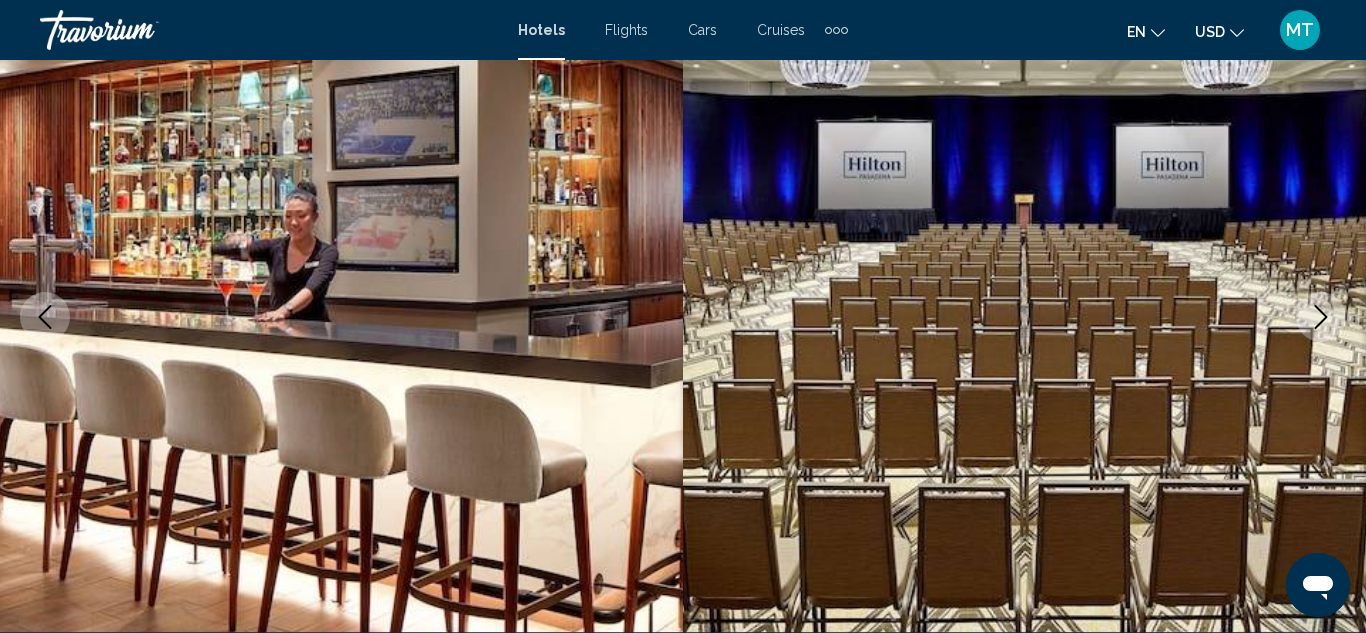 click 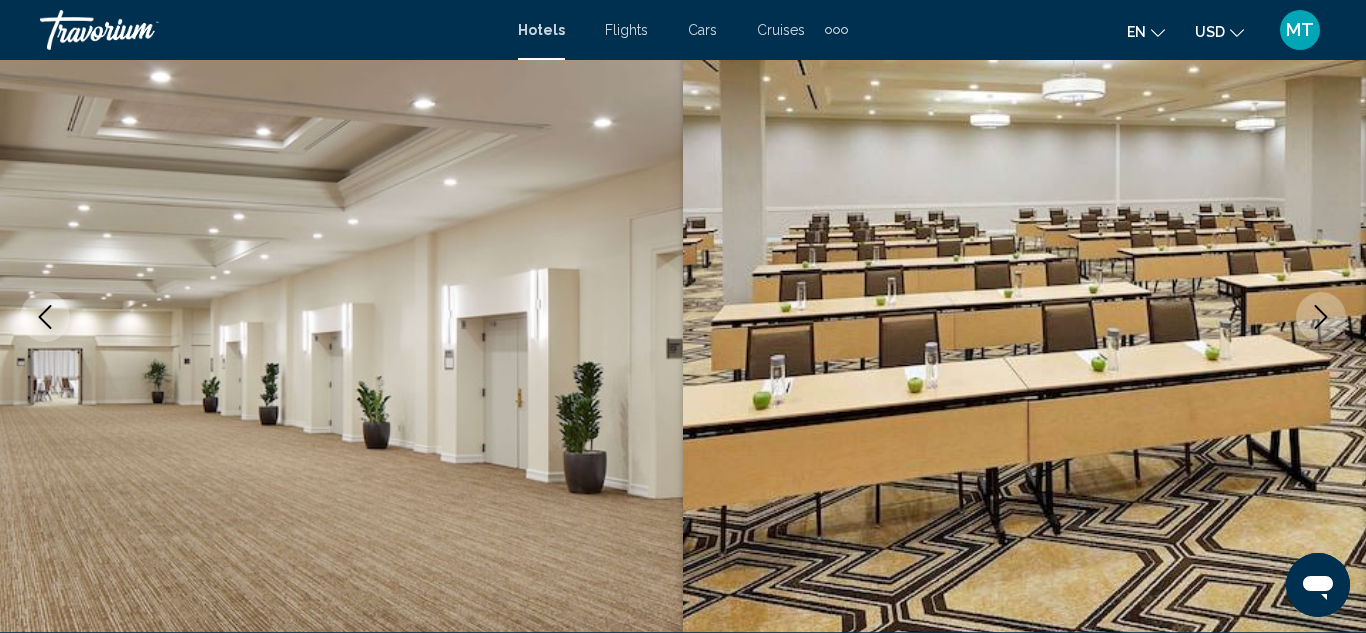 click 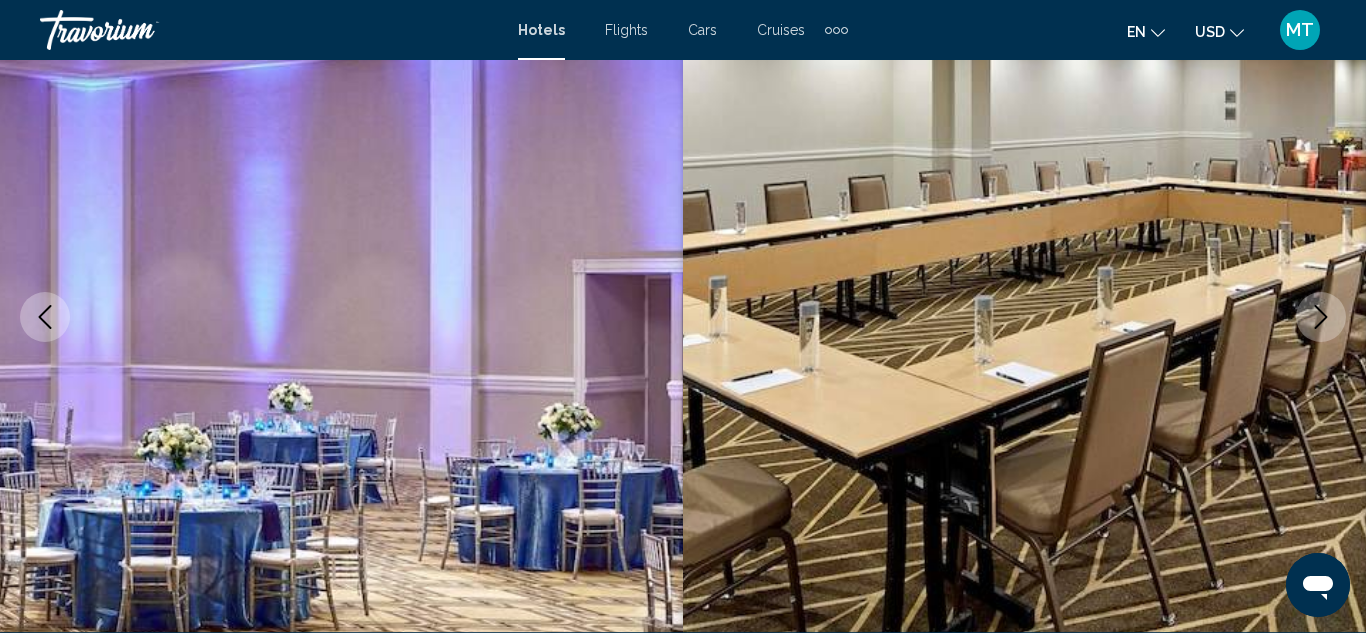 click 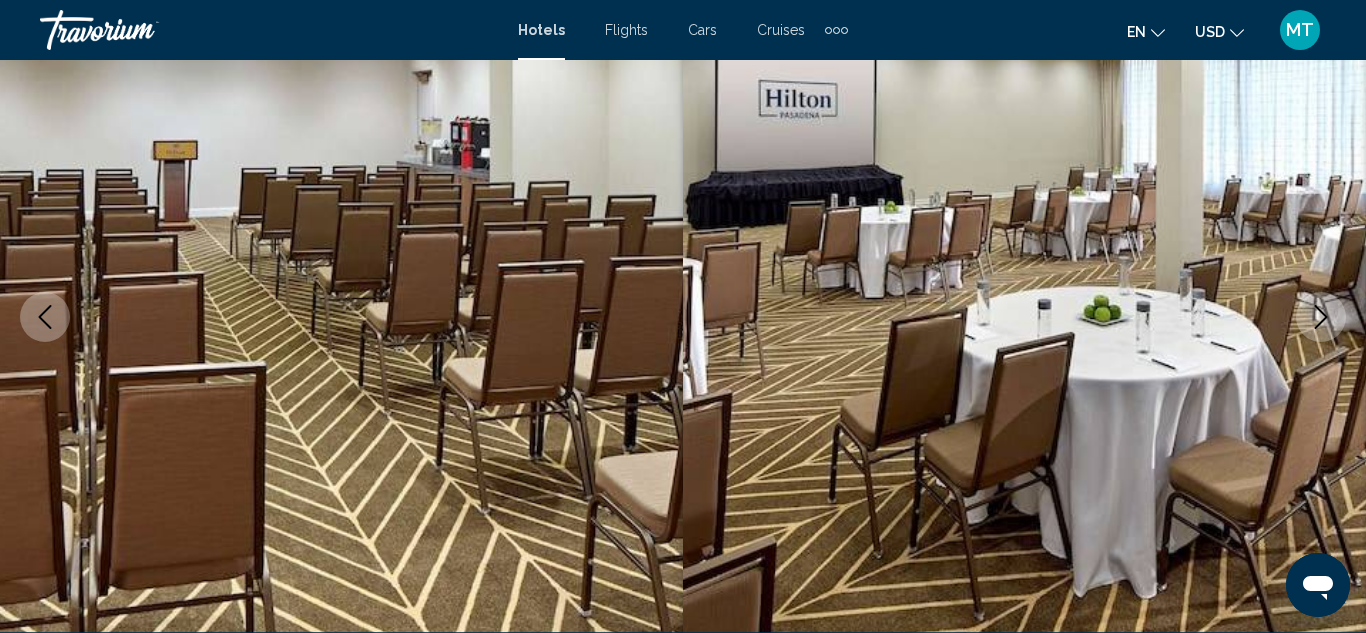 click 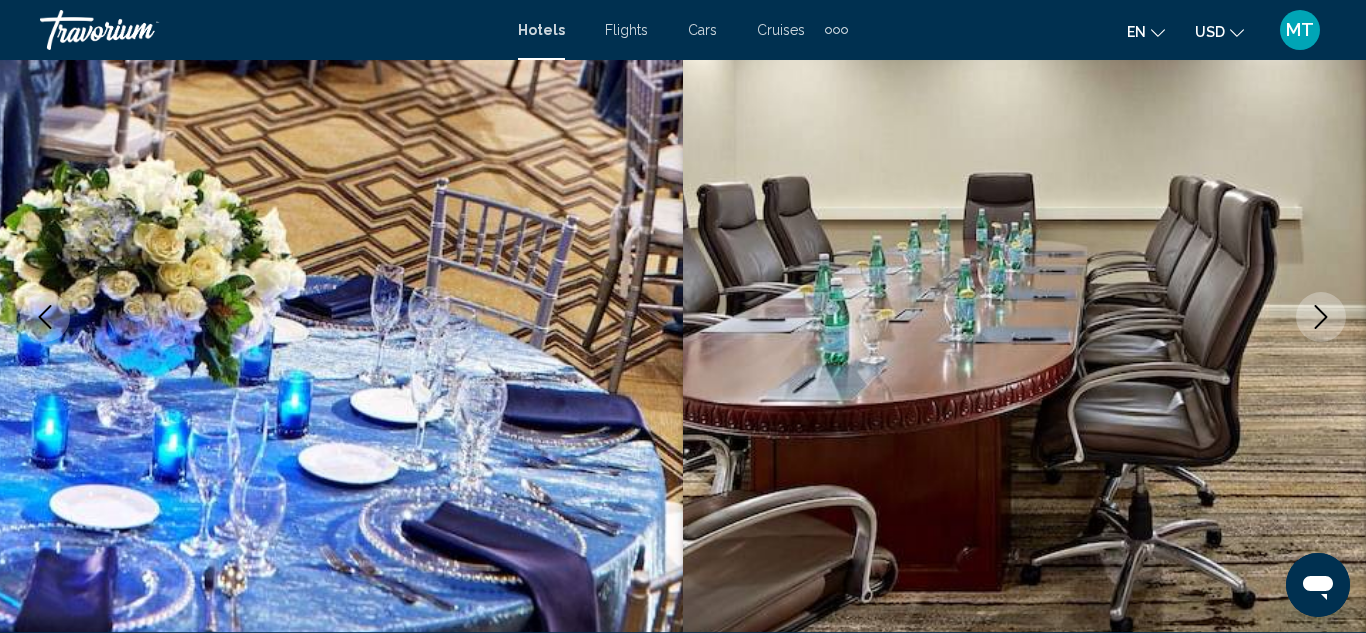 click 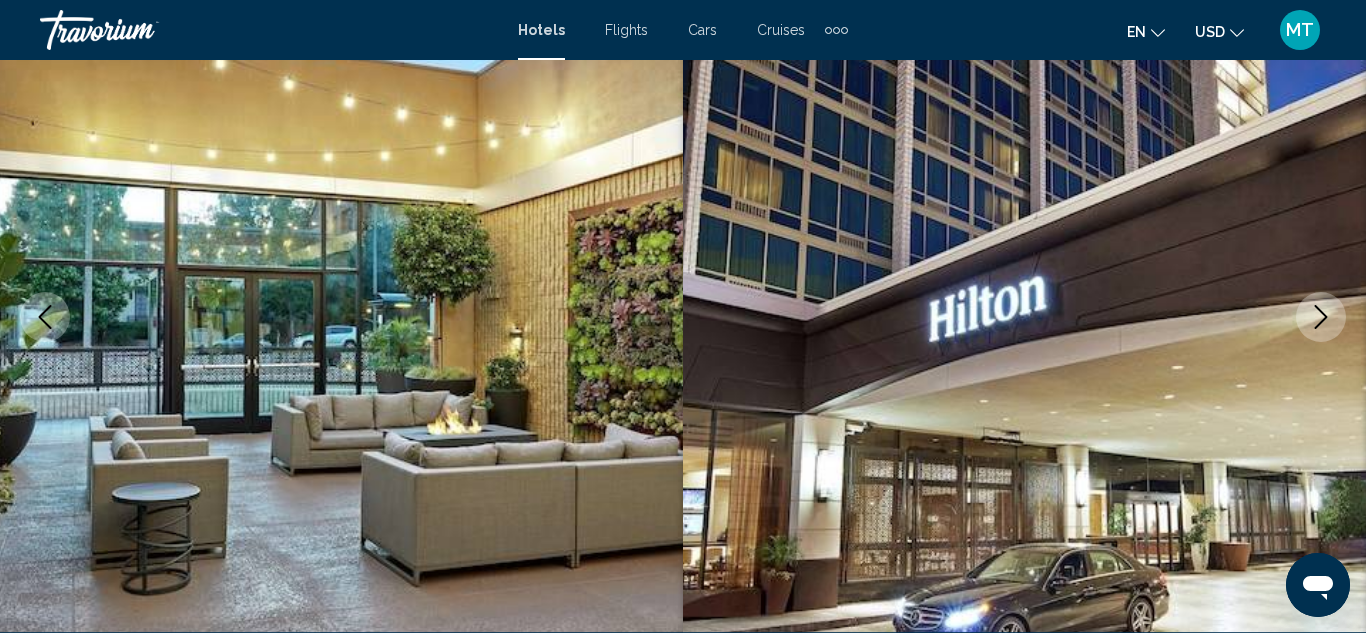 click 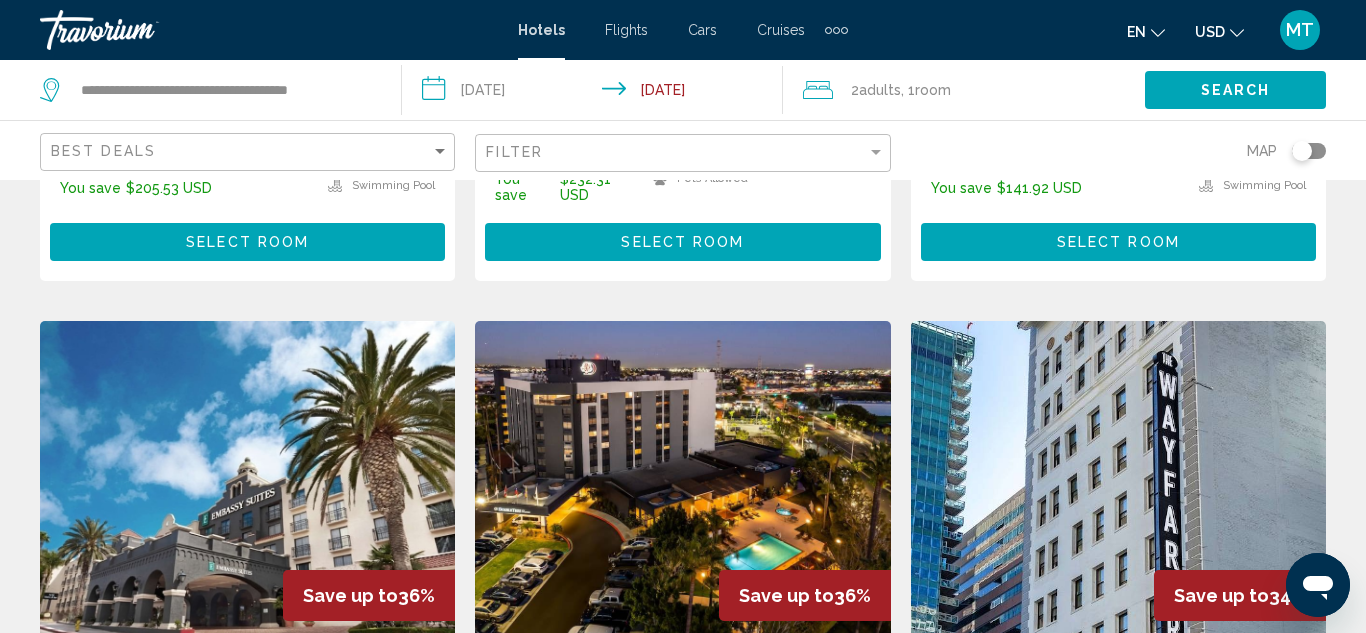 scroll, scrollTop: 724, scrollLeft: 0, axis: vertical 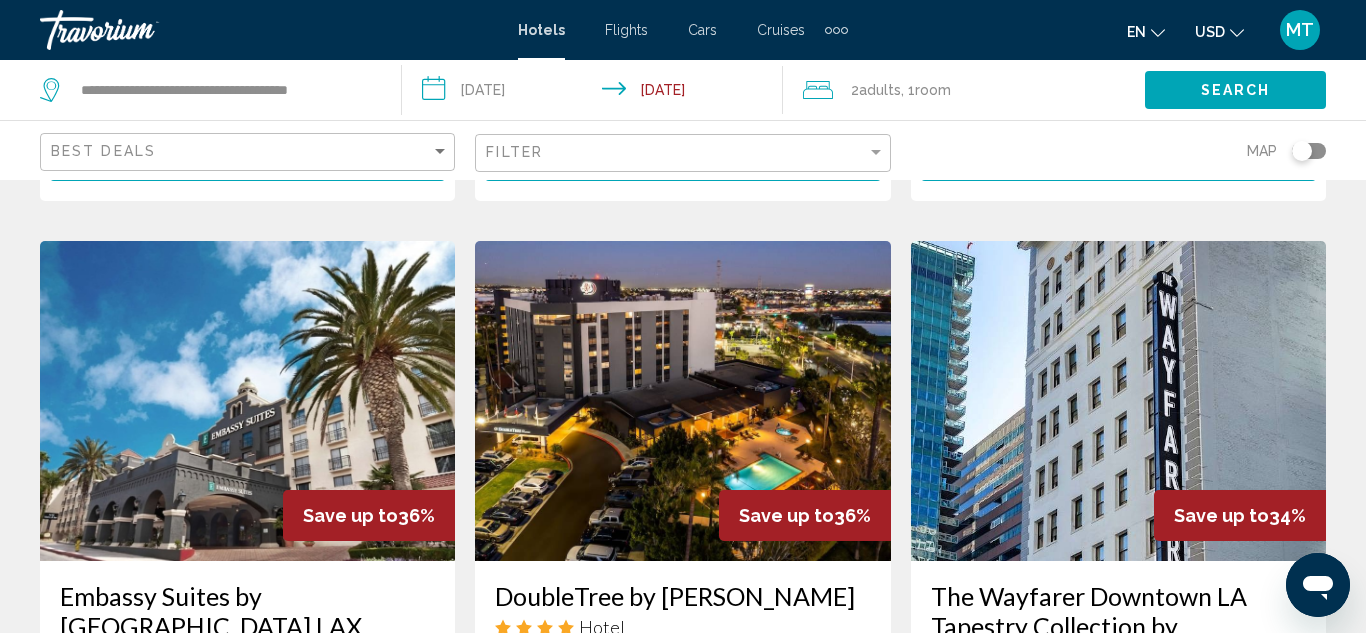 click at bounding box center [682, 401] 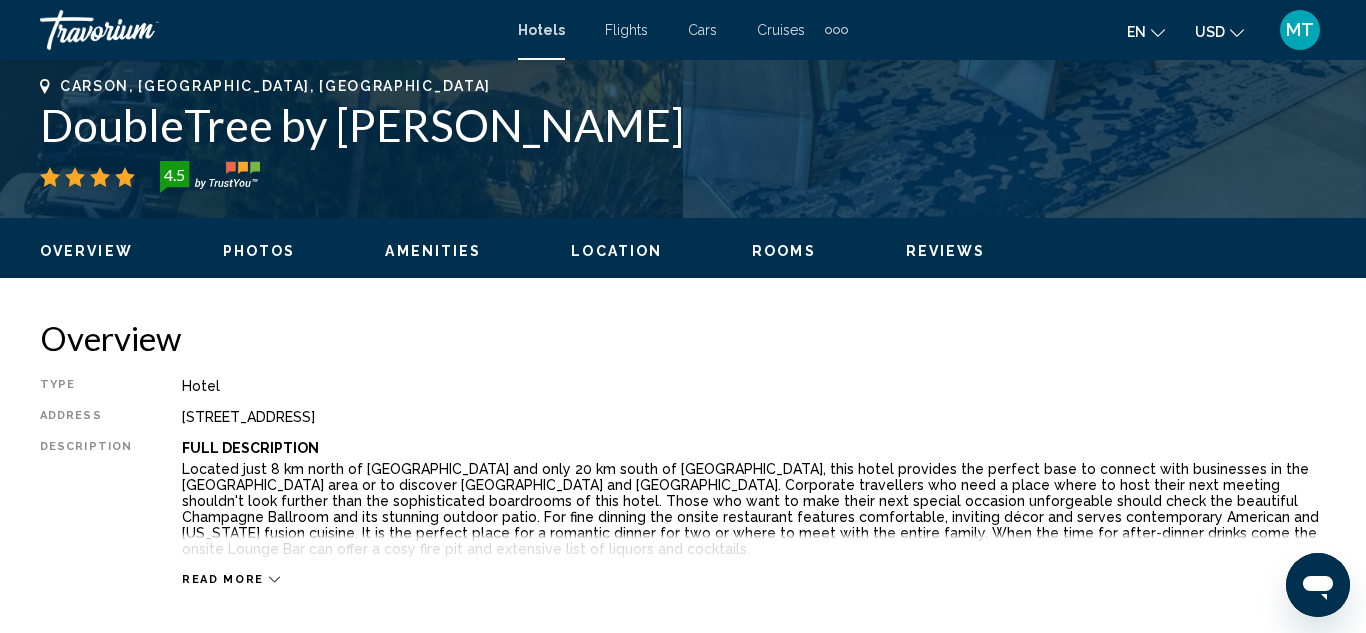 scroll, scrollTop: 218, scrollLeft: 0, axis: vertical 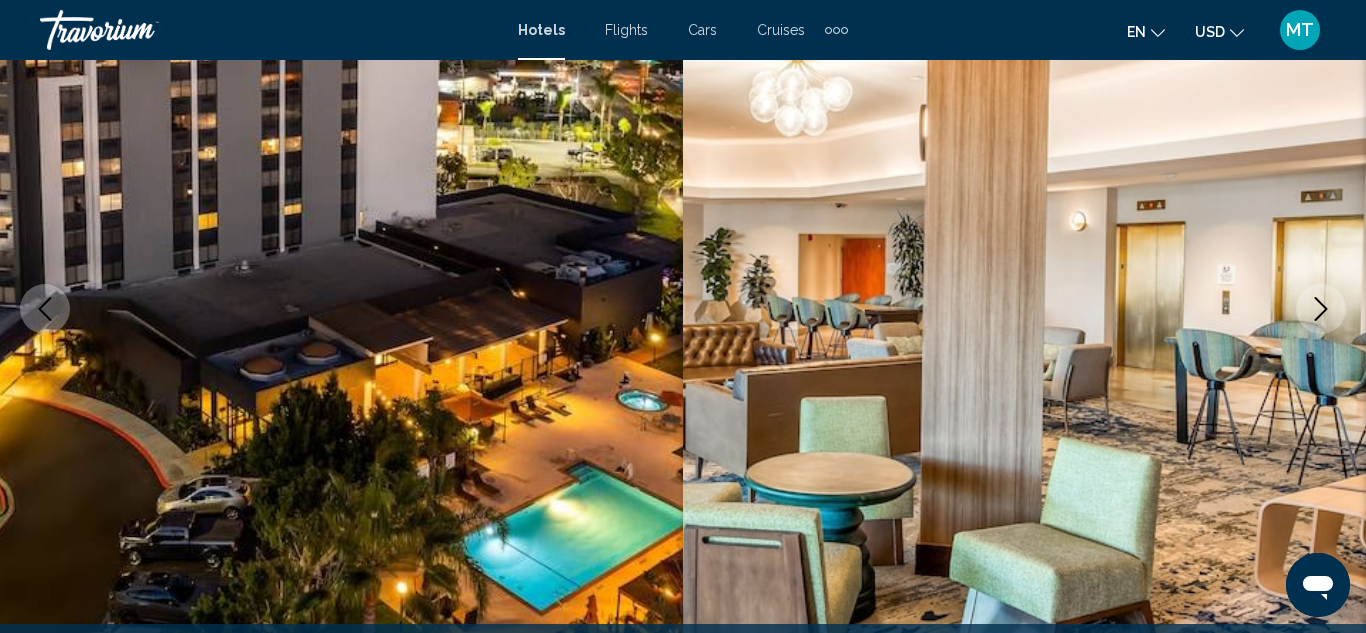 click 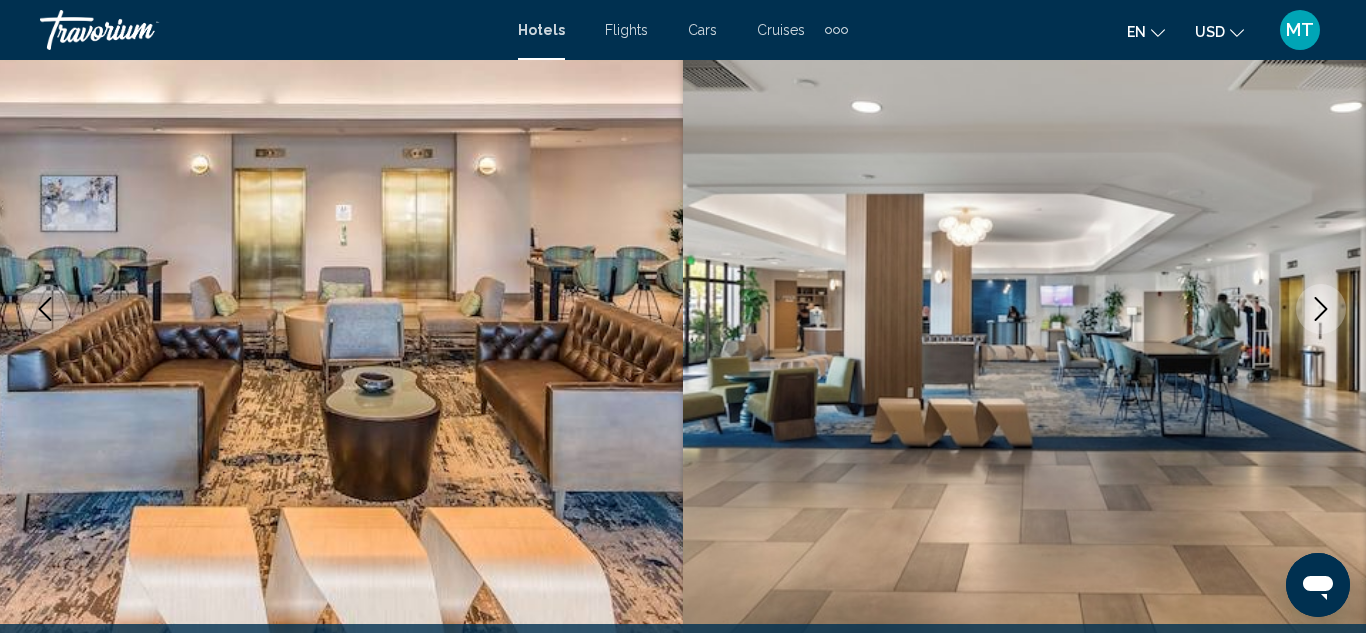 click 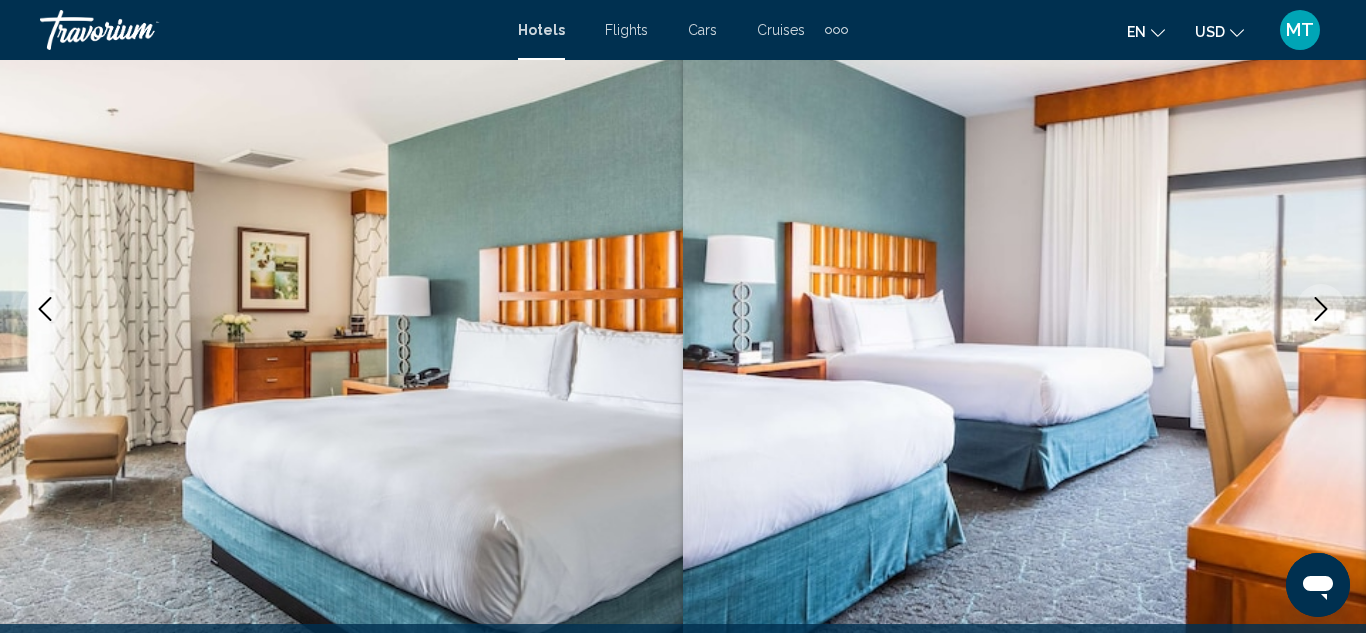 click 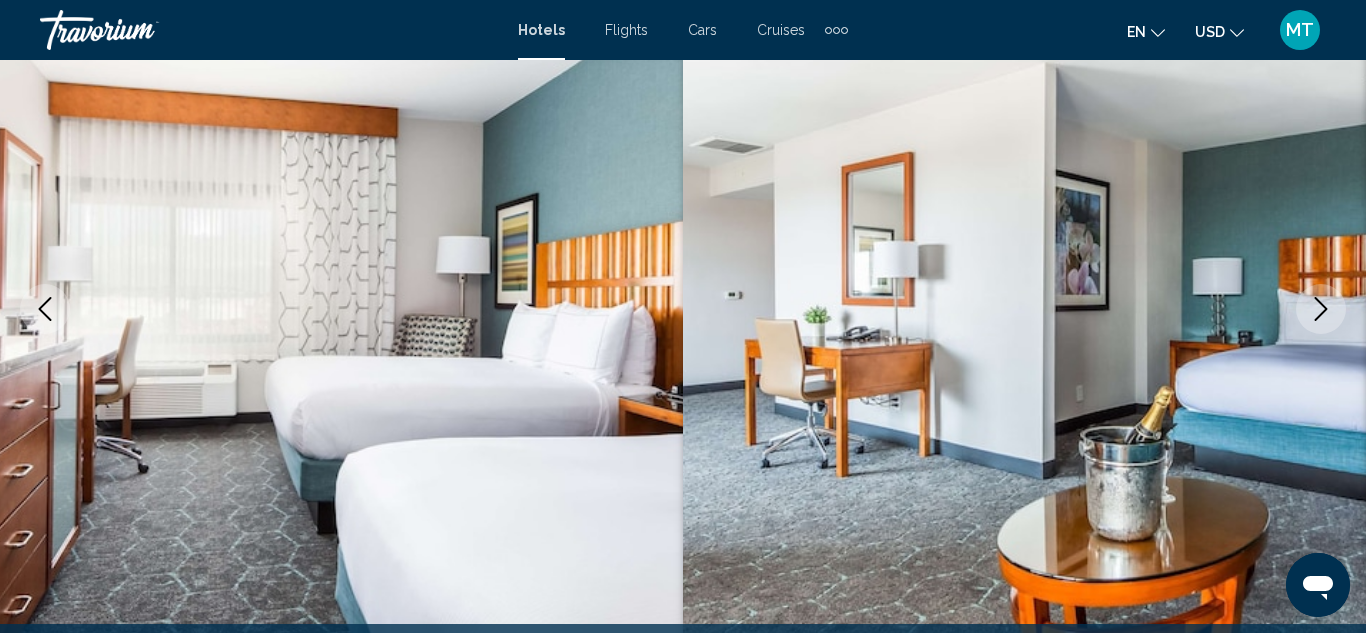 click 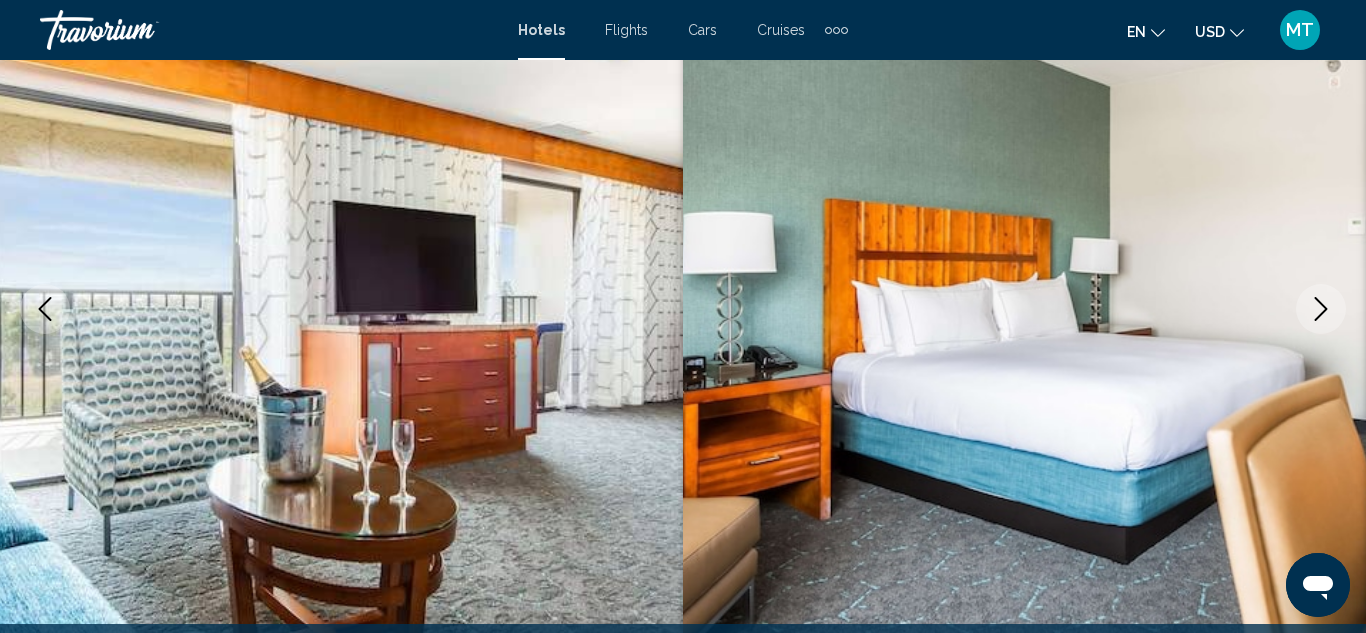 click 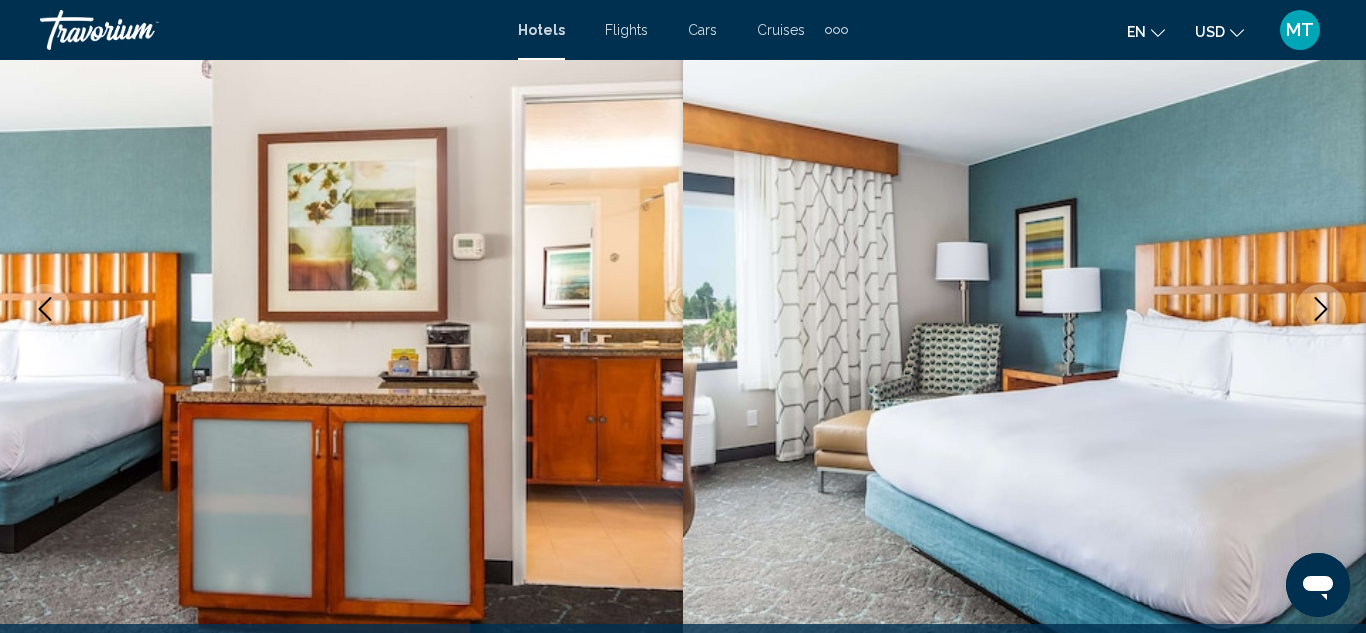 click 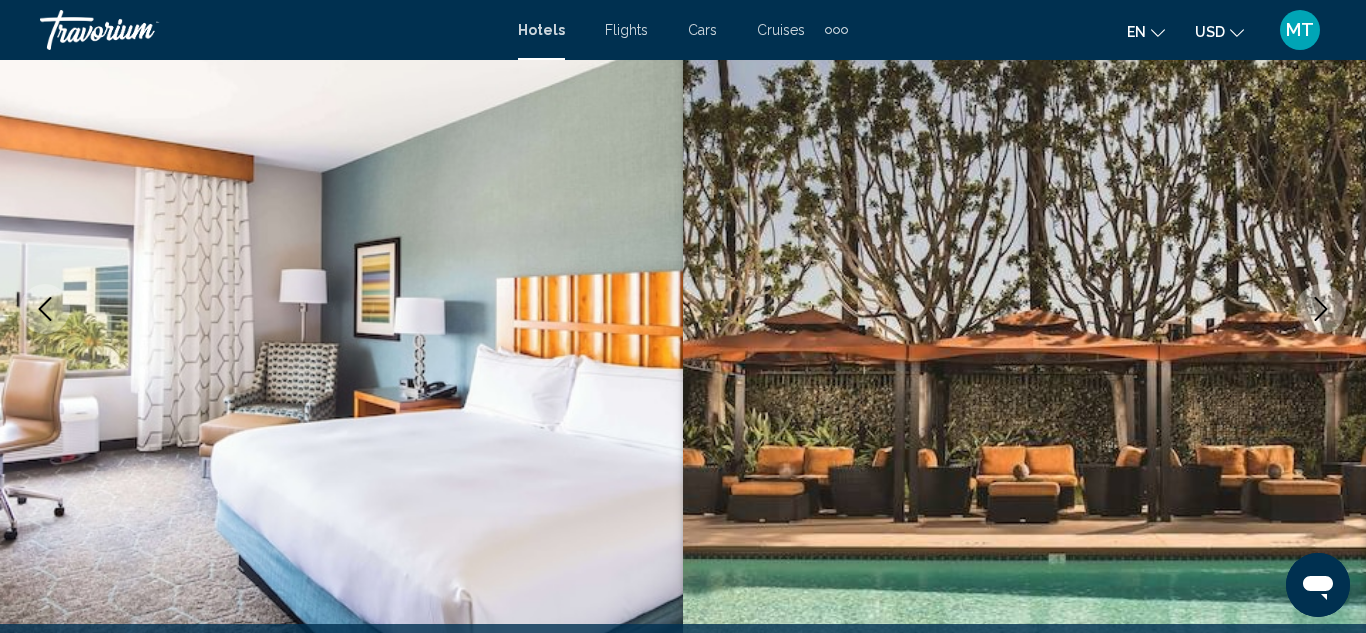 click 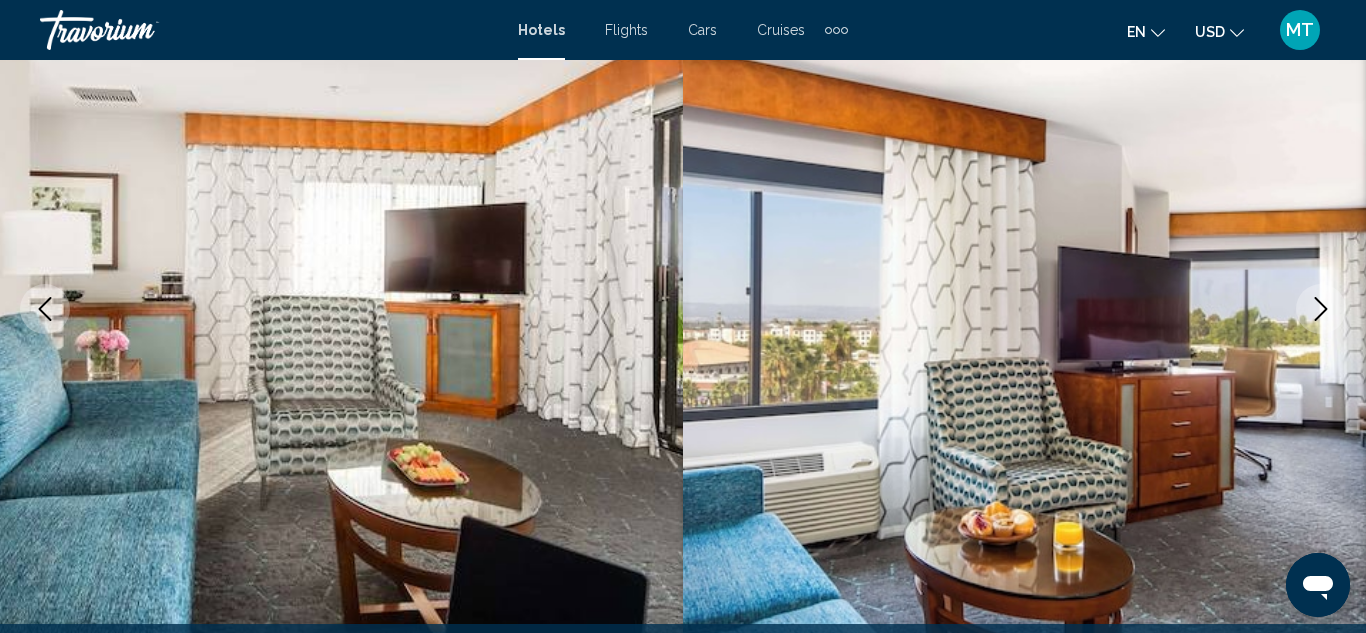 click 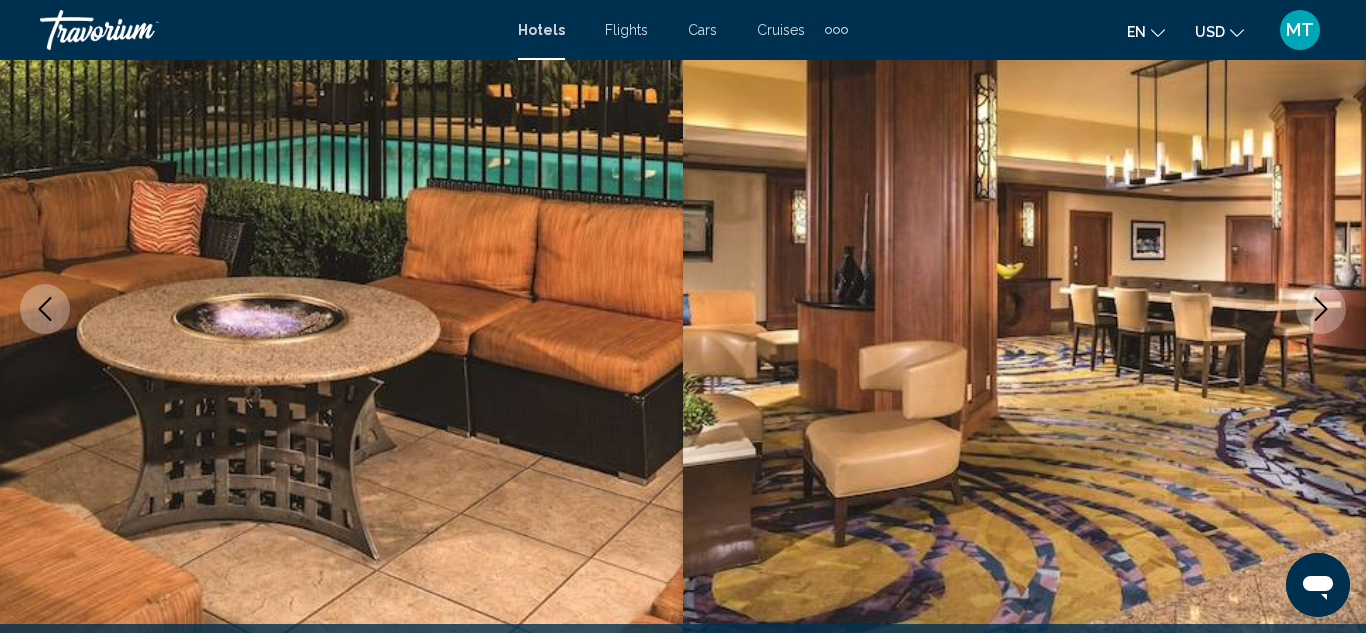 click 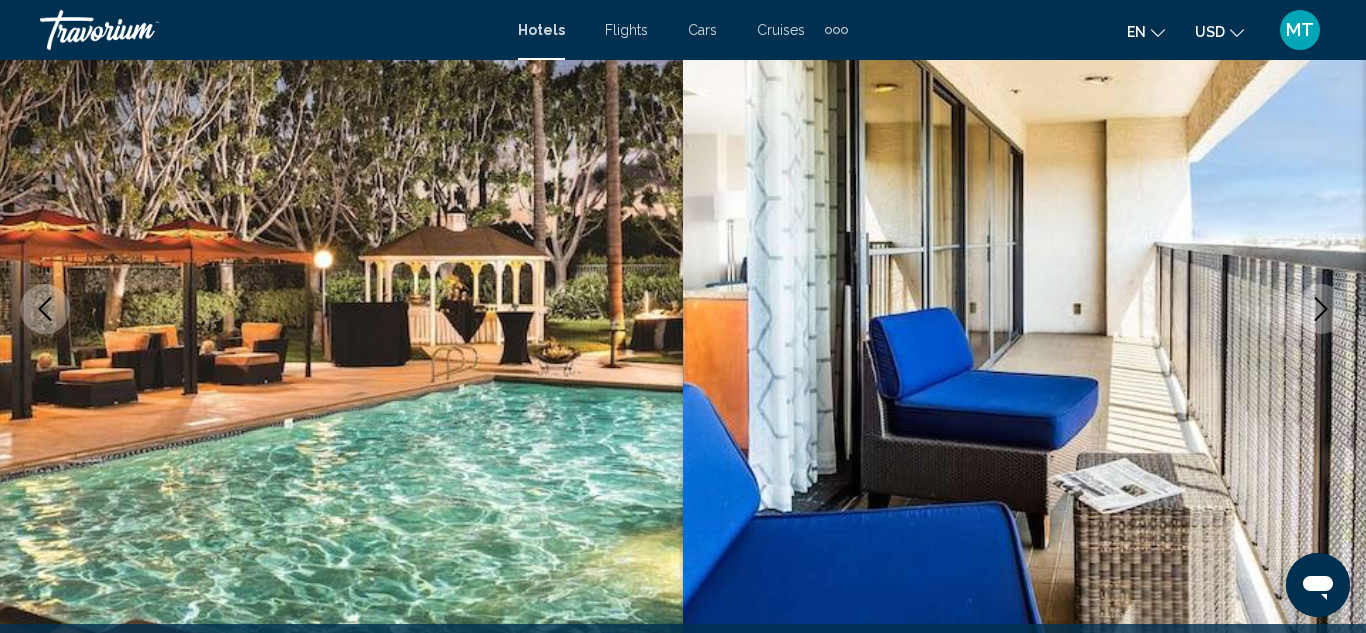 click 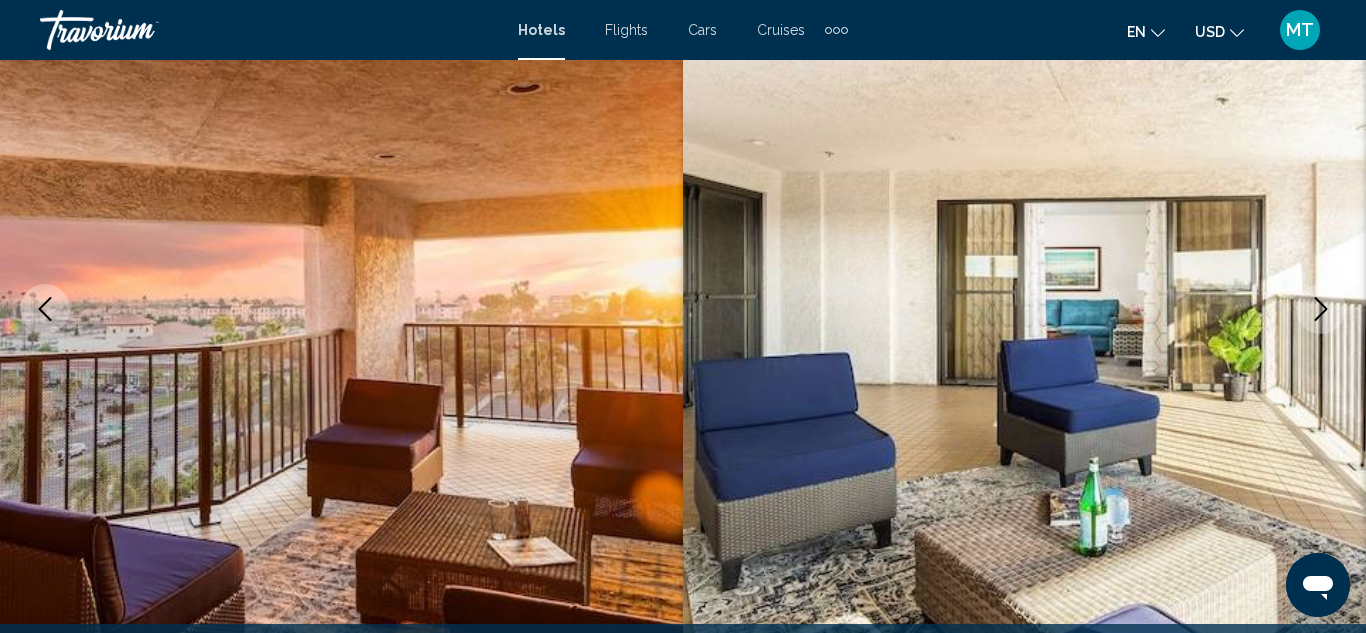 click 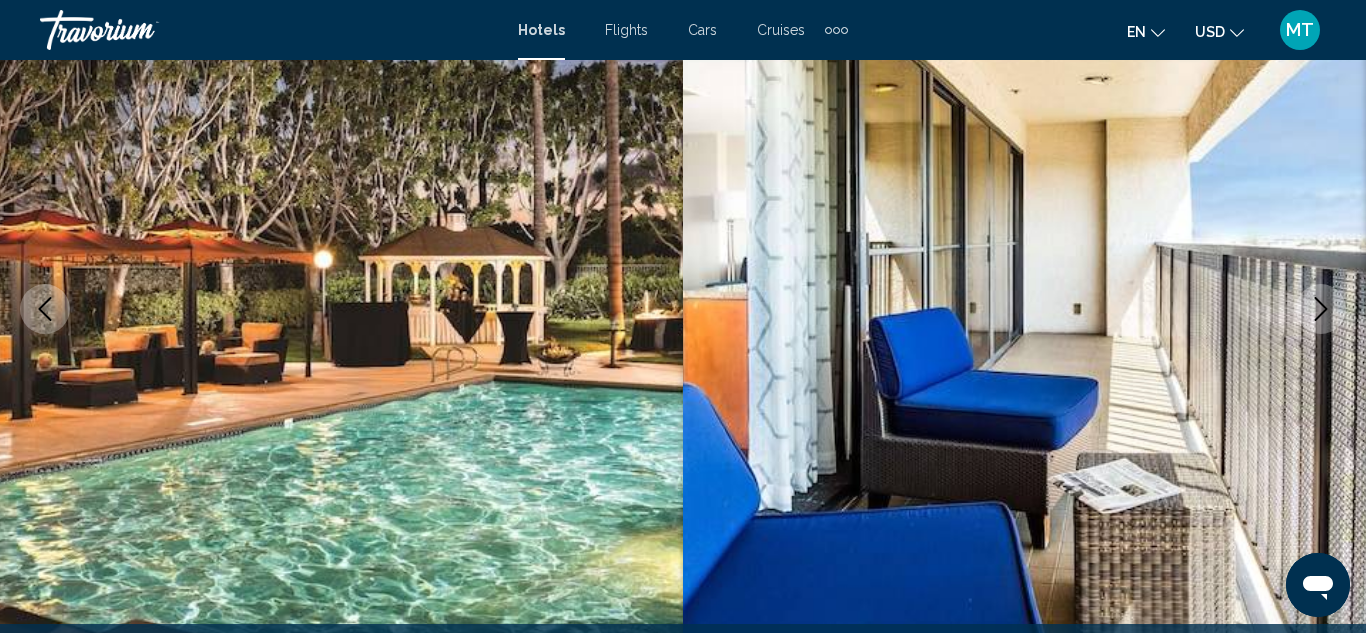 click 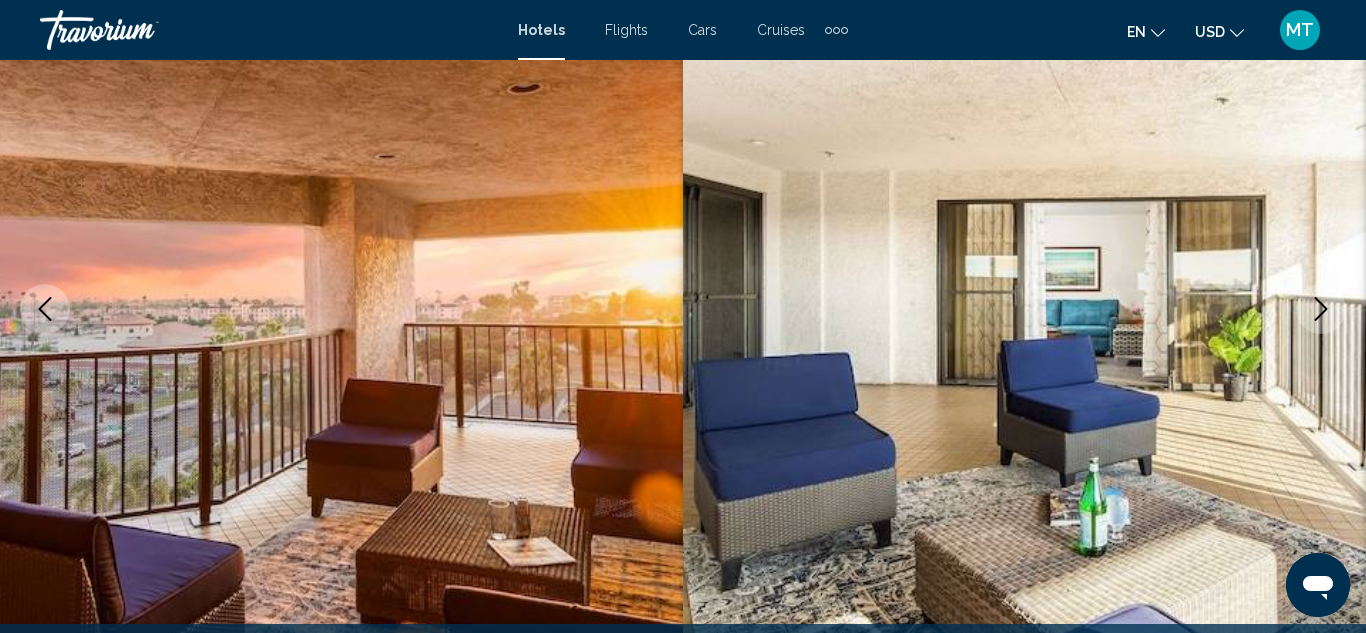 click 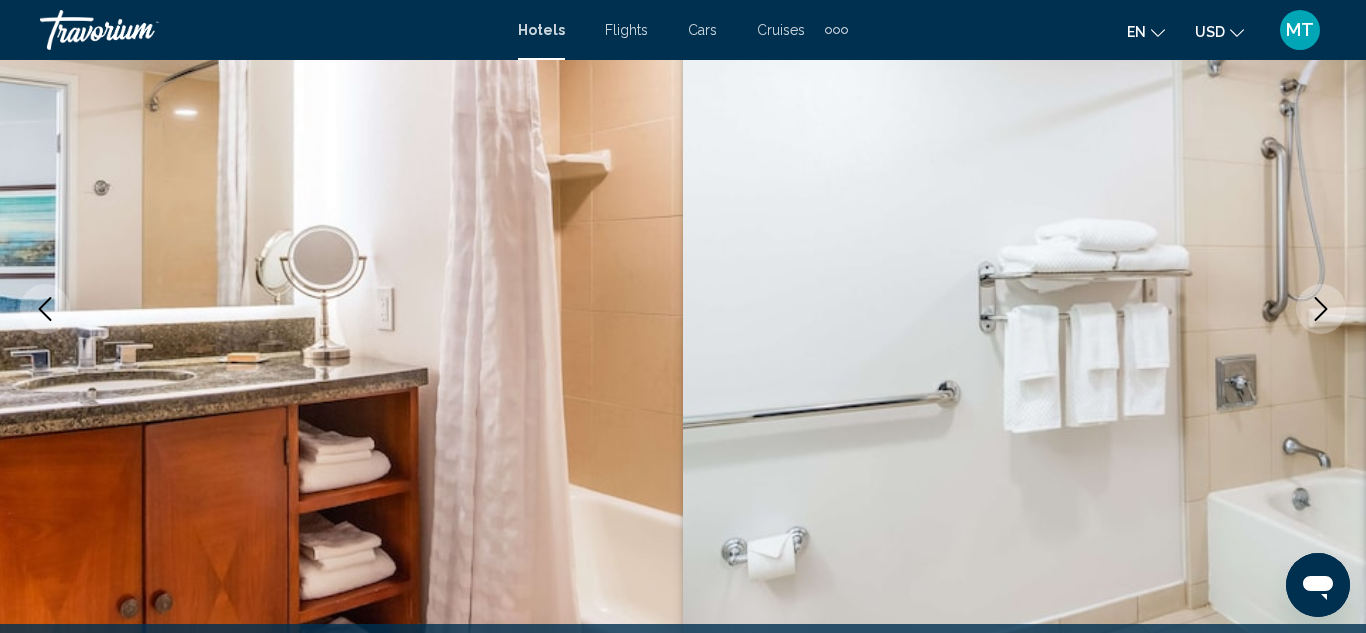 click 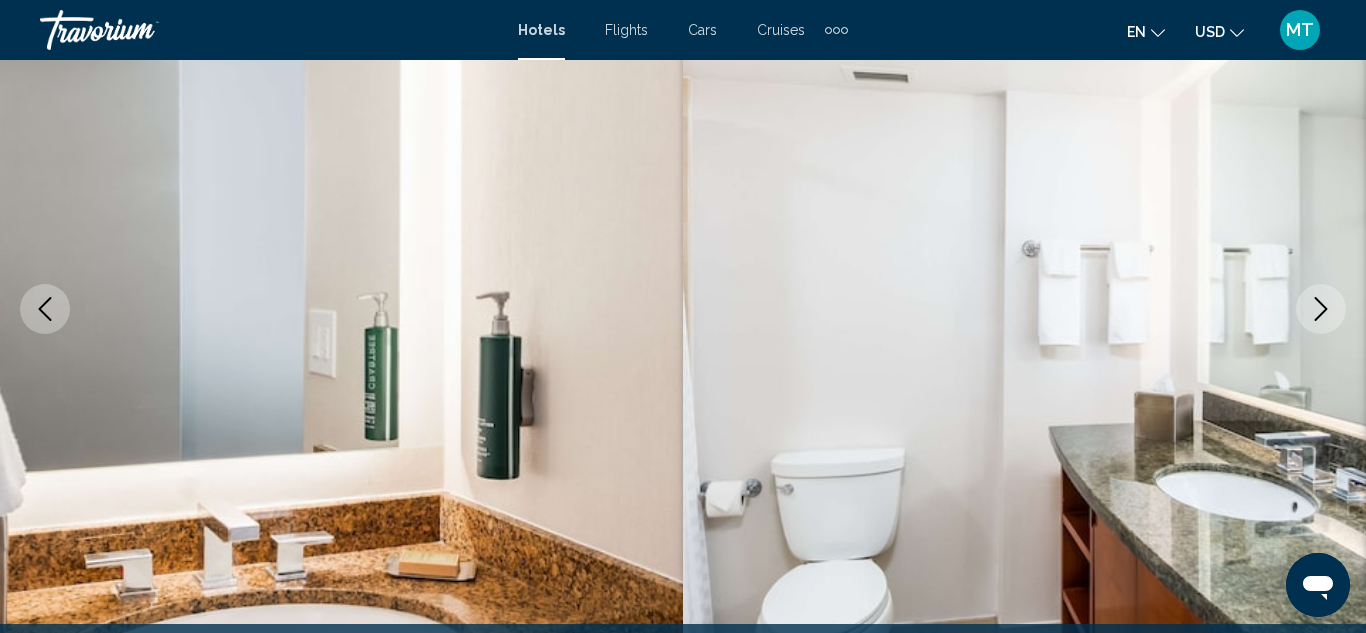 click 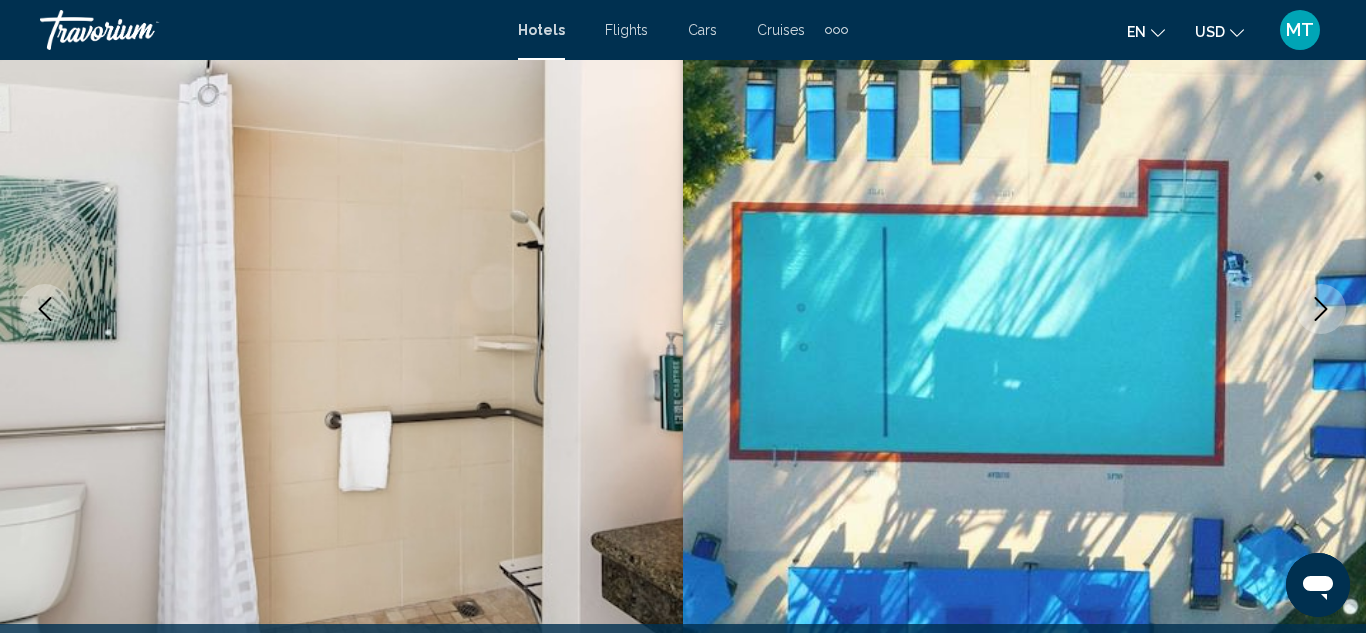 click 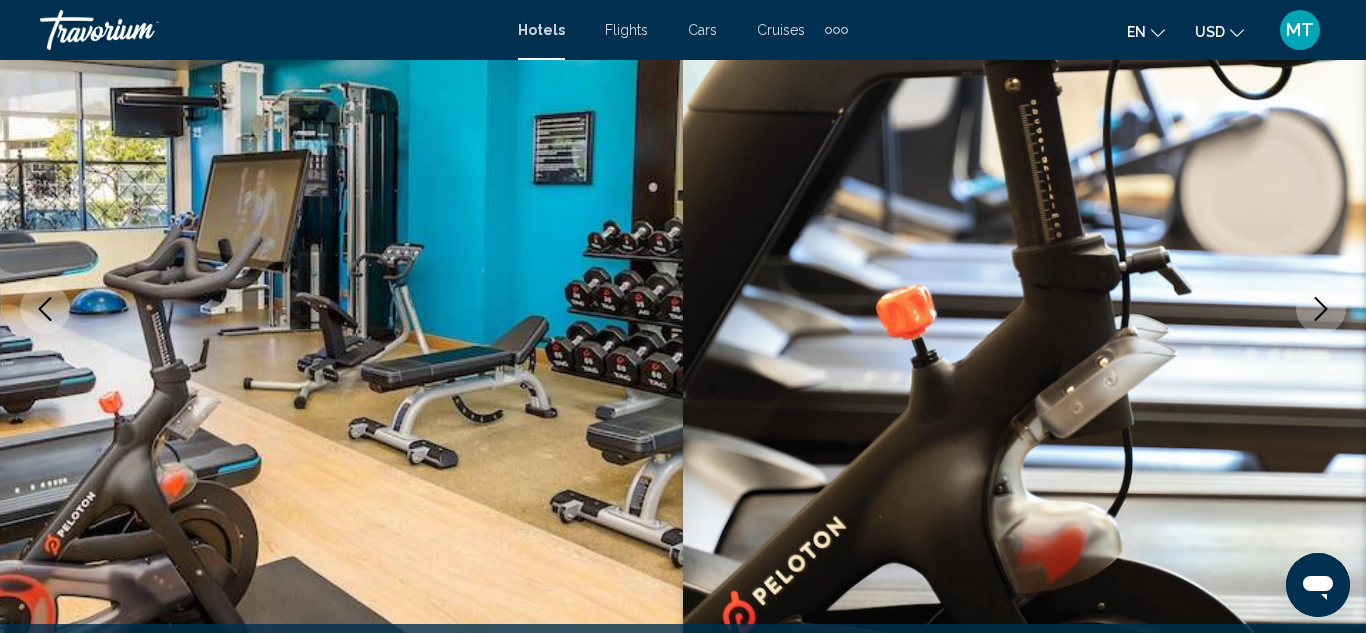 click 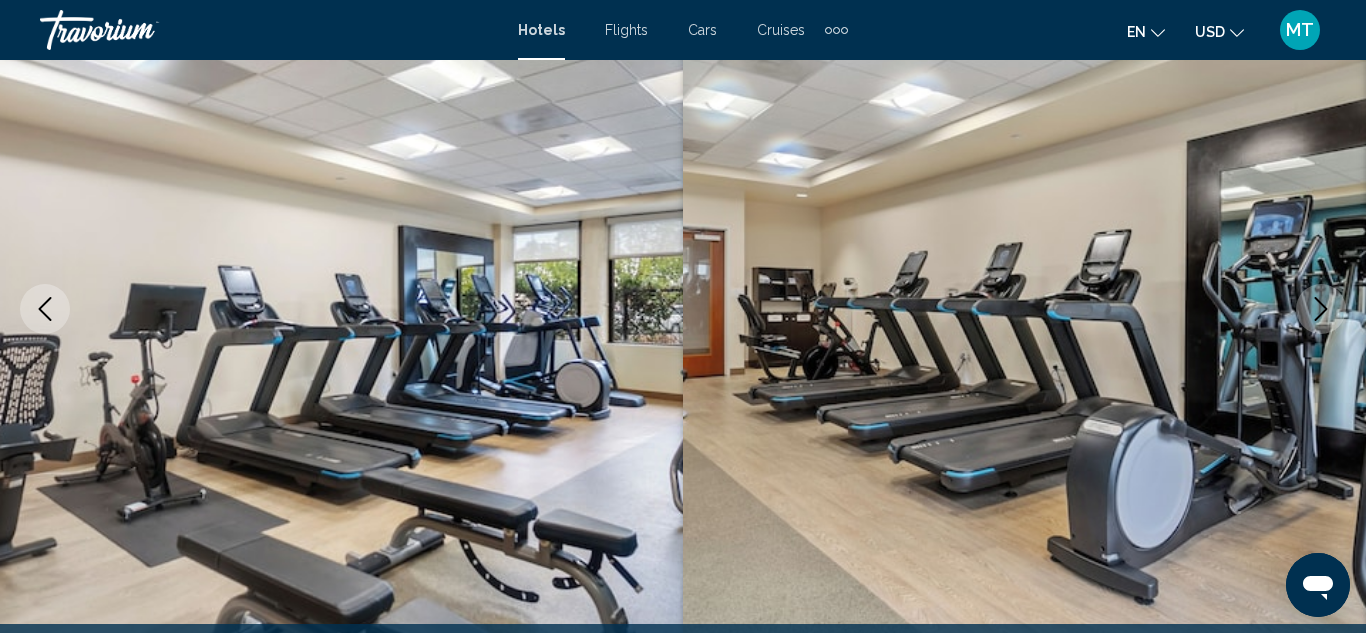 click 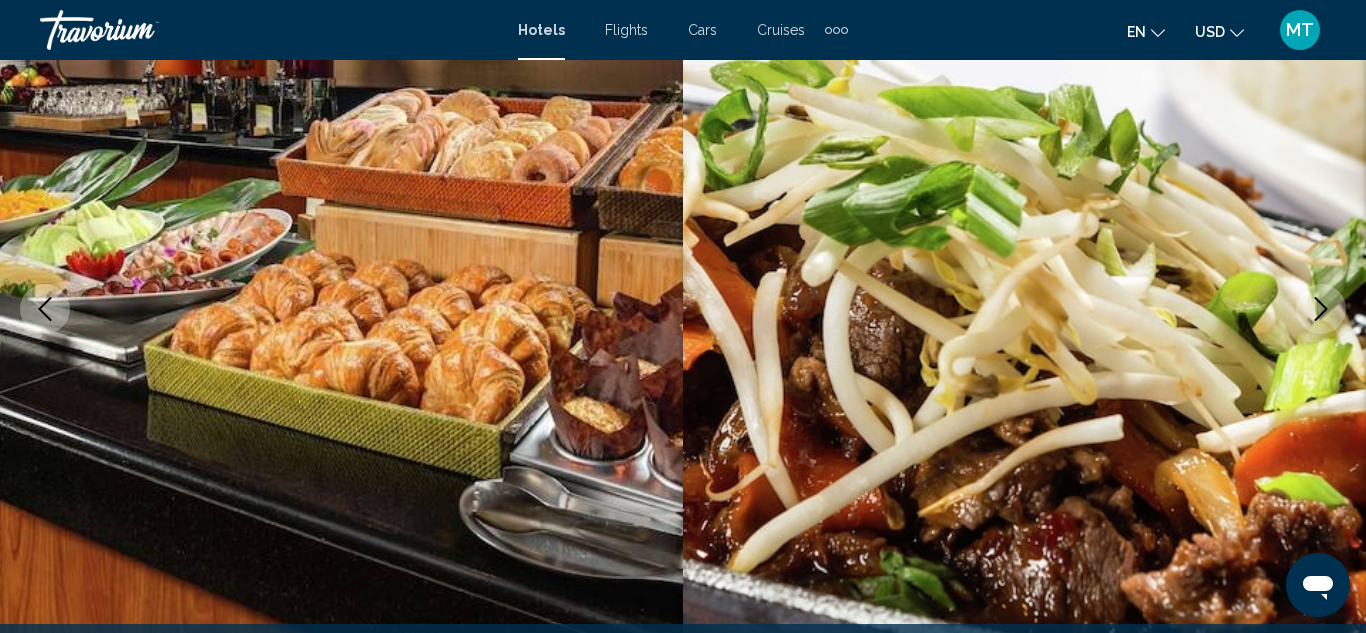 click 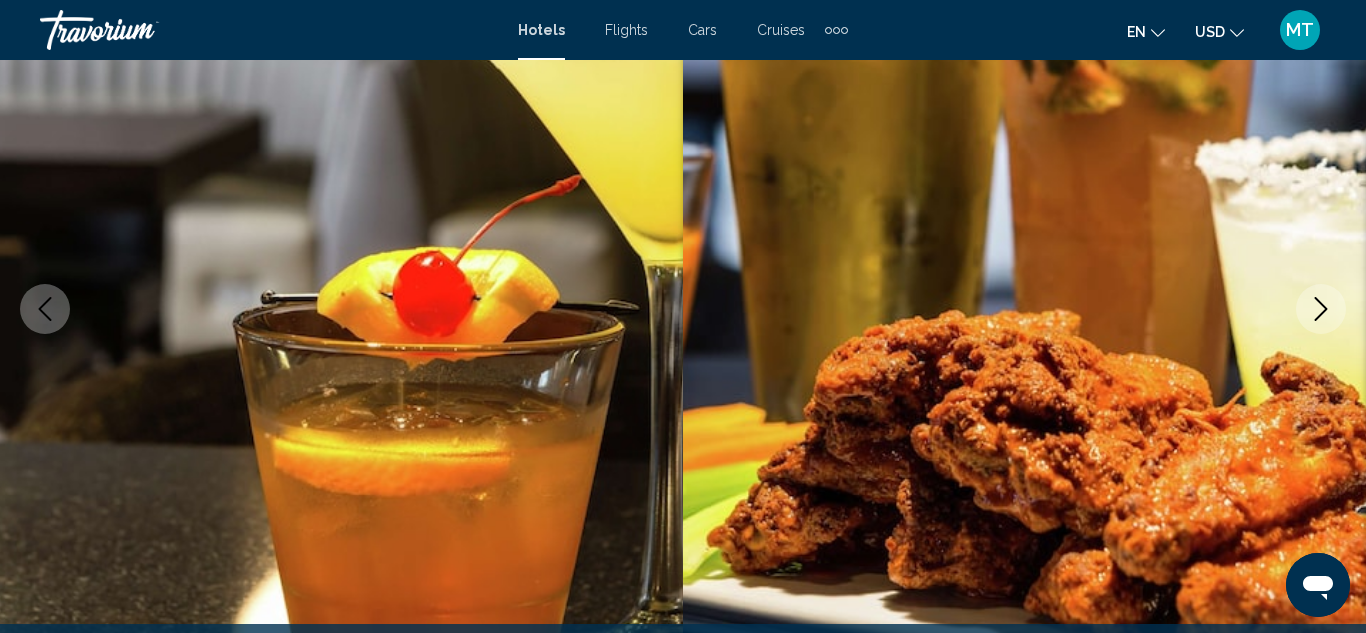 click 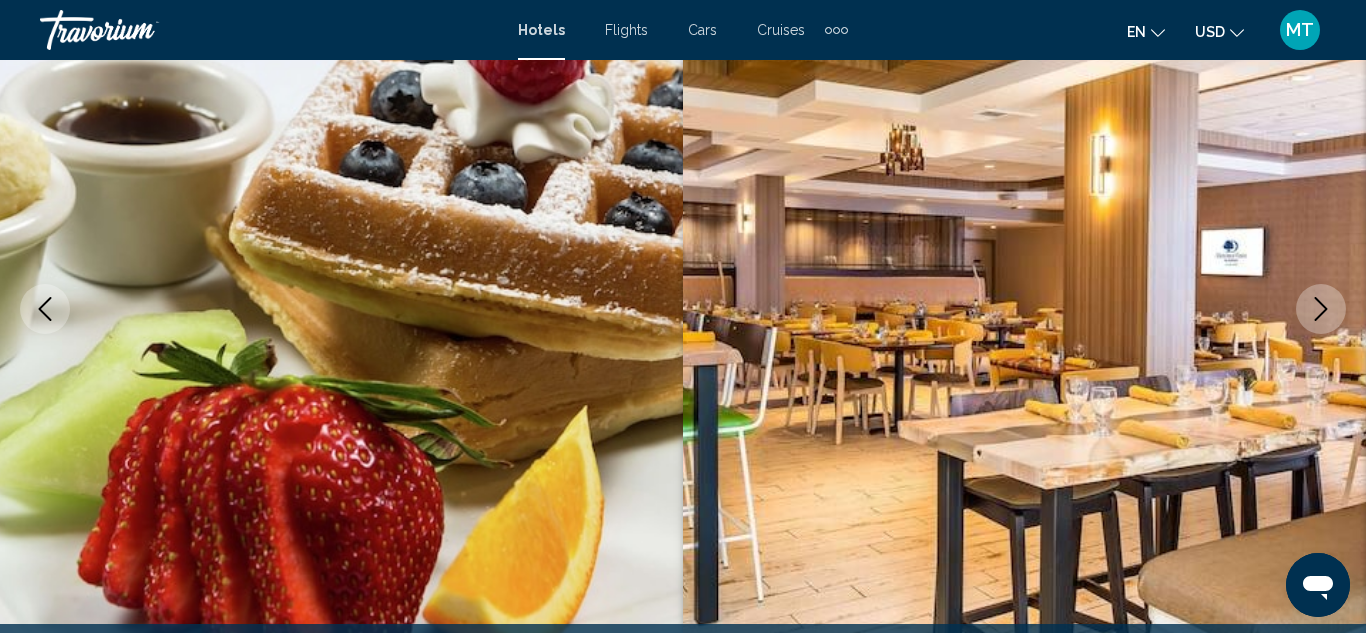 click 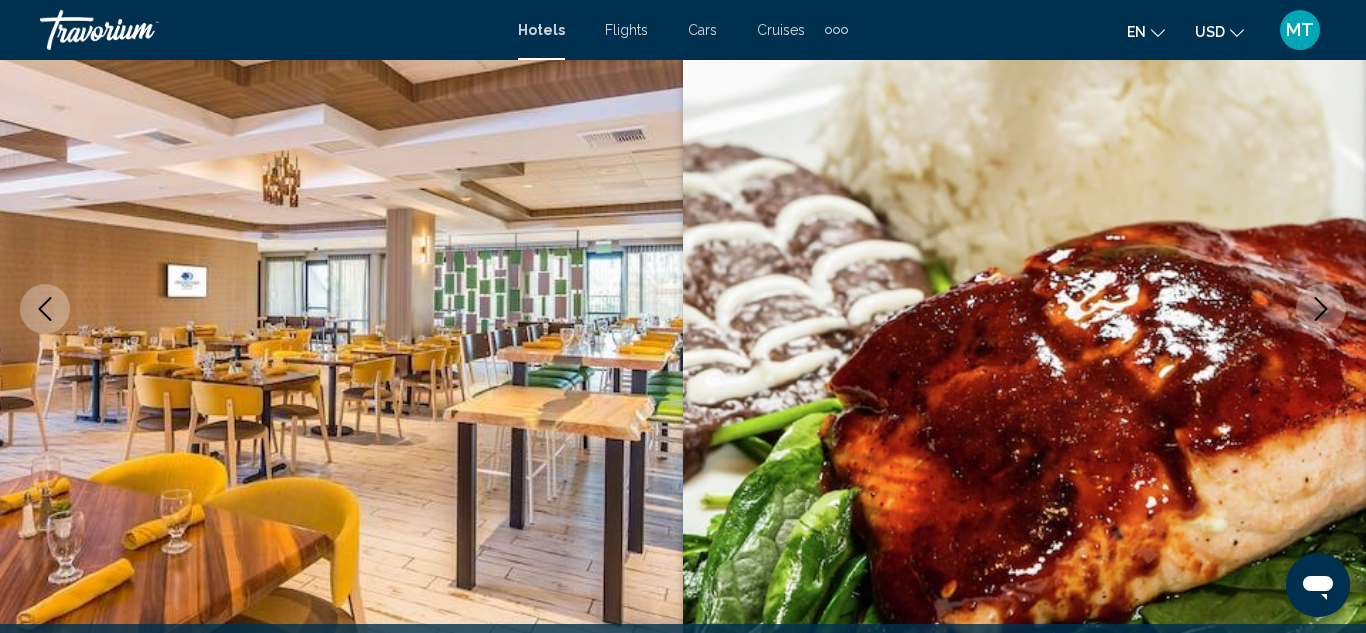click 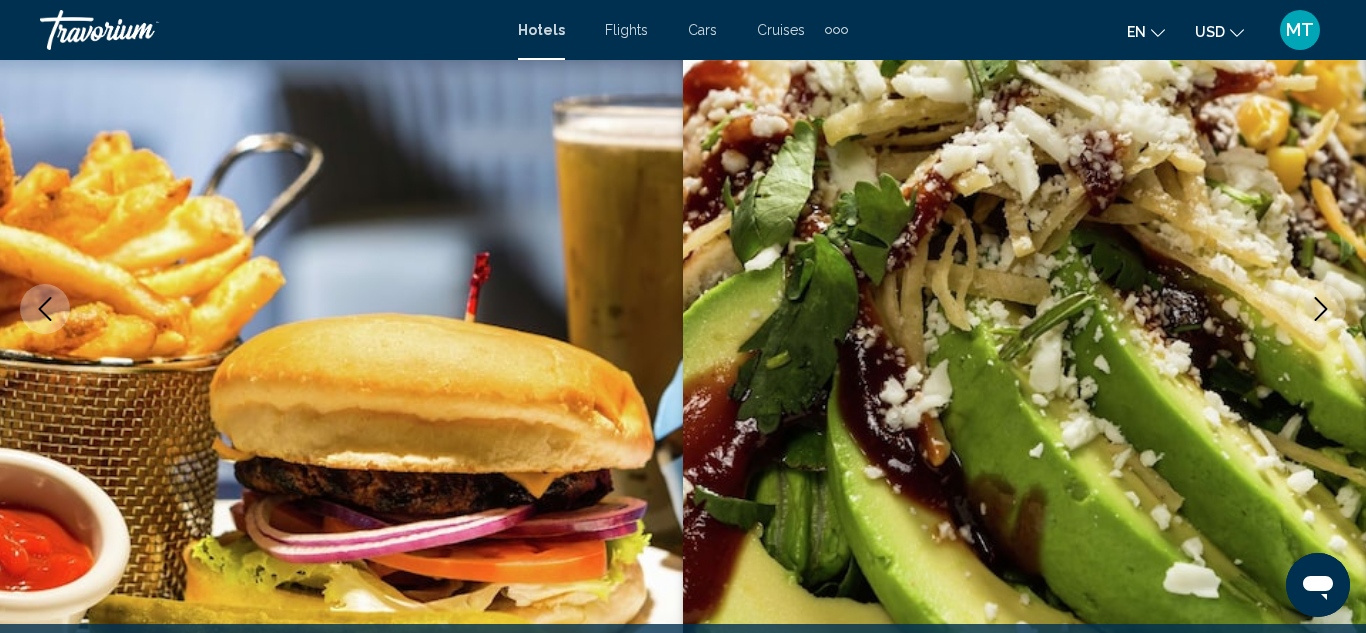 click 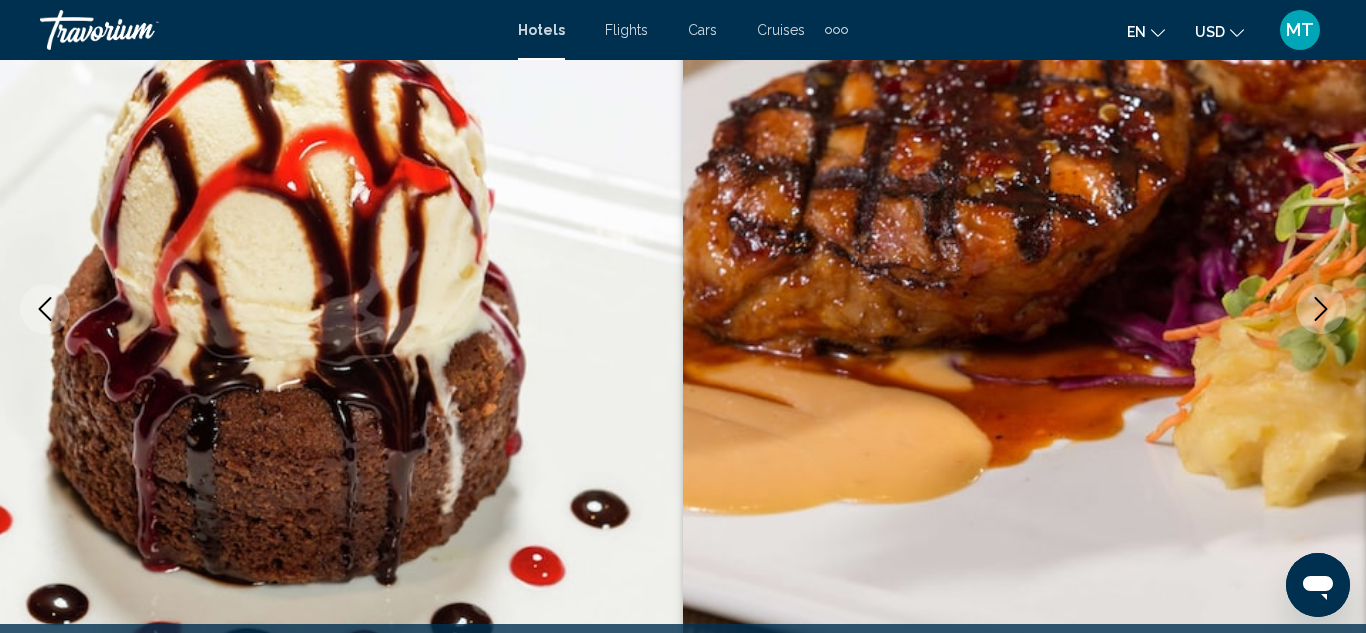 click 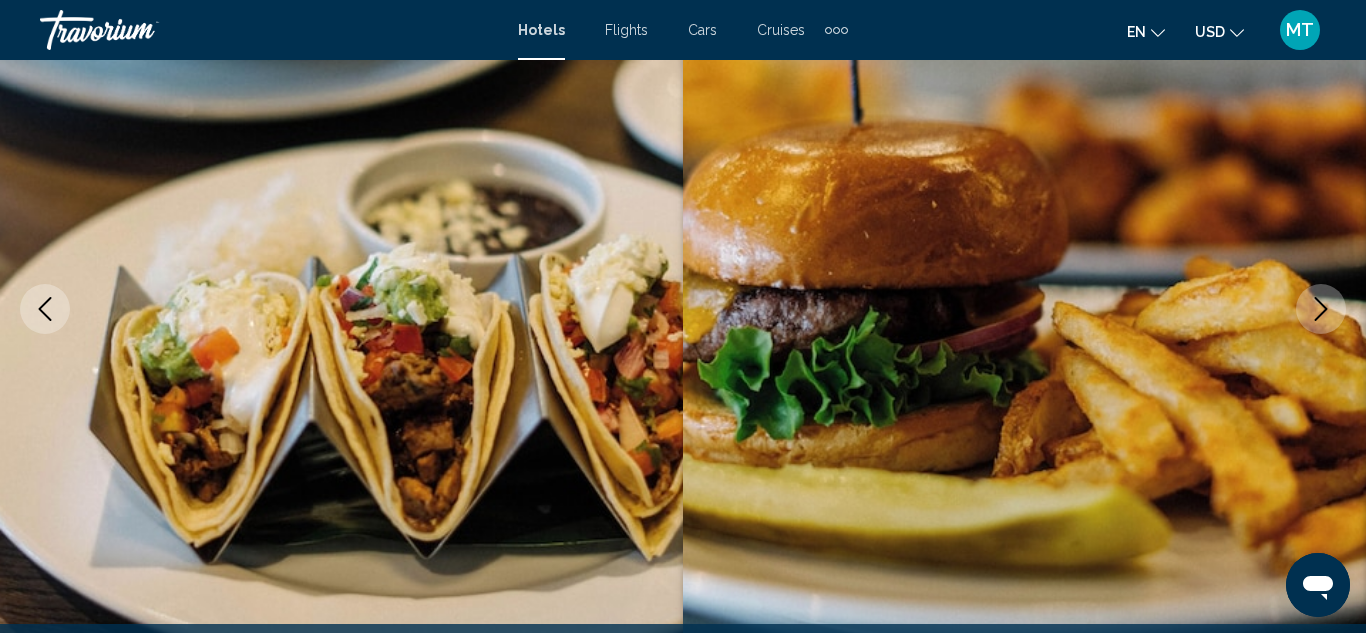click 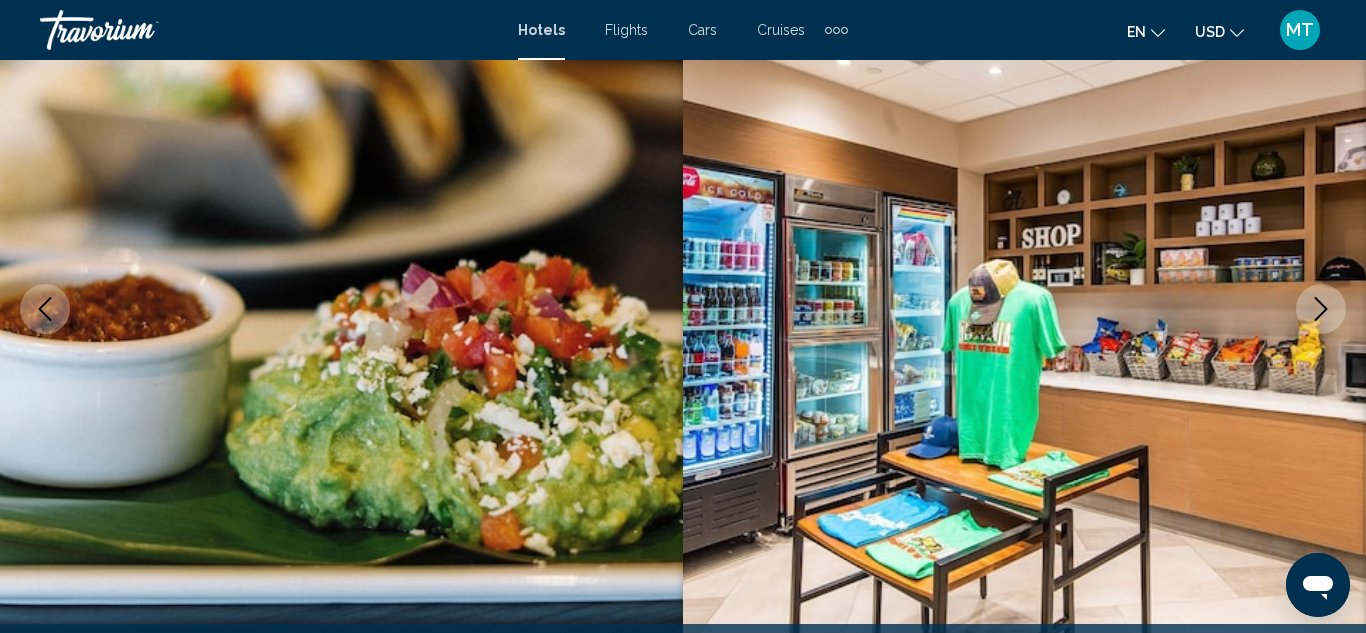 click 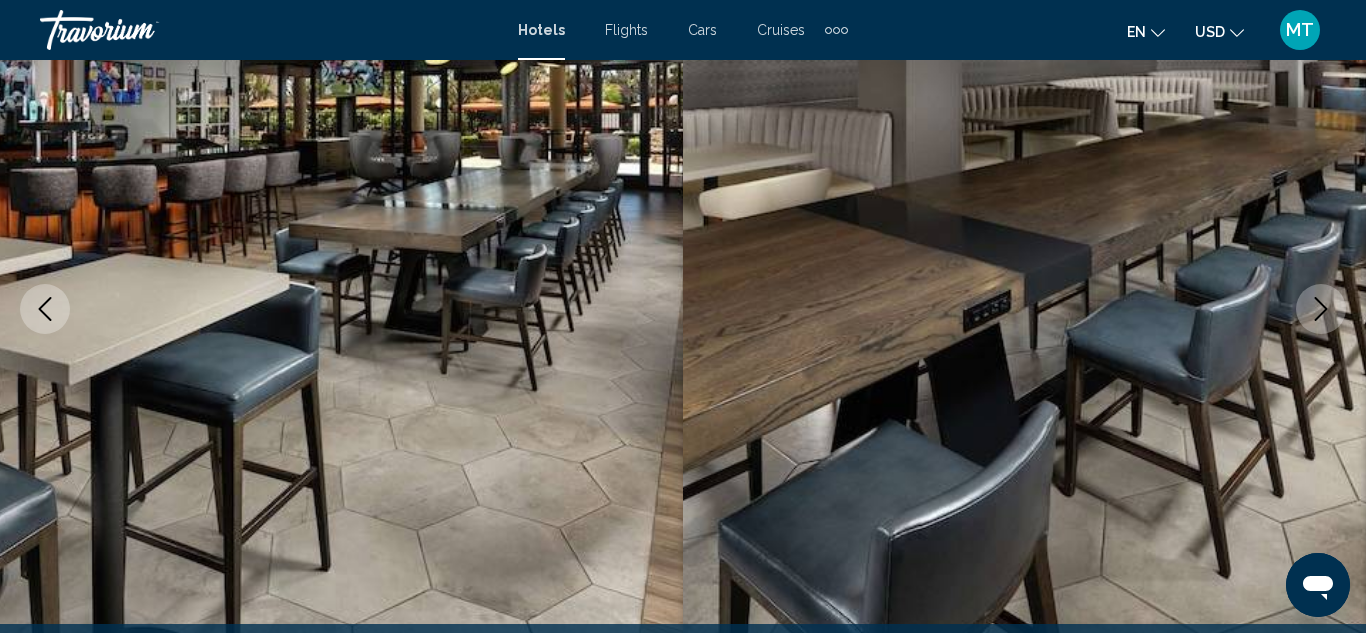 click 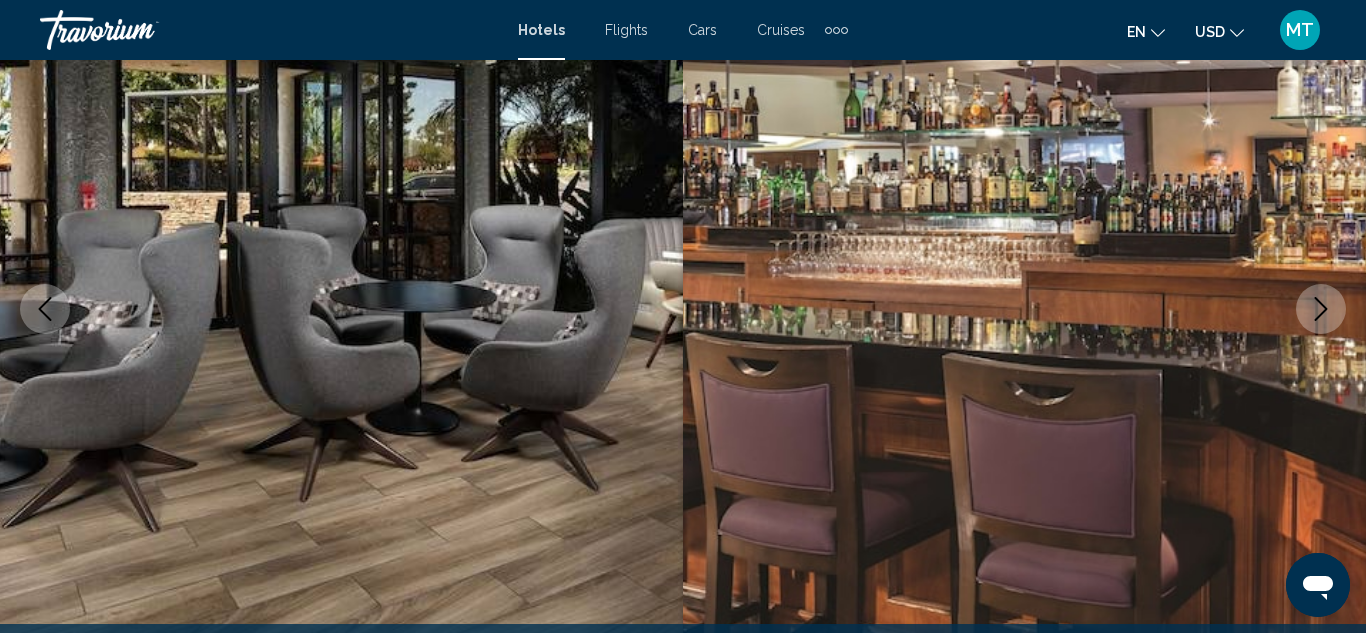 click at bounding box center (45, 309) 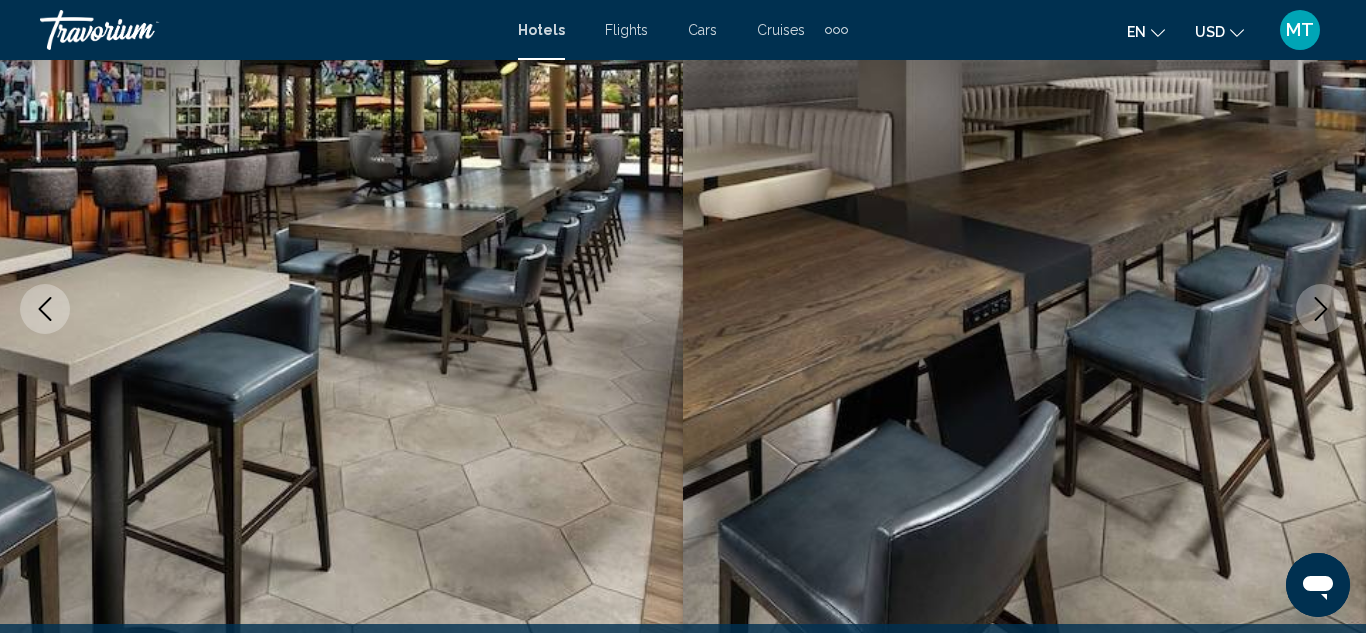 click at bounding box center [45, 309] 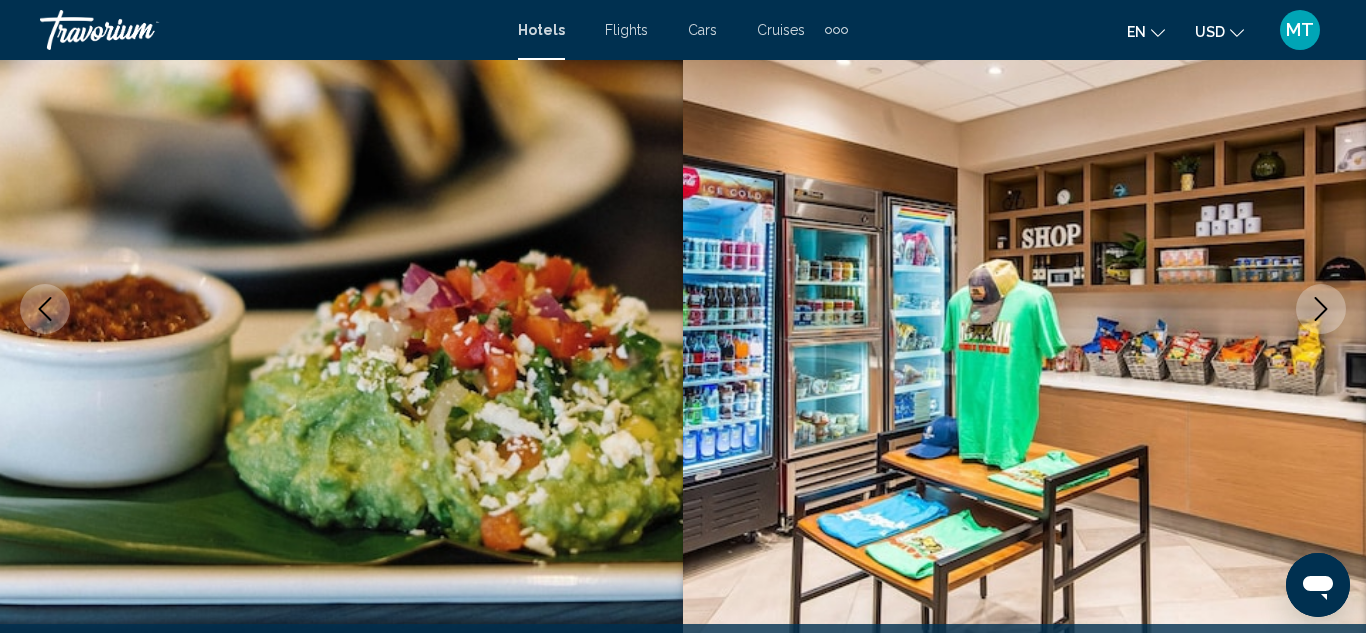 click 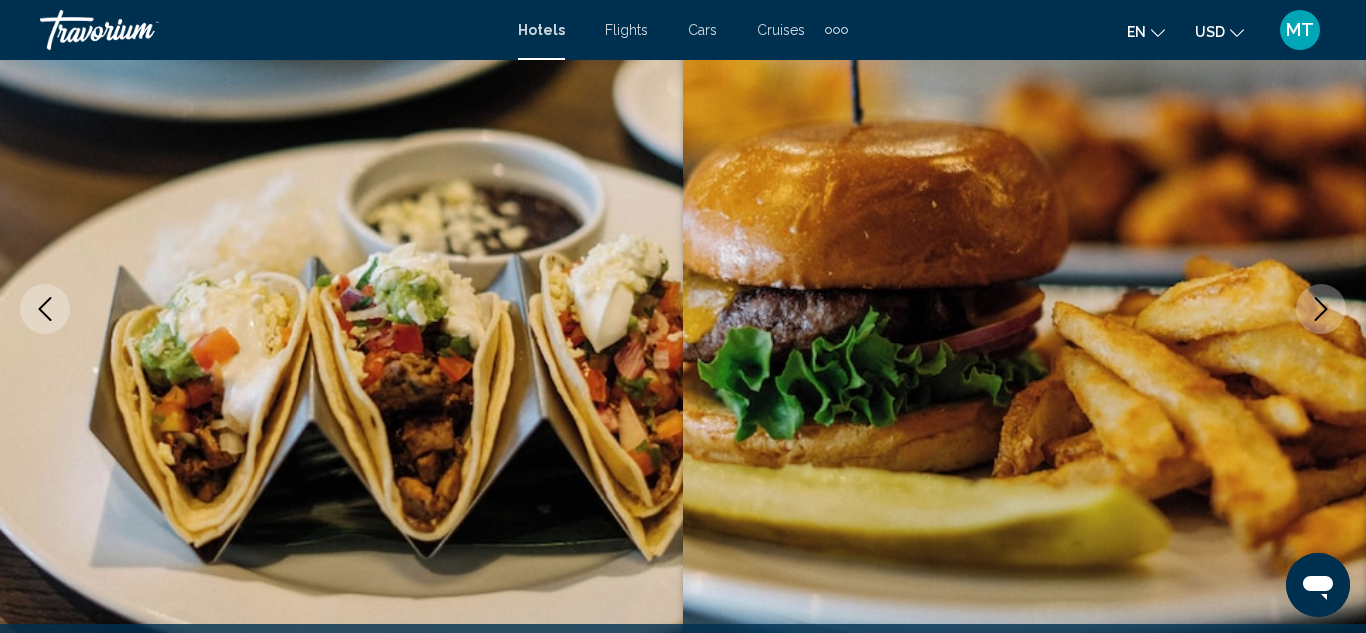 click 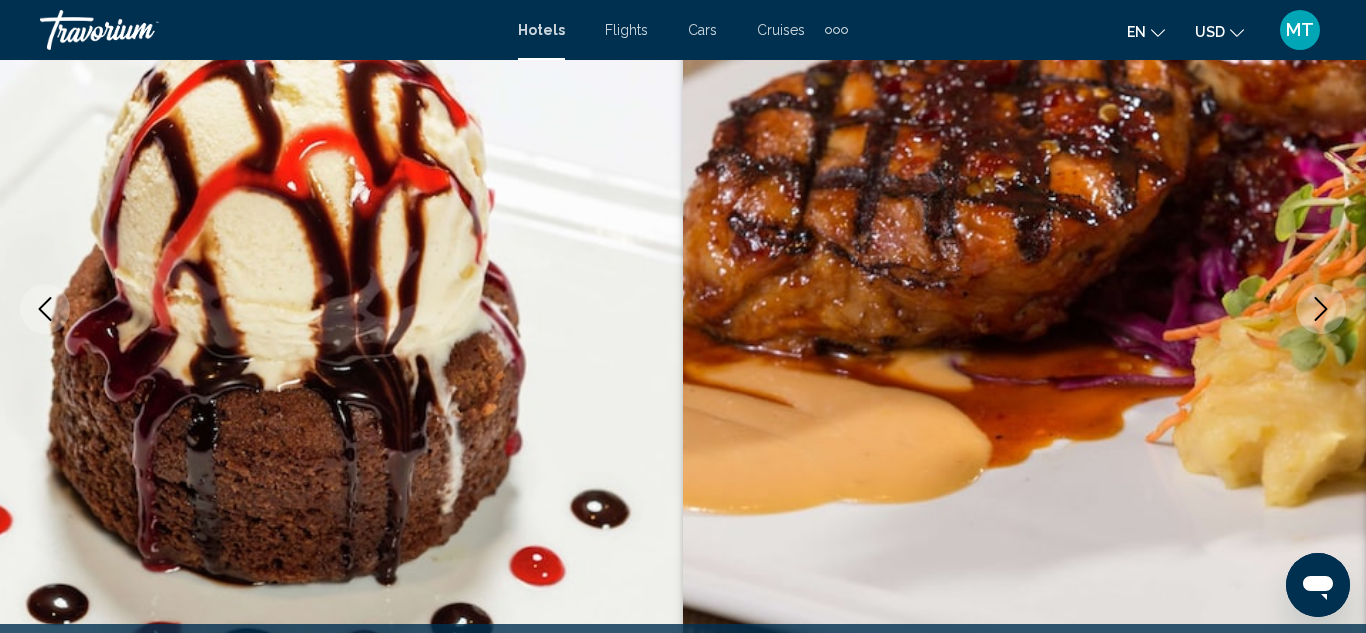 click 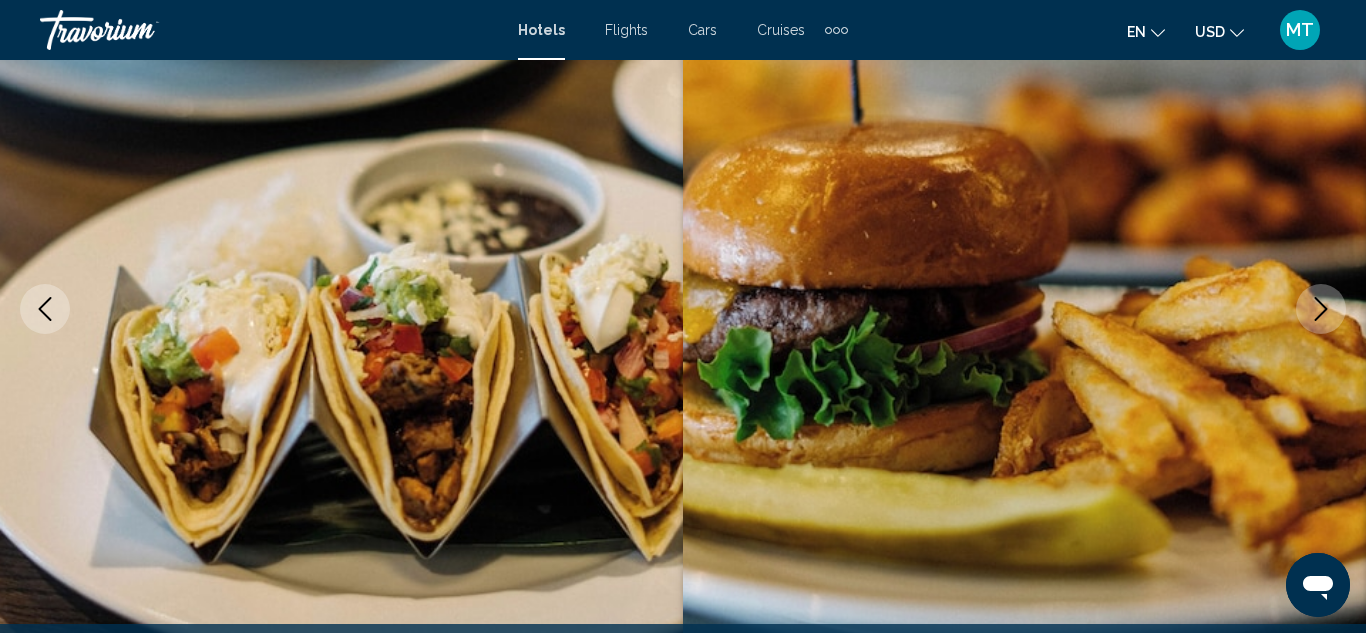 click 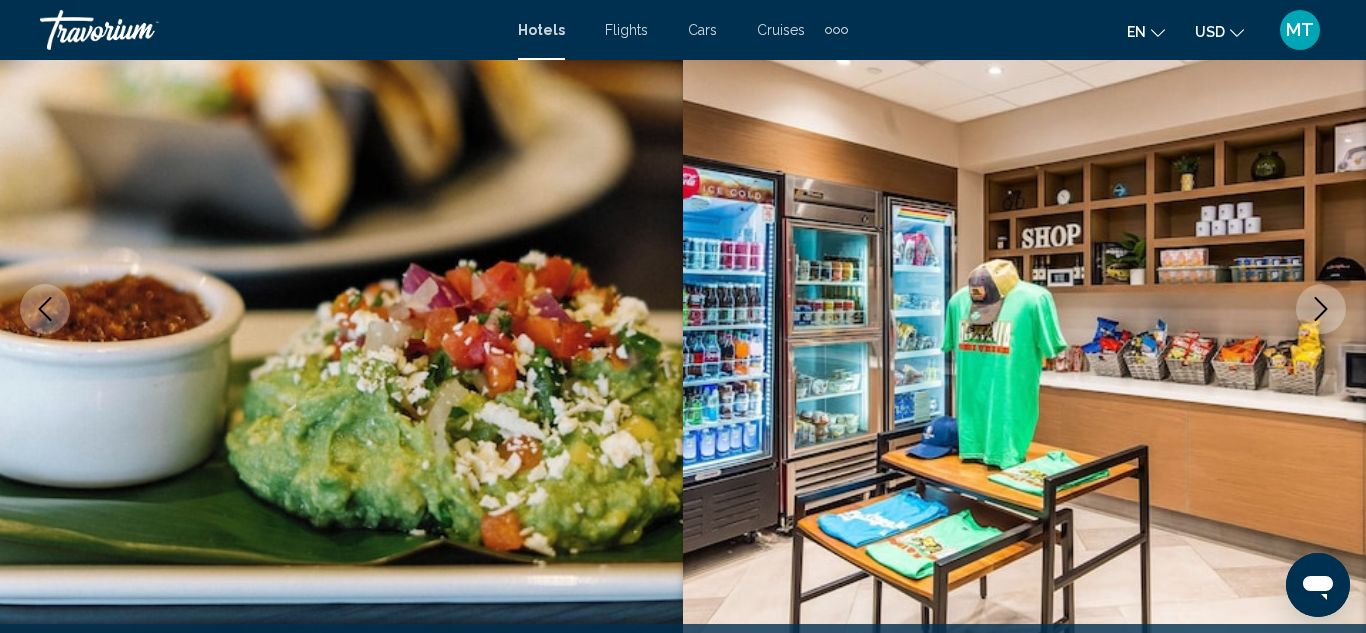 click 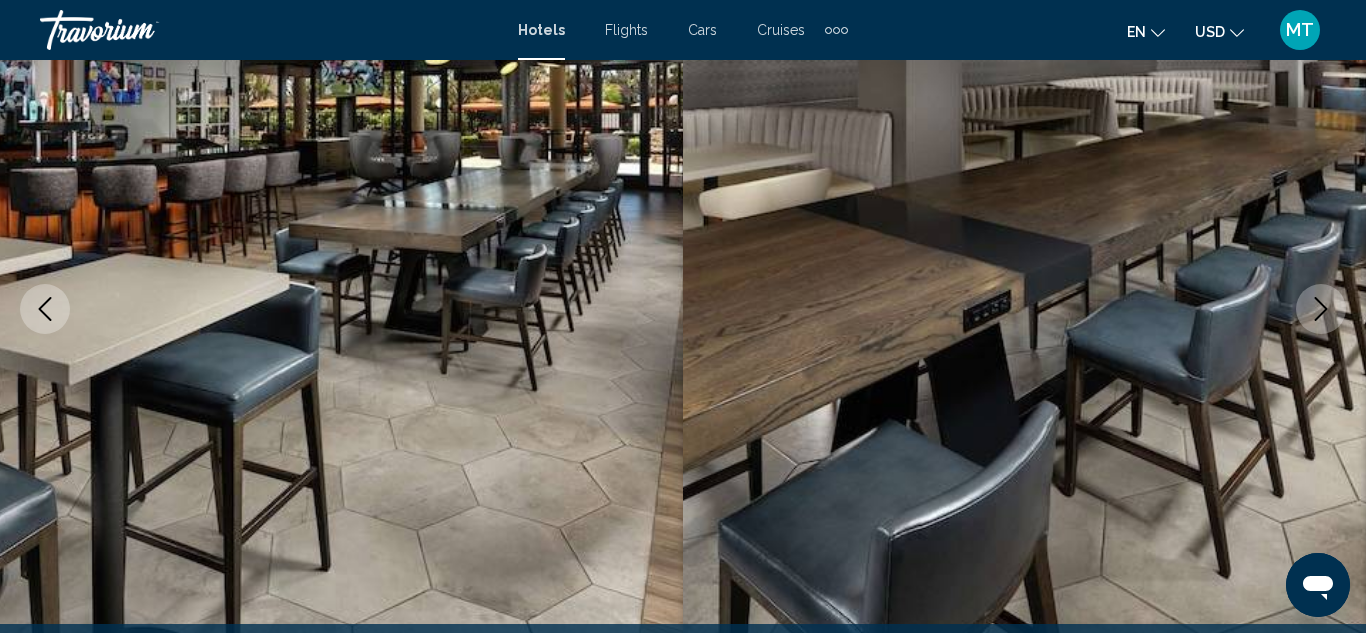 click 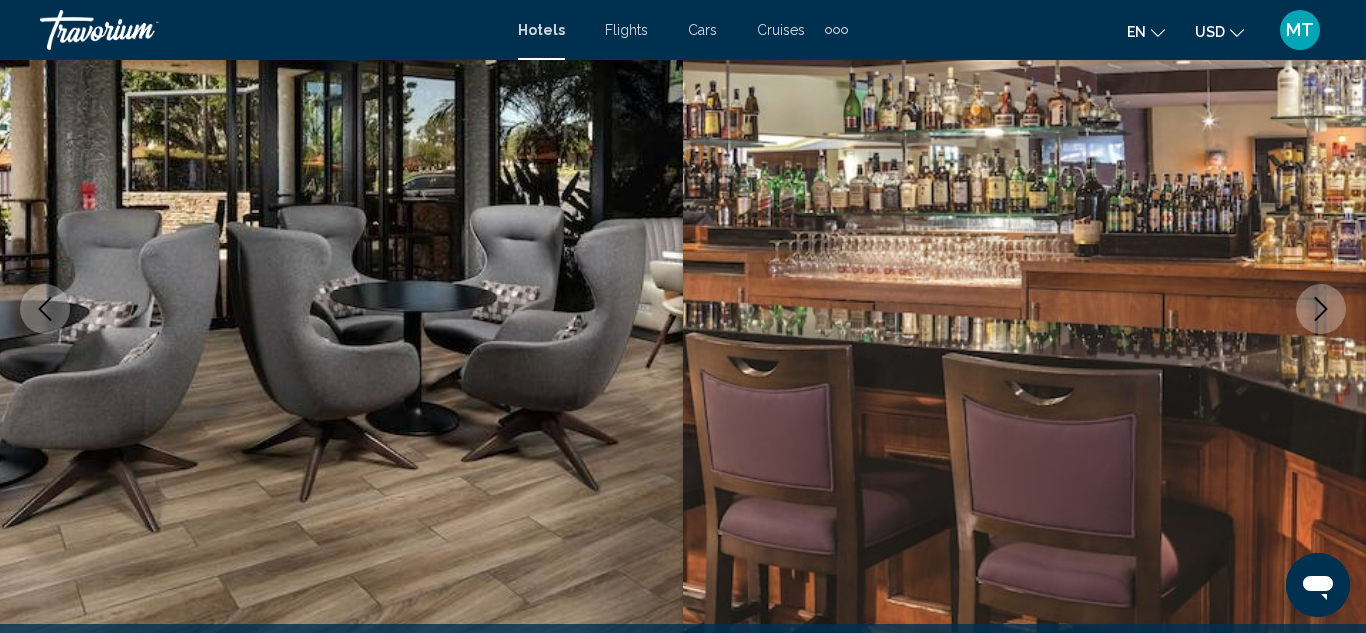 click 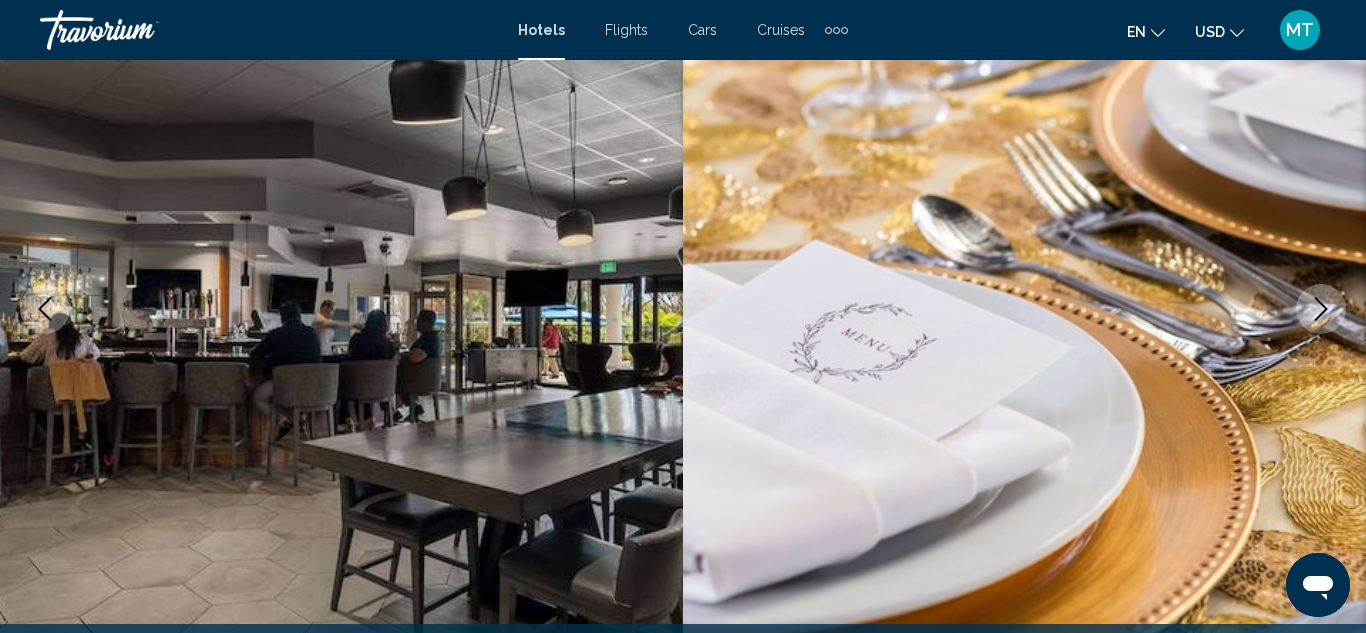 click 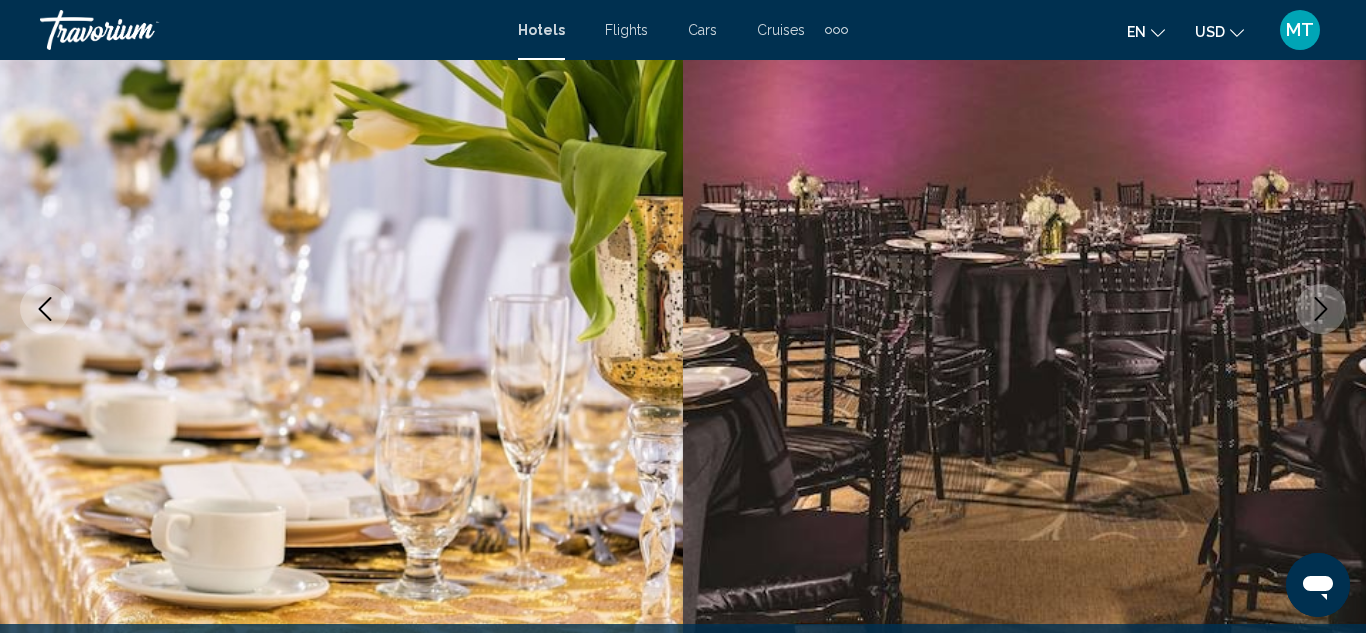 click 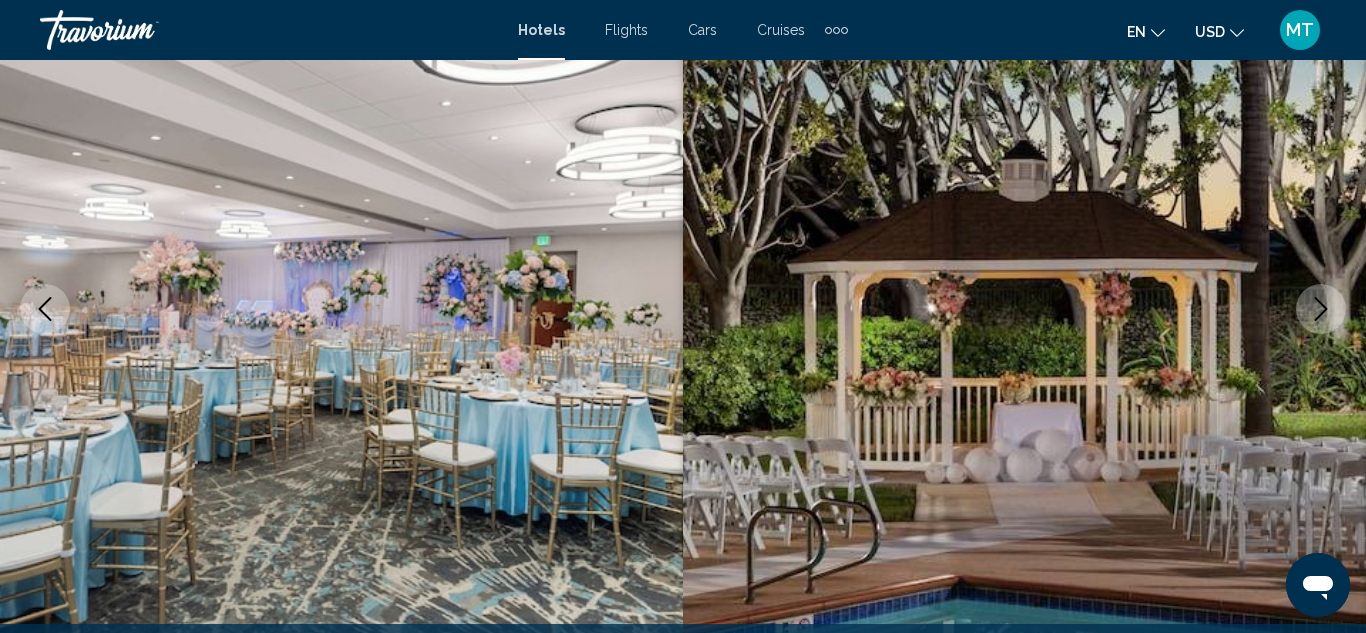 click 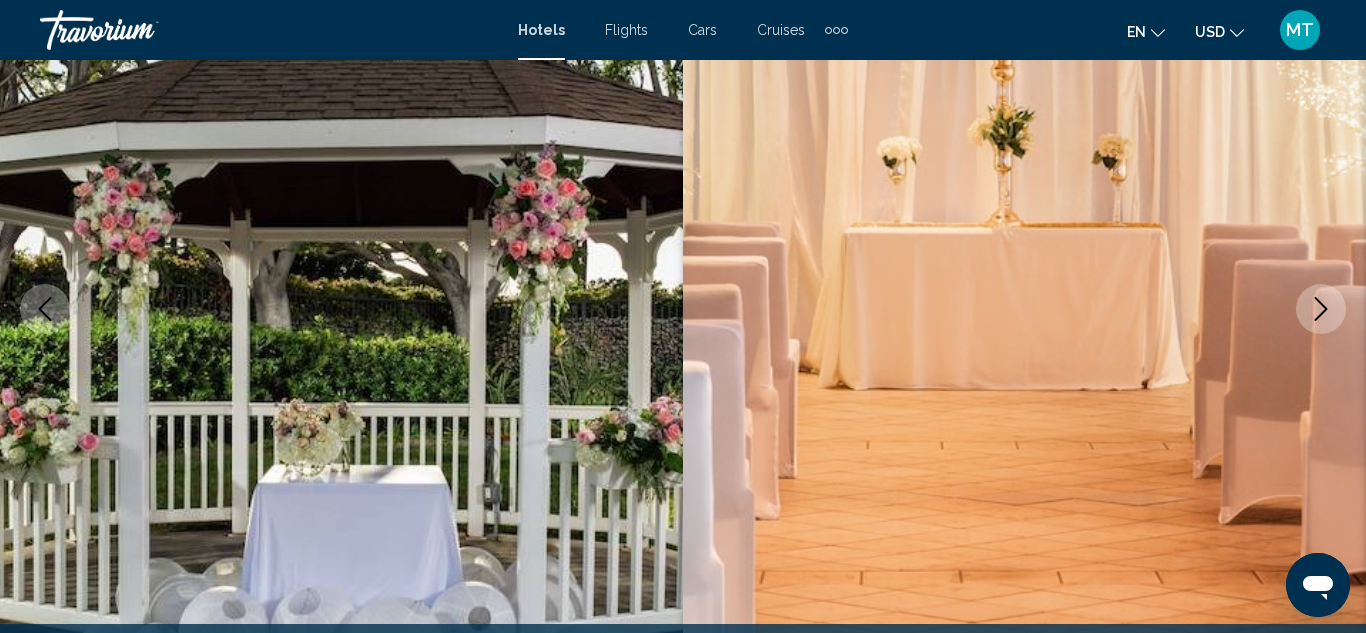 click 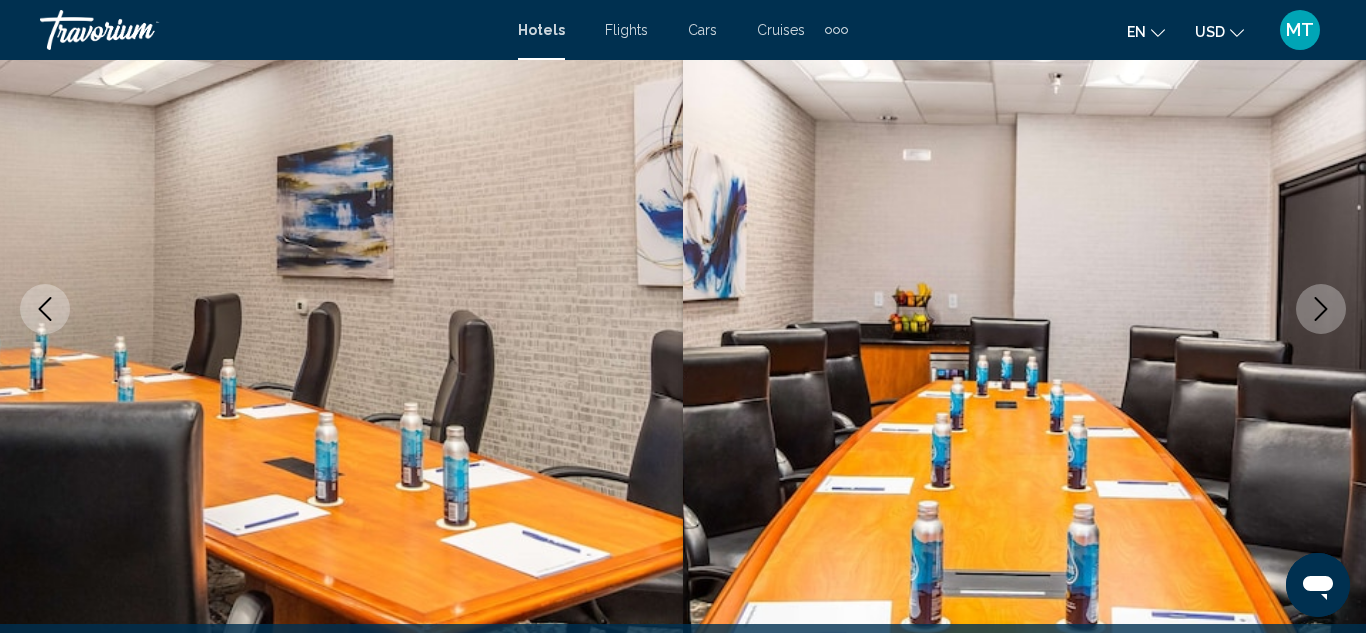 click 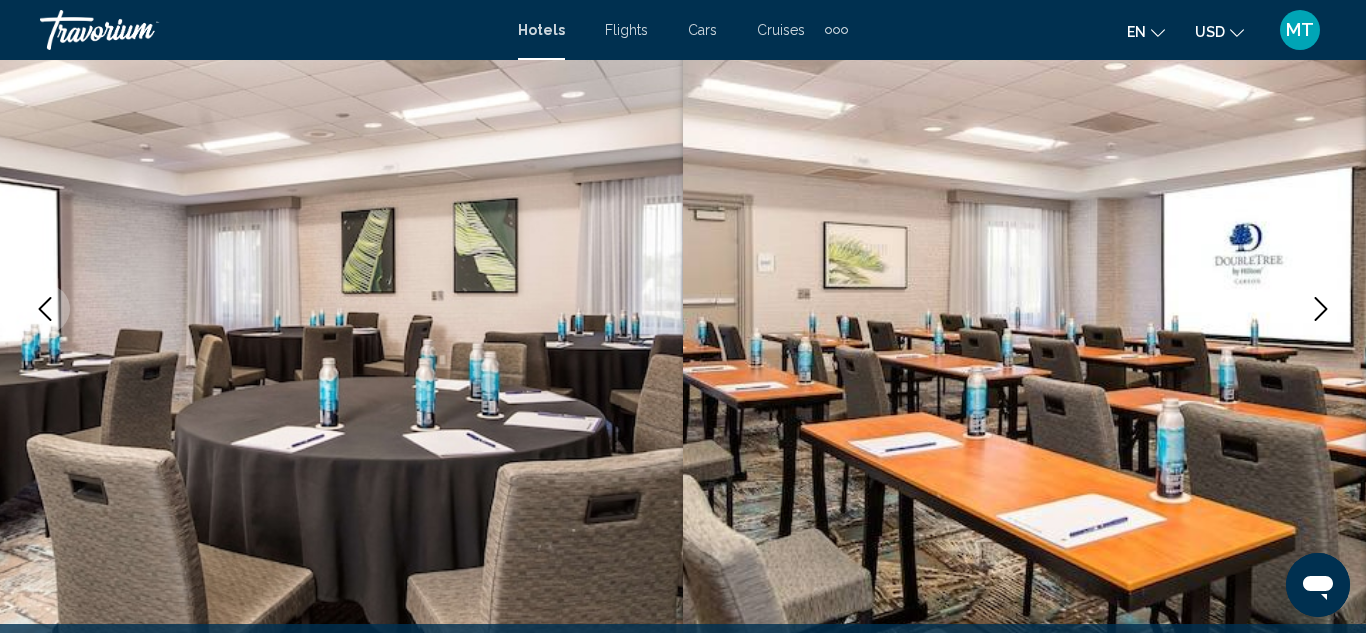 click 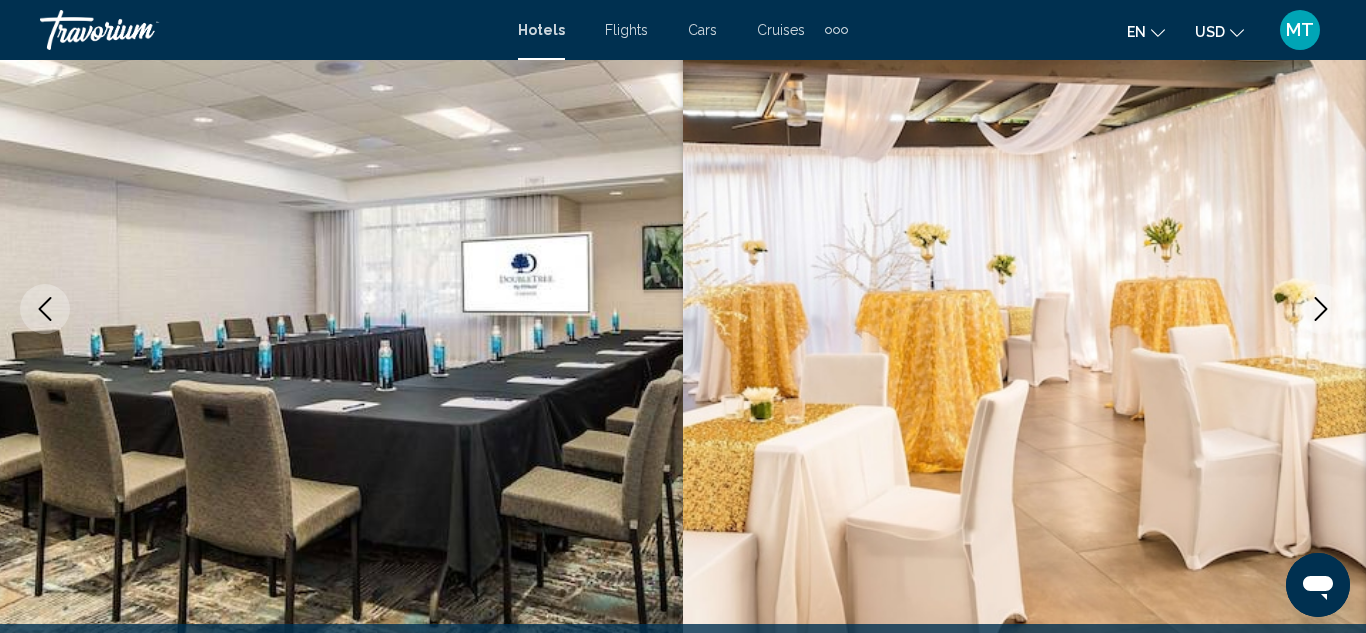 click 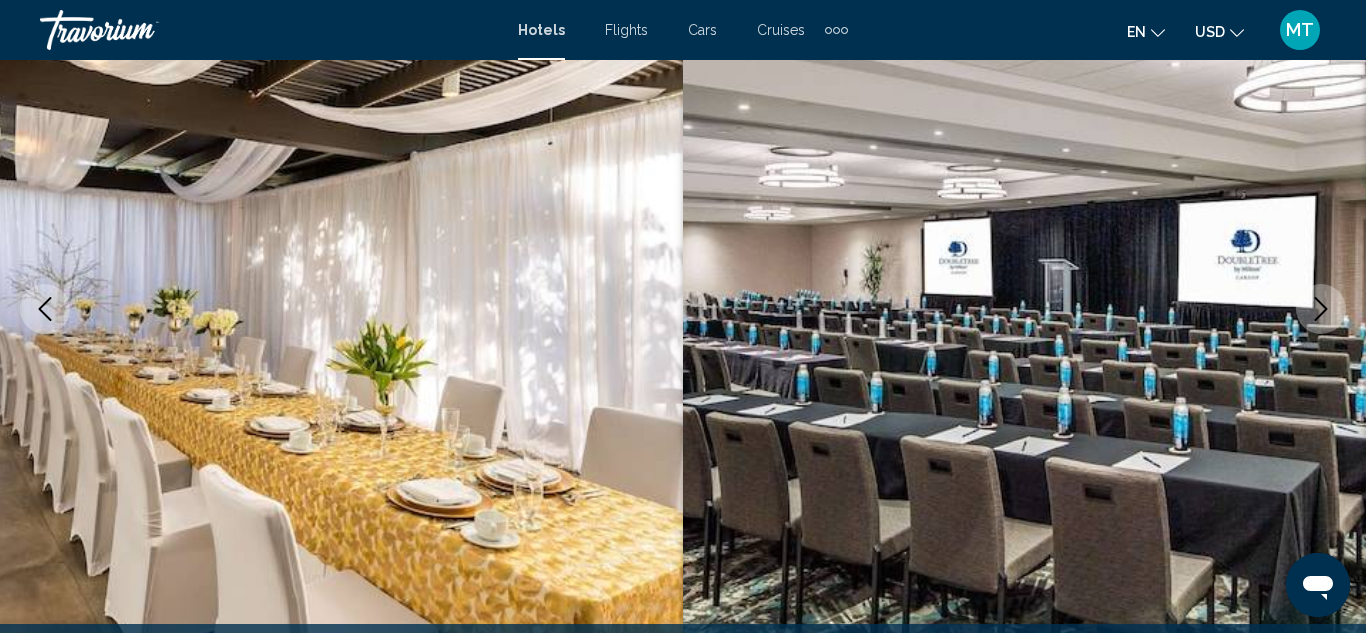 click 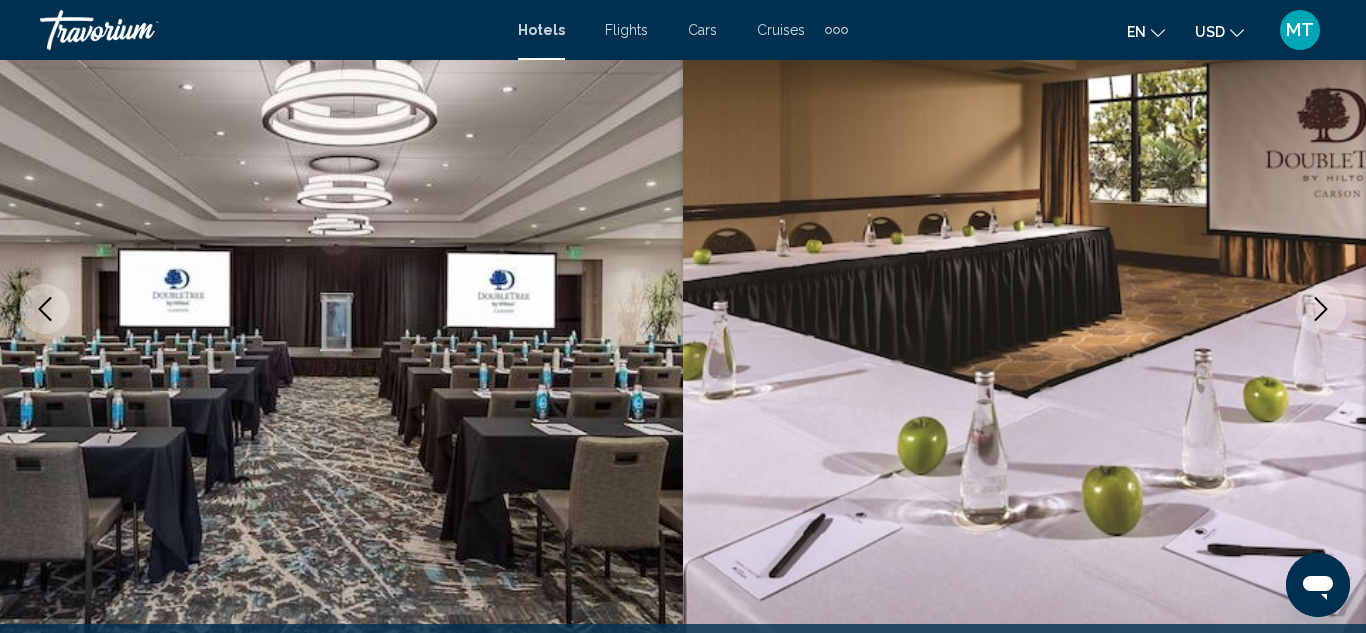 click 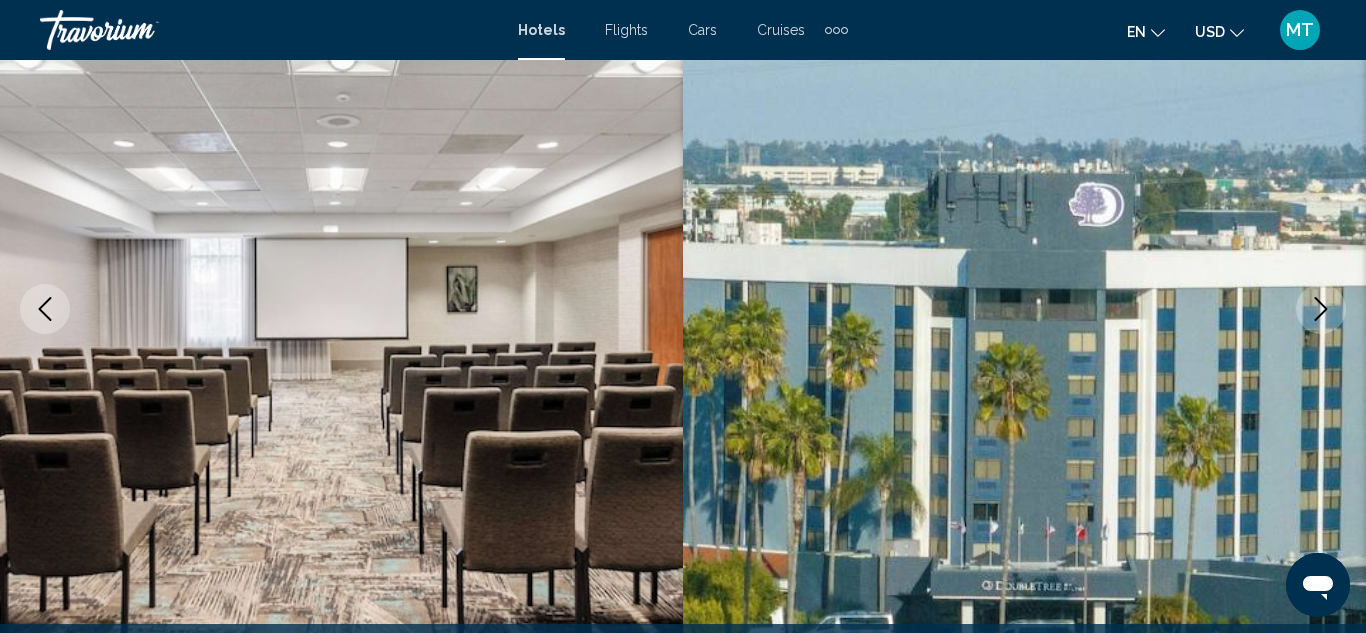 click 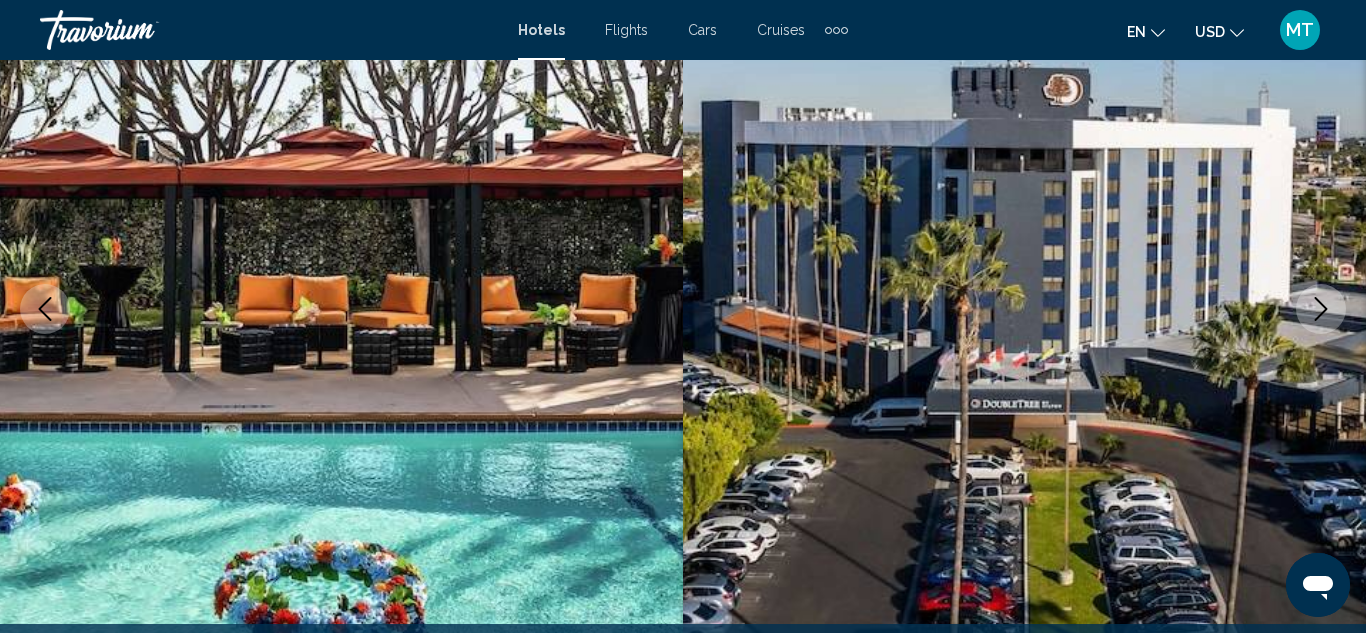 click 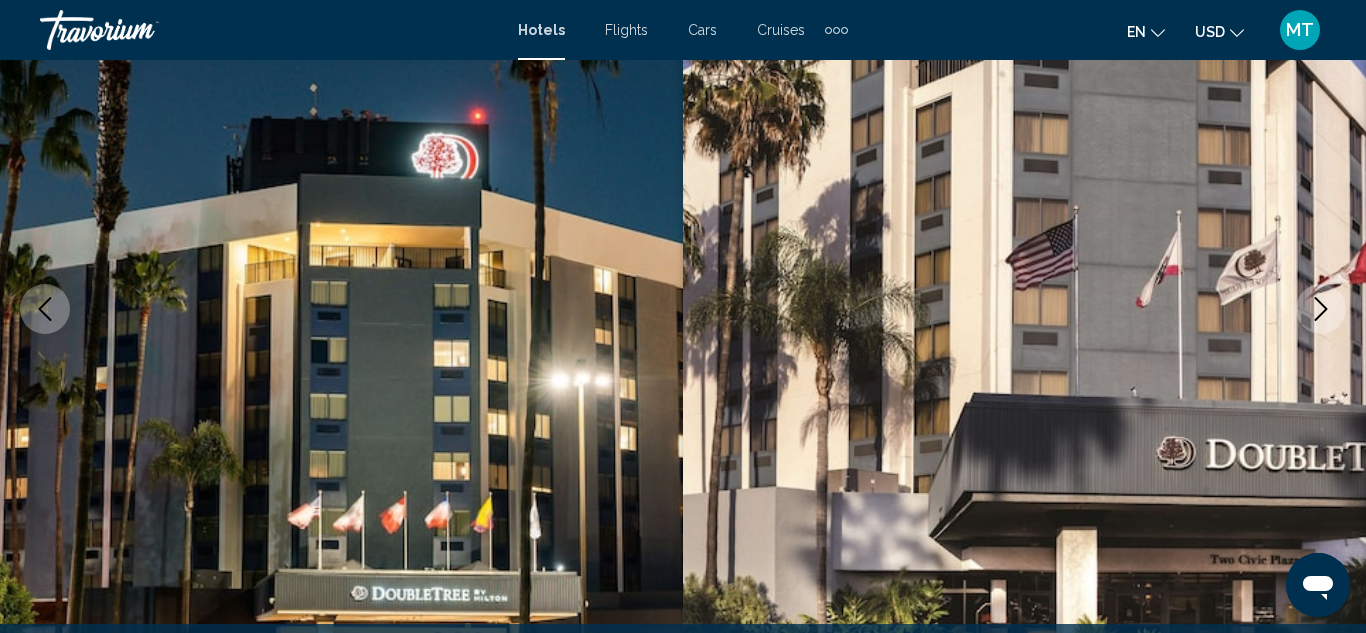 click 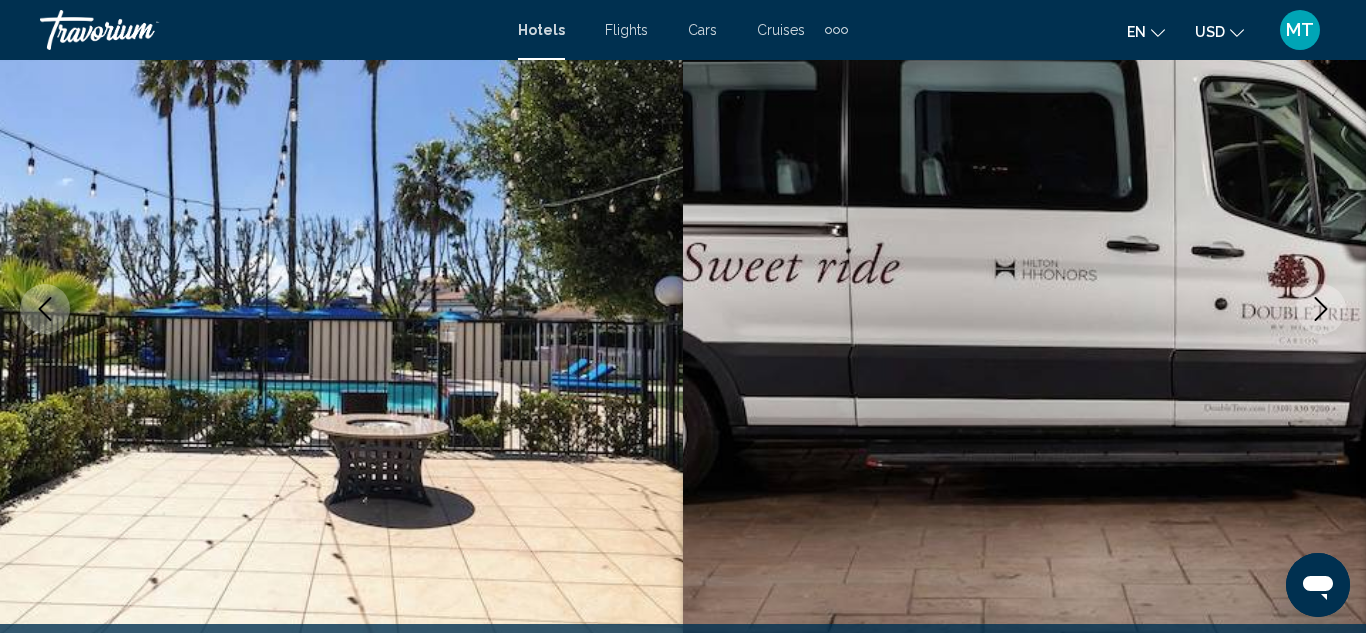 click 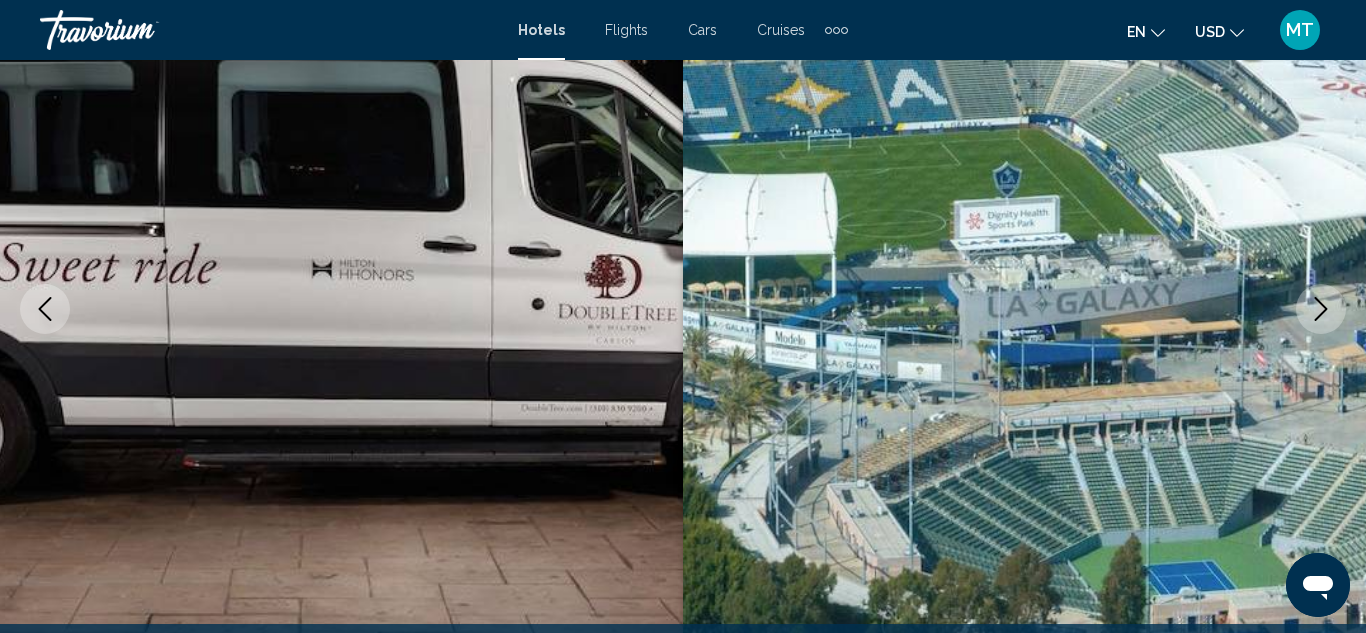 click 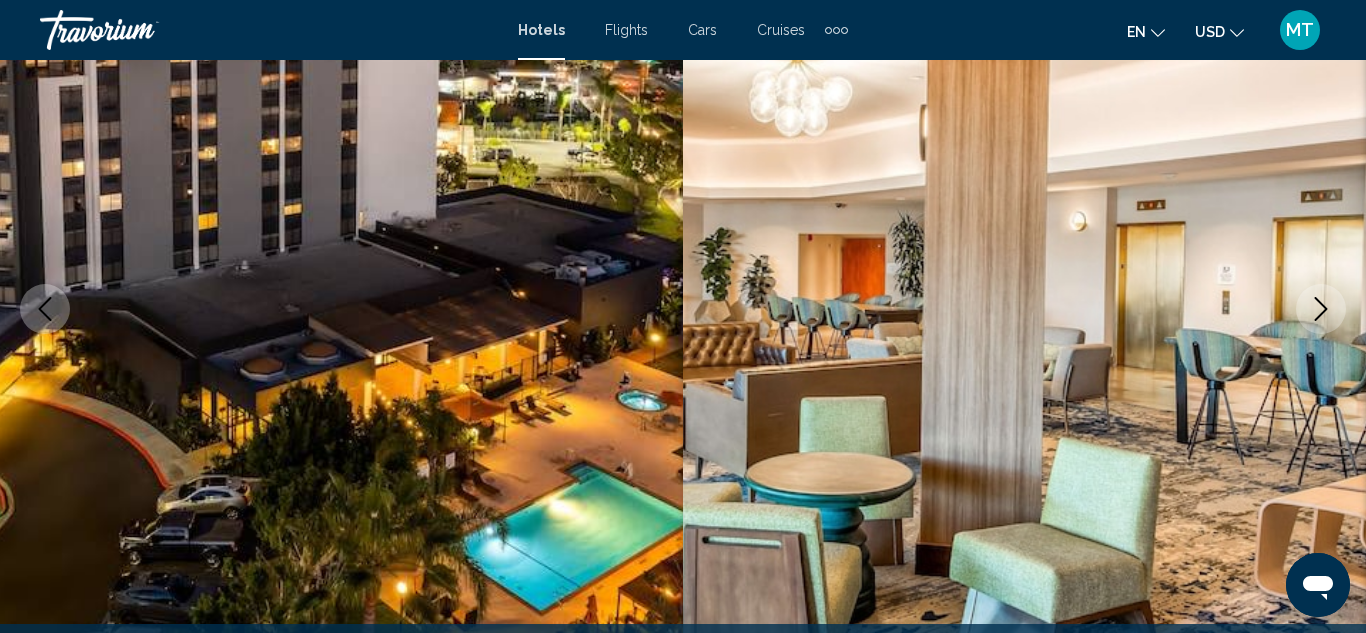click 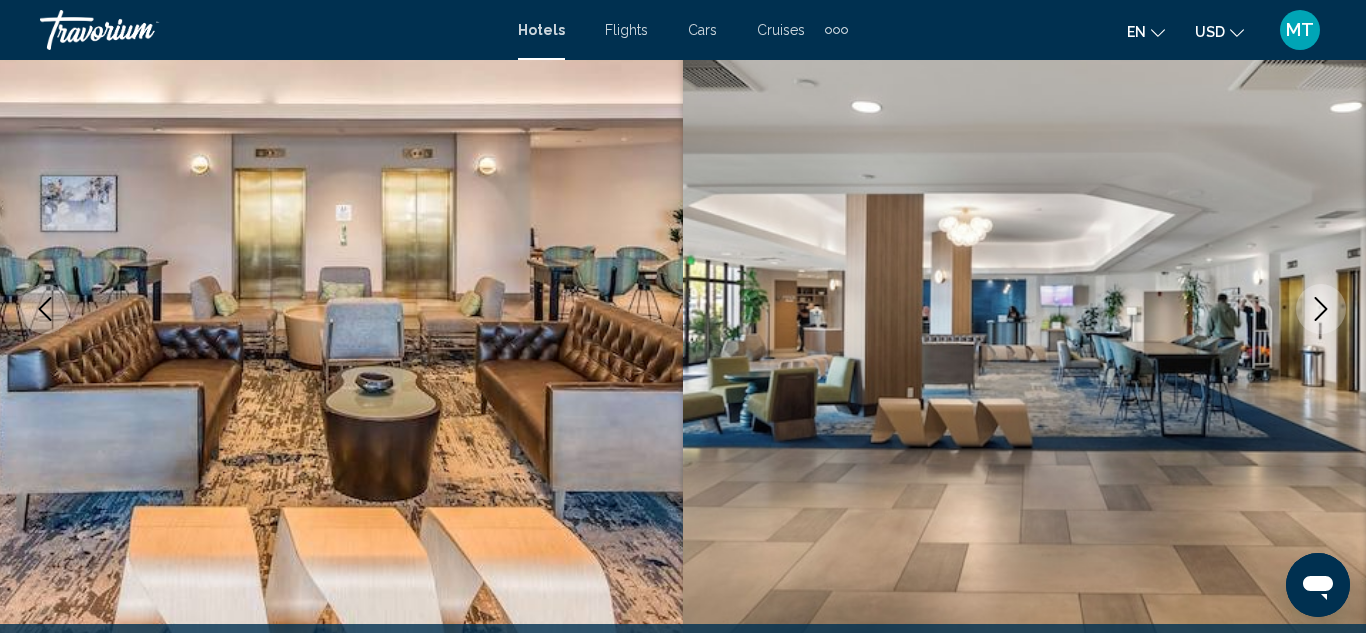 click 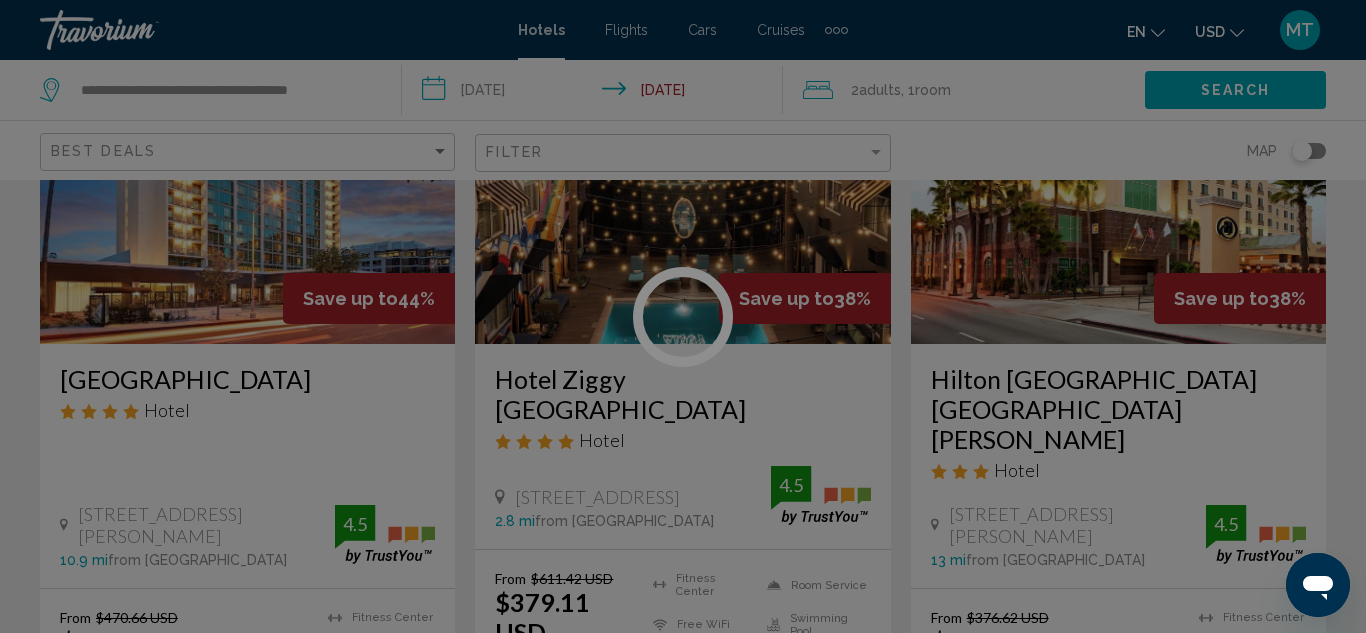 scroll, scrollTop: 0, scrollLeft: 0, axis: both 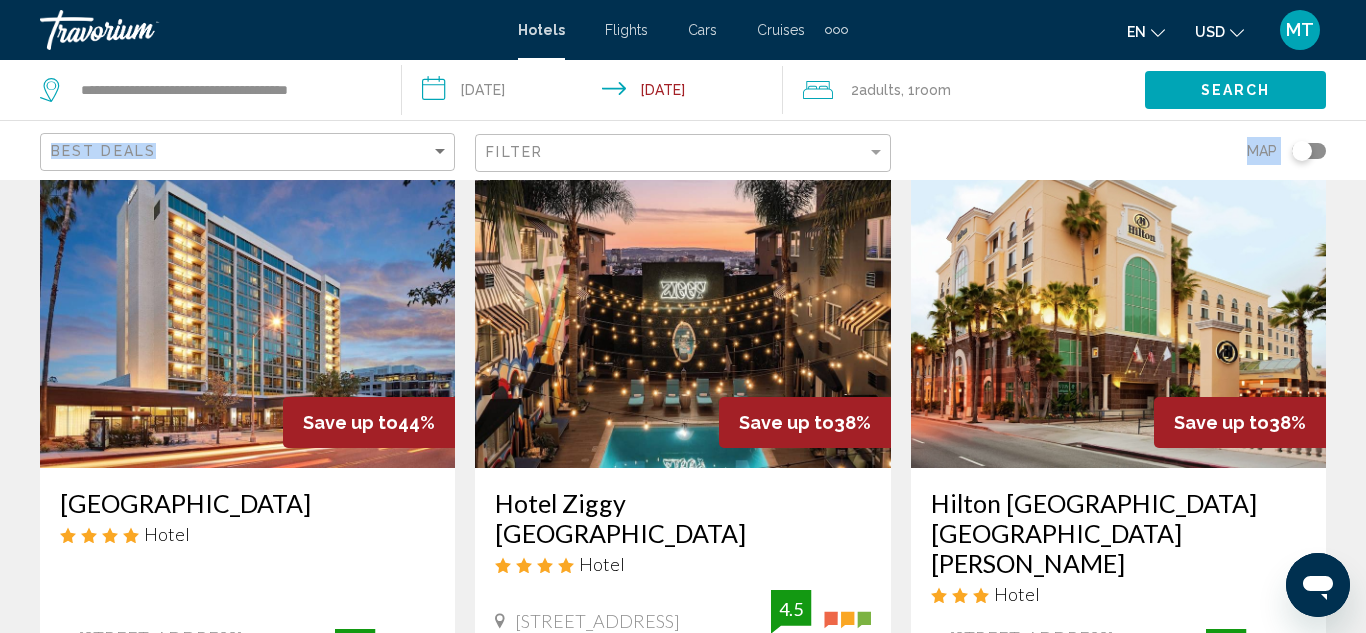 drag, startPoint x: 1365, startPoint y: 259, endPoint x: 1364, endPoint y: 97, distance: 162.00308 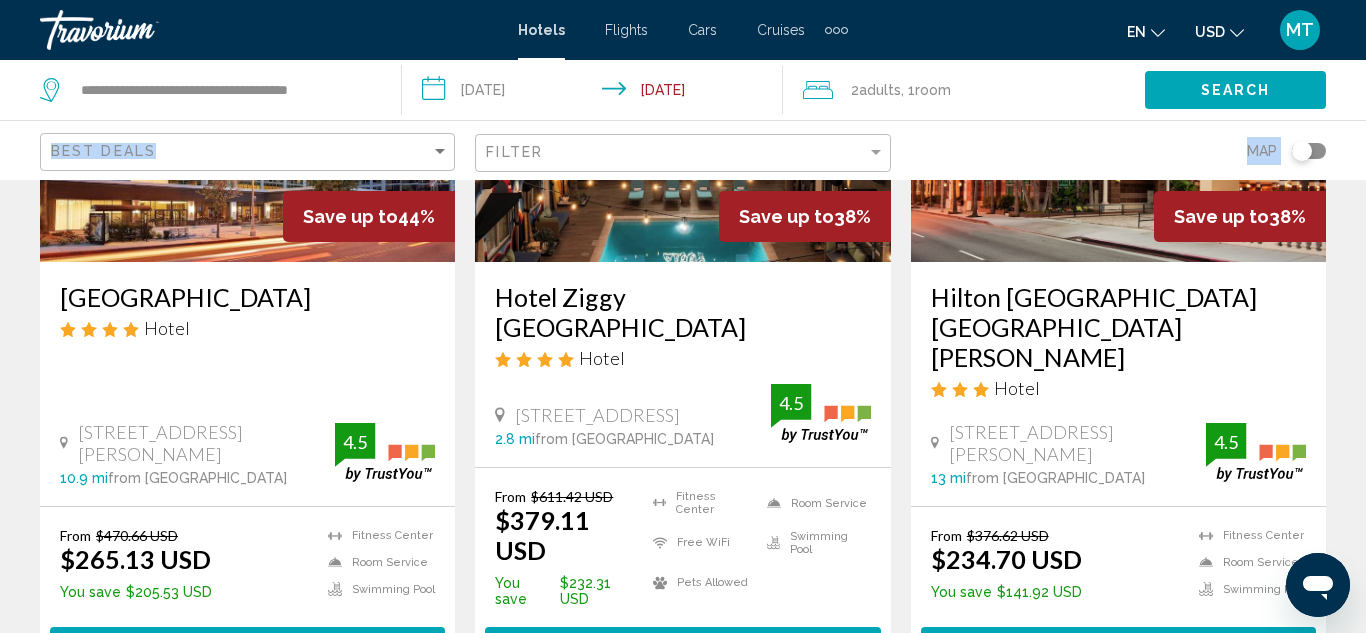scroll, scrollTop: 320, scrollLeft: 0, axis: vertical 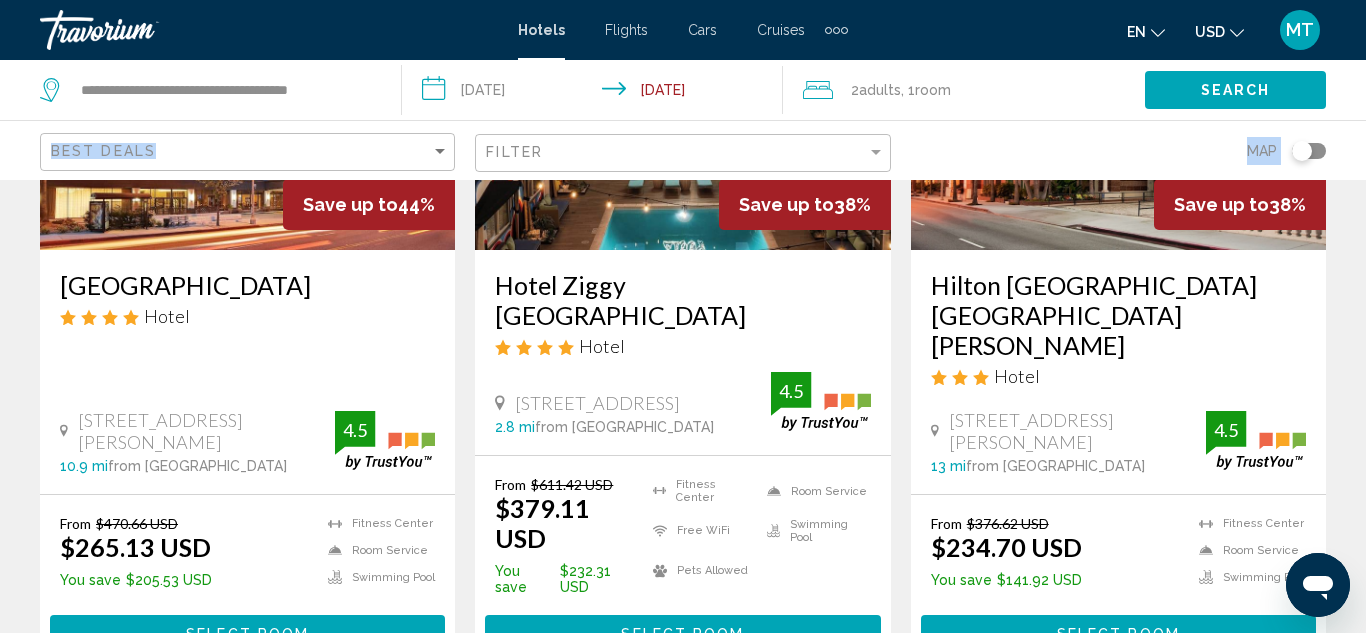 click on "Select Room" at bounding box center [247, 635] 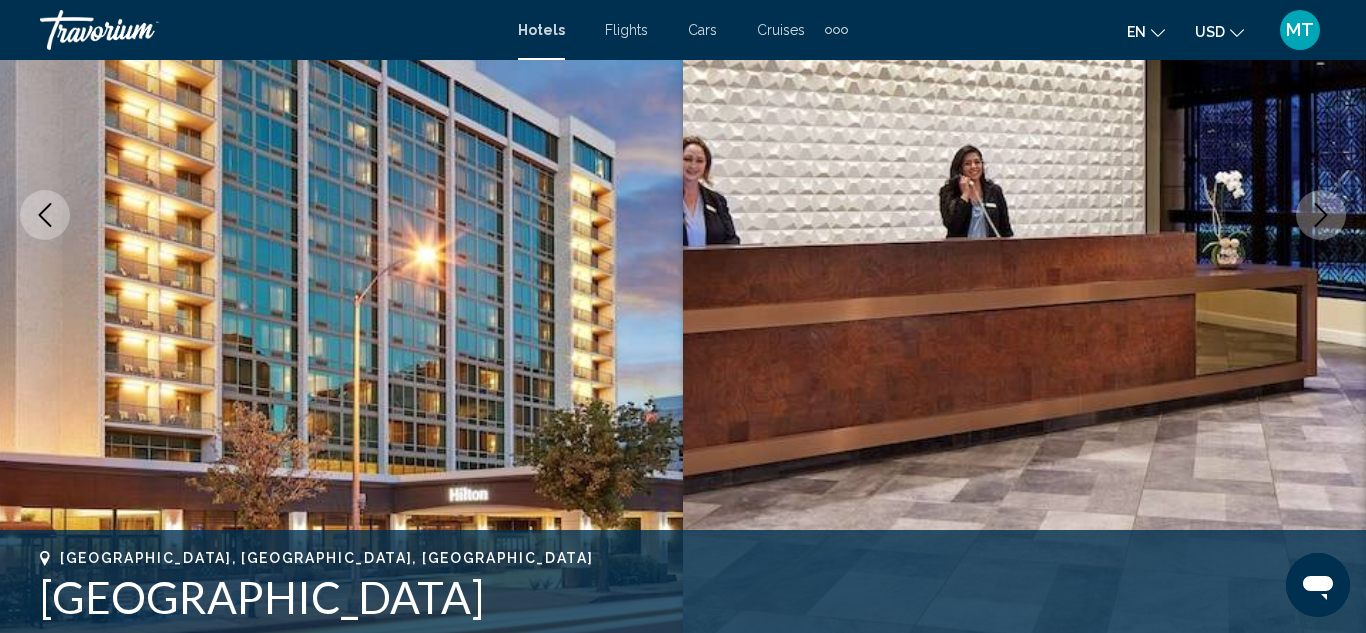 scroll, scrollTop: 218, scrollLeft: 0, axis: vertical 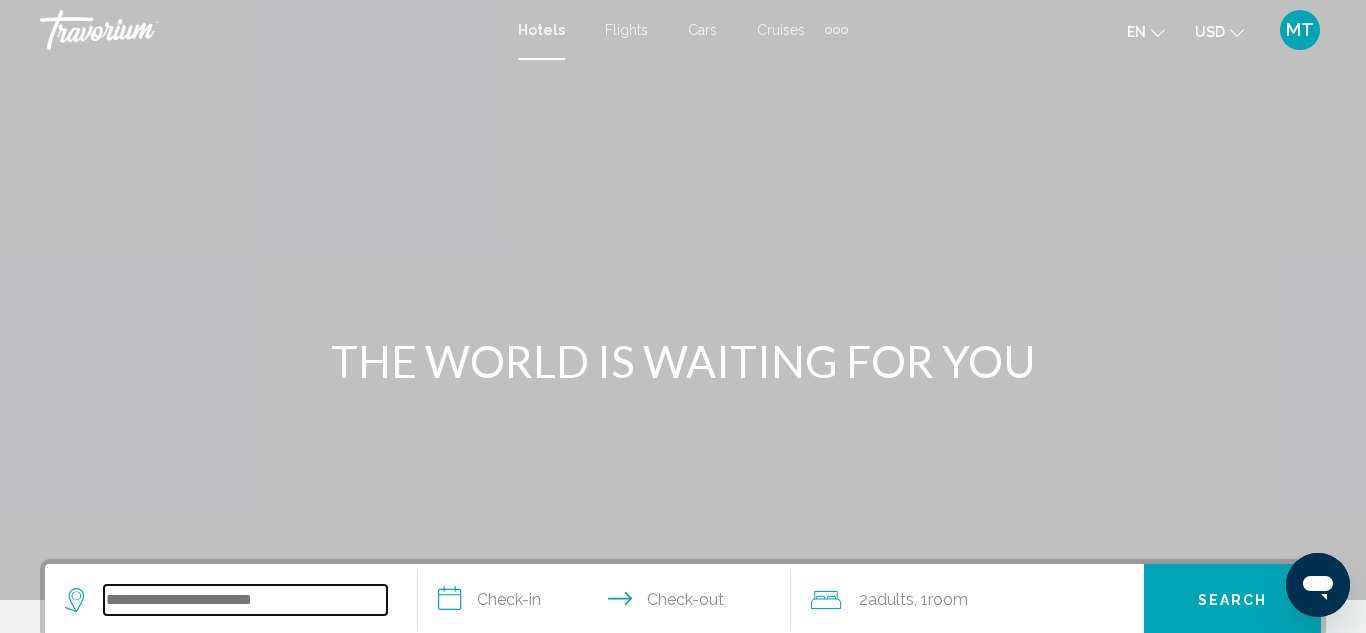 click at bounding box center (245, 600) 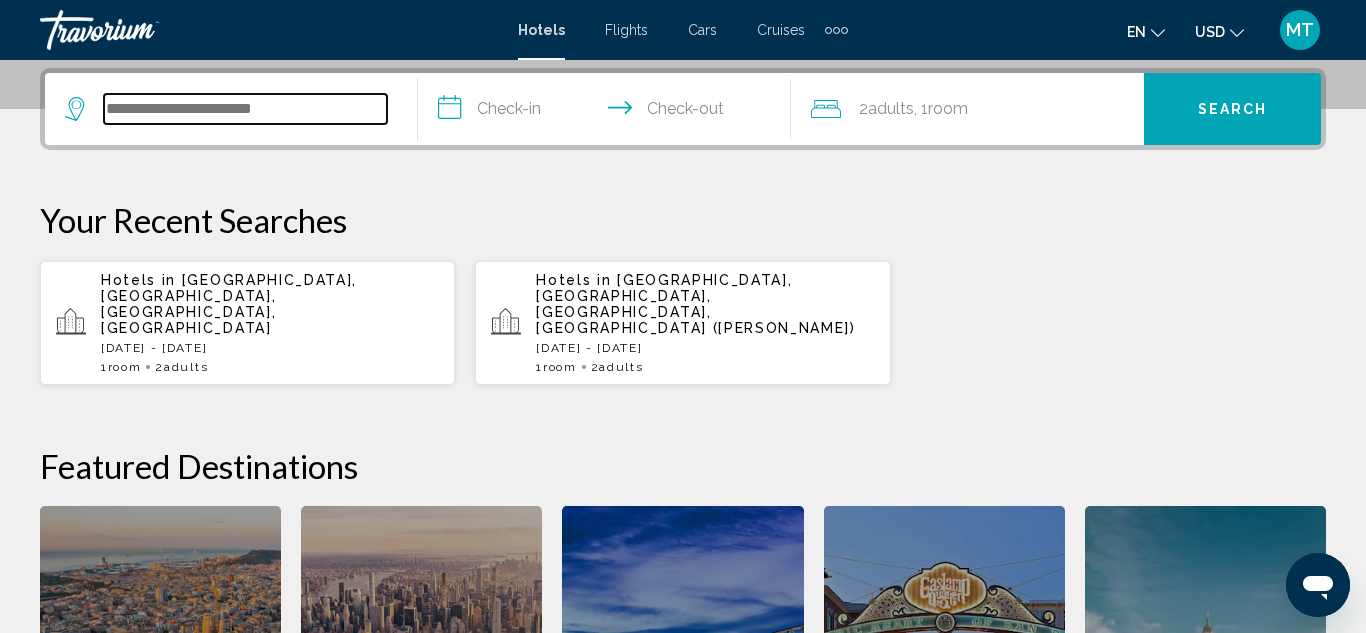 scroll, scrollTop: 494, scrollLeft: 0, axis: vertical 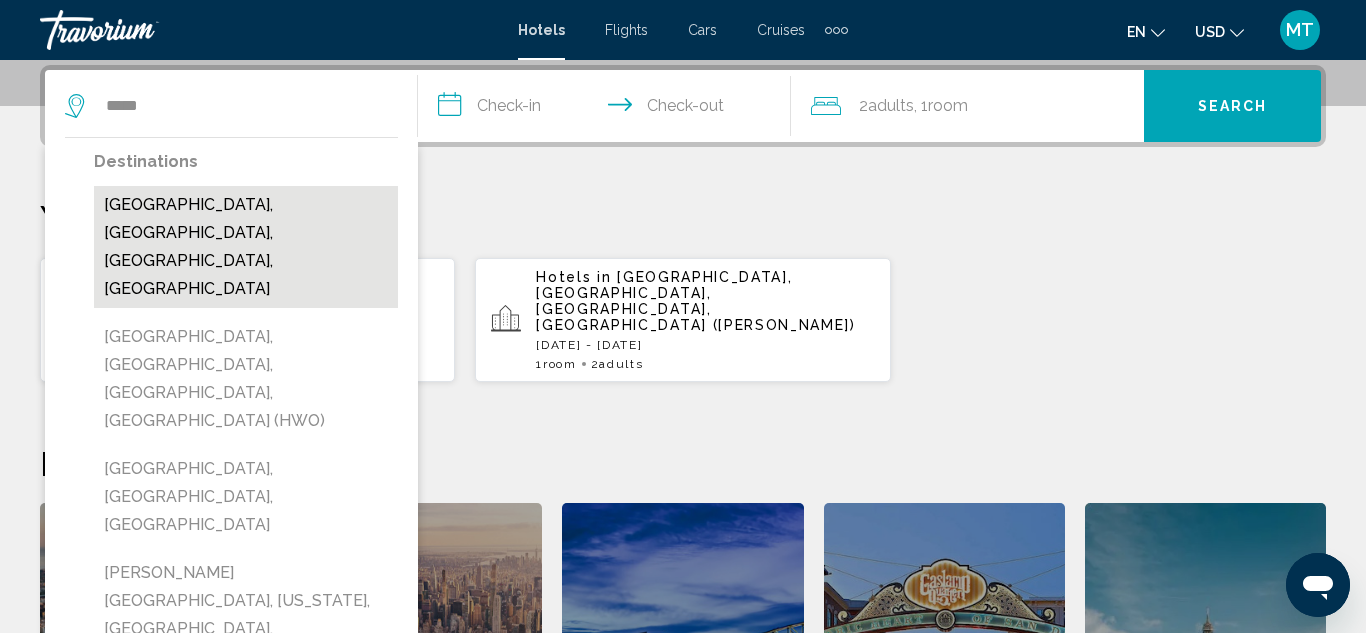 click on "[GEOGRAPHIC_DATA], [GEOGRAPHIC_DATA], [GEOGRAPHIC_DATA], [GEOGRAPHIC_DATA]" at bounding box center (246, 247) 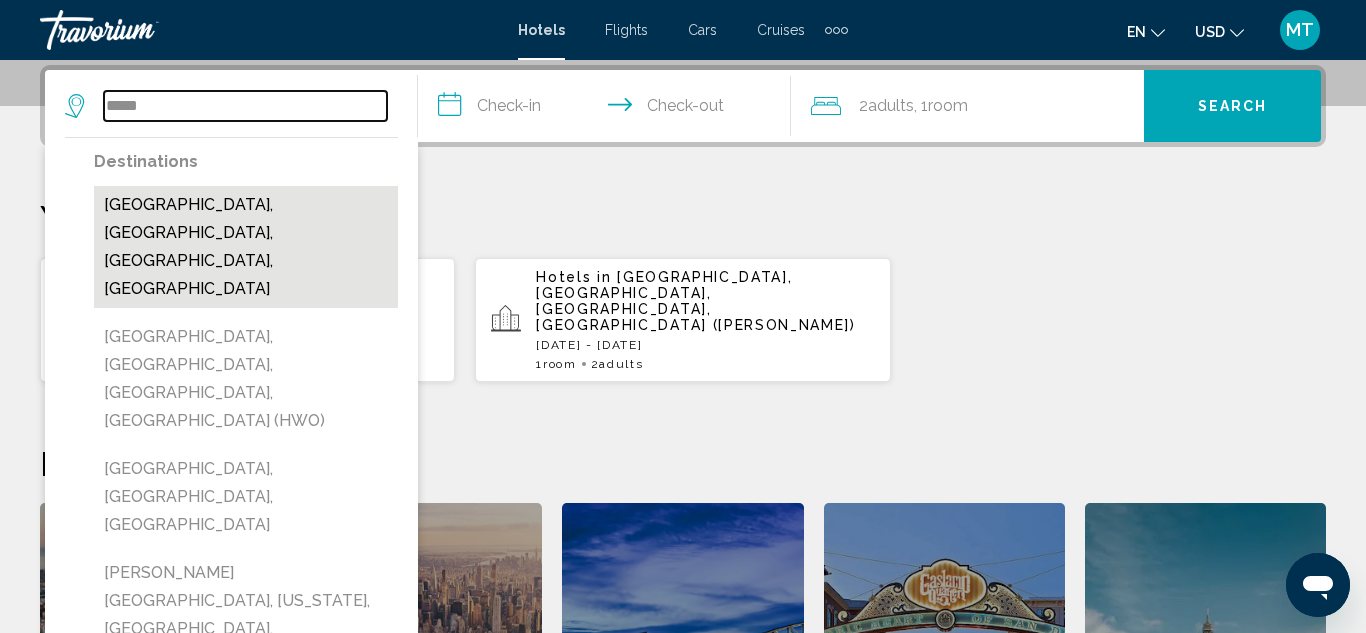 type on "**********" 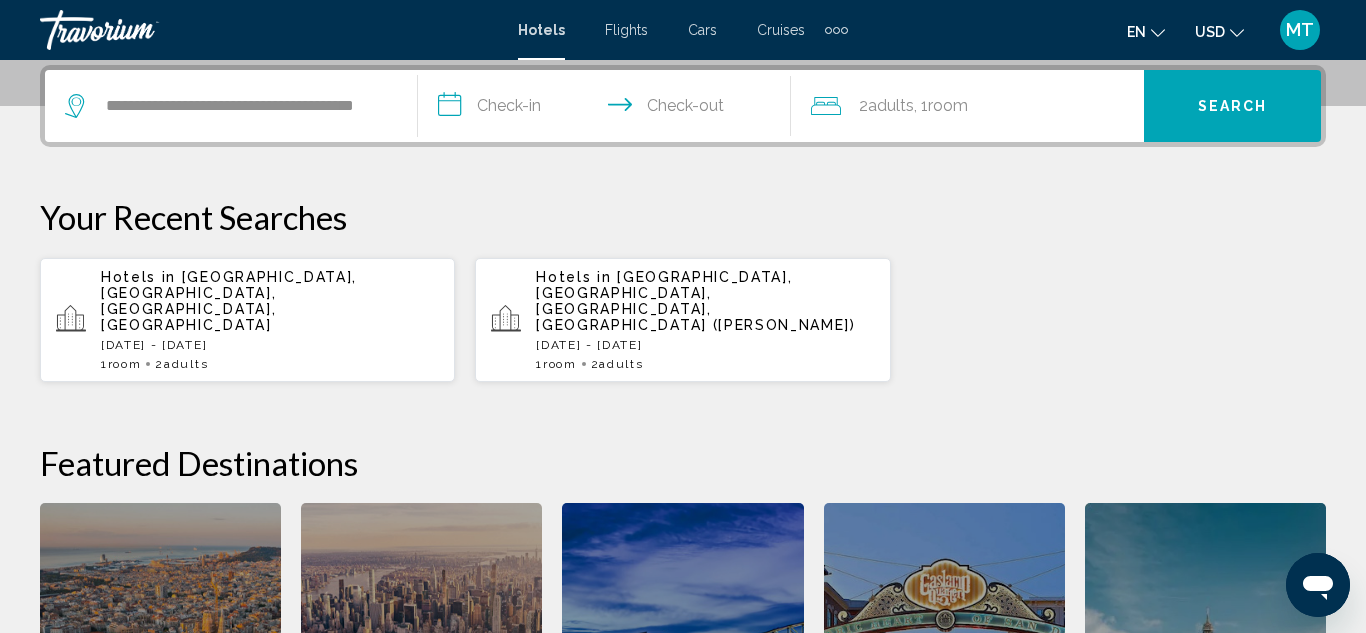click on "**********" at bounding box center (608, 109) 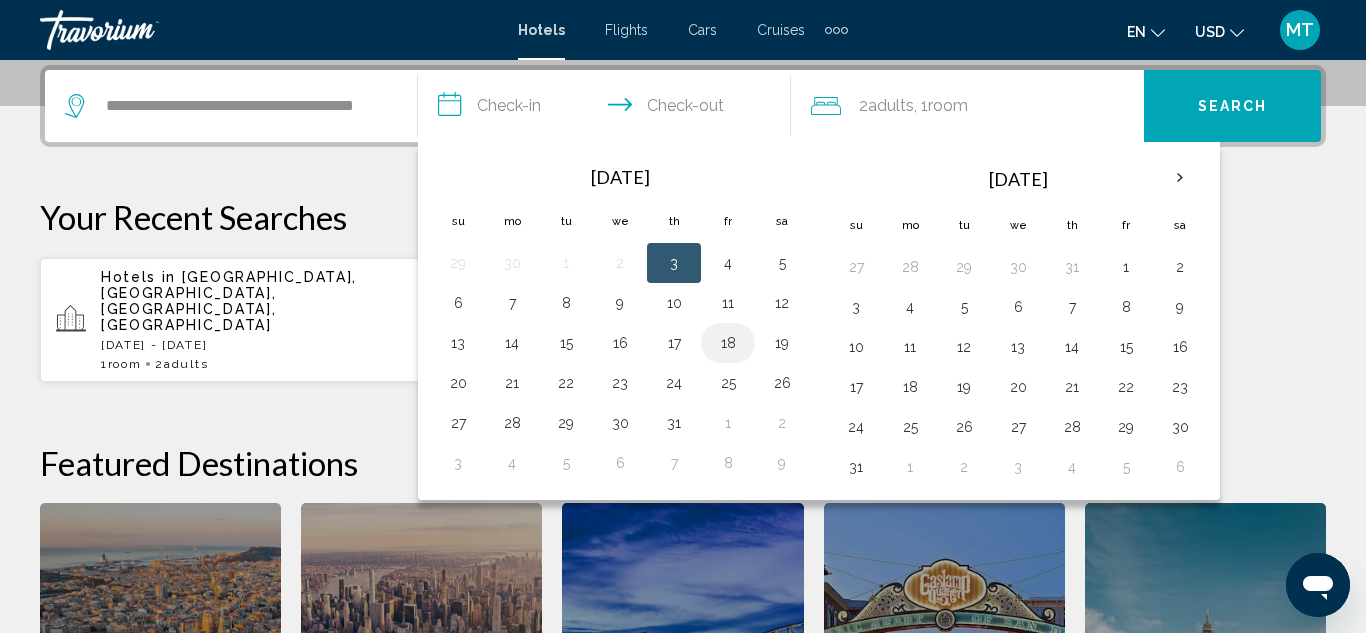 click on "18" at bounding box center (728, 343) 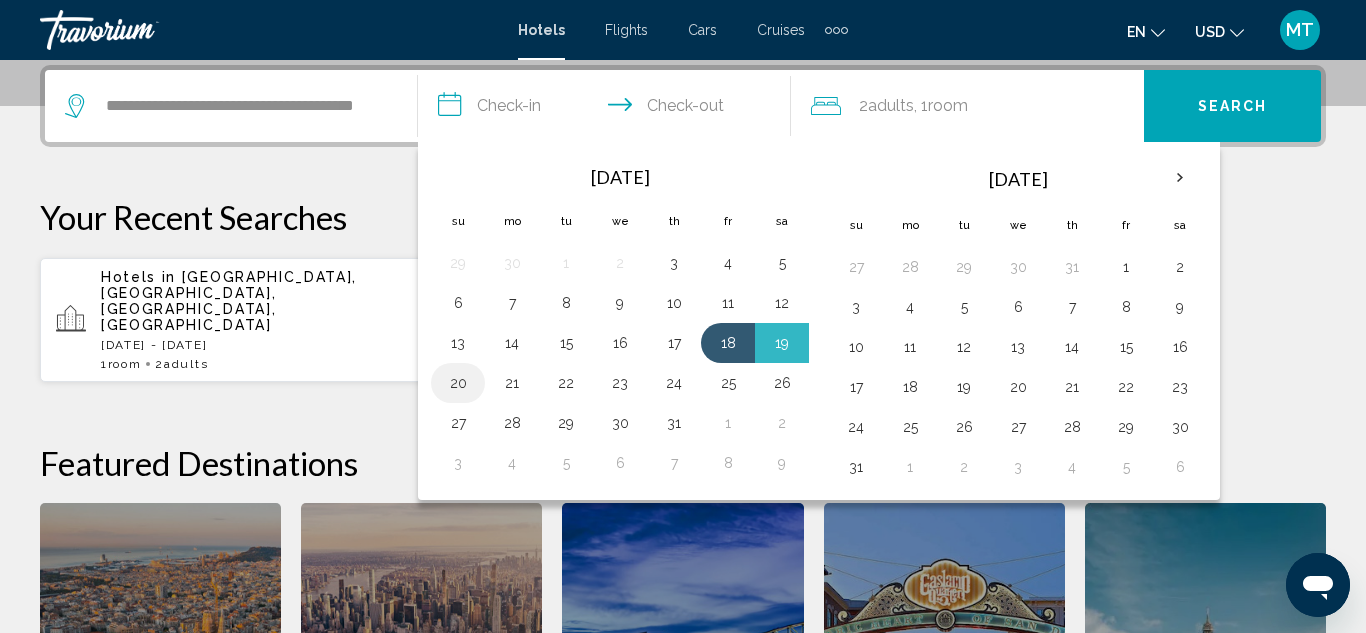 click on "20" at bounding box center [458, 383] 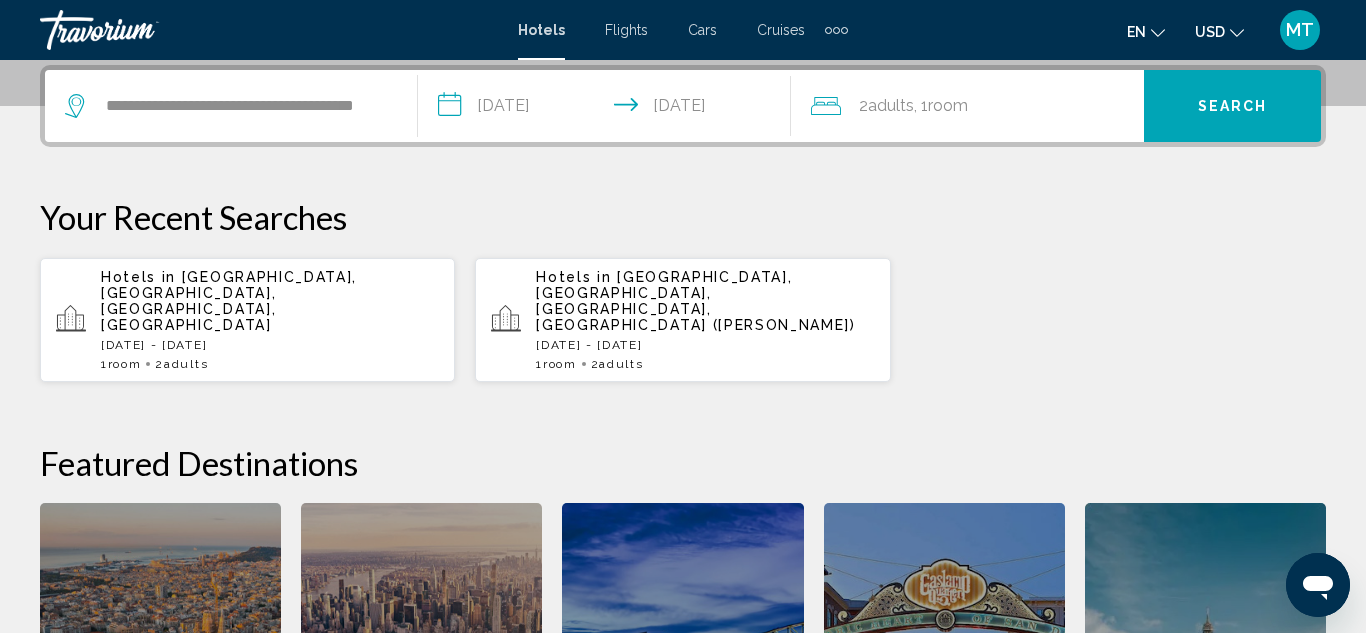 click on "Search" at bounding box center [1232, 106] 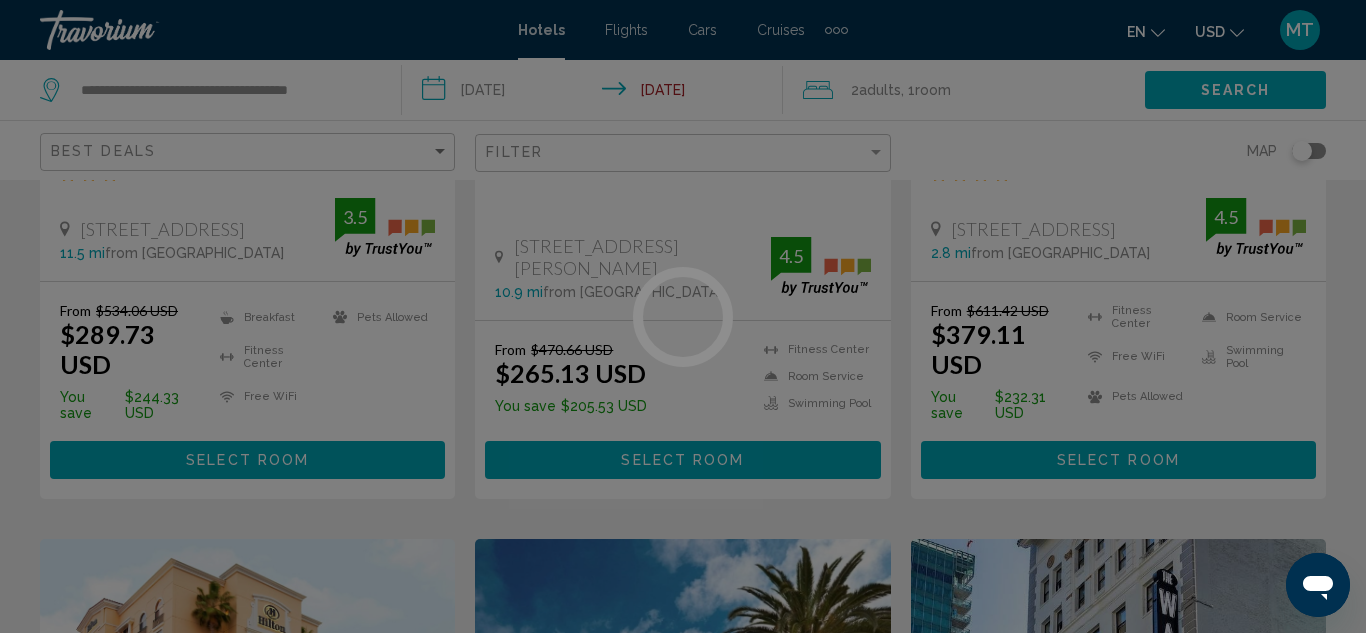 scroll, scrollTop: 0, scrollLeft: 0, axis: both 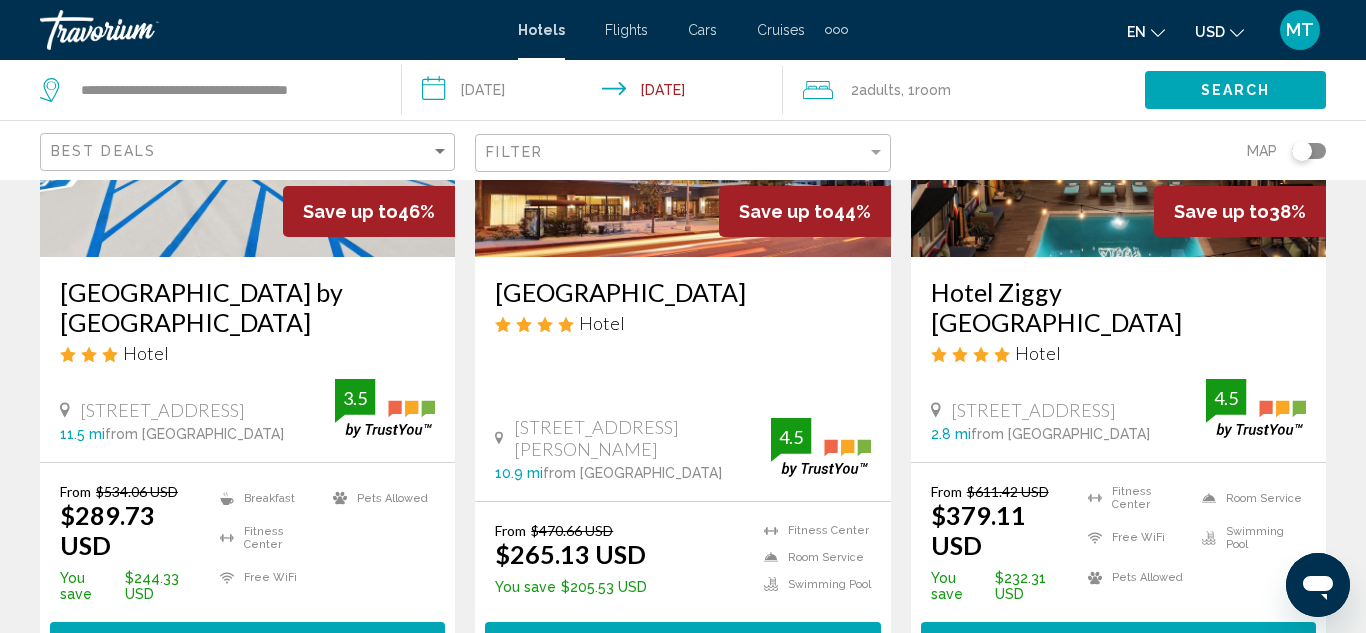 click on "Select Room" at bounding box center (682, 642) 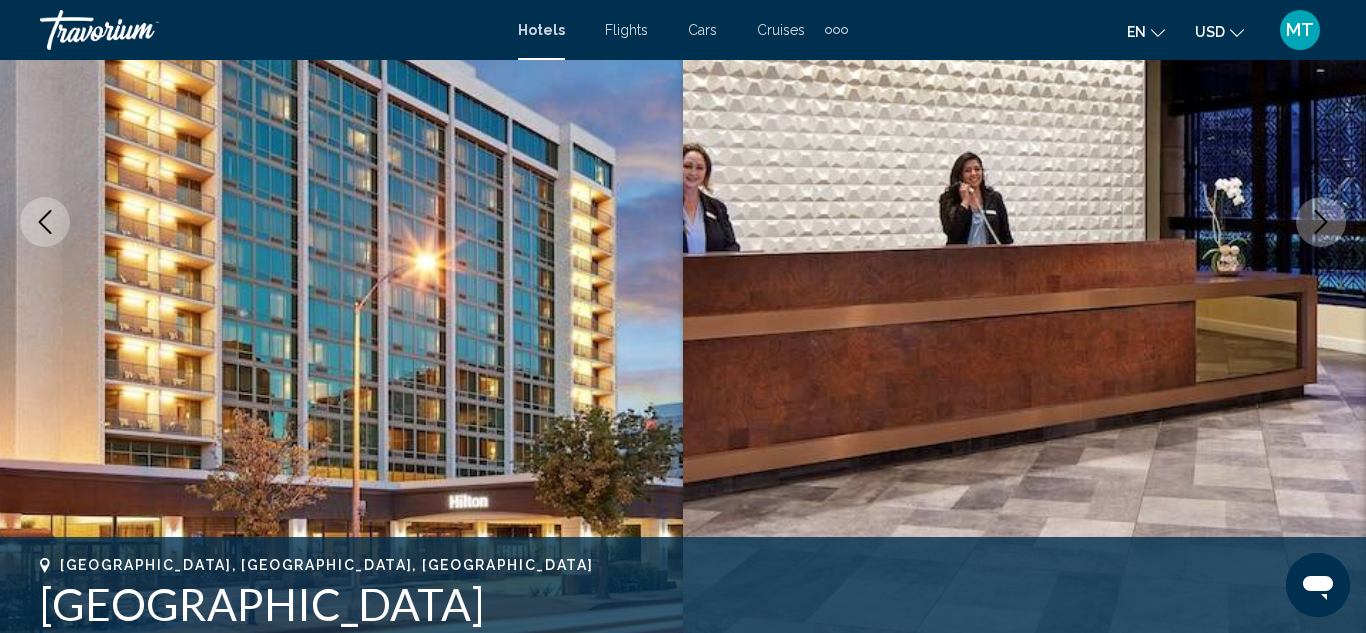 scroll, scrollTop: 218, scrollLeft: 0, axis: vertical 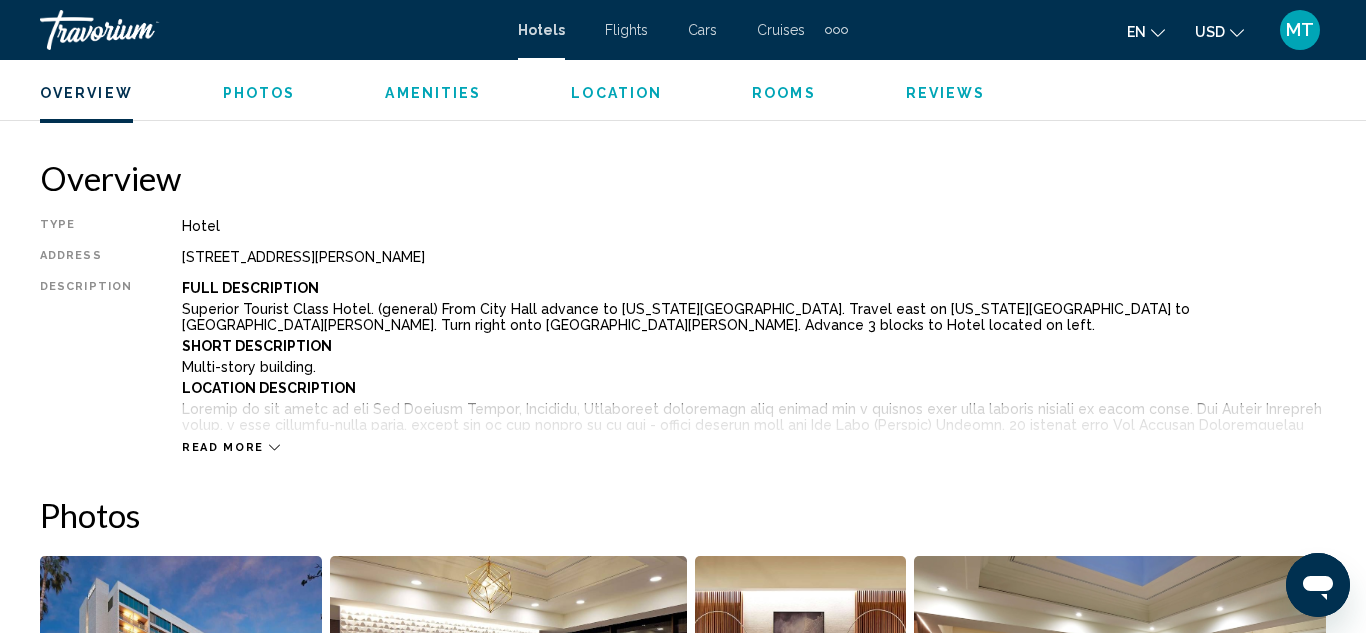 click on "Read more" at bounding box center [223, 447] 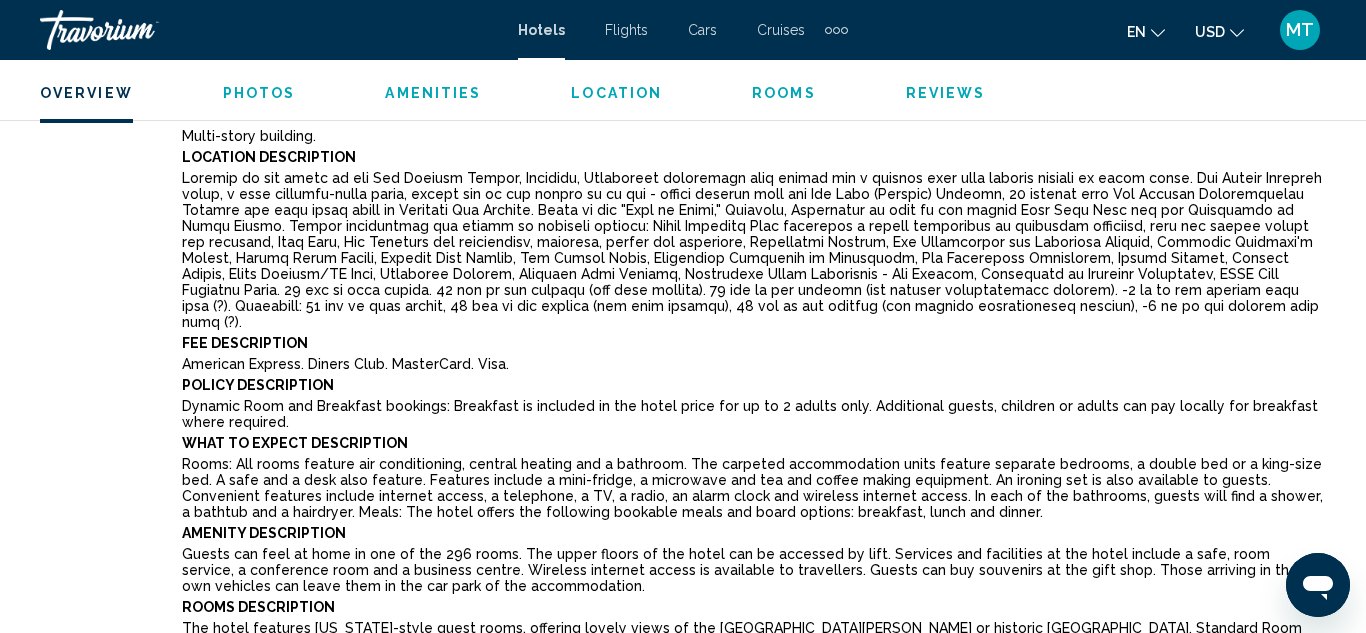 scroll, scrollTop: 1217, scrollLeft: 0, axis: vertical 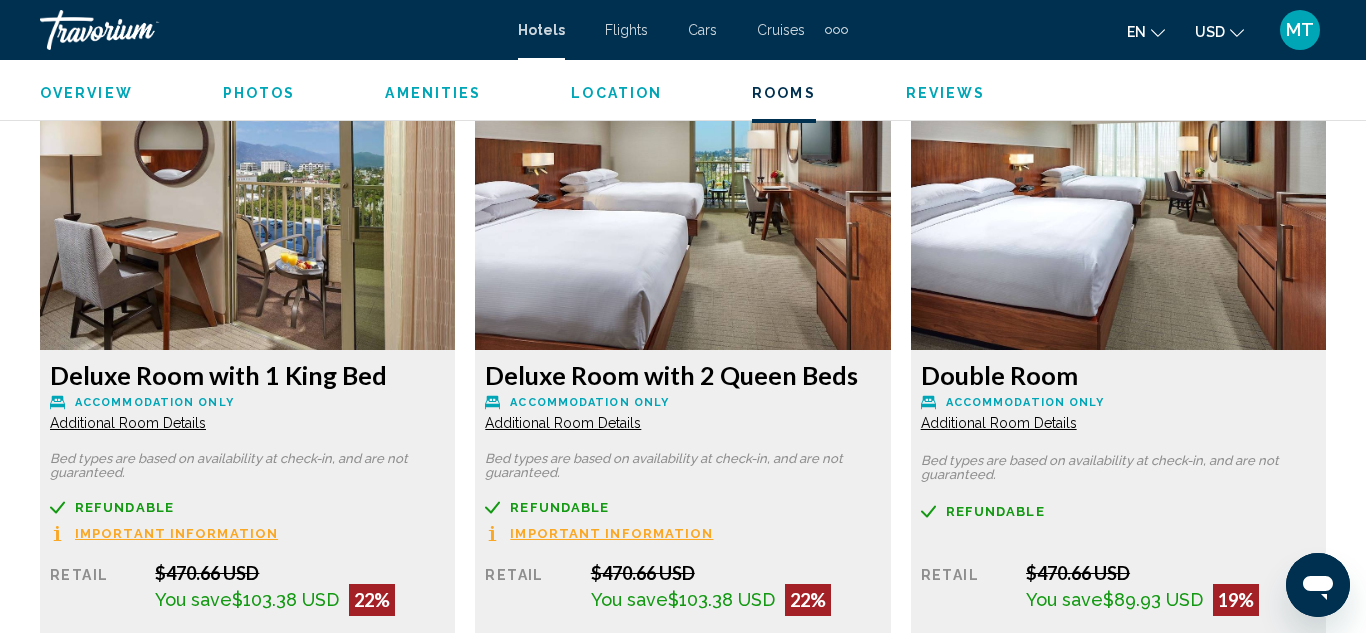 click on "Overview Type Hotel Address 168 South Los Robles Avenue, Pasadena CA 91101, United States Description  Full Description Superior Tourist Class Hotel. (general) From City Hall advance to Colorado Blvd. Travel east on Colorado Blvd. to Los Robles Avenue. Turn right onto Los Robles Avenue. Advance 3 blocks to Hotel located on left.  Short Description Multi-story building.  Location Description  Fee Description American Express. Diners Club. MasterCard. Visa.  Policy Description Dynamic Room and Breakfast bookings: Breakfast is included in the hotel price for up to 2 adults only. Additional guests, children or adults can pay locally for breakfast where required.  What To Expect Description  Amenity Description  Rooms Description The hotel features California-style guest rooms, offering lovely views of the San Gabriel Mountains or historic Old Pasadena. Standard Room offers a "Smart Desk" including ergonomic chair and dual-line telephone with voice mail, dataport, high-speed Internet access, and speakerphone. ←" at bounding box center [683, 572] 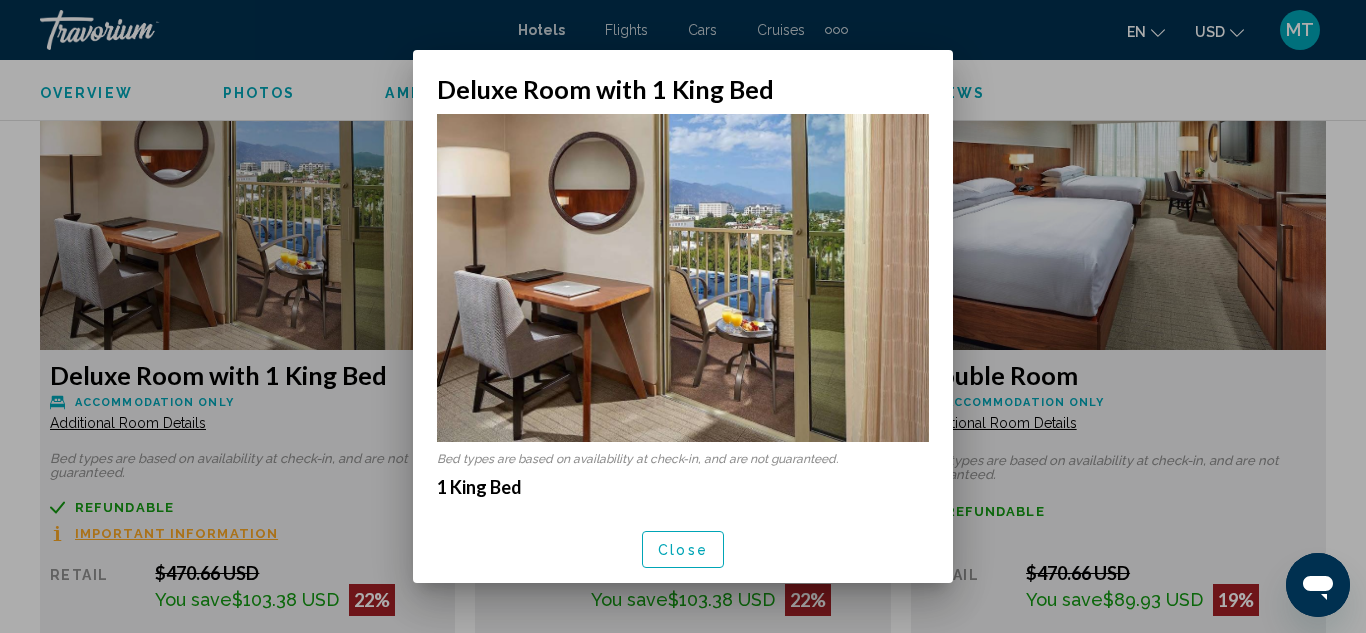 scroll, scrollTop: 0, scrollLeft: 0, axis: both 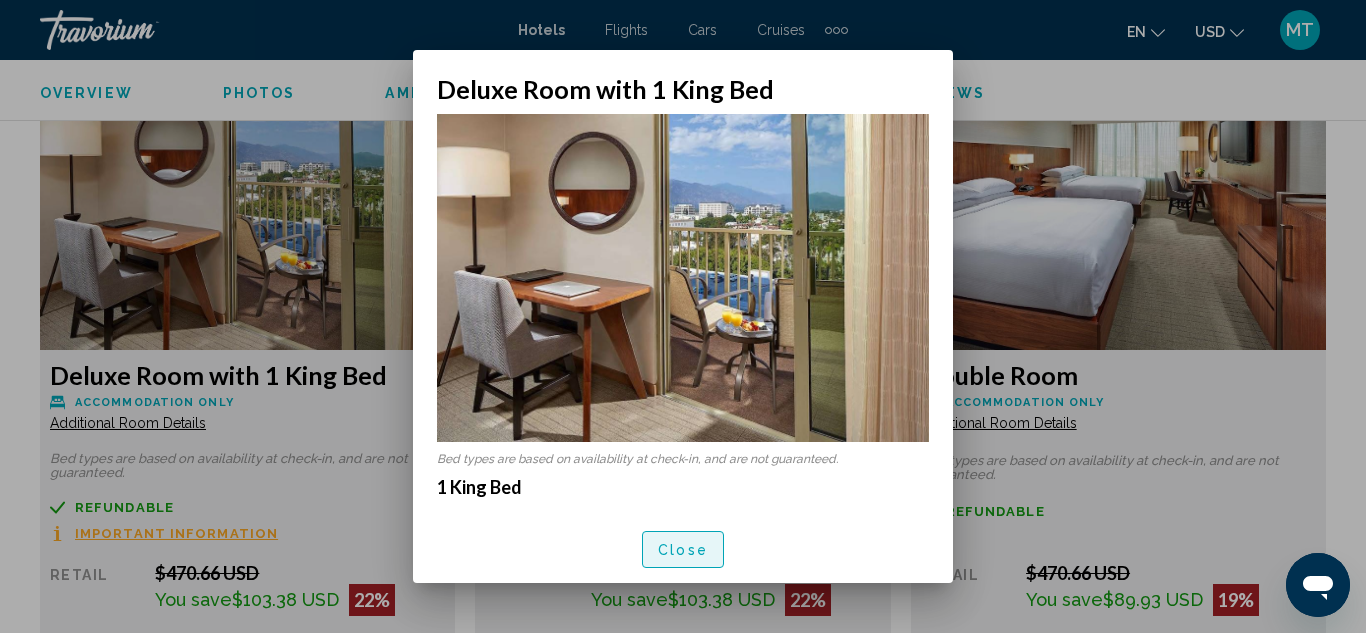 click on "Close" at bounding box center [683, 550] 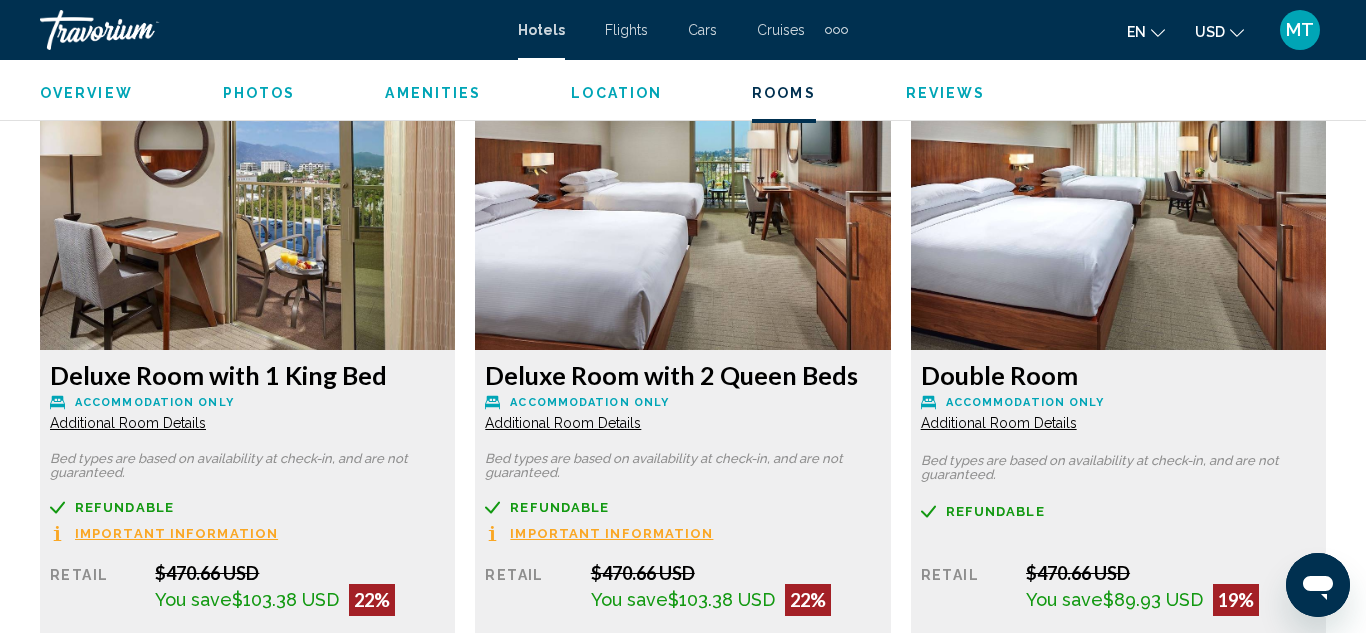 click at bounding box center (247, -1182) 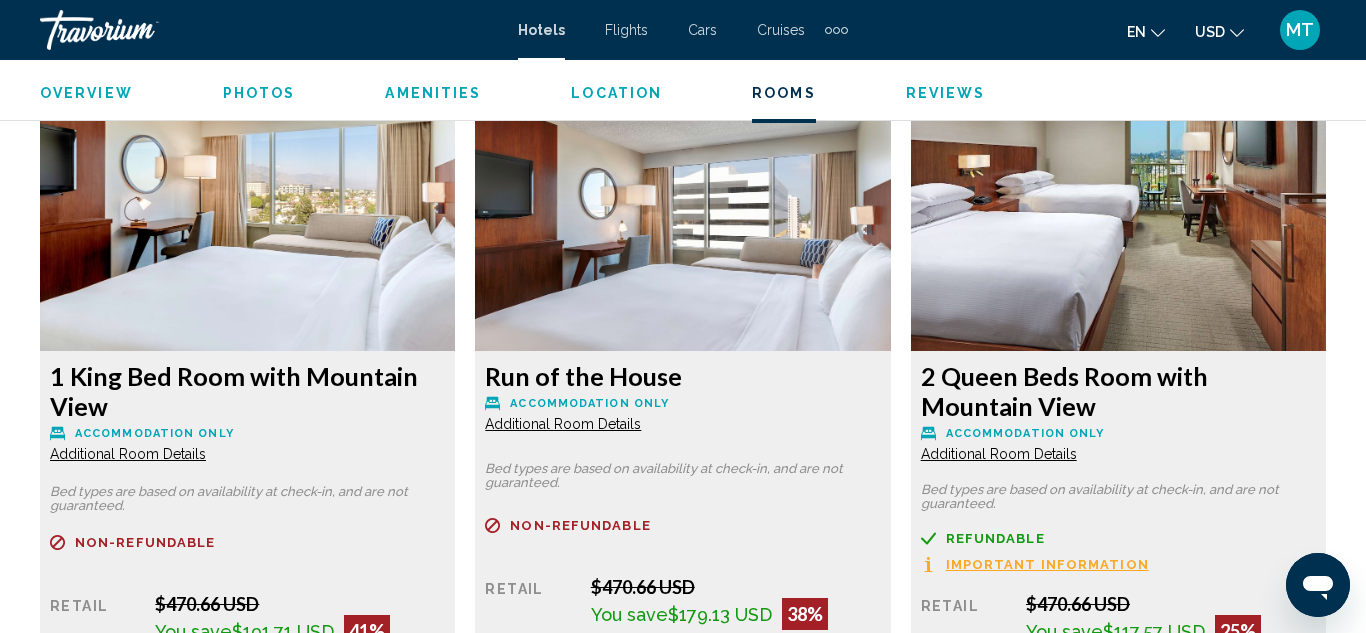 scroll, scrollTop: 4515, scrollLeft: 0, axis: vertical 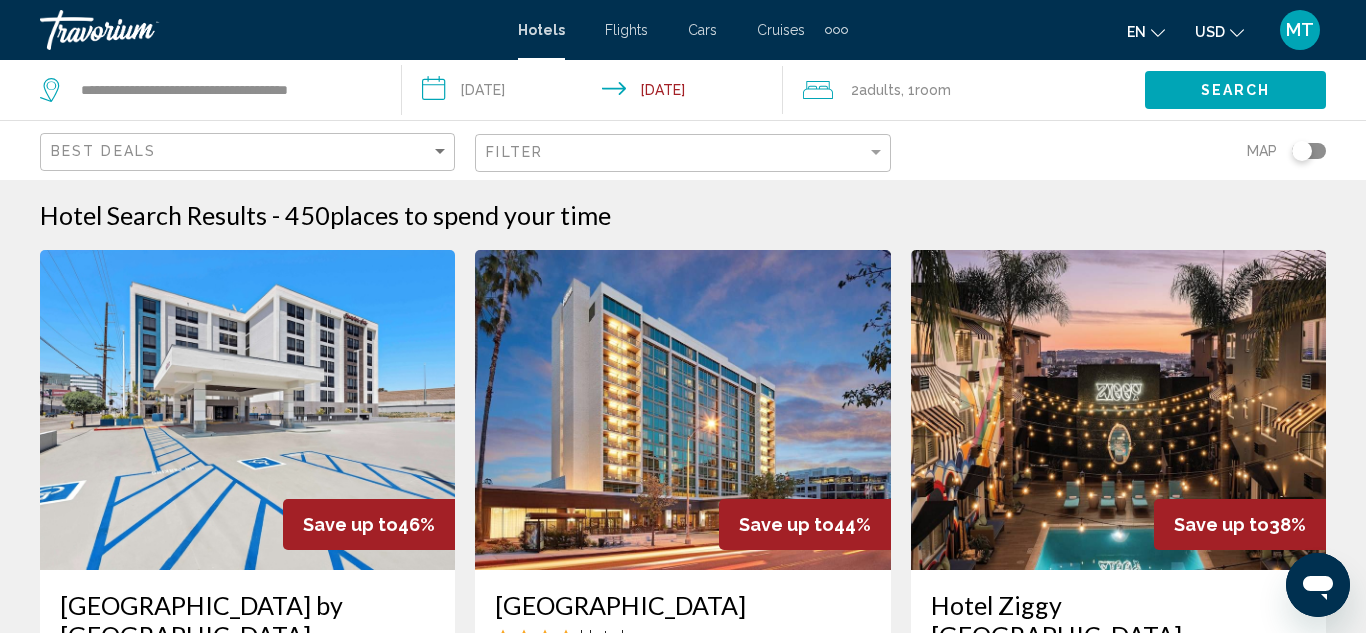 click on "**********" at bounding box center (597, 93) 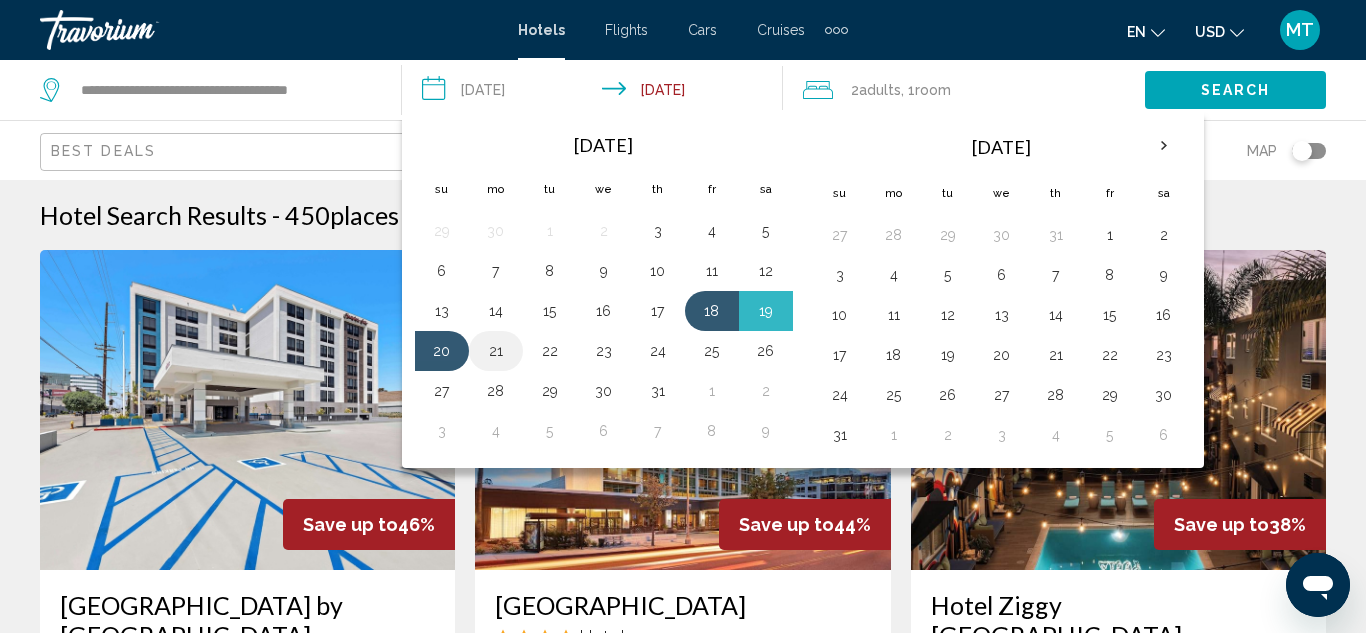 click on "21" at bounding box center (496, 351) 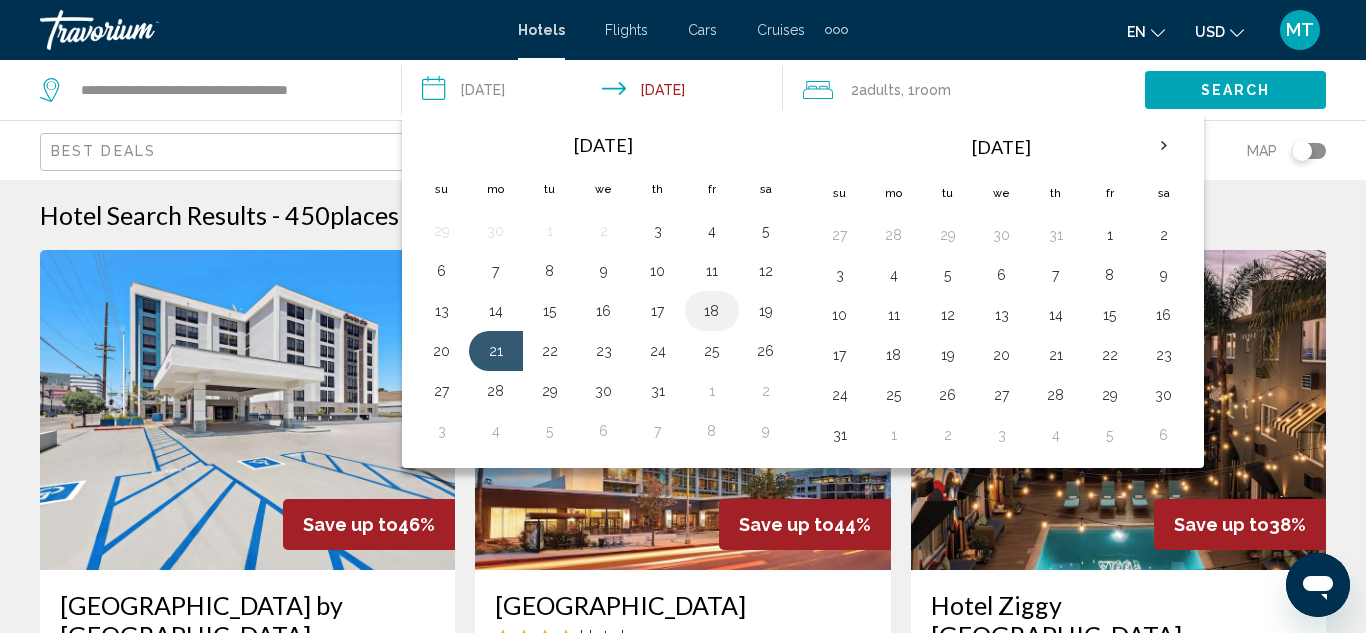 click on "18" at bounding box center [712, 311] 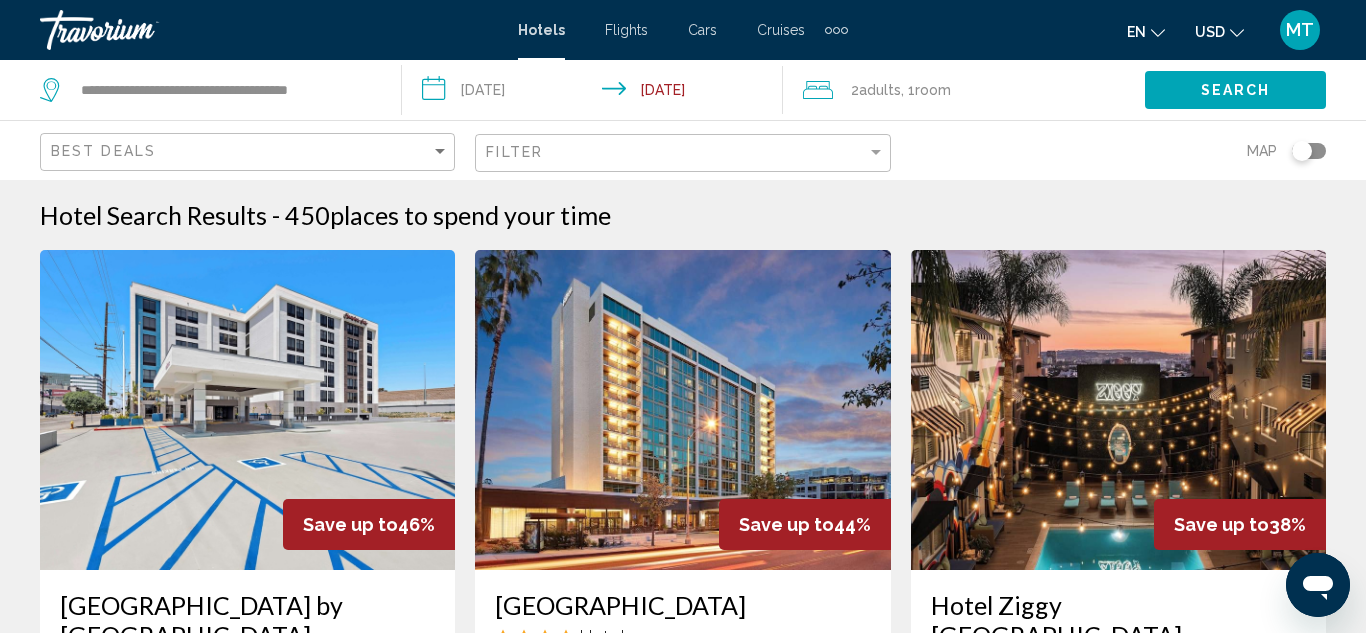 click on "**********" at bounding box center [597, 93] 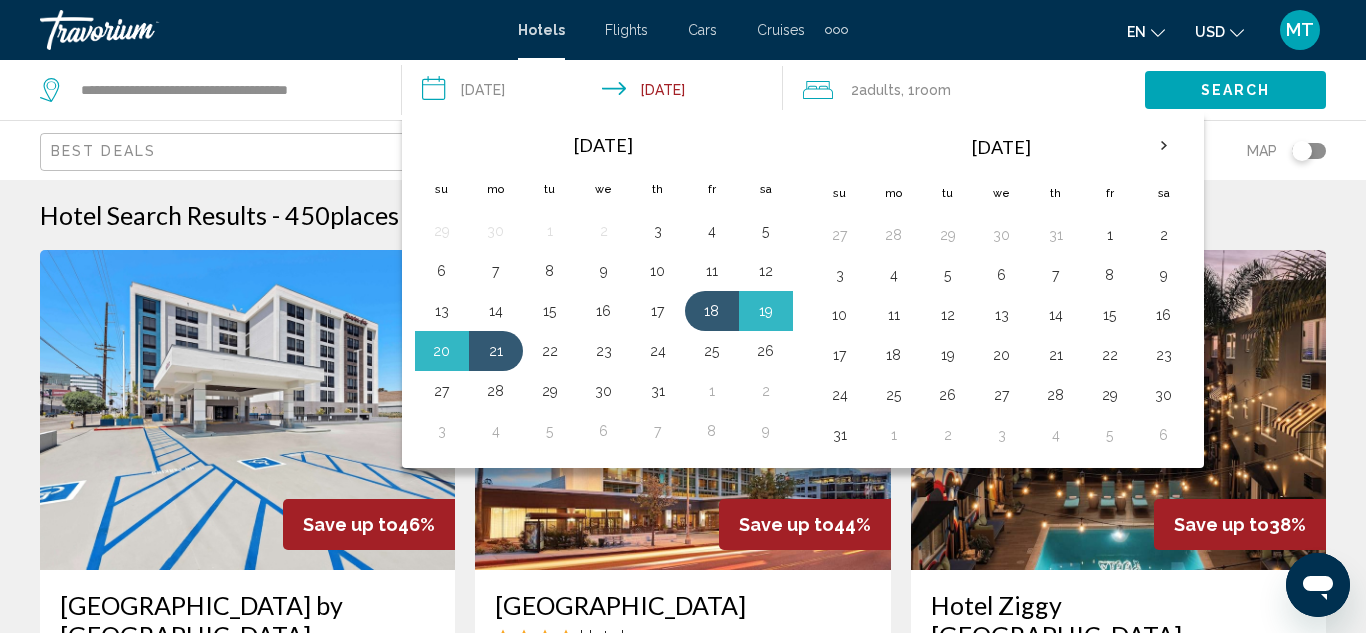 click on "450  places to spend your time" at bounding box center [448, 215] 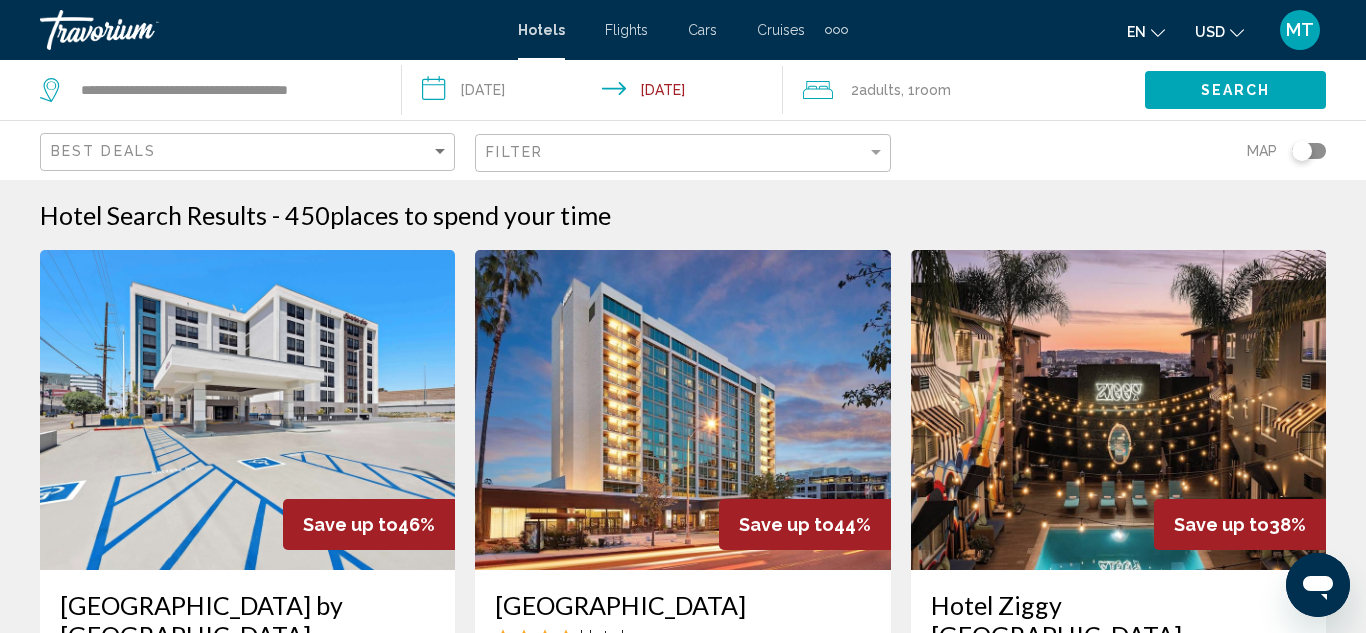 click on "Search" 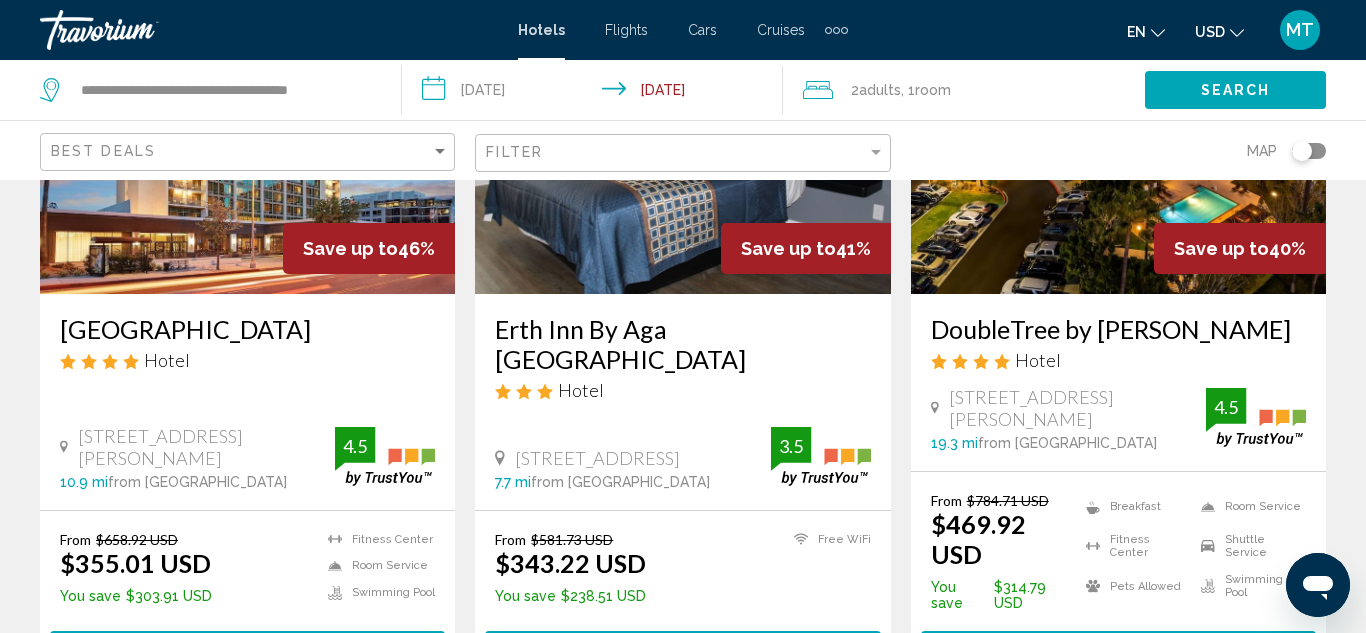 scroll, scrollTop: 287, scrollLeft: 0, axis: vertical 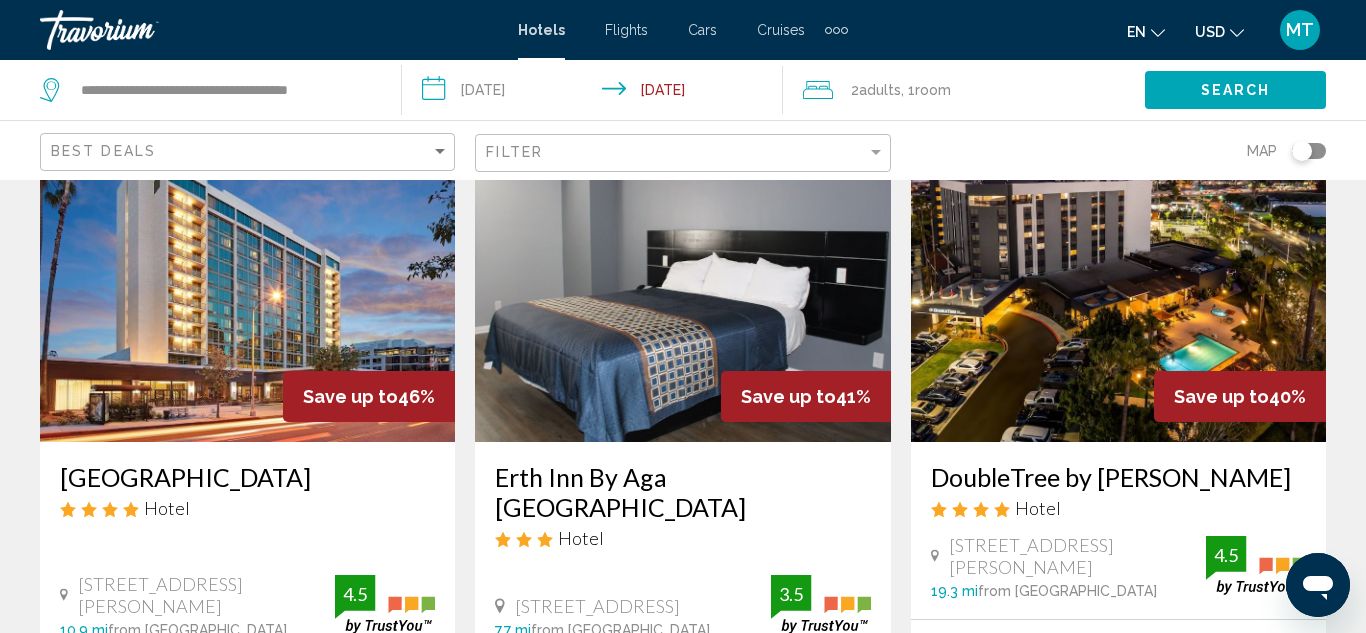 click at bounding box center (247, 282) 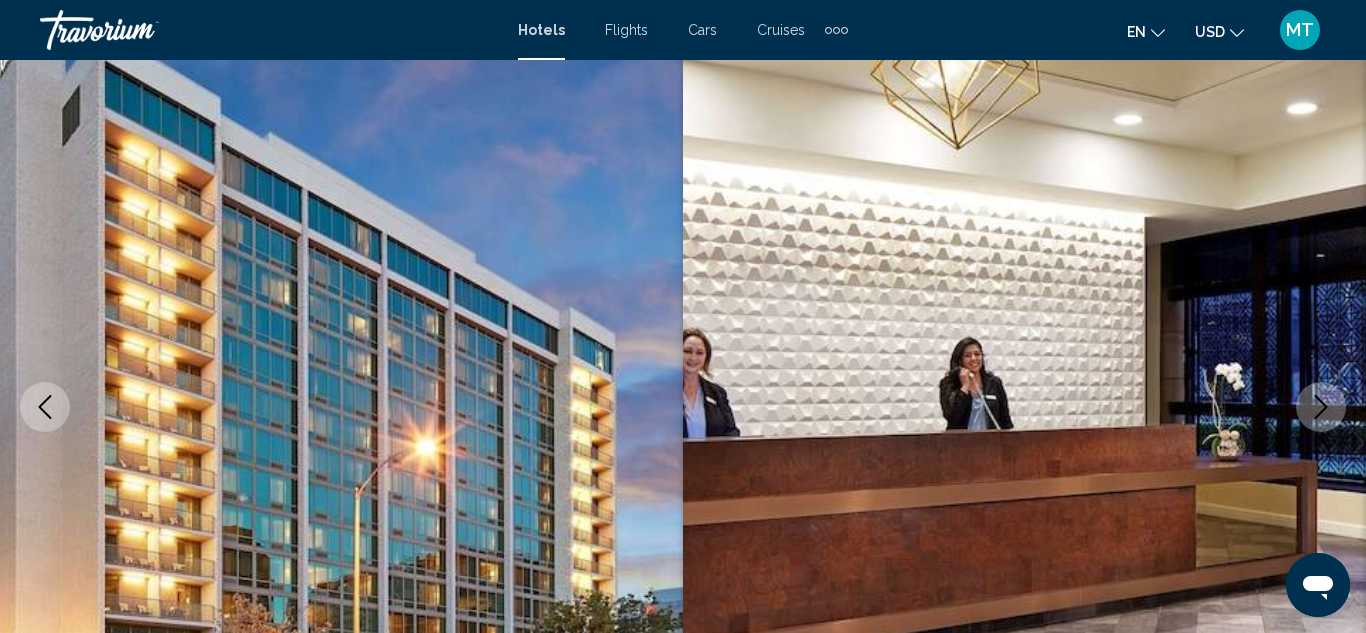 scroll, scrollTop: 219, scrollLeft: 0, axis: vertical 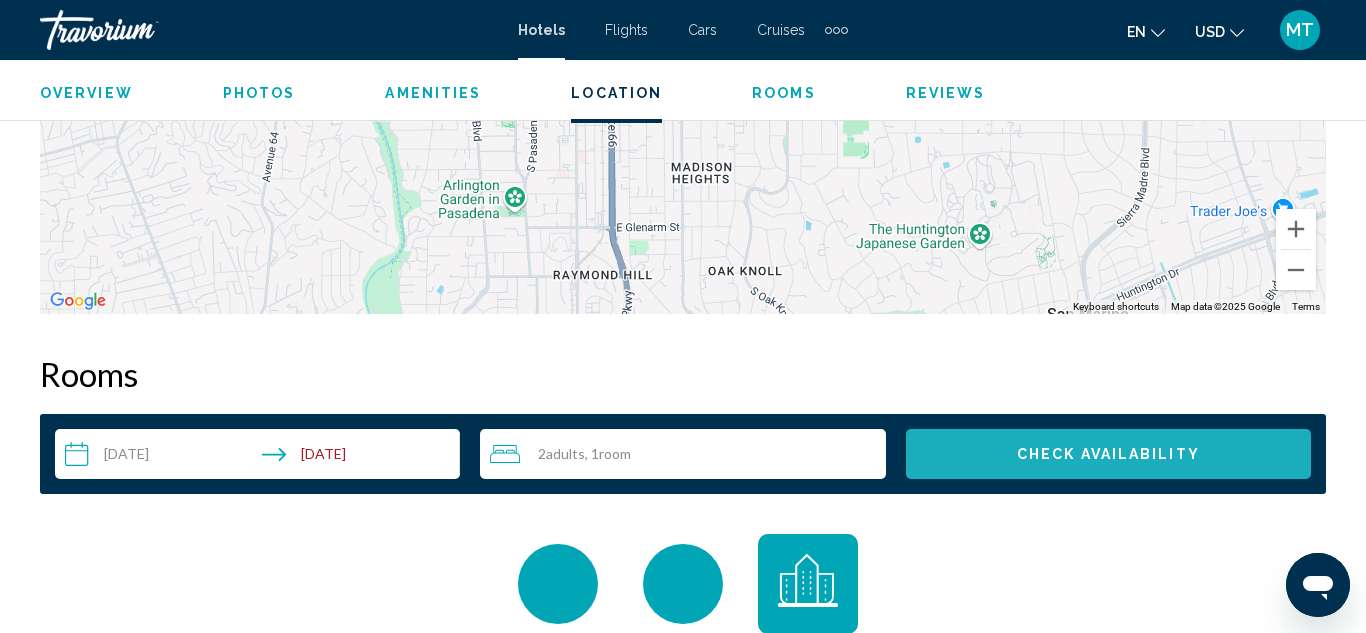 click on "Check Availability" at bounding box center [1108, 455] 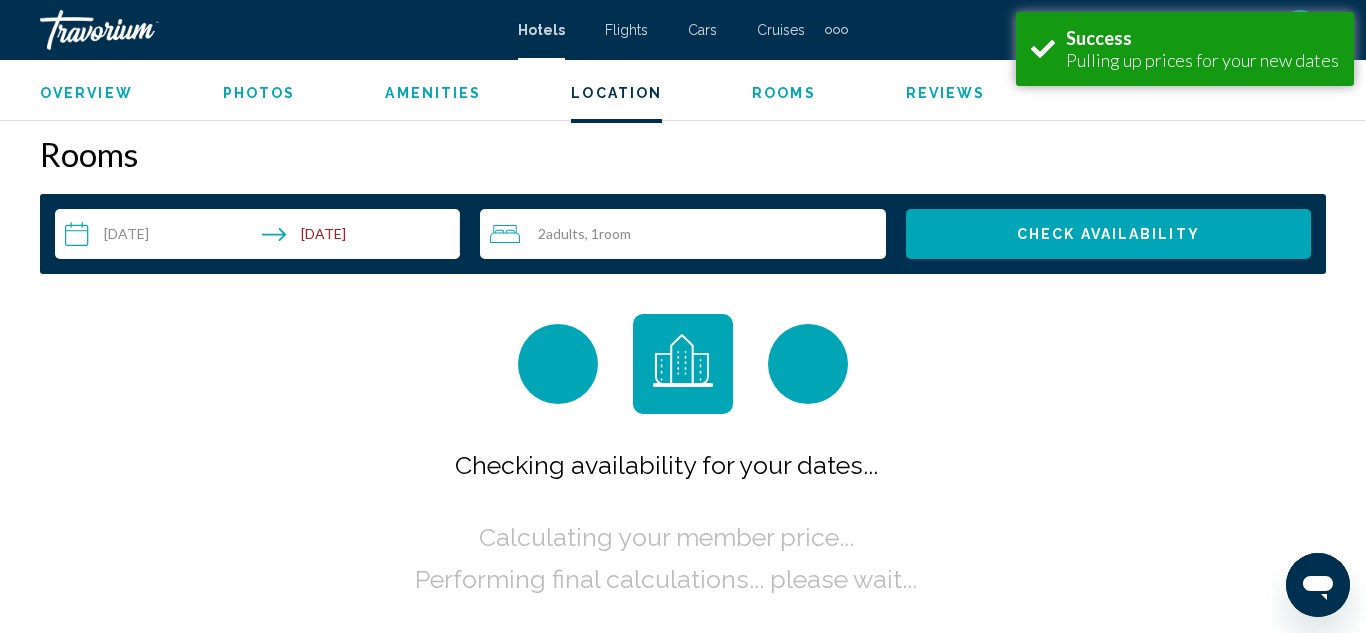 scroll, scrollTop: 2881, scrollLeft: 0, axis: vertical 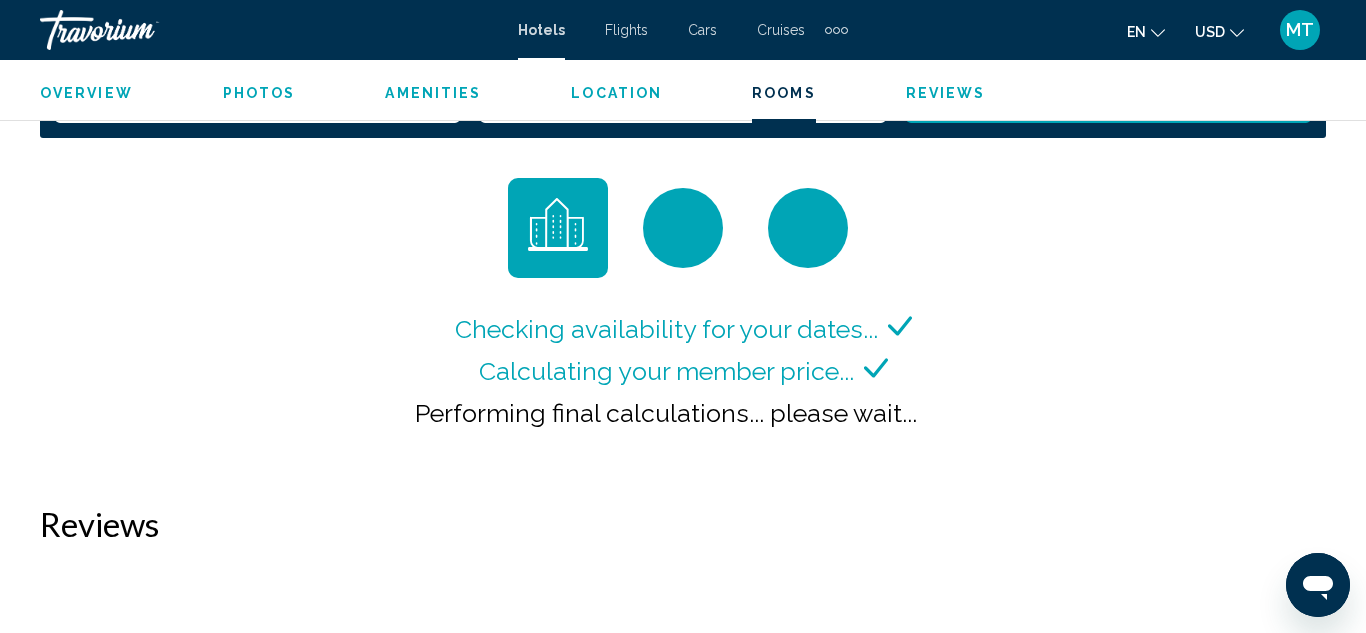 click on "Overview Type Hotel Address 168 South Los Robles Avenue, Pasadena CA 91101, United States Description  Full Description Superior Tourist Class Hotel. (general) From City Hall advance to Colorado Blvd. Travel east on Colorado Blvd. to Los Robles Avenue. Turn right onto Los Robles Avenue. Advance 3 blocks to Hotel located on left.  Short Description Multi-story building.  Location Description  Fee Description American Express. Diners Club. MasterCard. Visa.  Policy Description Dynamic Room and Breakfast bookings: Breakfast is included in the hotel price for up to 2 adults only. Additional guests, children or adults can pay locally for breakfast where required.  What To Expect Description  Amenity Description  Rooms Description The hotel features California-style guest rooms, offering lovely views of the San Gabriel Mountains or historic Old Pasadena. Standard Room offers a "Smart Desk" including ergonomic chair and dual-line telephone with voice mail, dataport, high-speed Internet access, and speakerphone. ←" at bounding box center (683, -213) 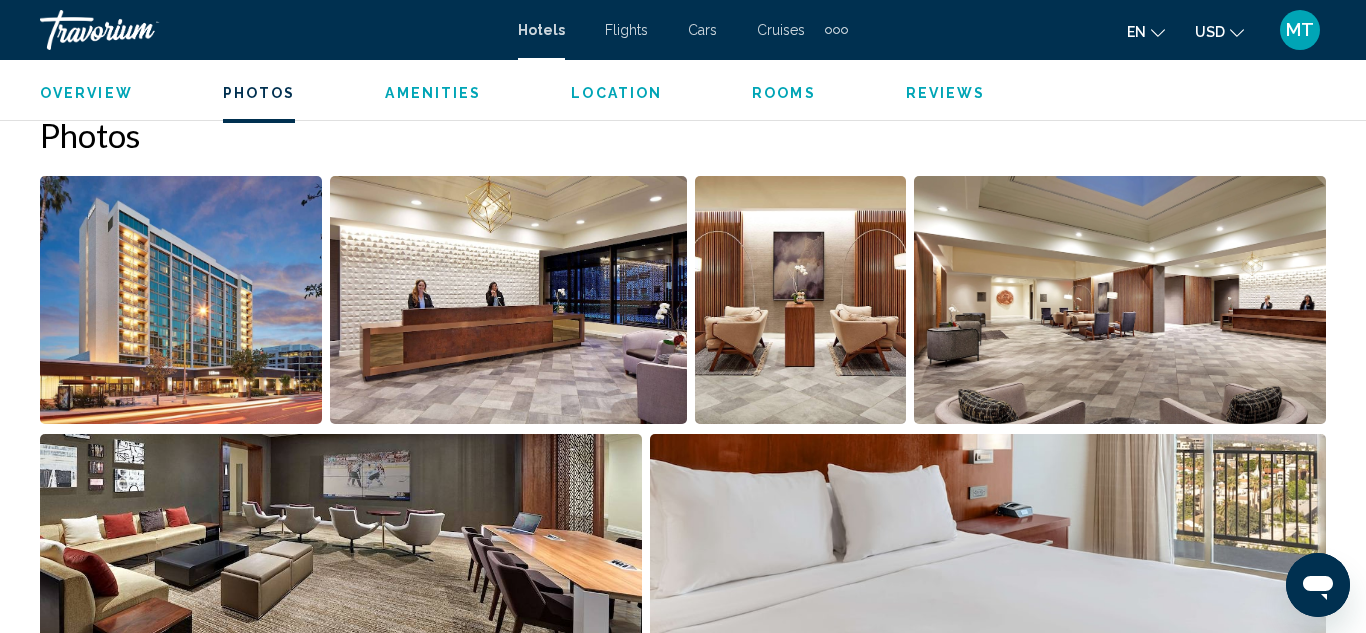scroll, scrollTop: 1397, scrollLeft: 0, axis: vertical 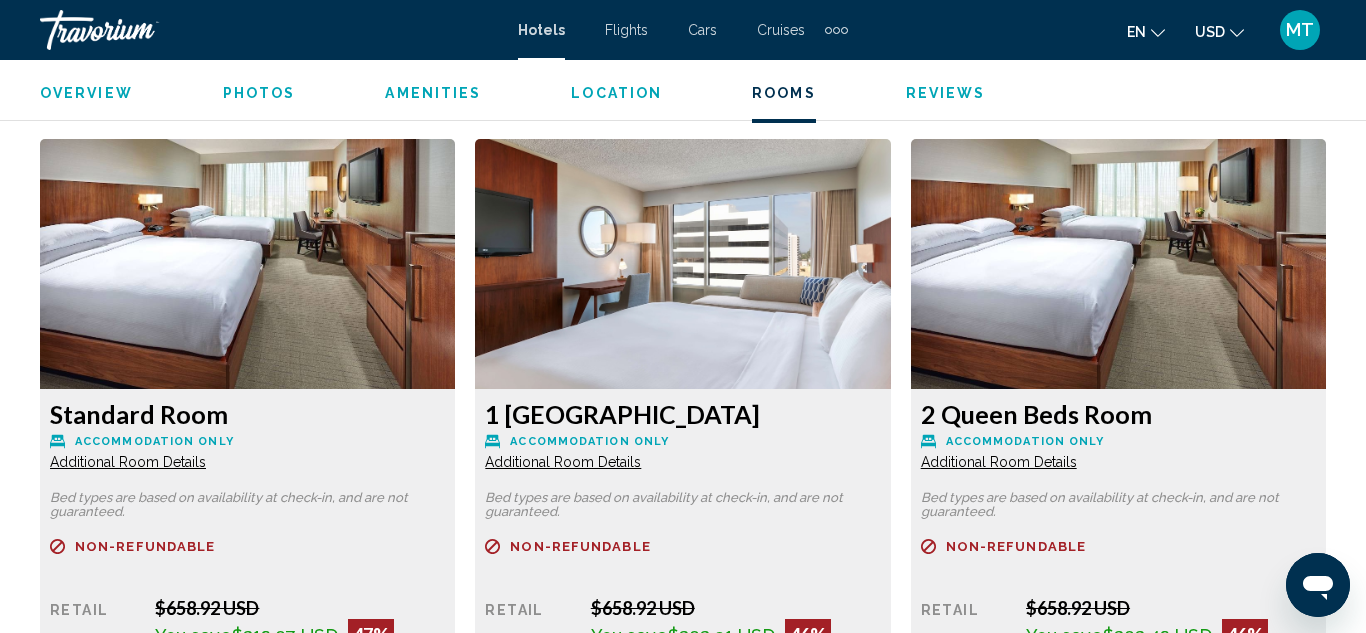 click at bounding box center (247, 264) 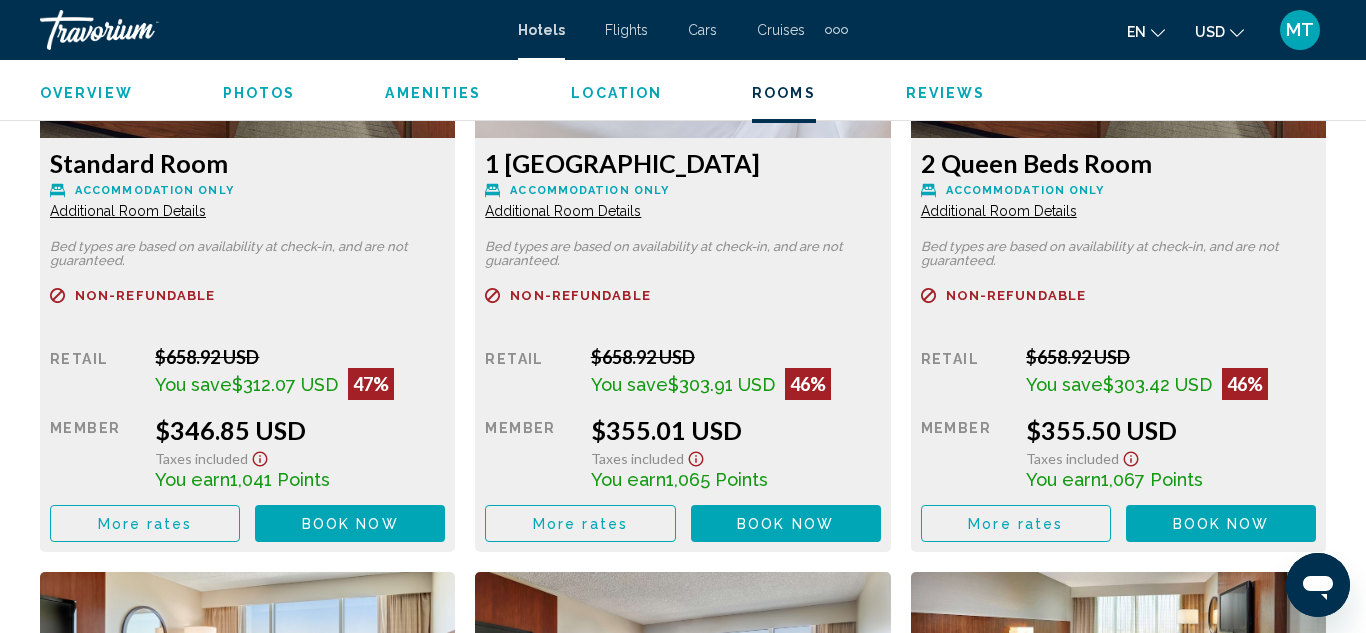 scroll, scrollTop: 3289, scrollLeft: 0, axis: vertical 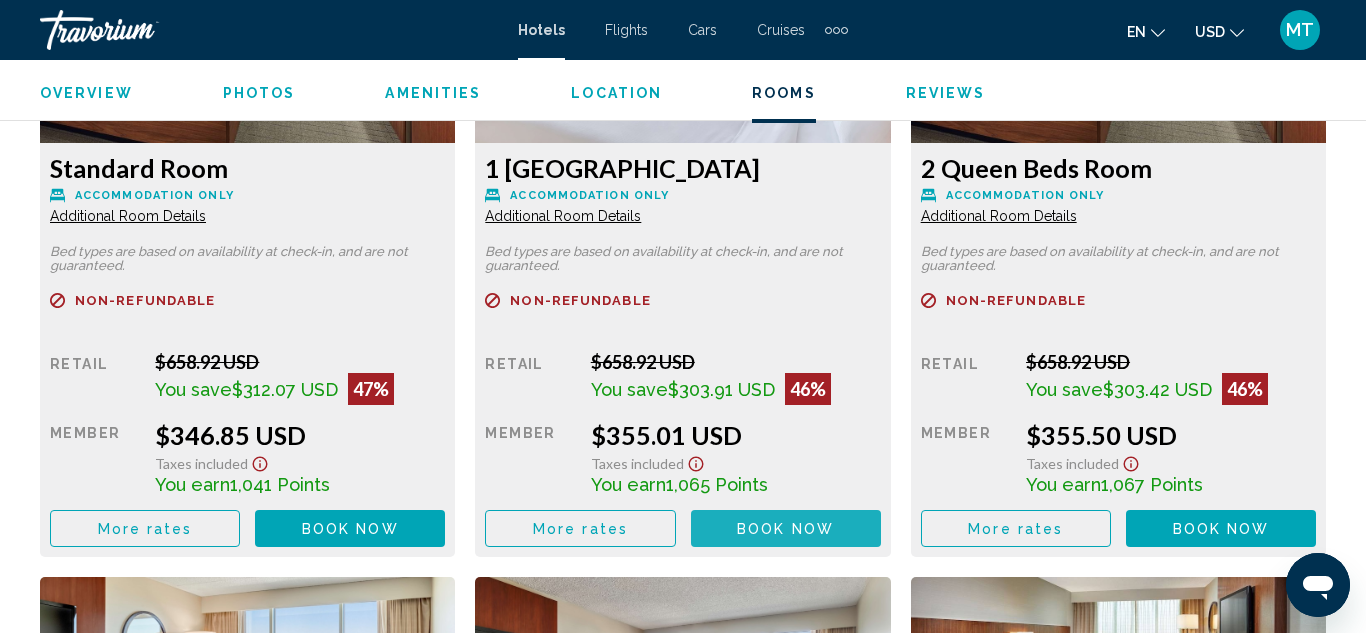 click on "Book now No longer available" at bounding box center (786, 528) 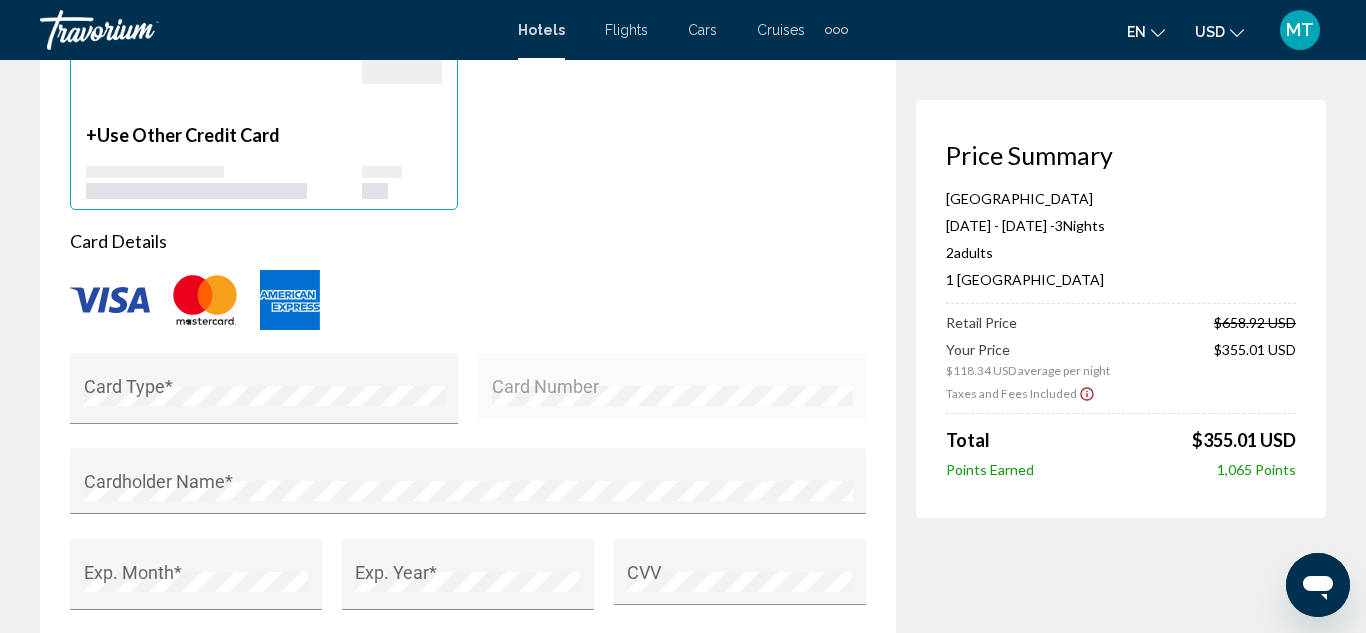 scroll, scrollTop: 1629, scrollLeft: 0, axis: vertical 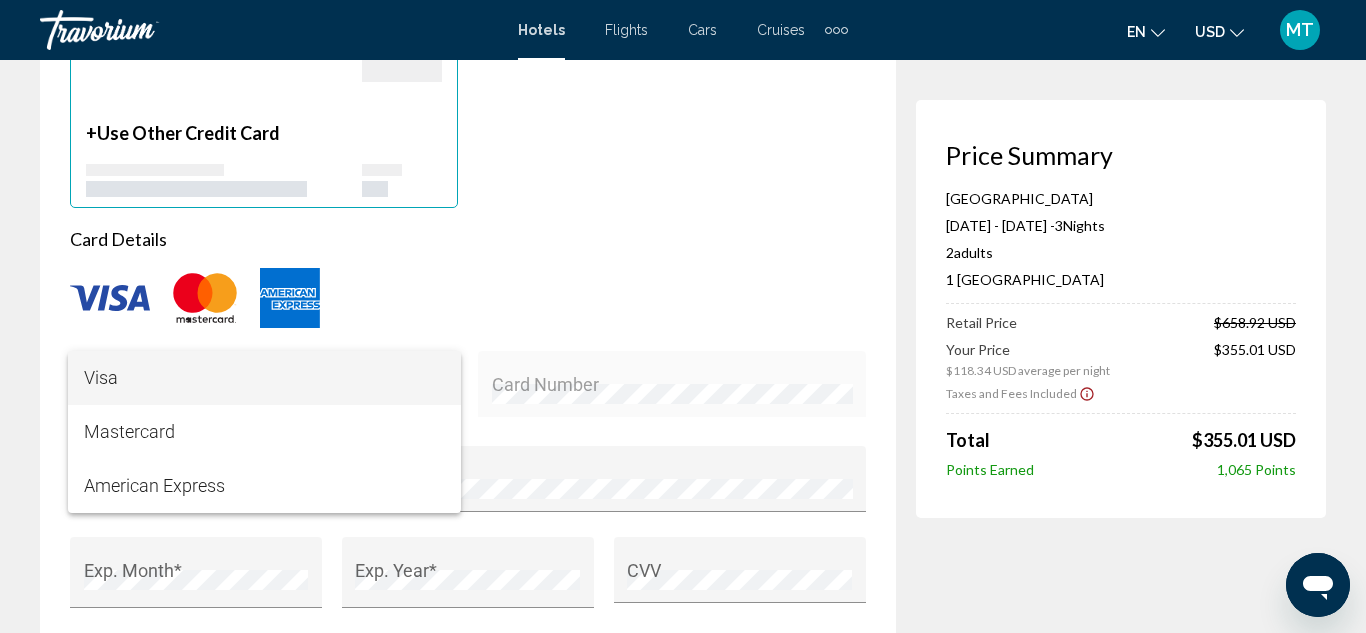 click on "Visa" at bounding box center (264, 378) 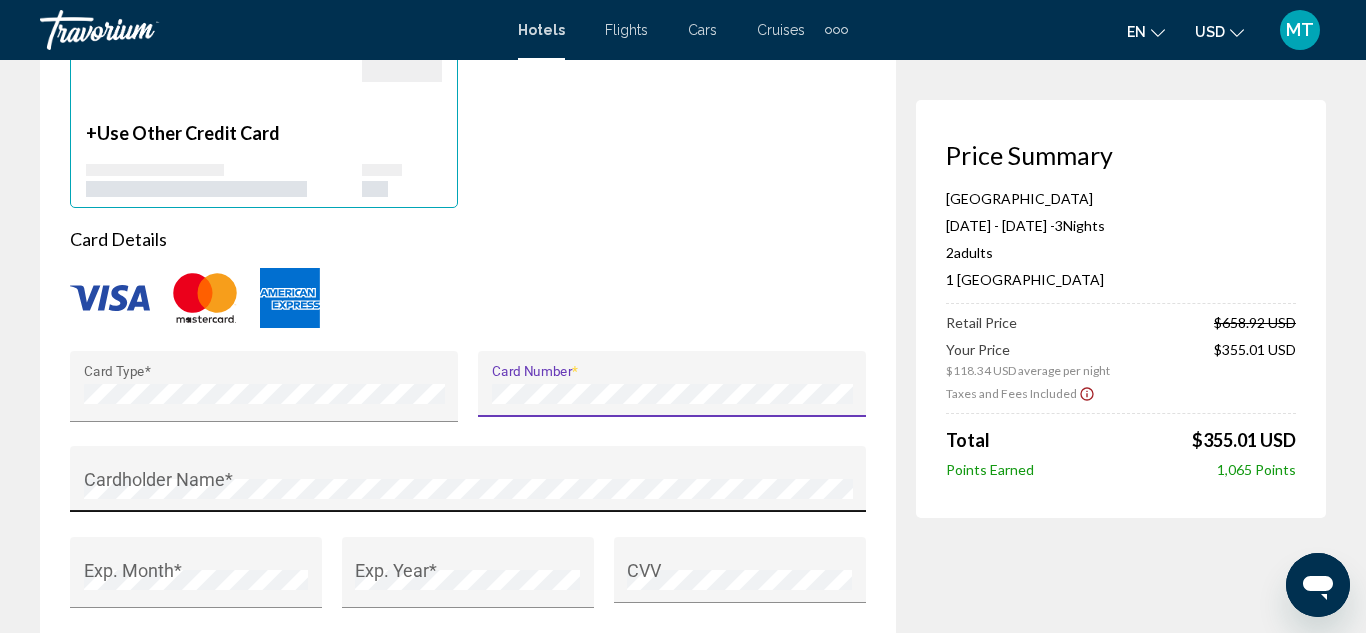 click on "Cardholder Name  *" at bounding box center (468, 485) 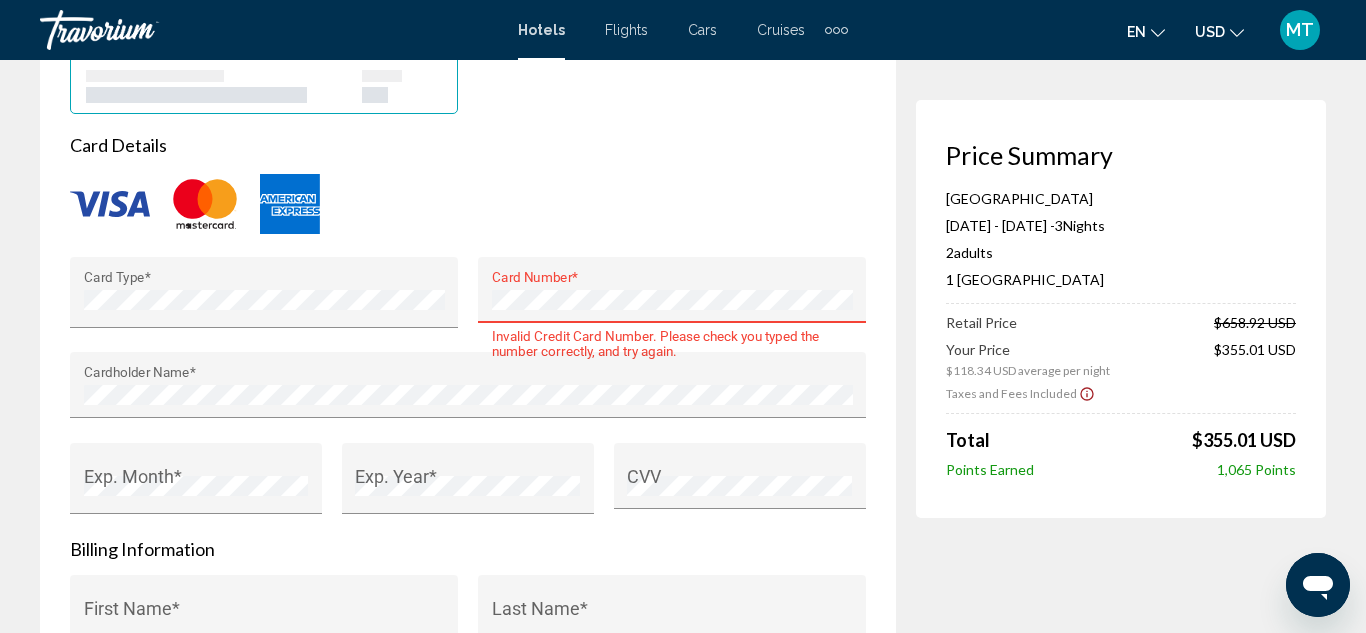 scroll, scrollTop: 1784, scrollLeft: 0, axis: vertical 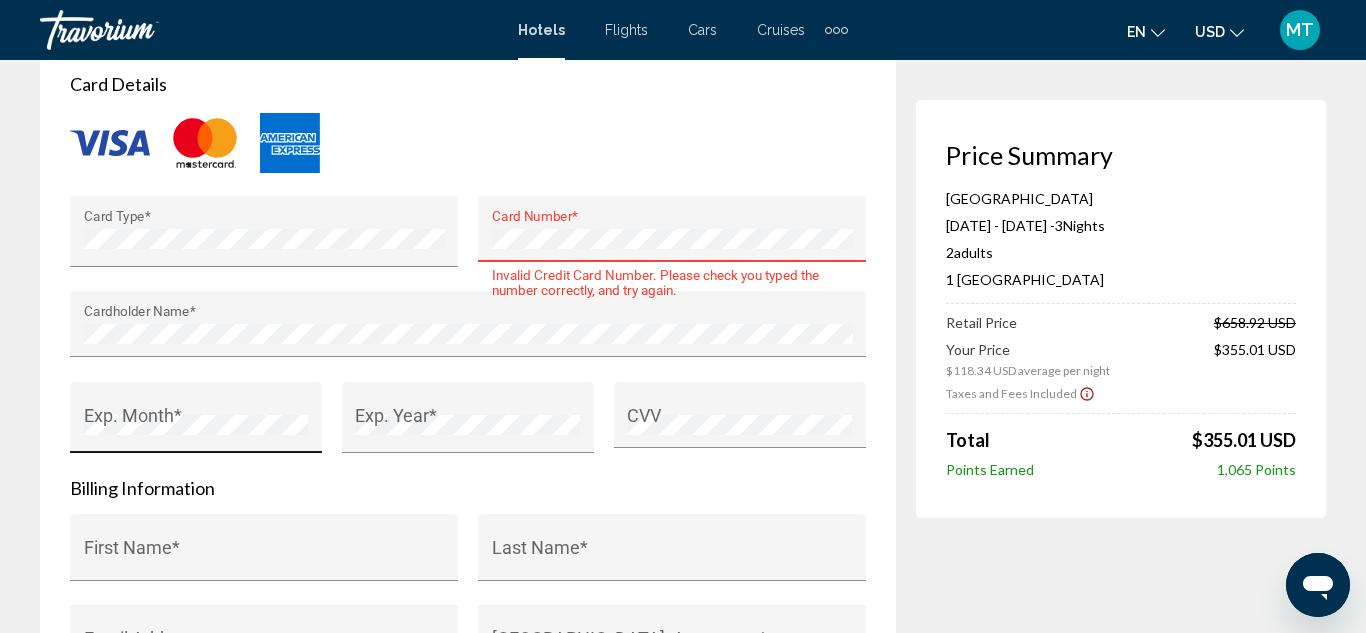 click on "Exp. Month  *" at bounding box center (196, 424) 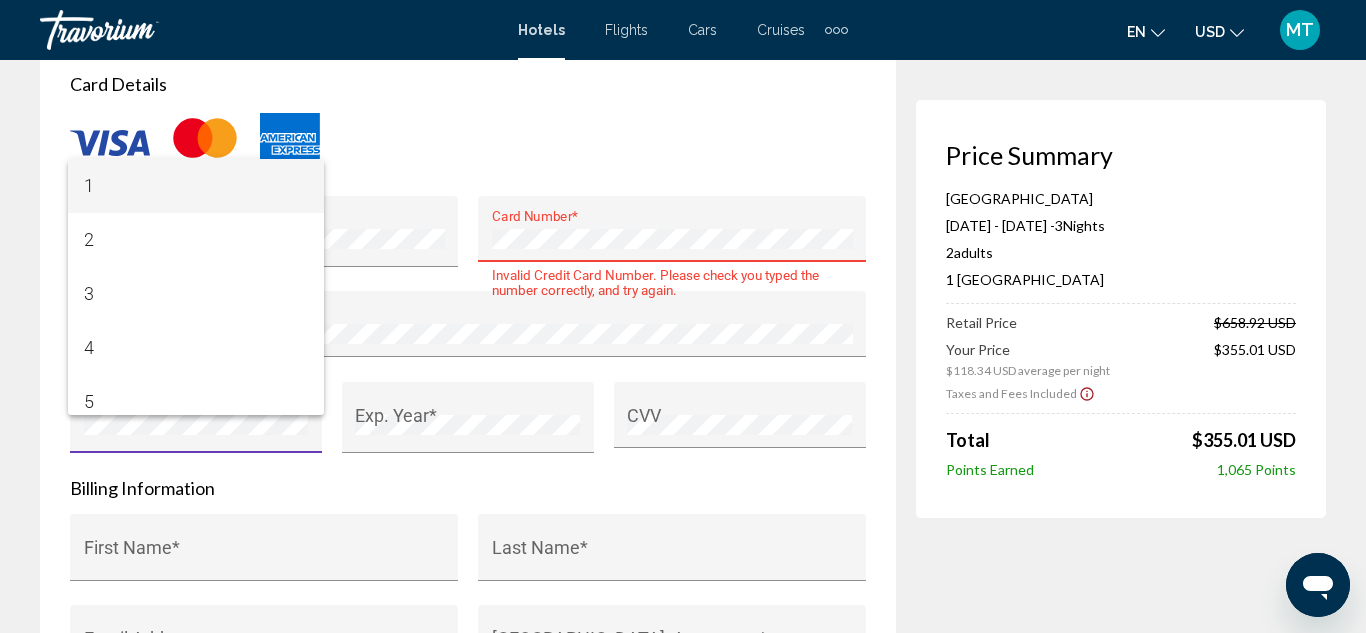 scroll, scrollTop: 392, scrollLeft: 0, axis: vertical 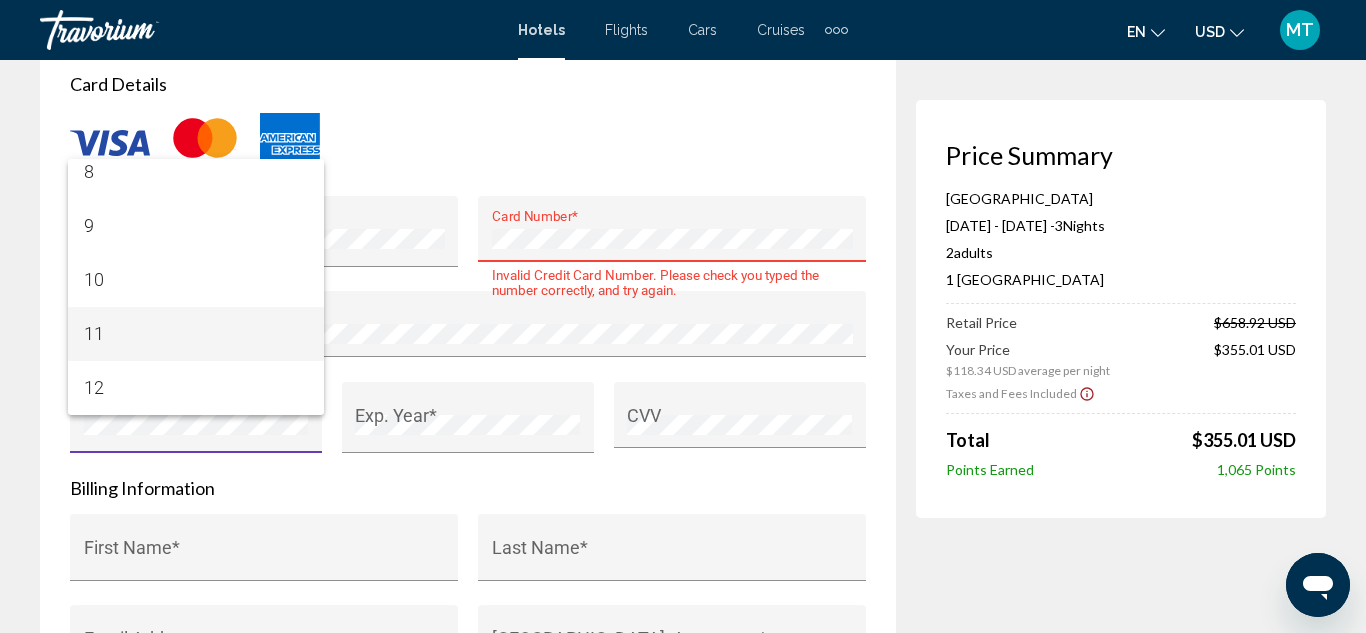 click on "11" at bounding box center (196, 334) 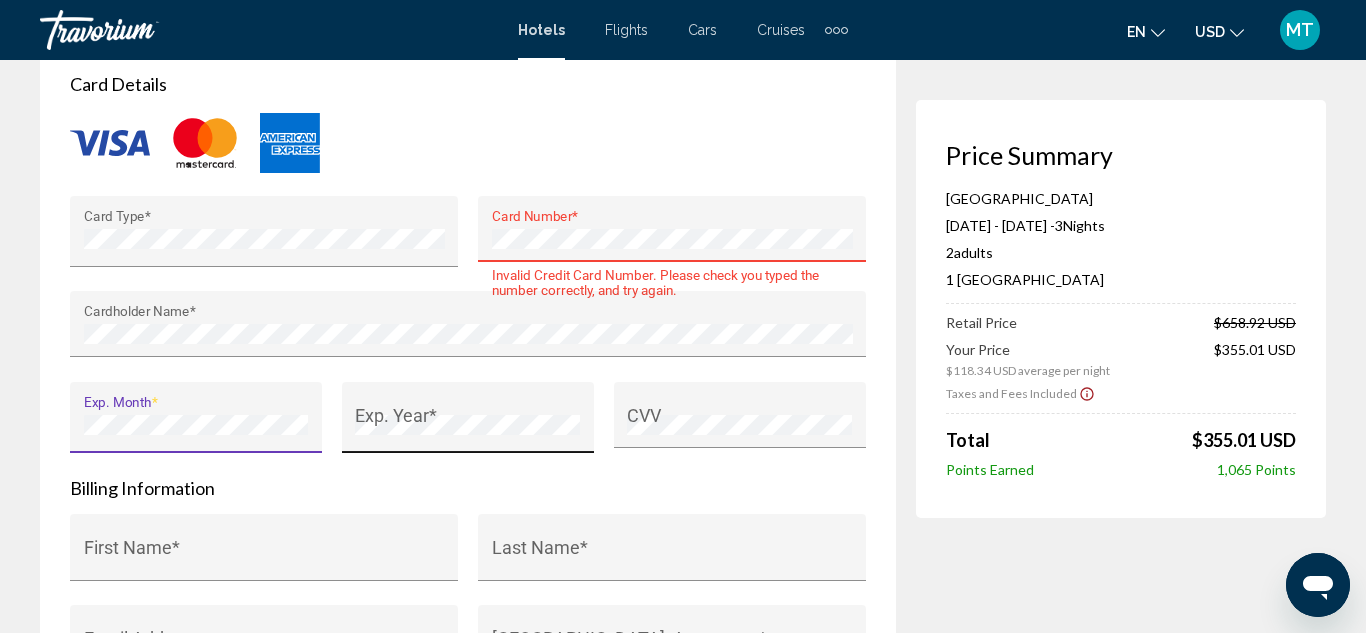 click on "Exp. Year  *" at bounding box center (467, 424) 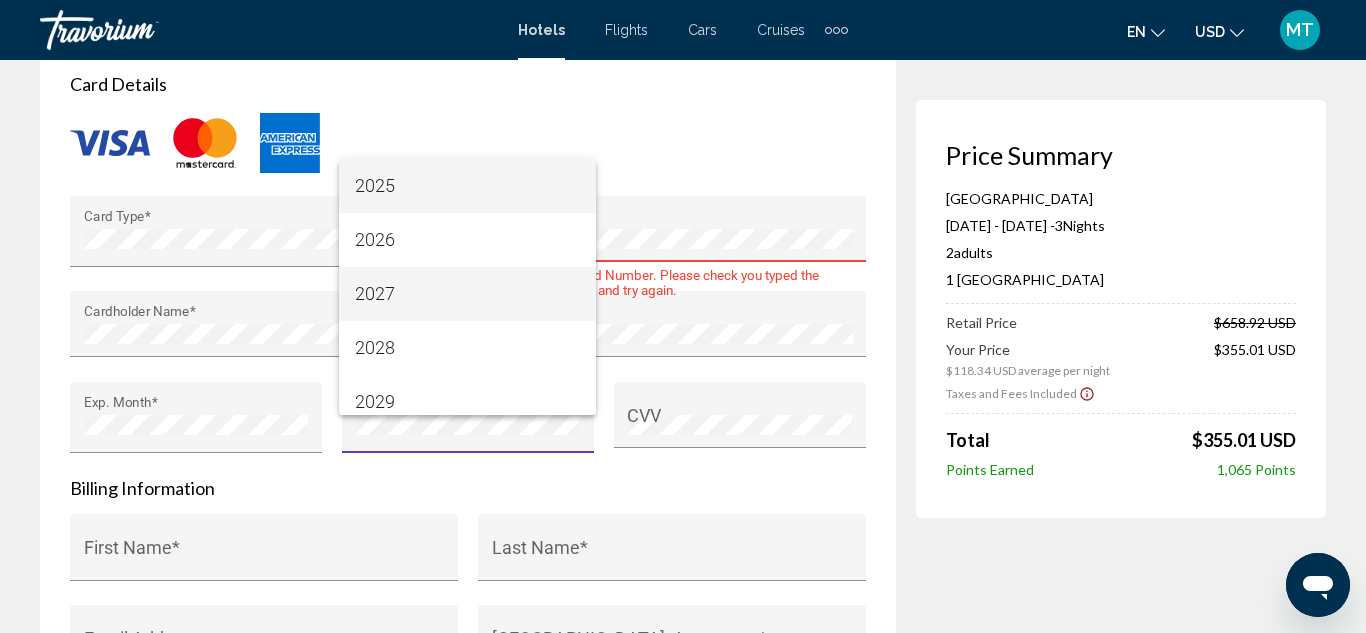 click on "2027" at bounding box center [467, 294] 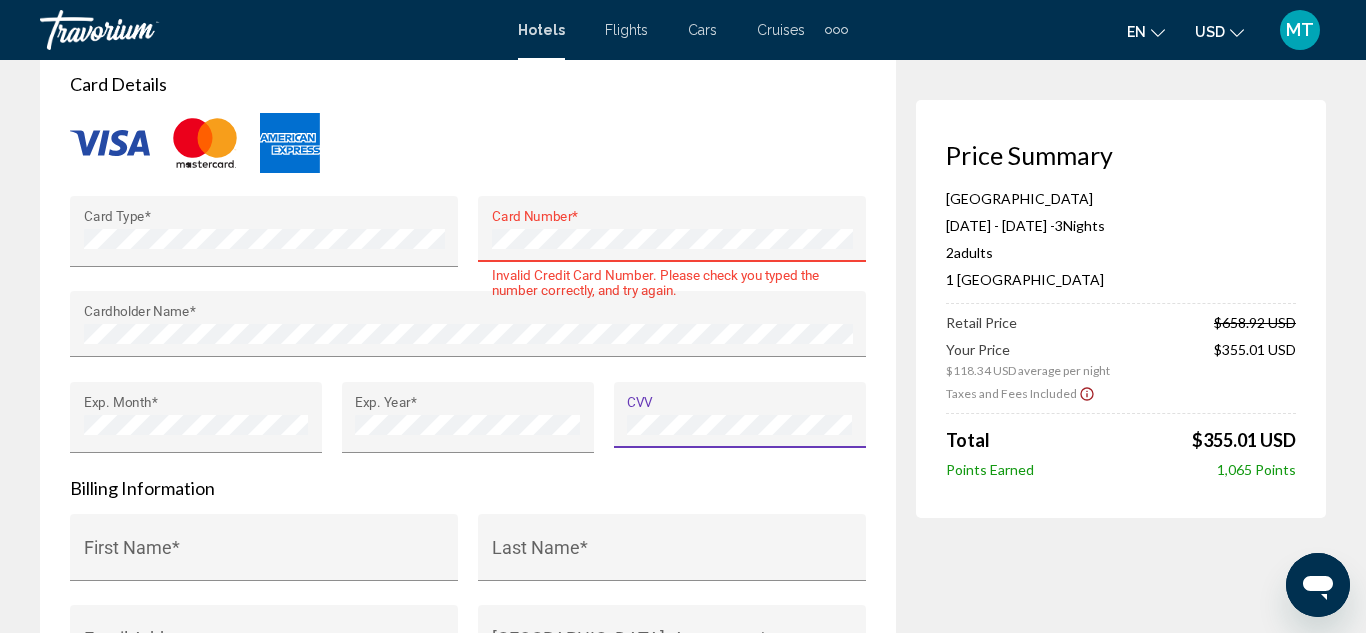 scroll, scrollTop: 1894, scrollLeft: 0, axis: vertical 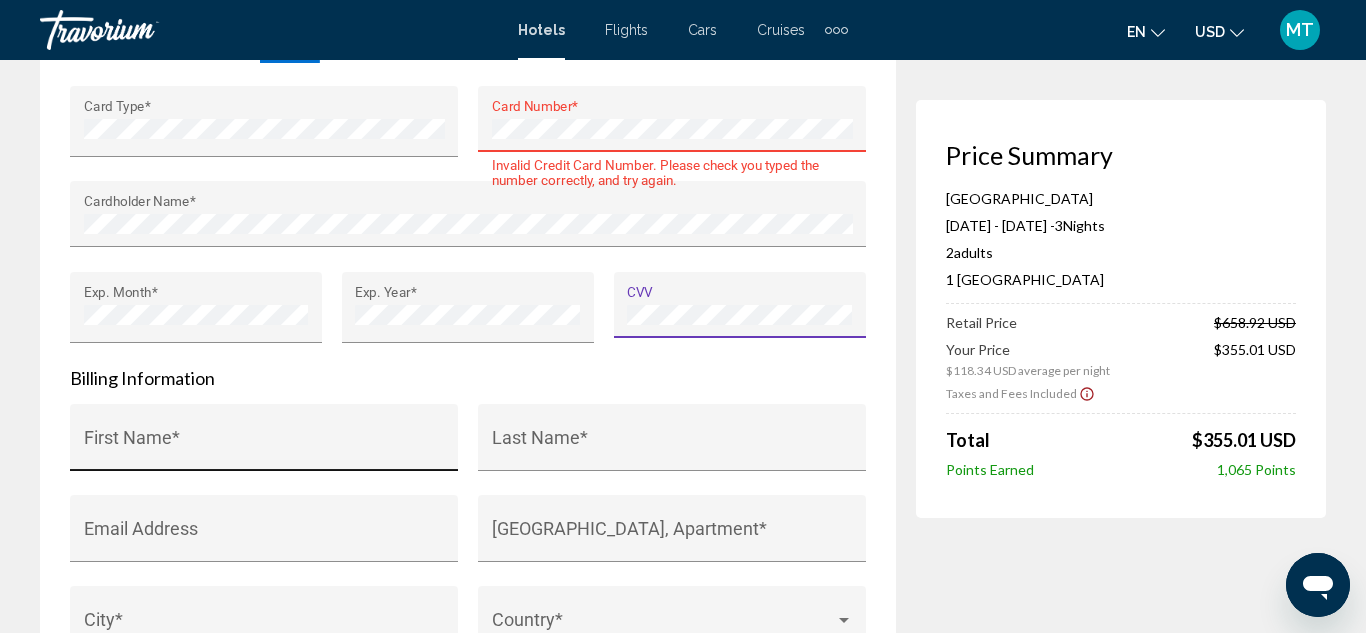 click on "First Name  *" at bounding box center [264, 447] 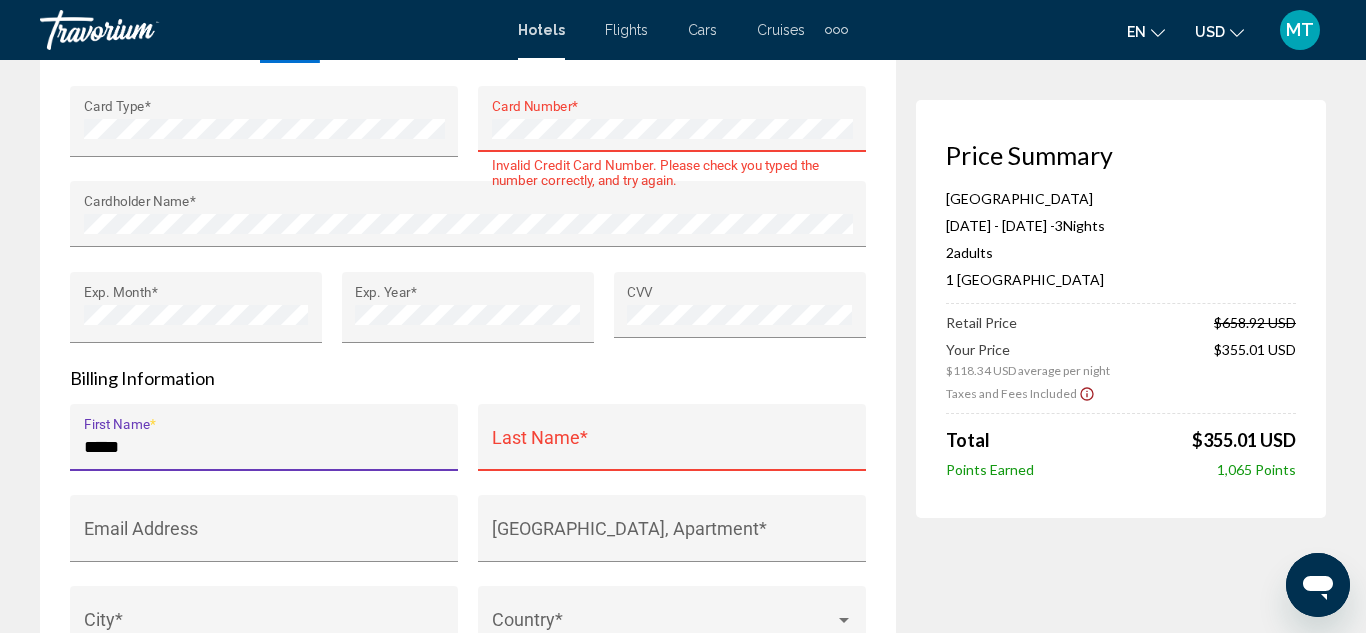 type on "*****" 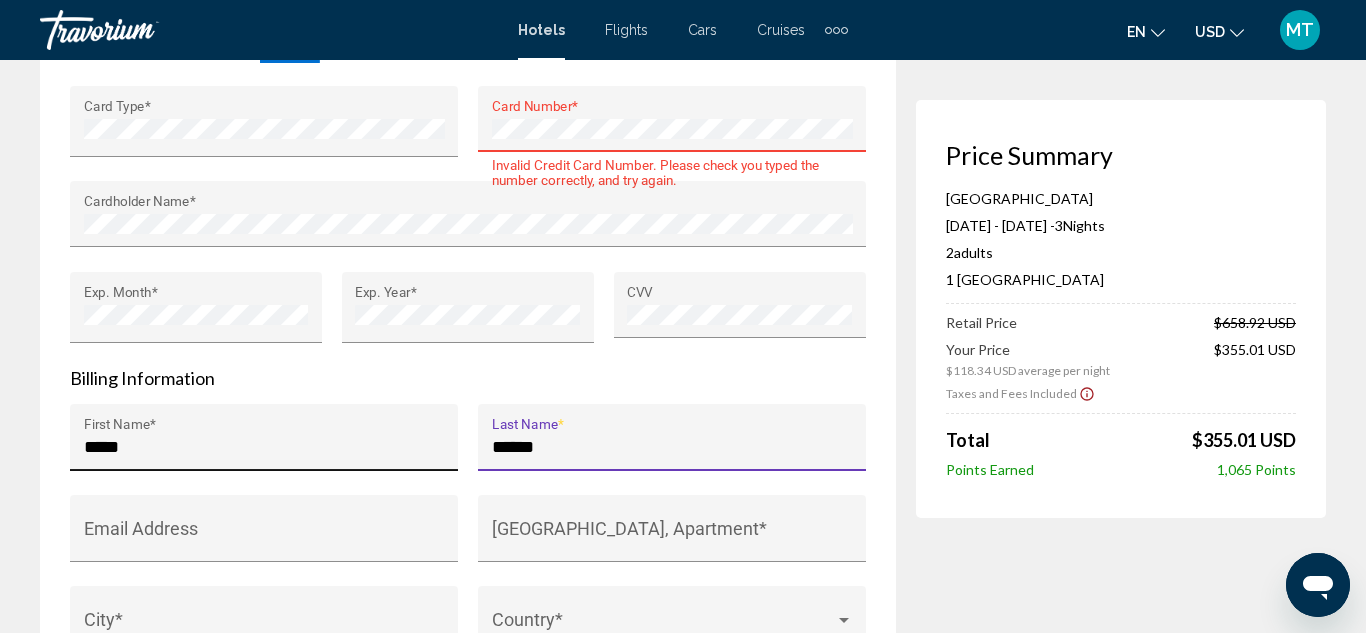 type on "******" 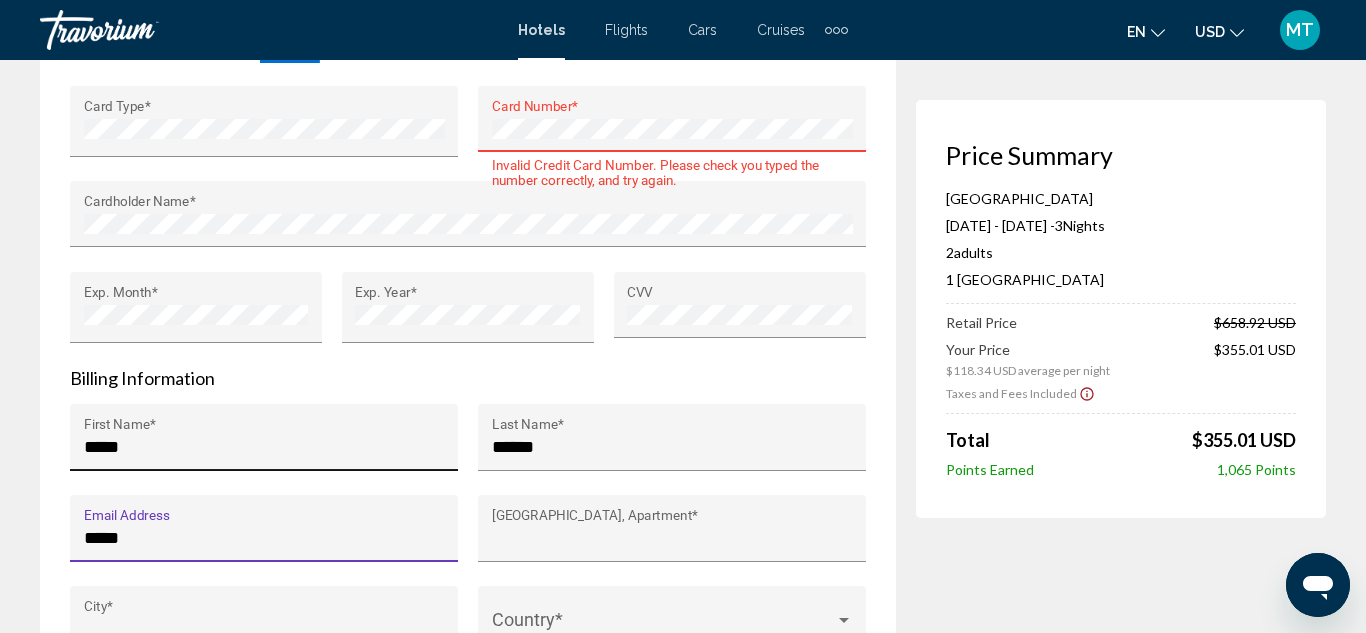 type on "**********" 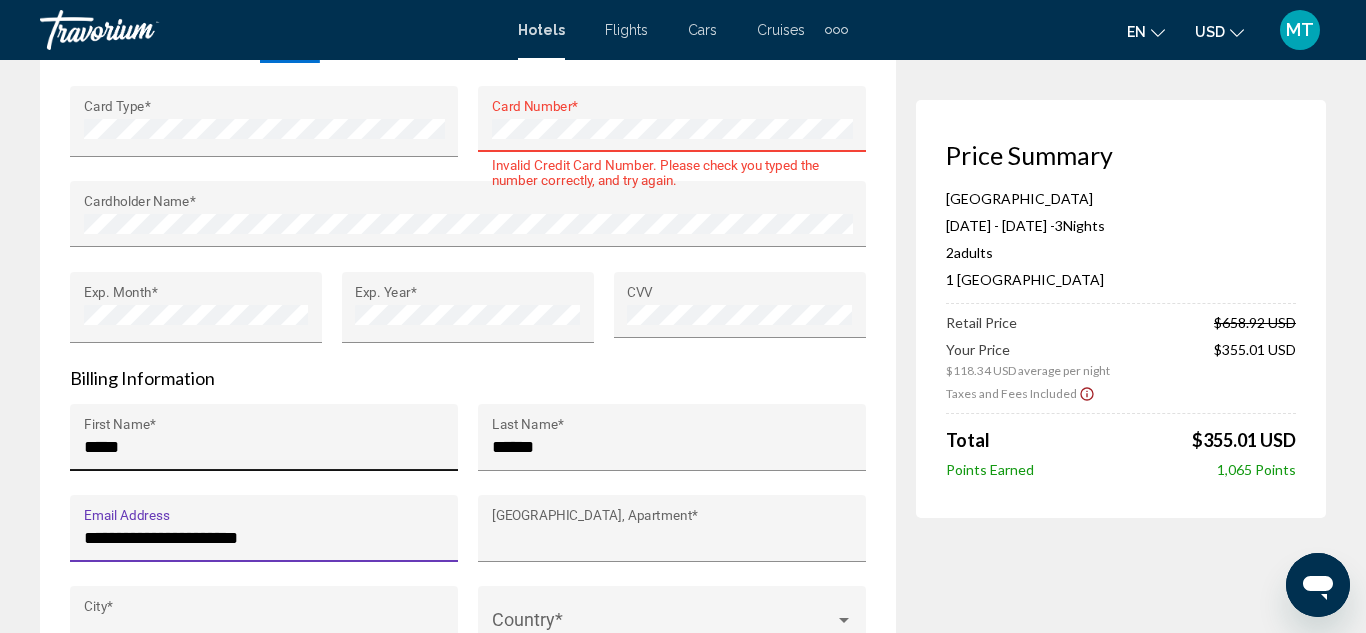 type on "**********" 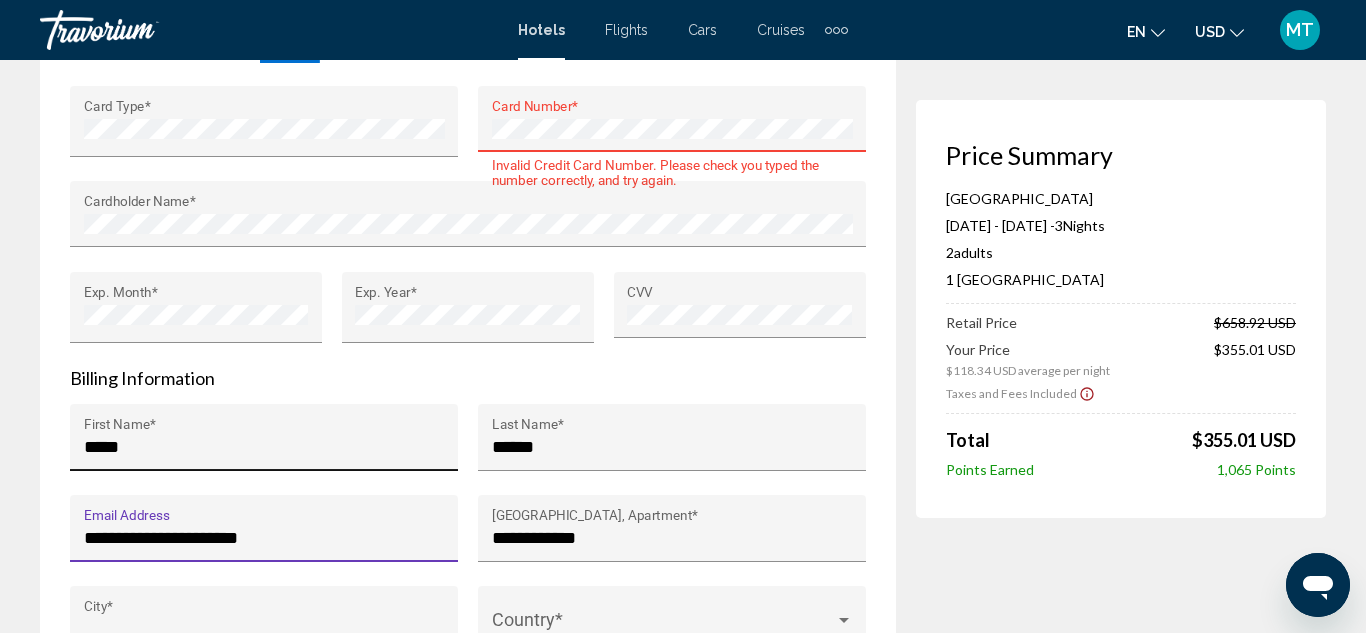 type on "**********" 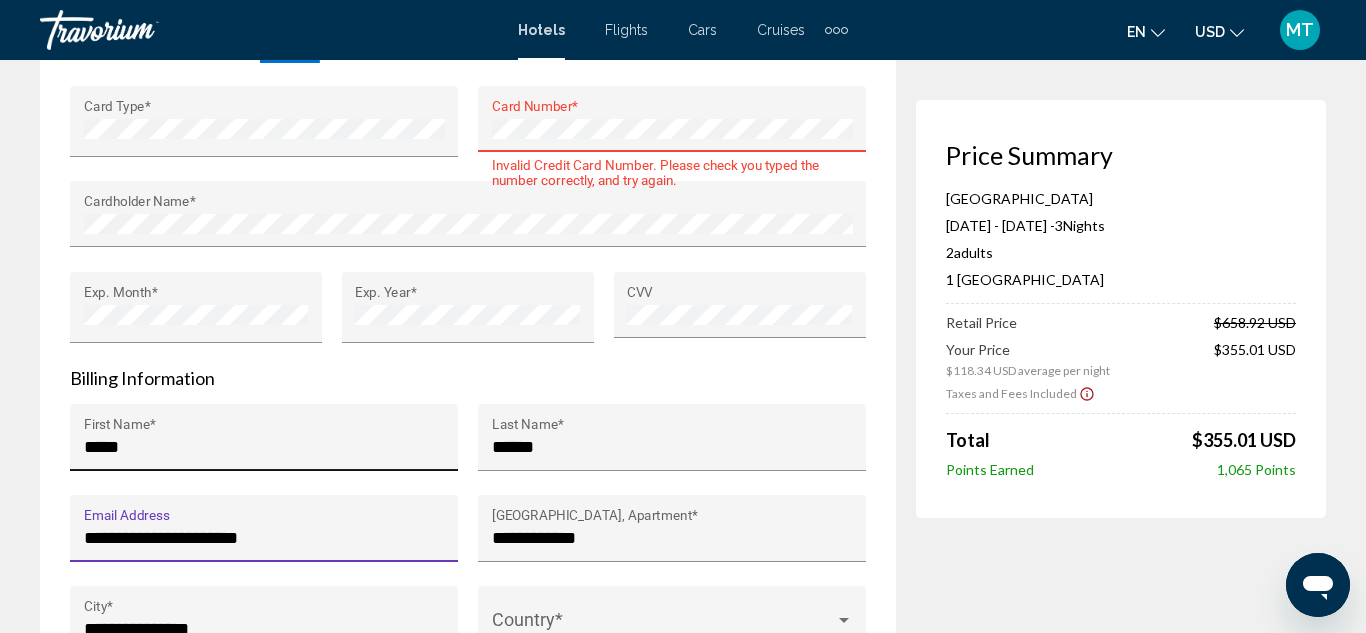 type on "**" 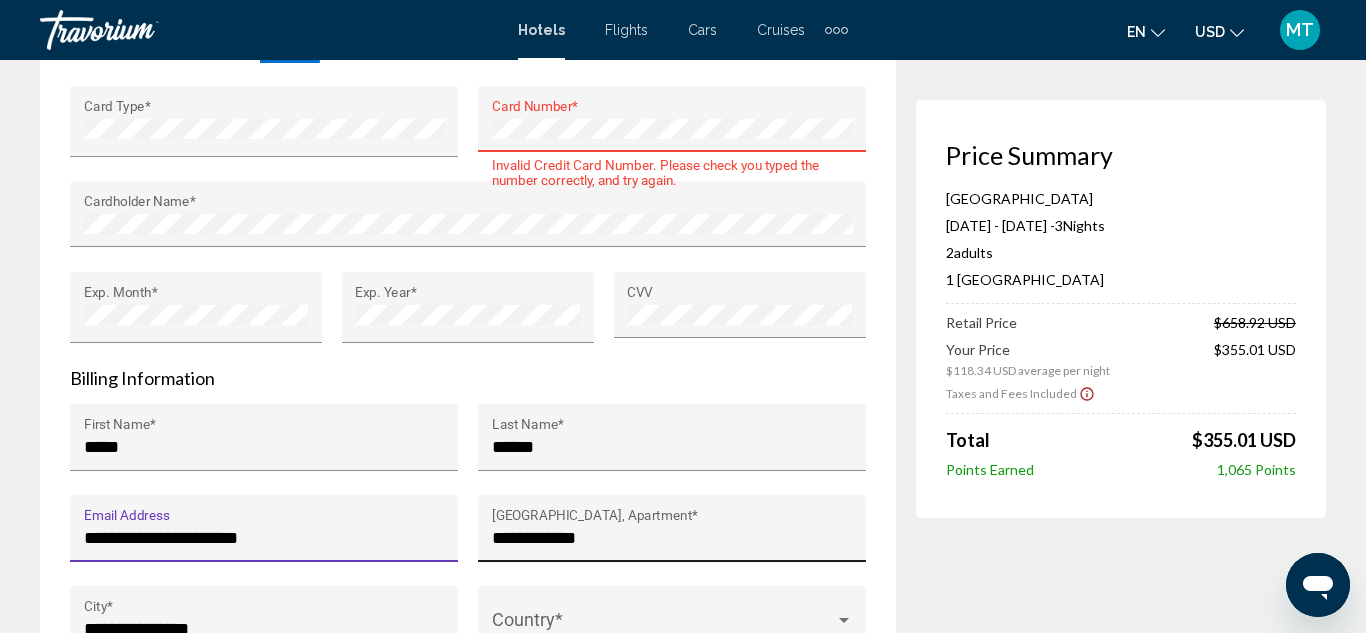 click on "**********" at bounding box center (672, 538) 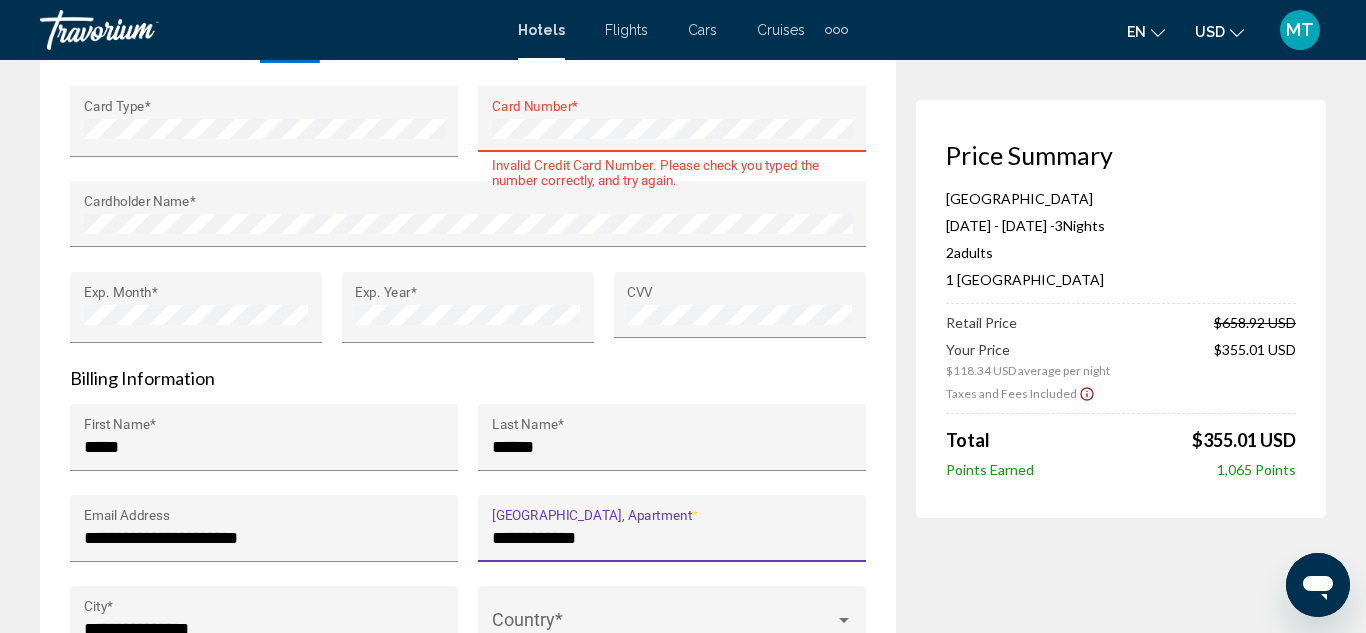 click on "**********" at bounding box center [672, 538] 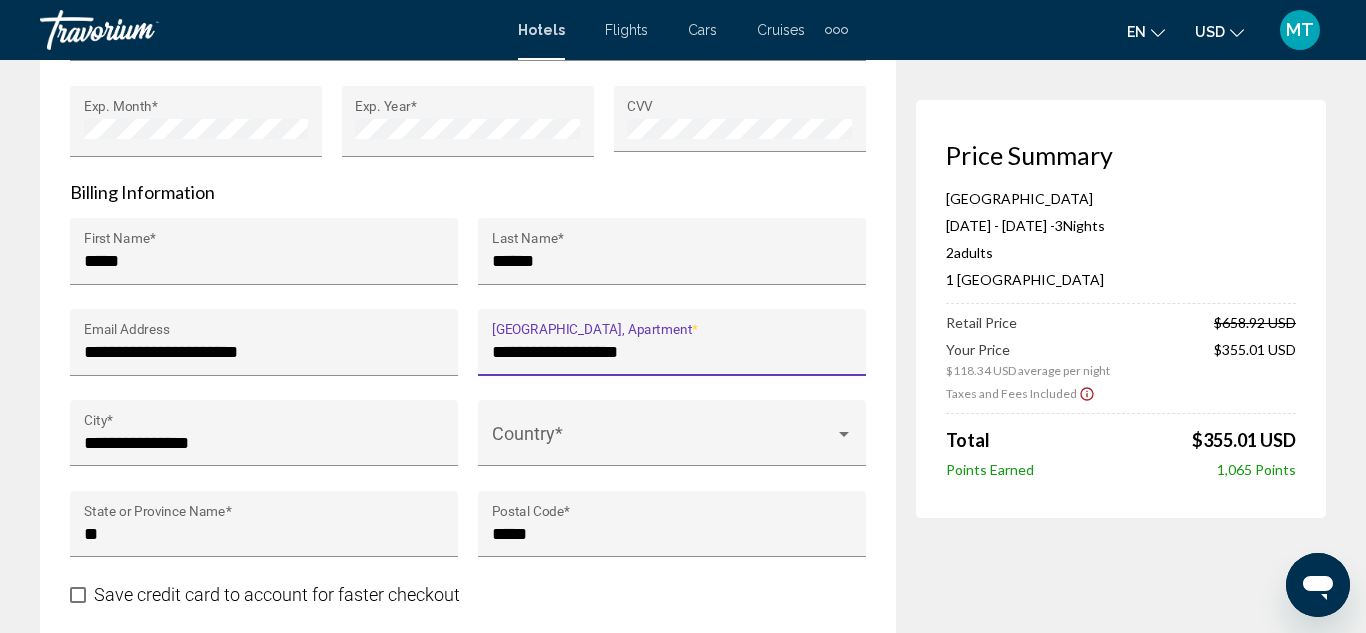scroll, scrollTop: 2084, scrollLeft: 0, axis: vertical 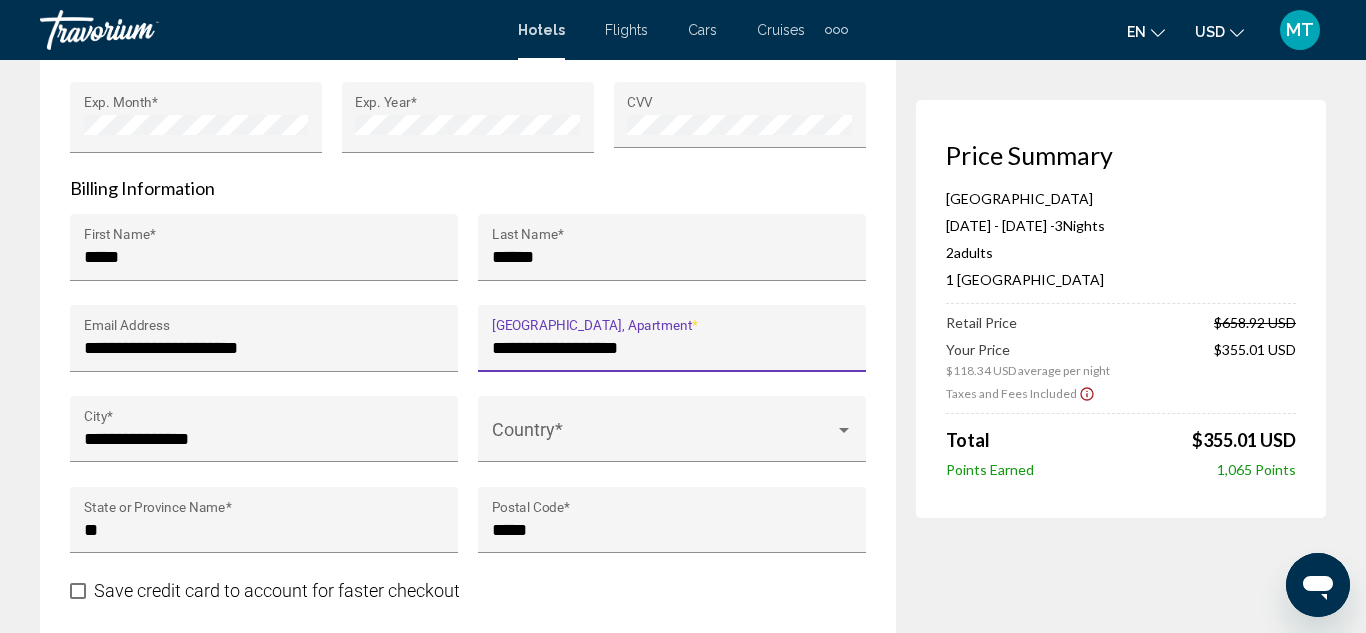 click on "**********" at bounding box center (672, 348) 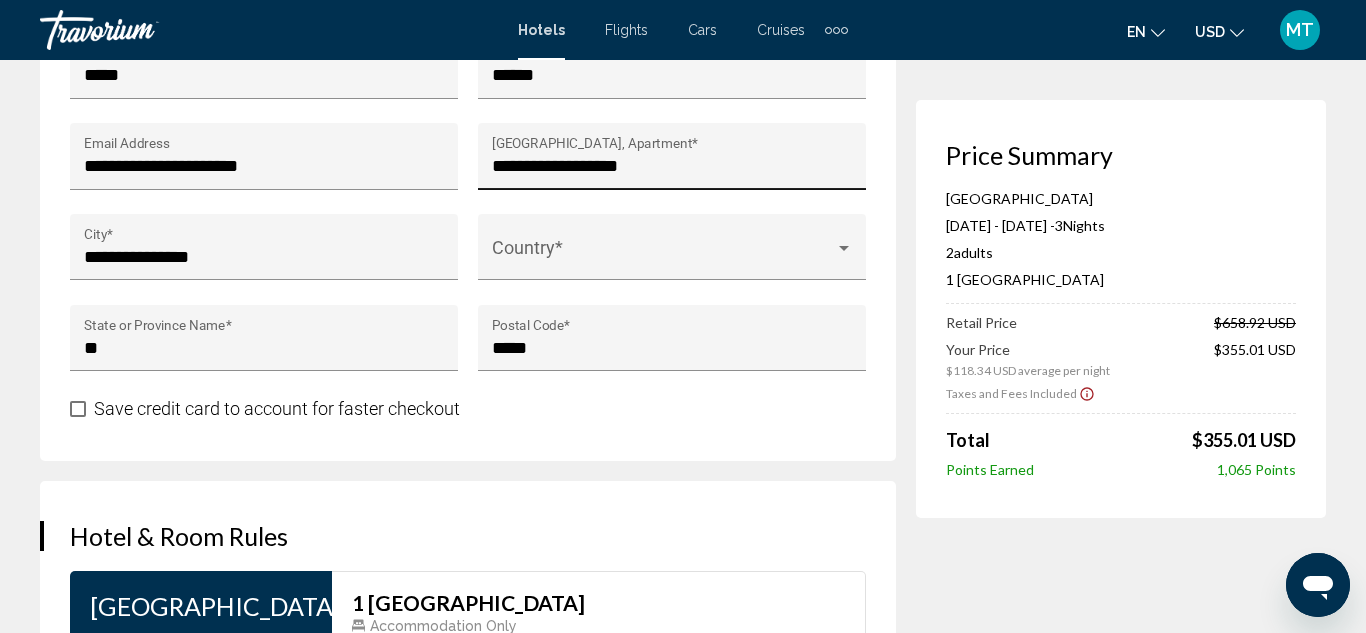 scroll, scrollTop: 2265, scrollLeft: 0, axis: vertical 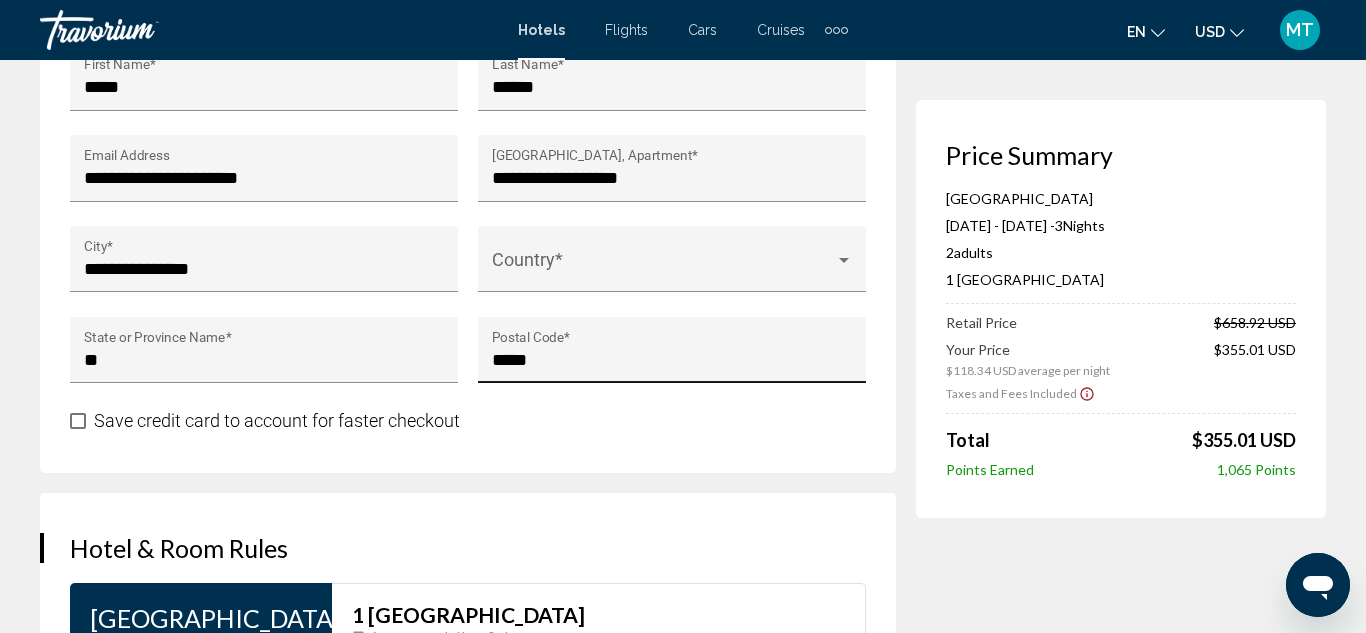 click on "*****" at bounding box center [672, 360] 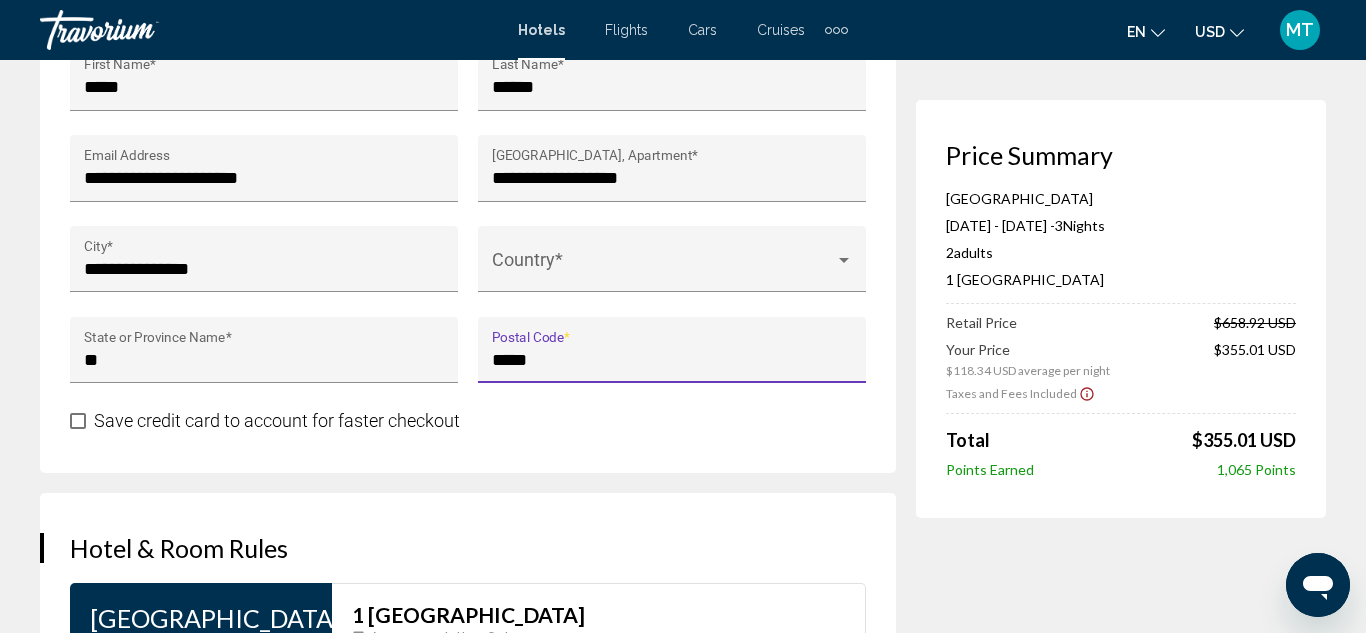 type on "*****" 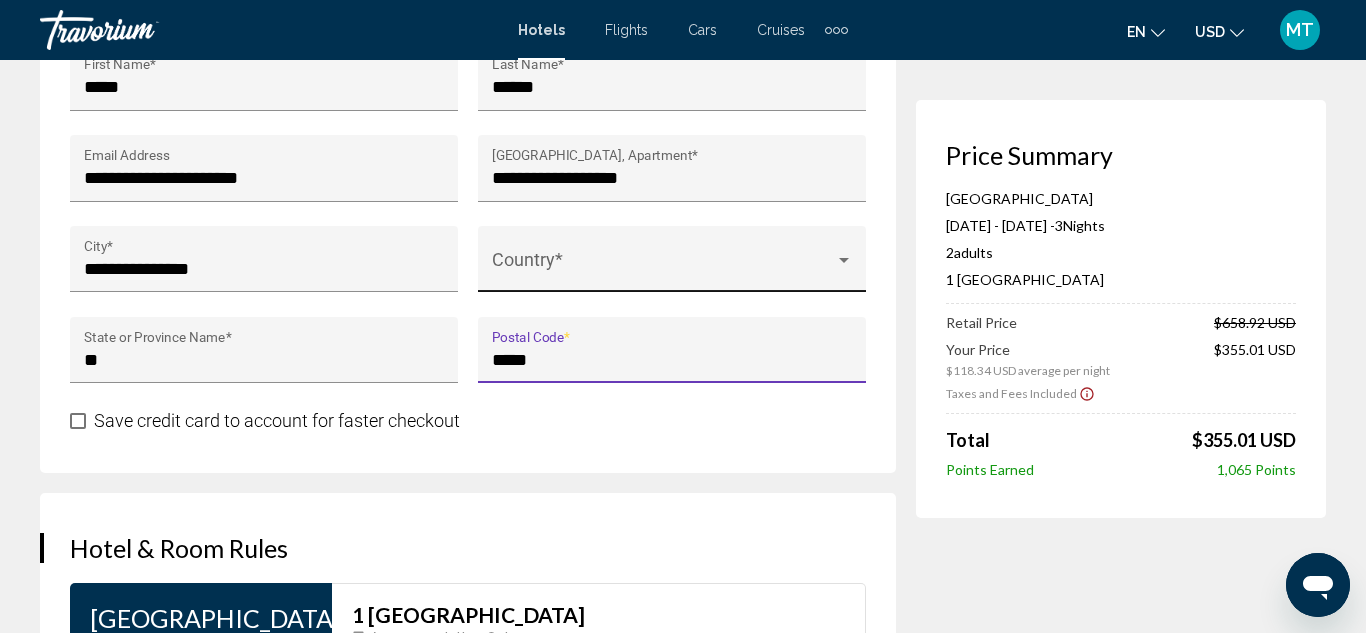 click on "Country  *" at bounding box center [672, 265] 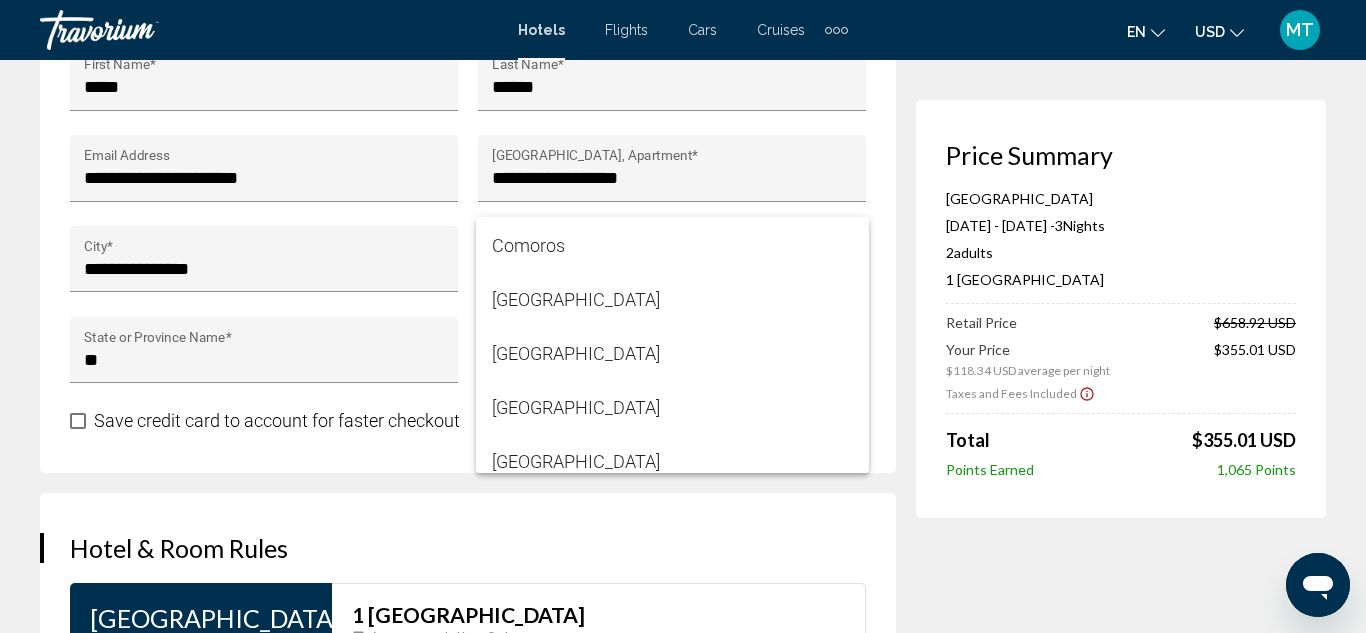 scroll, scrollTop: 0, scrollLeft: 0, axis: both 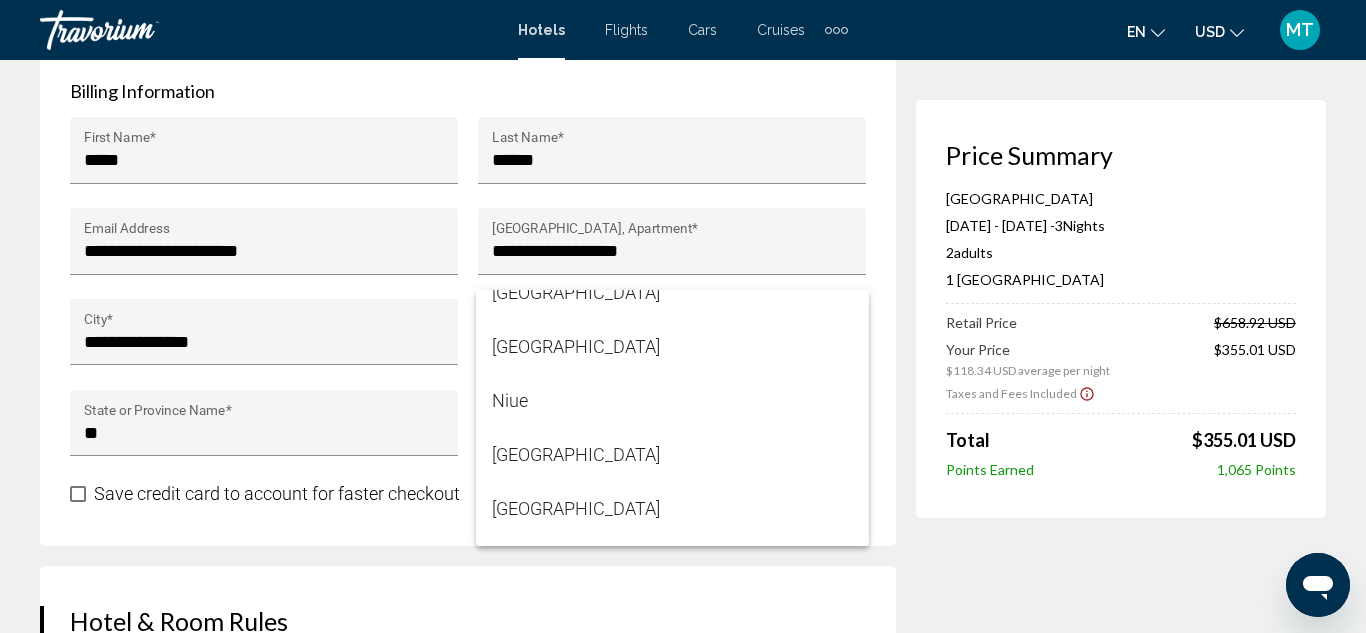 click at bounding box center (683, 316) 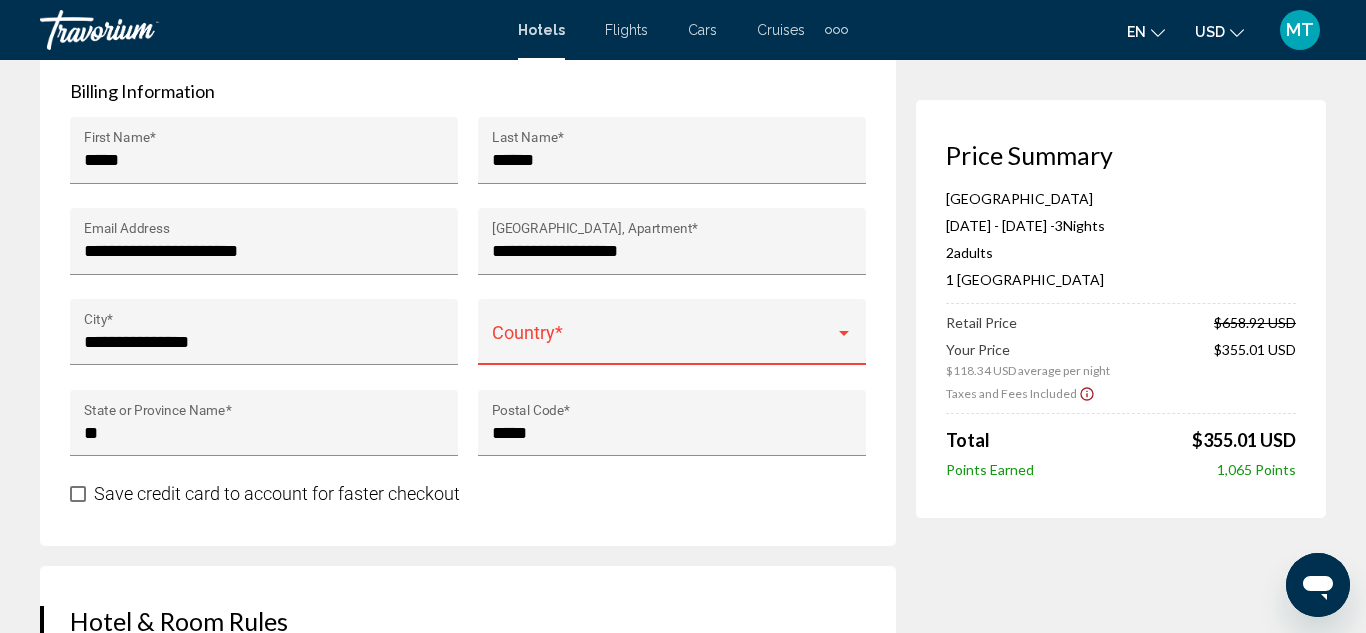 click on "Country  *" at bounding box center [672, 338] 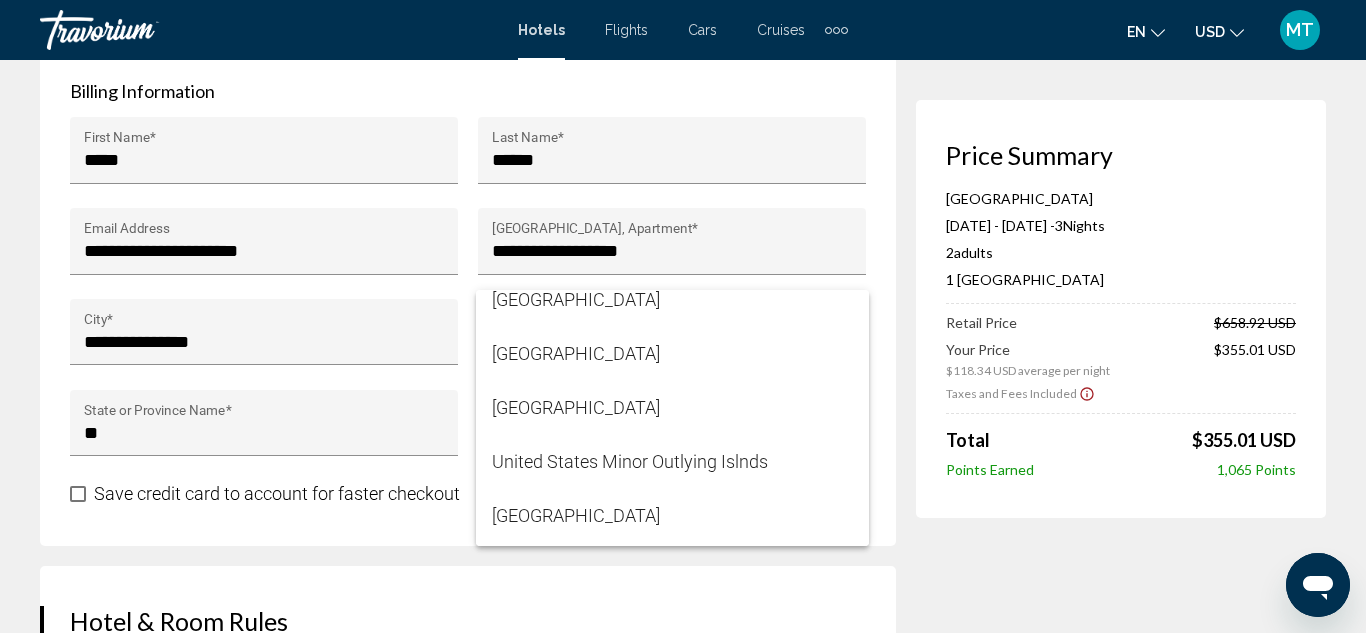 scroll, scrollTop: 12981, scrollLeft: 0, axis: vertical 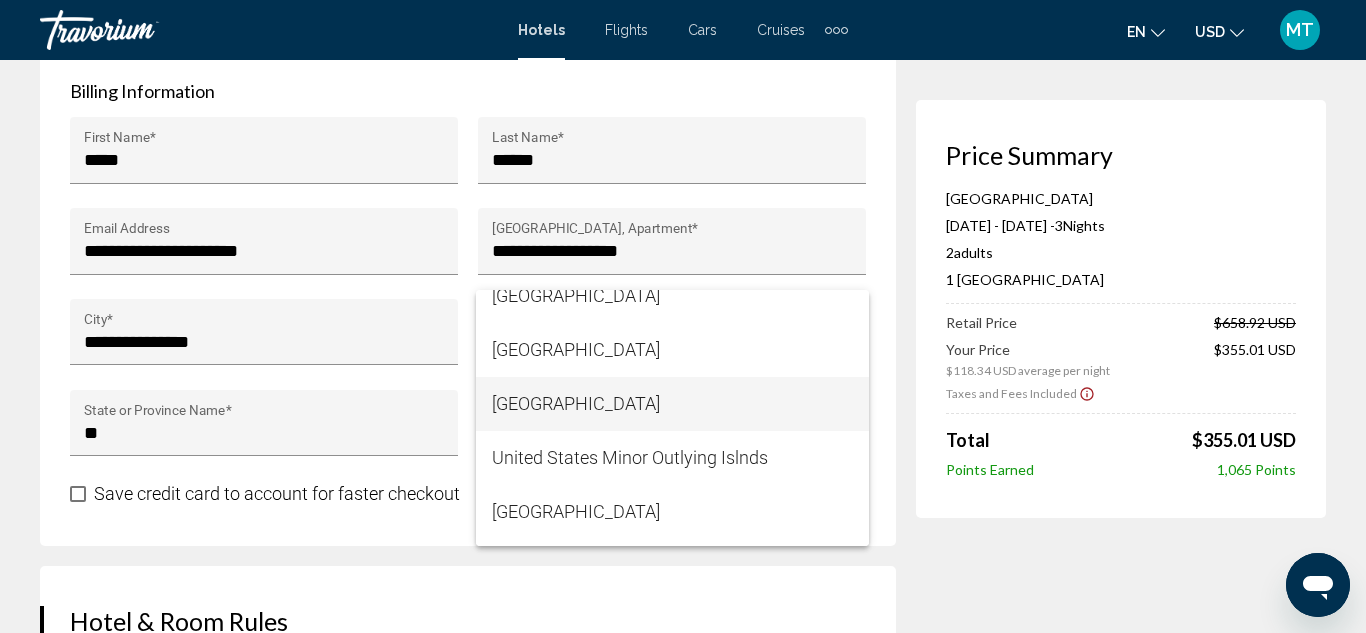 click on "[GEOGRAPHIC_DATA]" at bounding box center (672, 404) 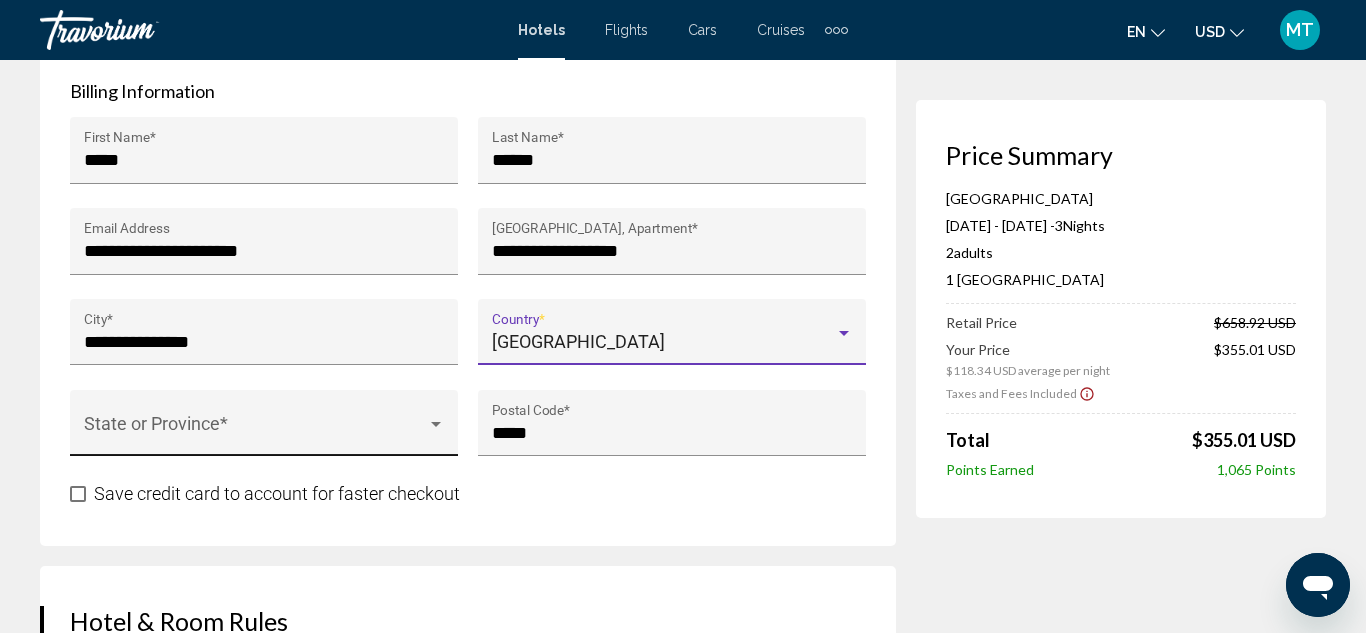 click at bounding box center [255, 433] 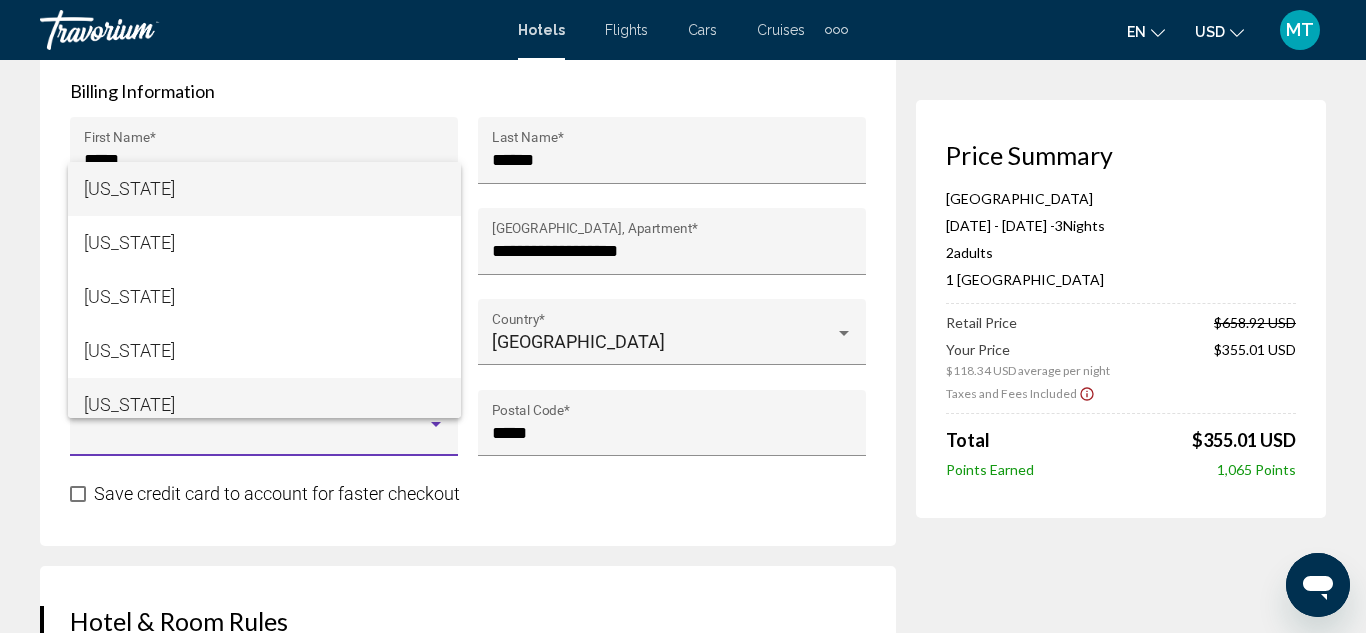 click on "[US_STATE]" at bounding box center (264, 405) 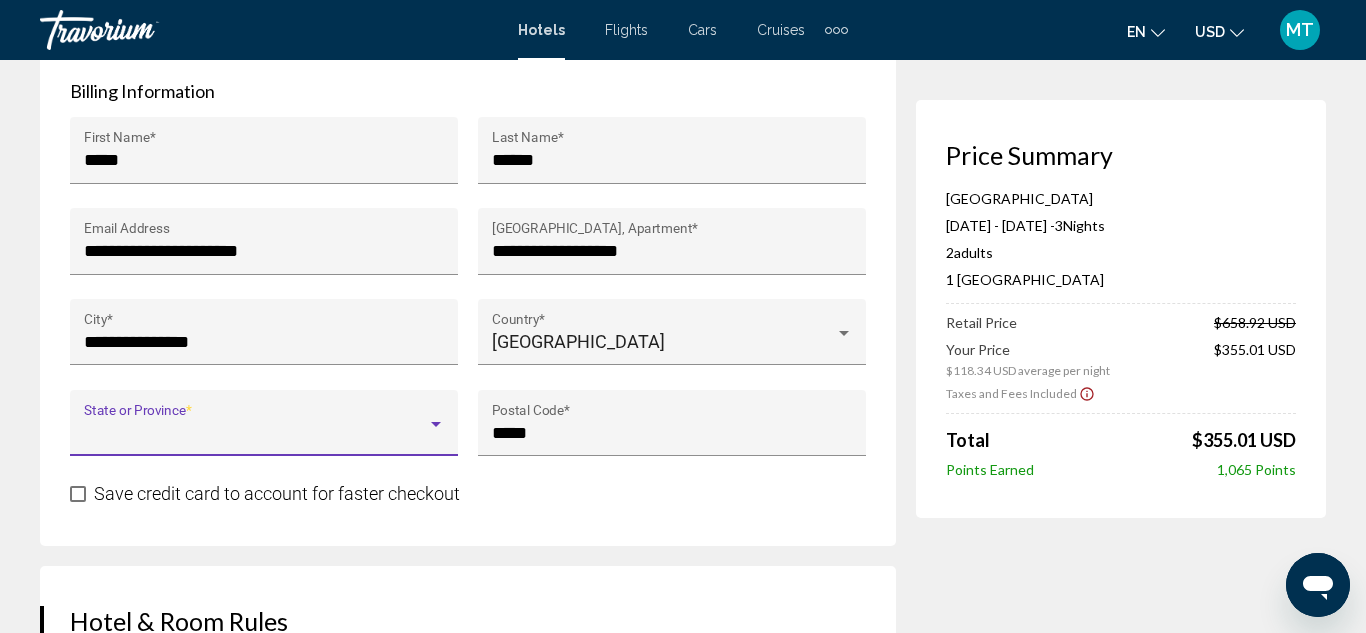 scroll, scrollTop: 14, scrollLeft: 0, axis: vertical 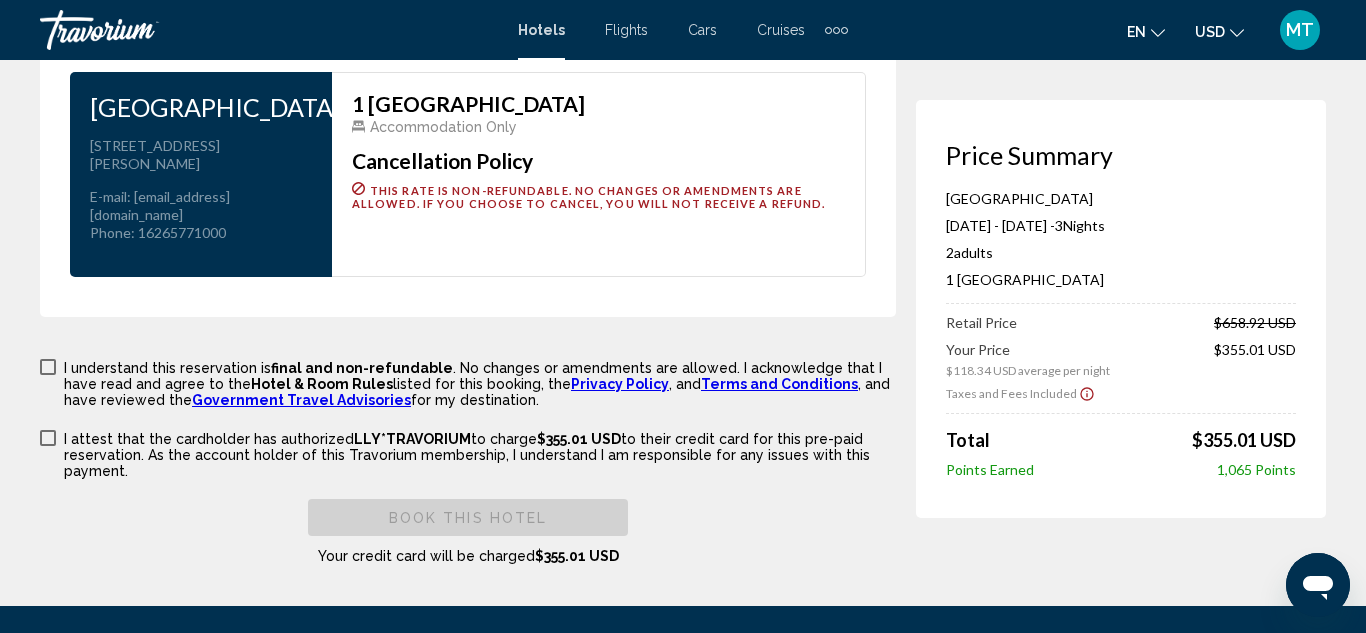 click at bounding box center [48, 367] 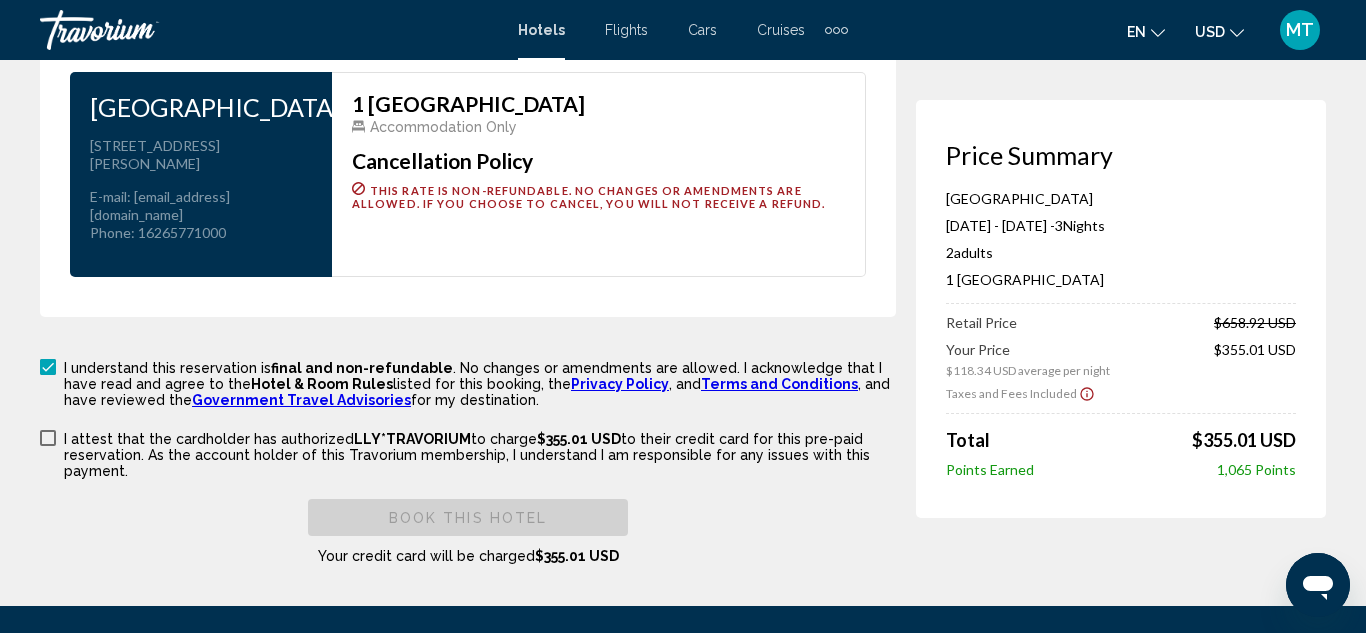 click at bounding box center [48, 438] 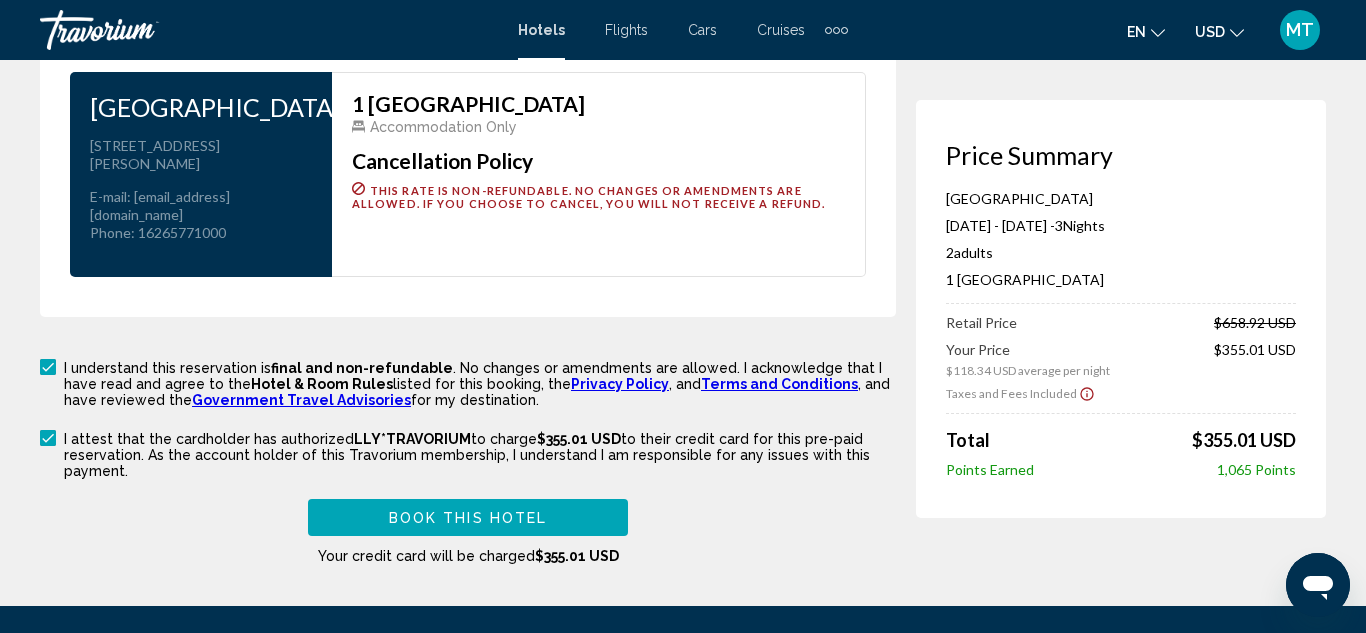 click on "Book this hotel" at bounding box center [468, 517] 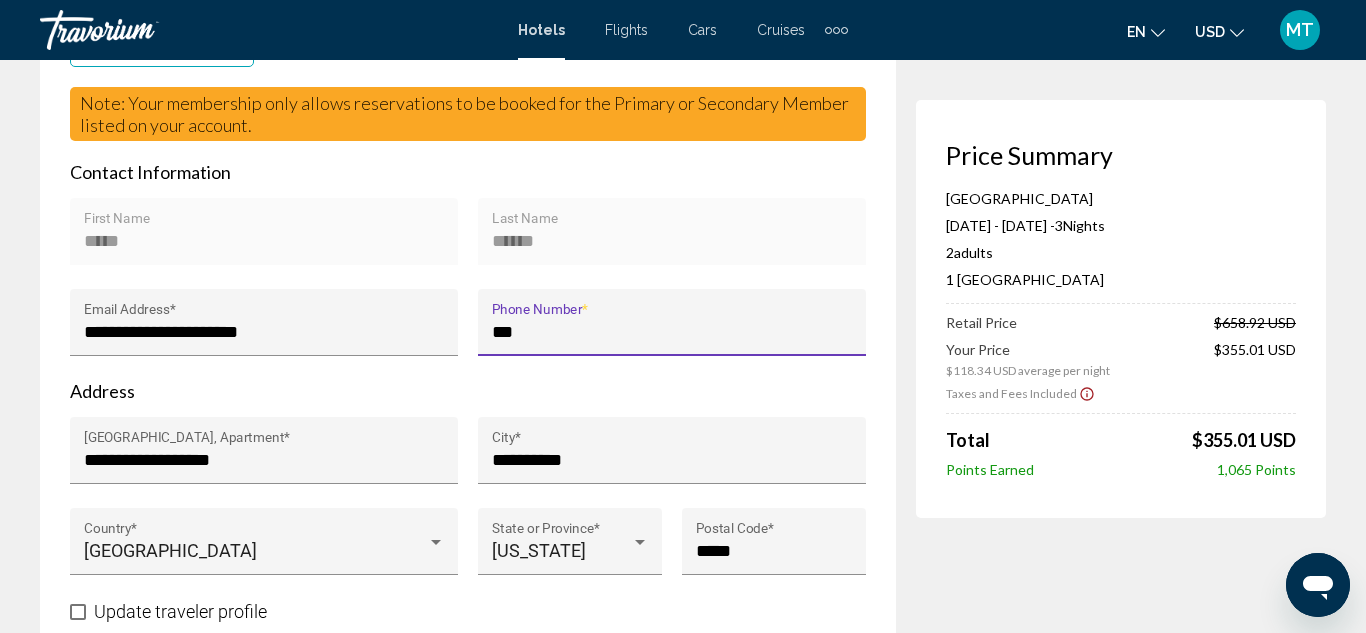 type on "**********" 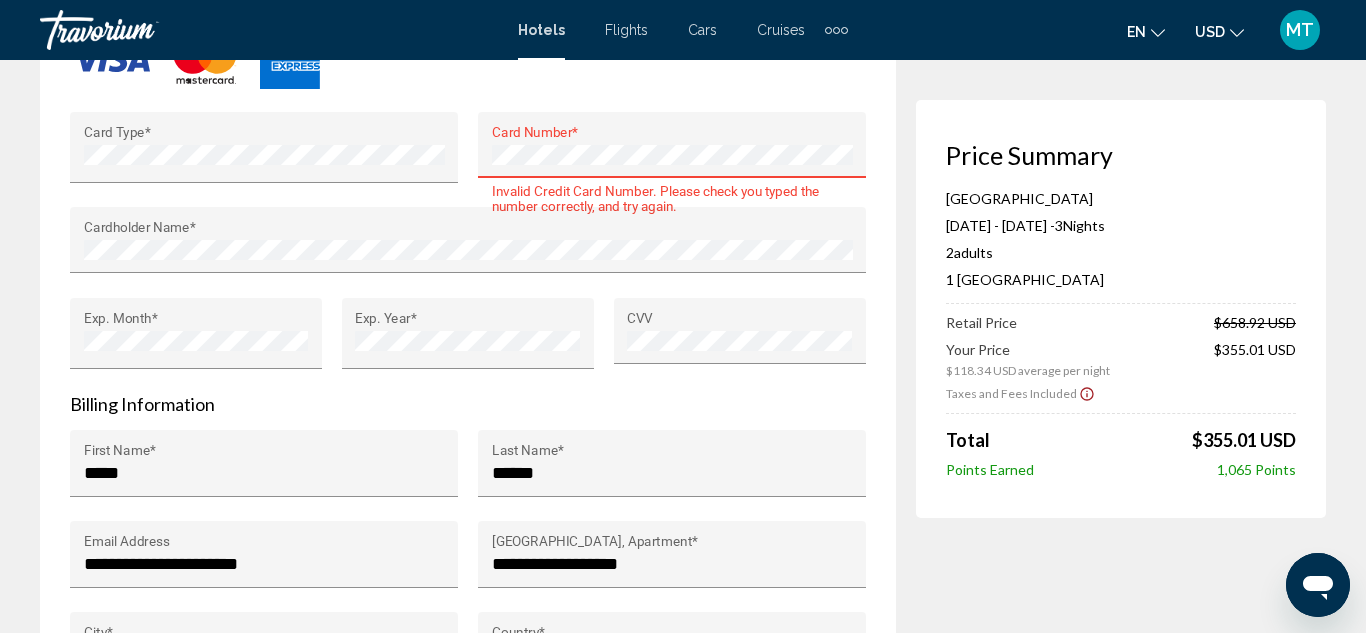 scroll, scrollTop: 1871, scrollLeft: 0, axis: vertical 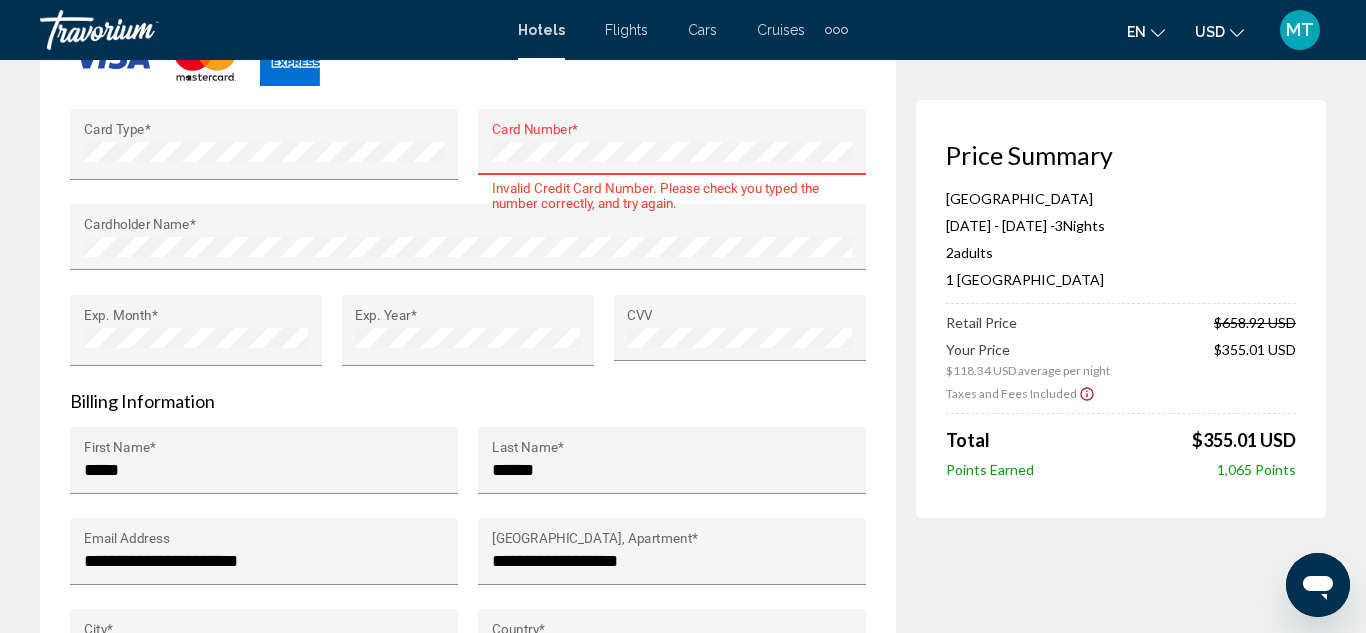 click on "Card Number  *" at bounding box center (672, 148) 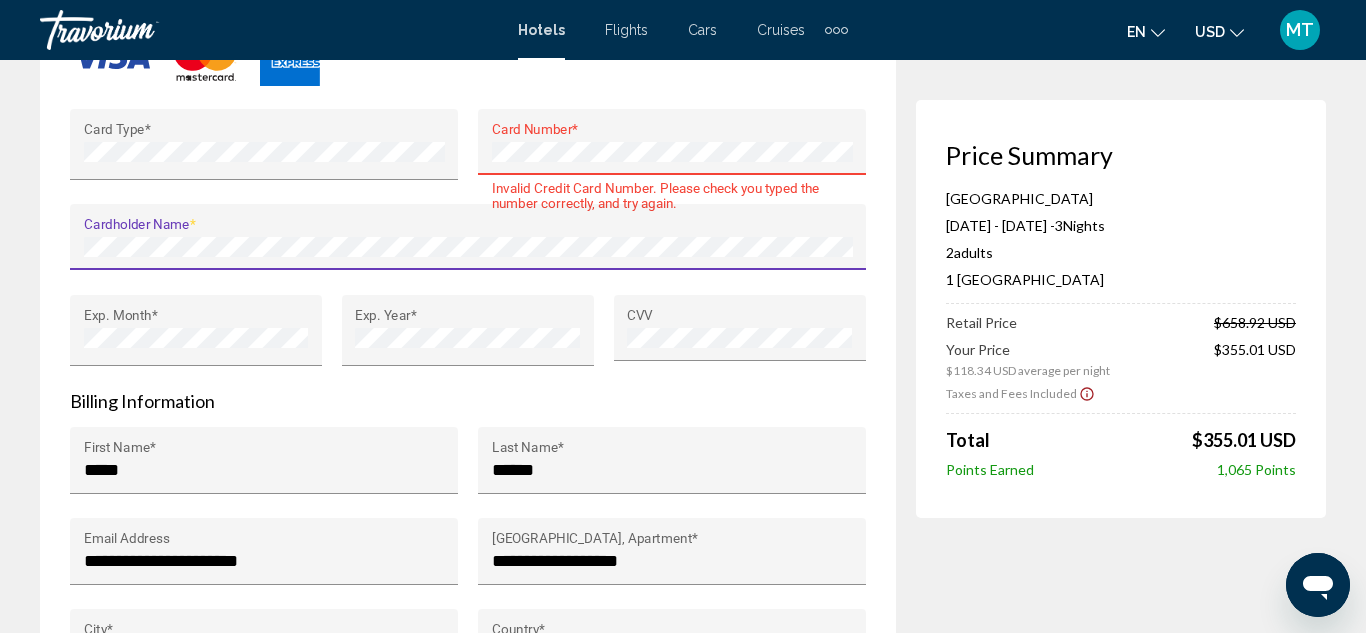 click on "Card Number  *" at bounding box center [672, 148] 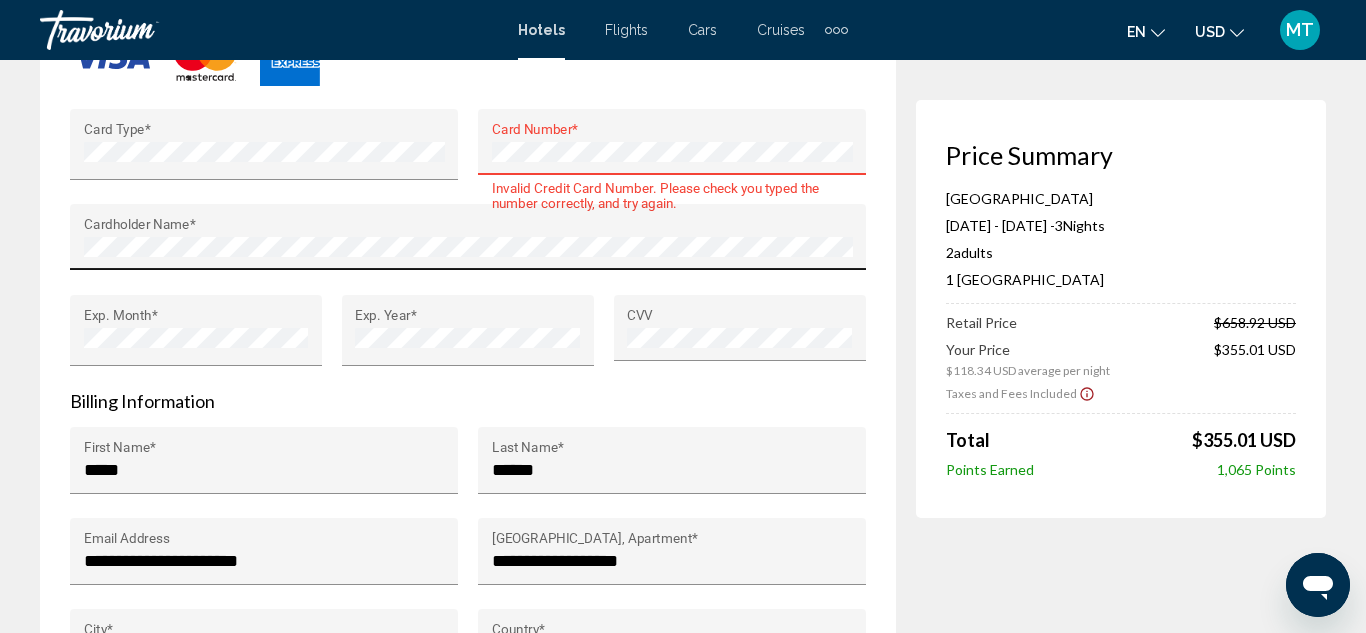 click on "Cardholder Name  *" at bounding box center (468, 243) 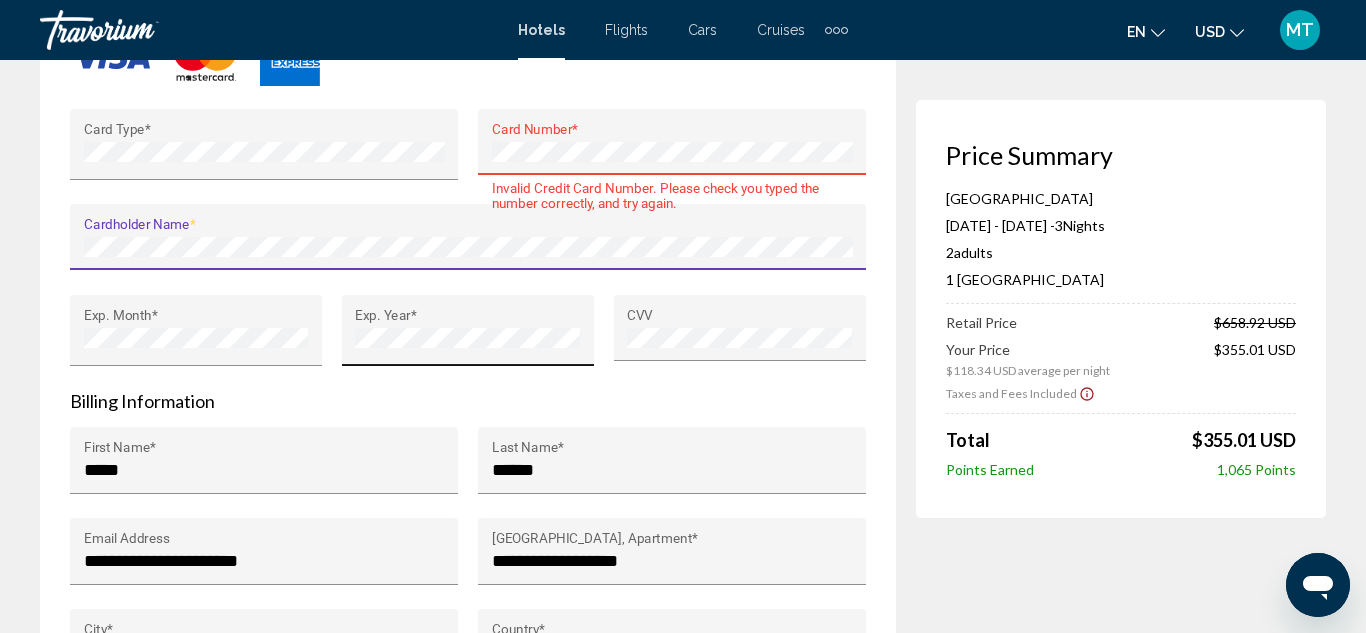 click on "Exp. Year  *" at bounding box center [467, 337] 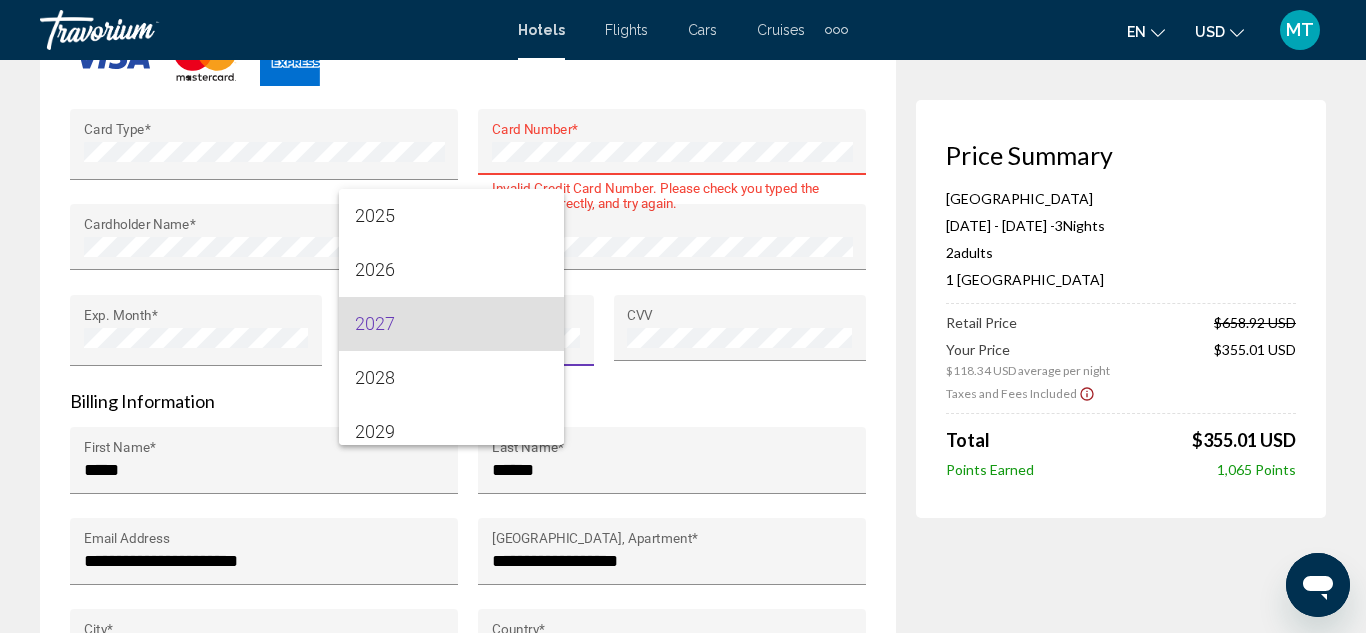 scroll, scrollTop: 7, scrollLeft: 0, axis: vertical 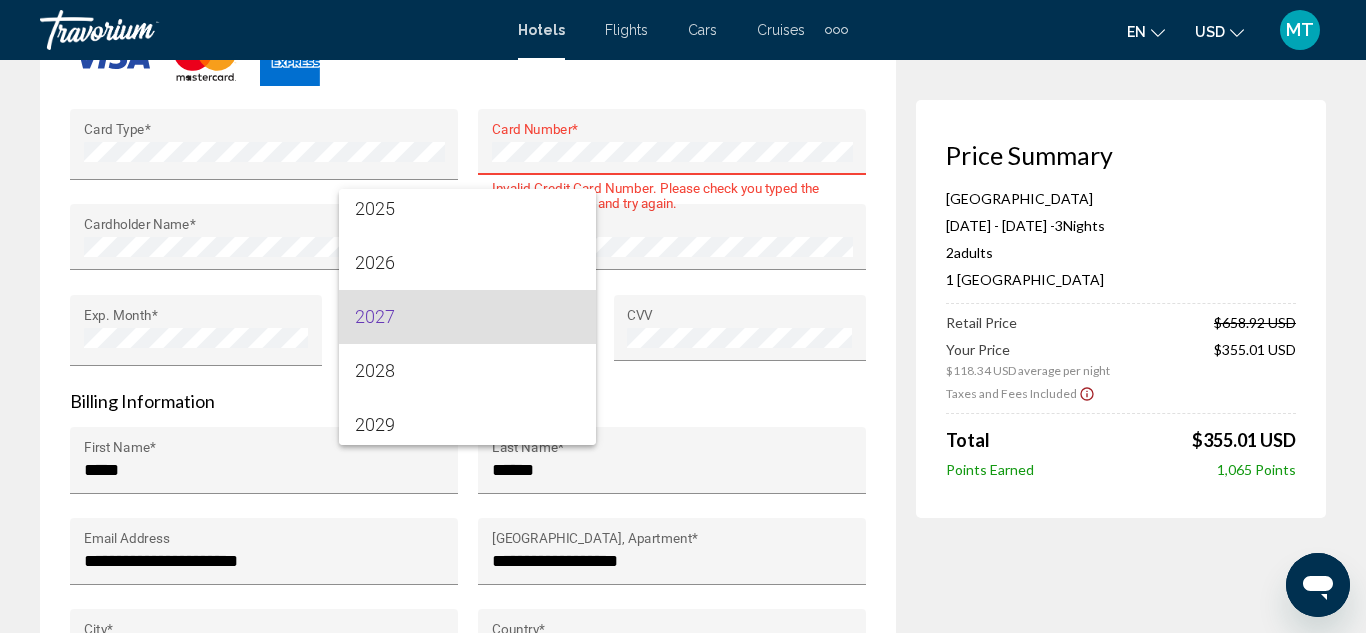 click at bounding box center [683, 316] 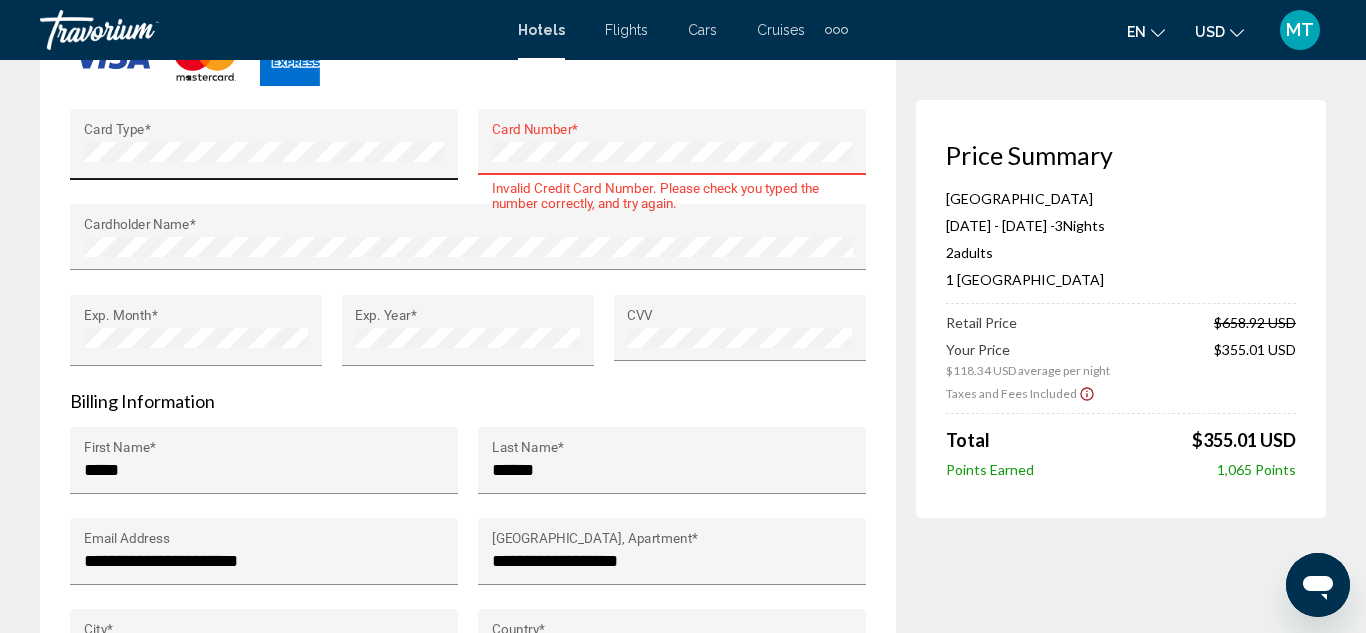 click on "Card Type  *" at bounding box center (264, 151) 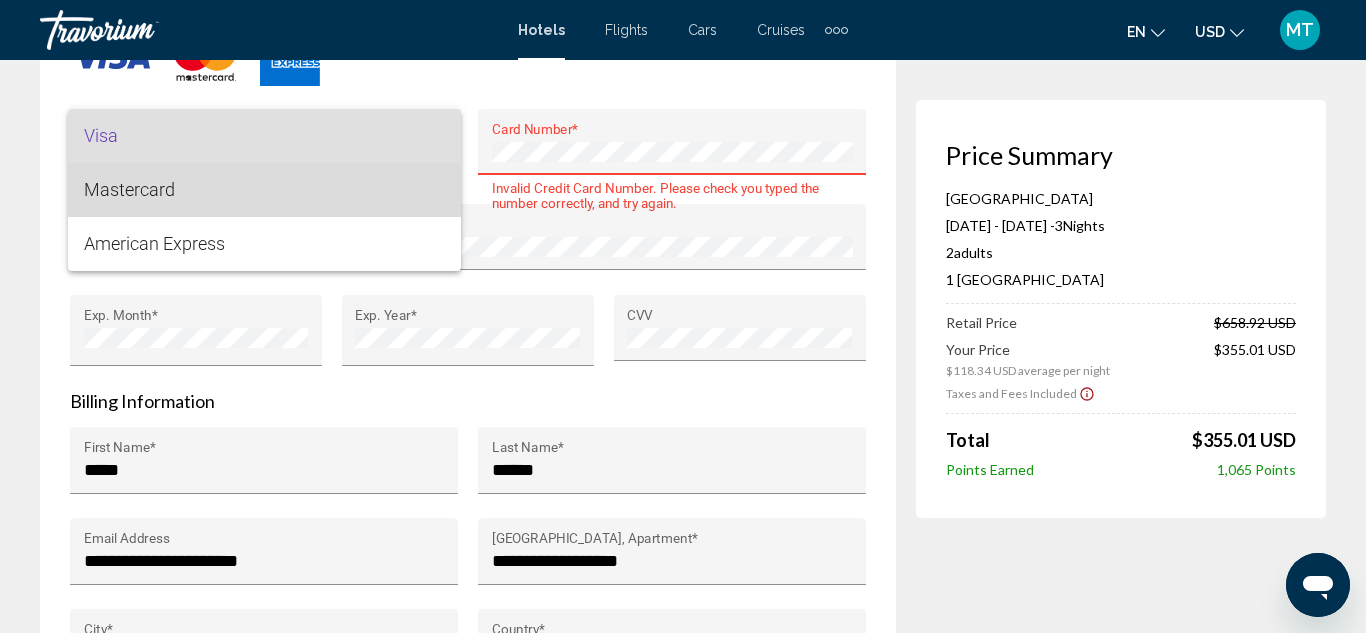 click on "Mastercard" at bounding box center [264, 190] 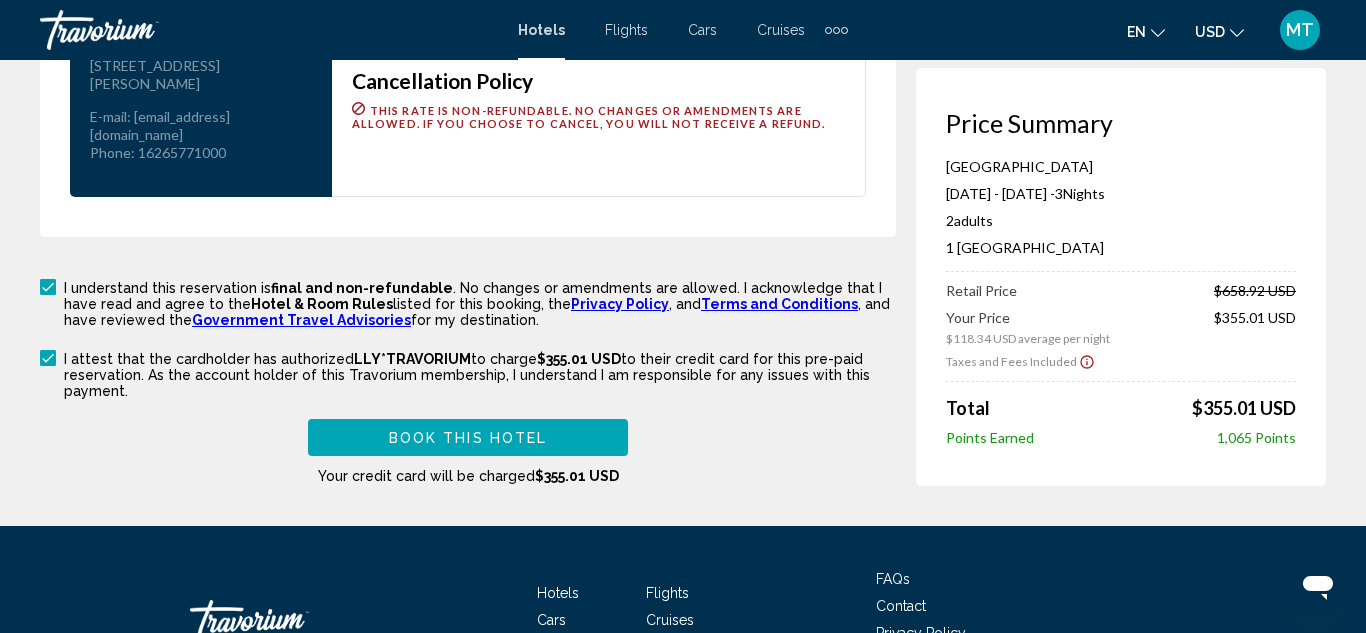 scroll, scrollTop: 2941, scrollLeft: 0, axis: vertical 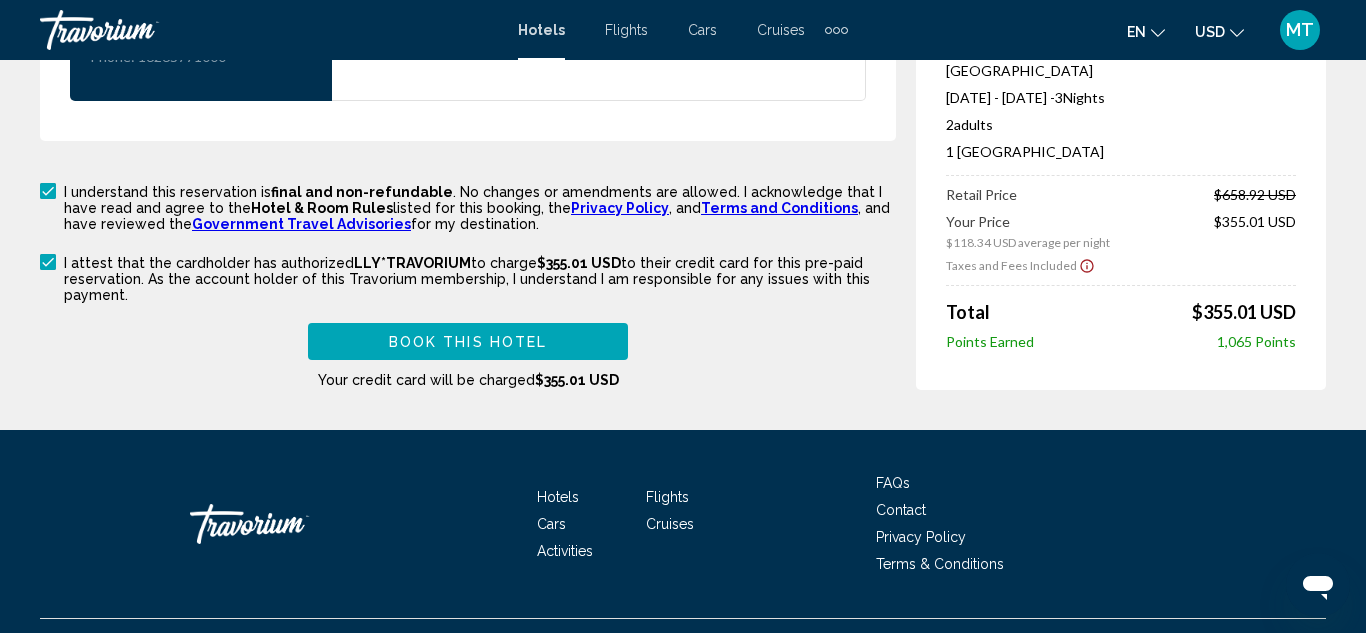 click on "Book this hotel" at bounding box center (468, 341) 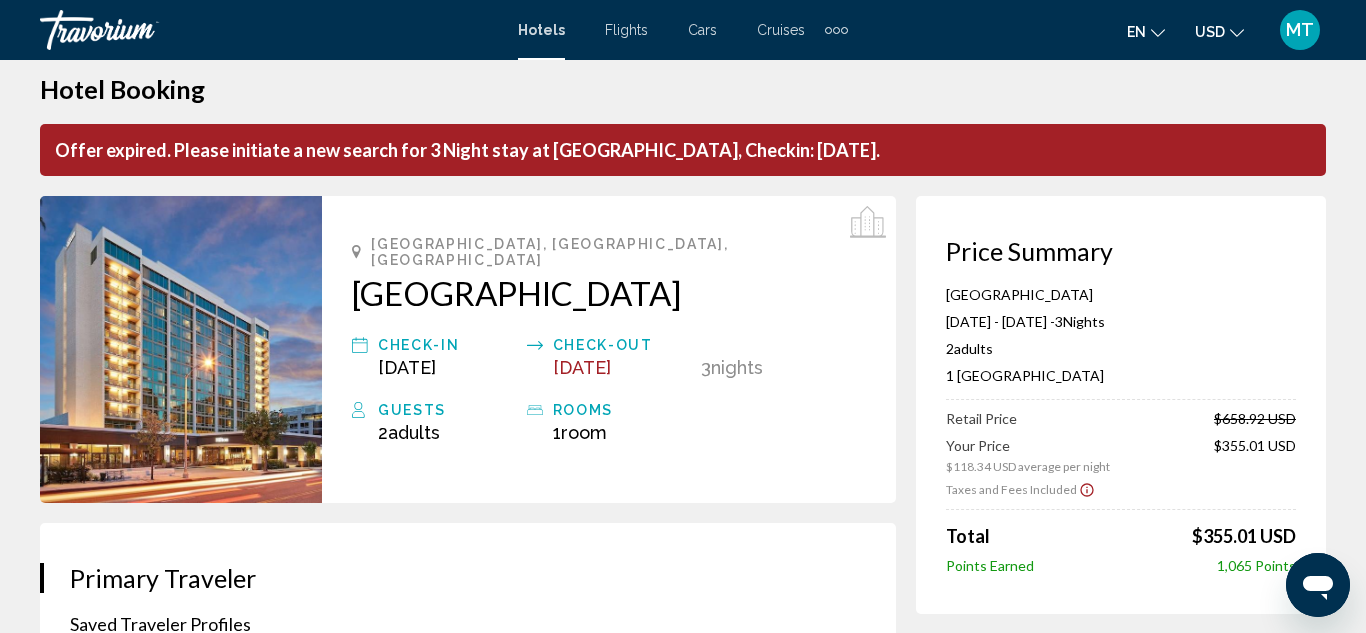 scroll, scrollTop: 24, scrollLeft: 0, axis: vertical 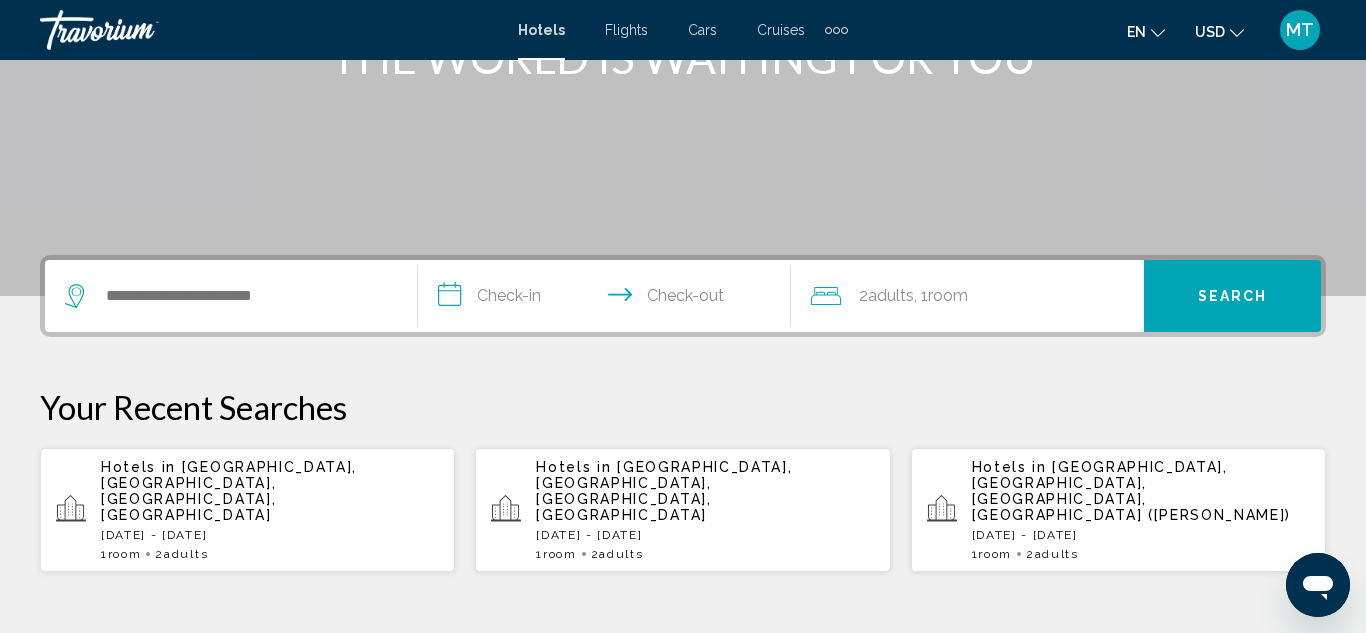 click at bounding box center [231, 296] 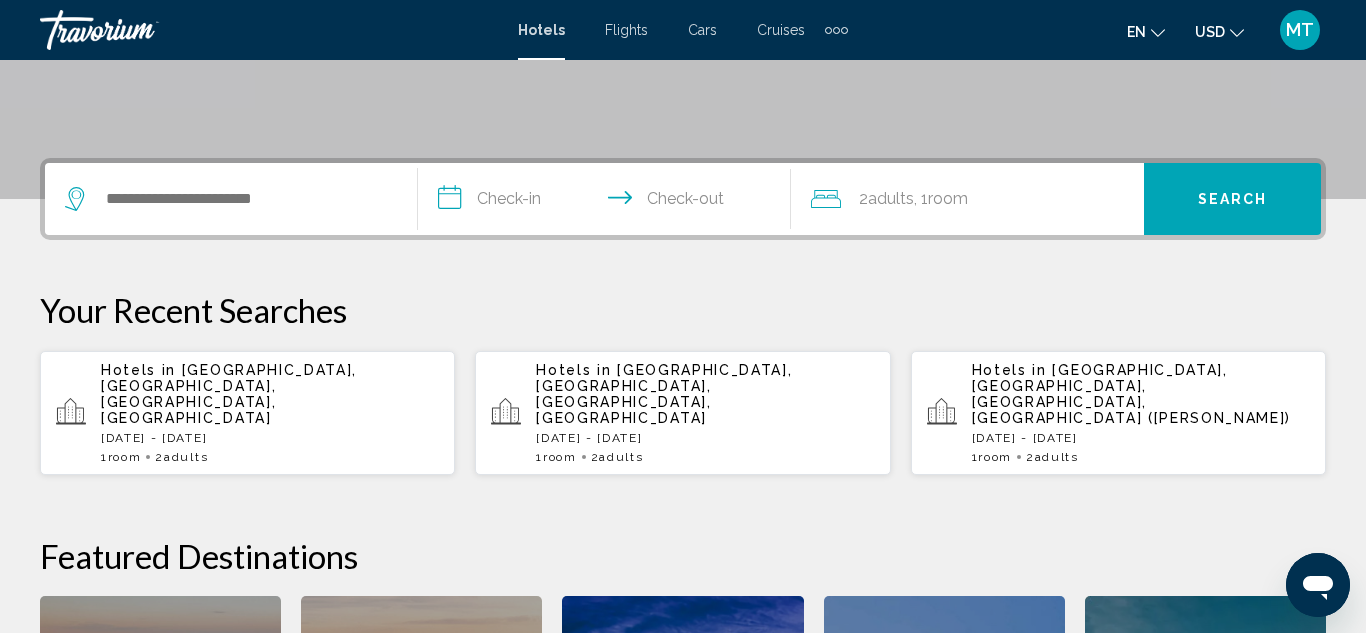 scroll, scrollTop: 494, scrollLeft: 0, axis: vertical 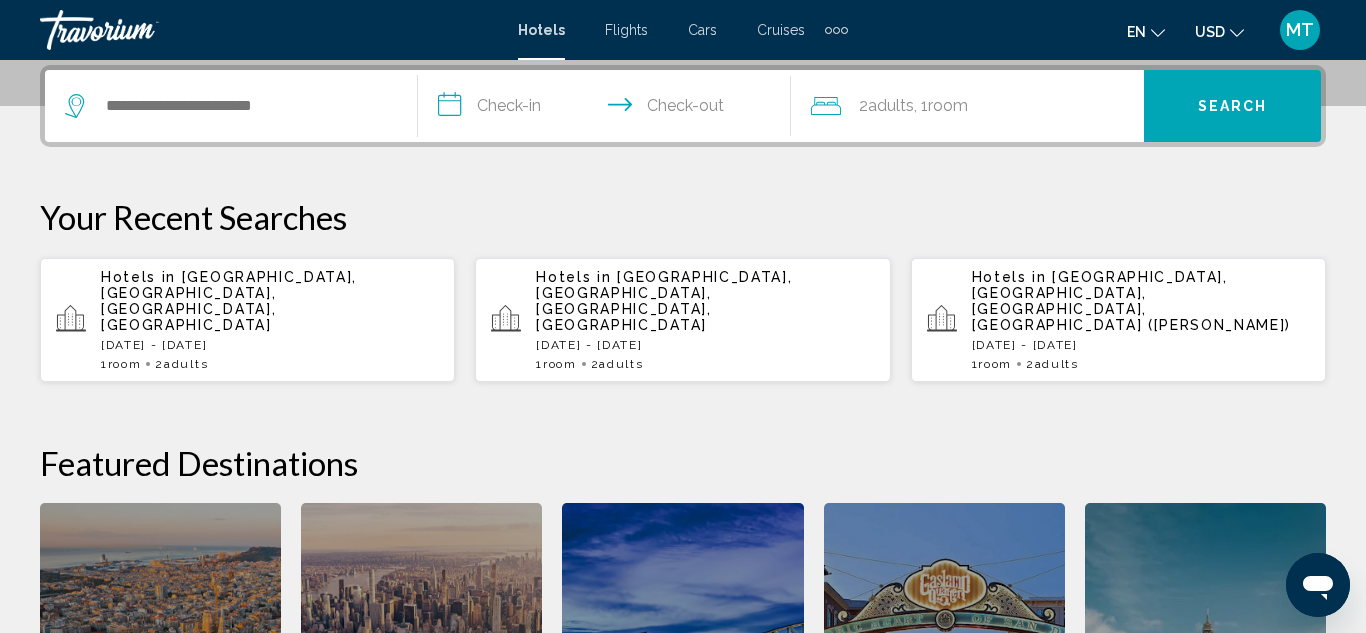 click on "Hotels in    Hollywood, Los Angeles, CA, United States" at bounding box center [270, 301] 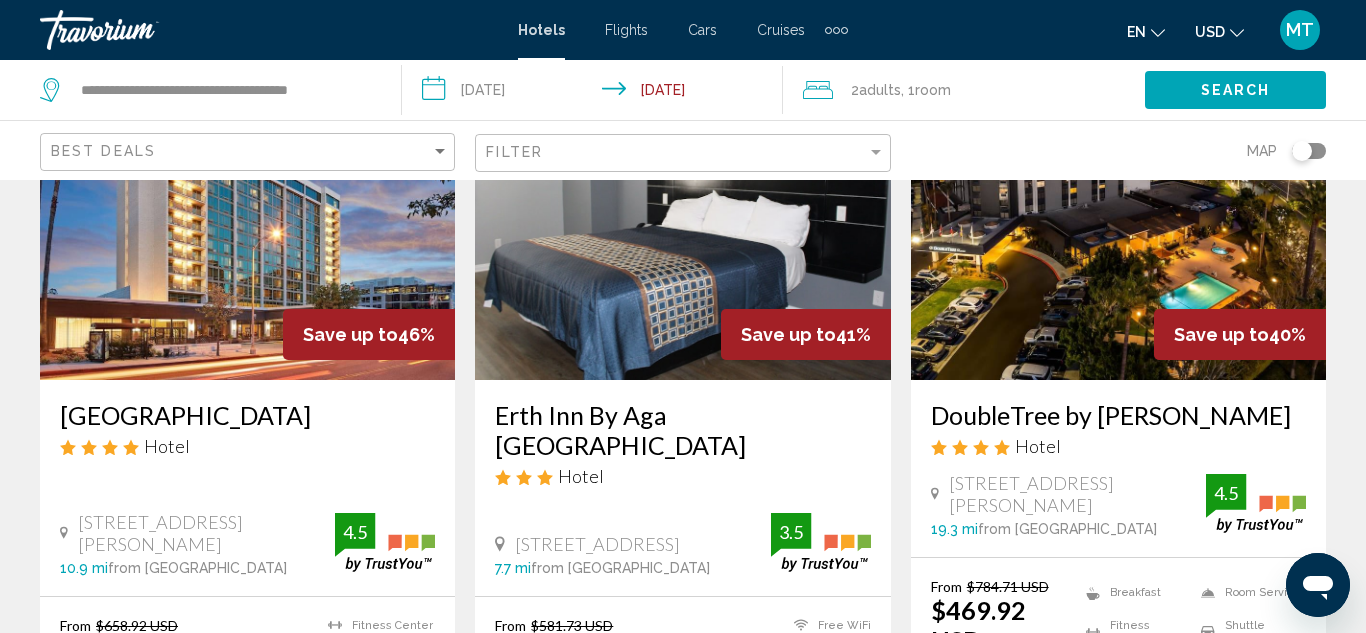 scroll, scrollTop: 189, scrollLeft: 0, axis: vertical 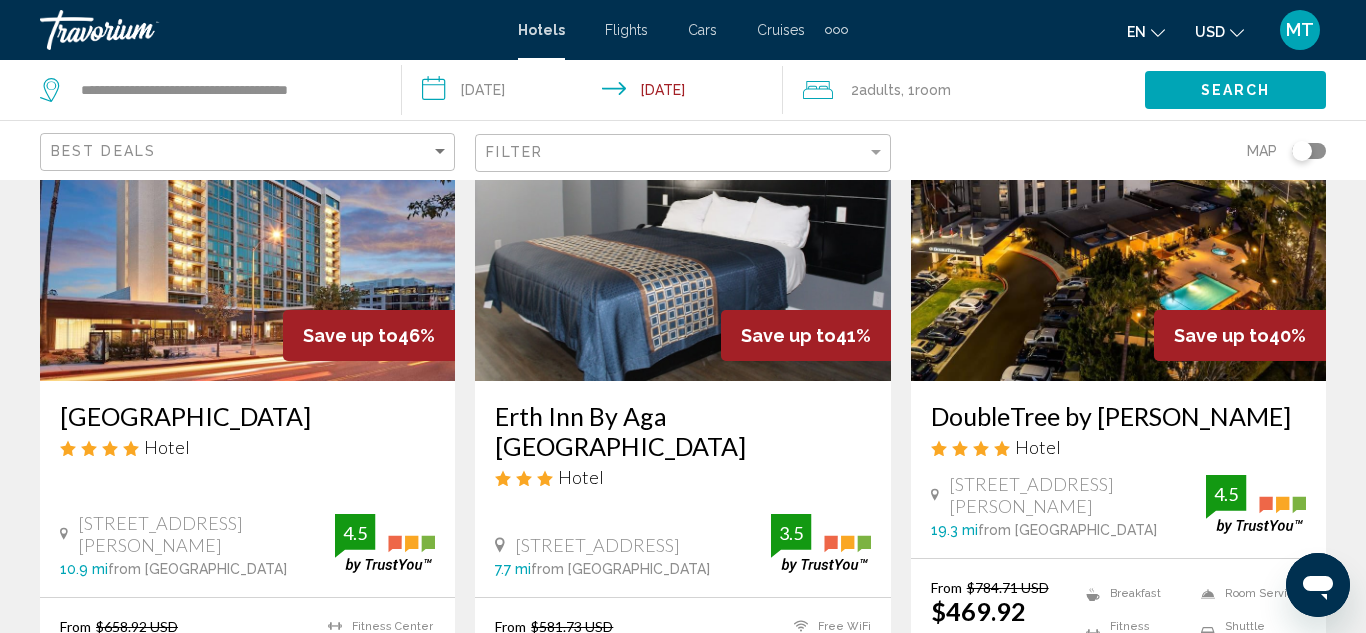 click at bounding box center [247, 221] 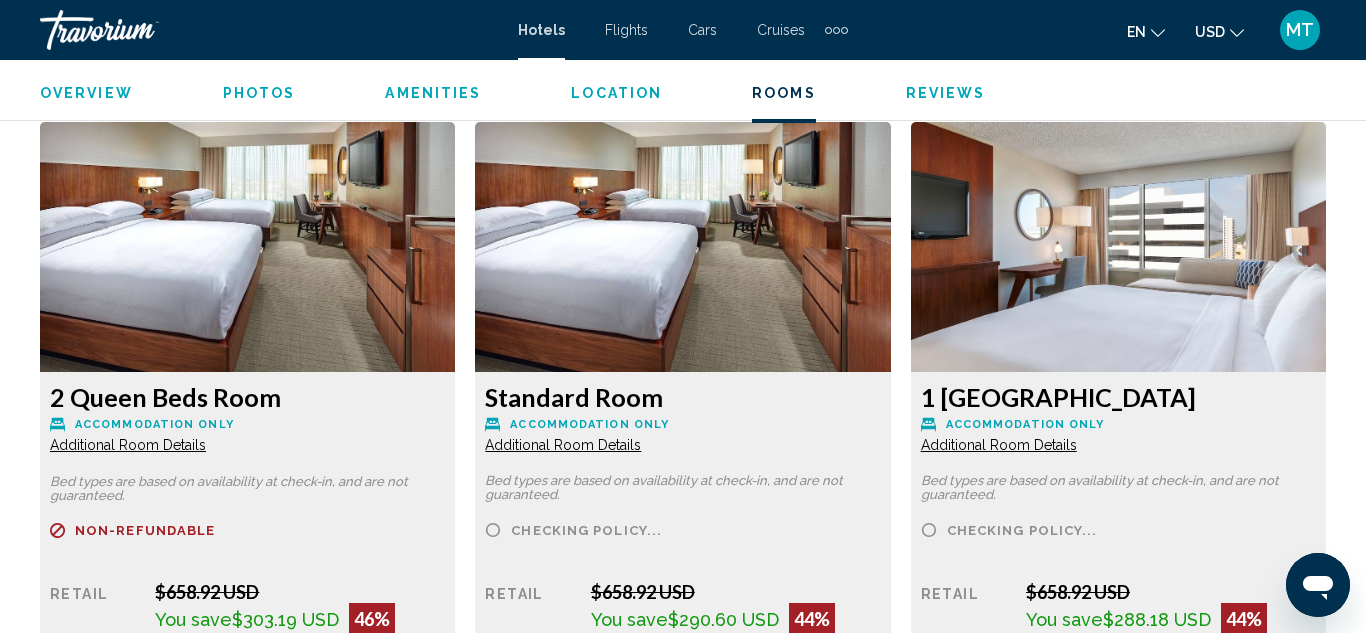 scroll, scrollTop: 3070, scrollLeft: 0, axis: vertical 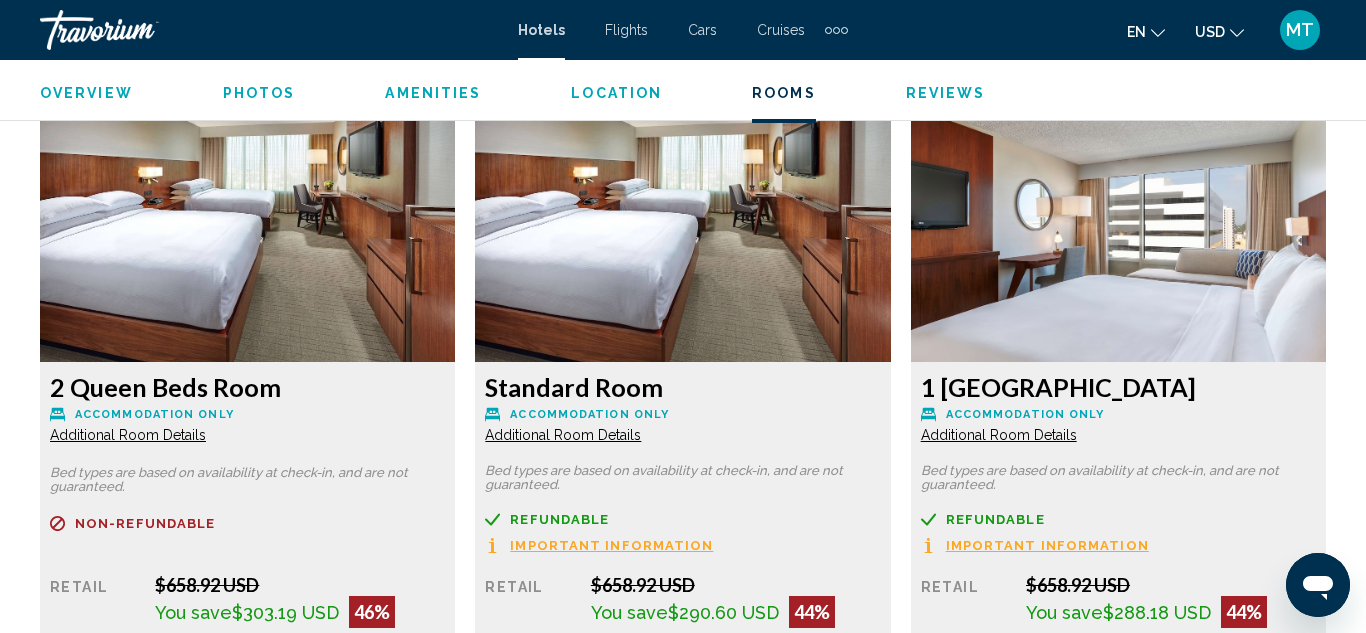 click at bounding box center [247, 237] 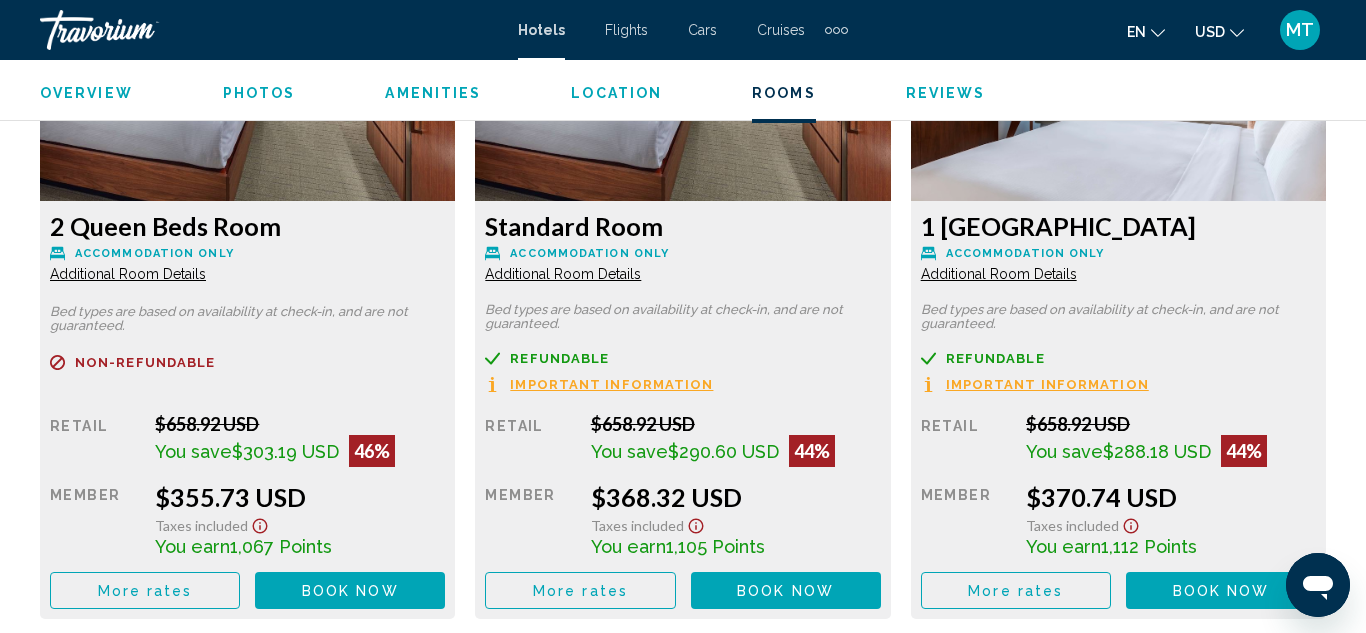 scroll, scrollTop: 3240, scrollLeft: 0, axis: vertical 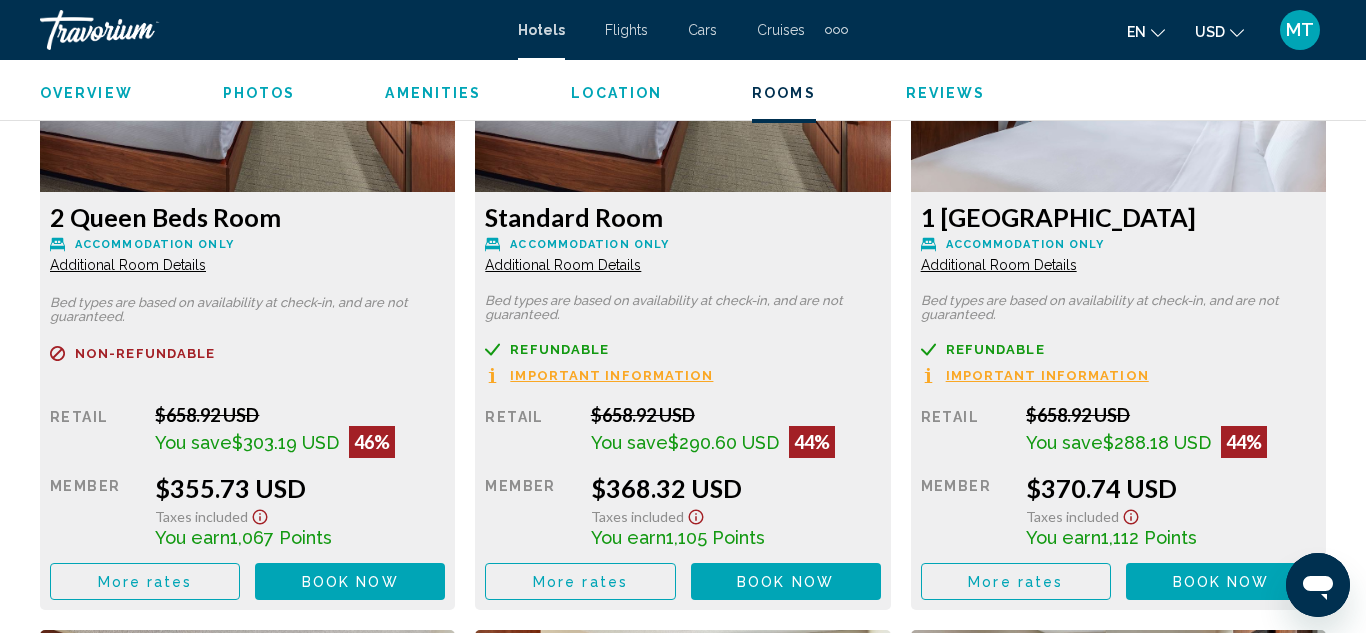 click on "Book now No longer available" at bounding box center [350, 581] 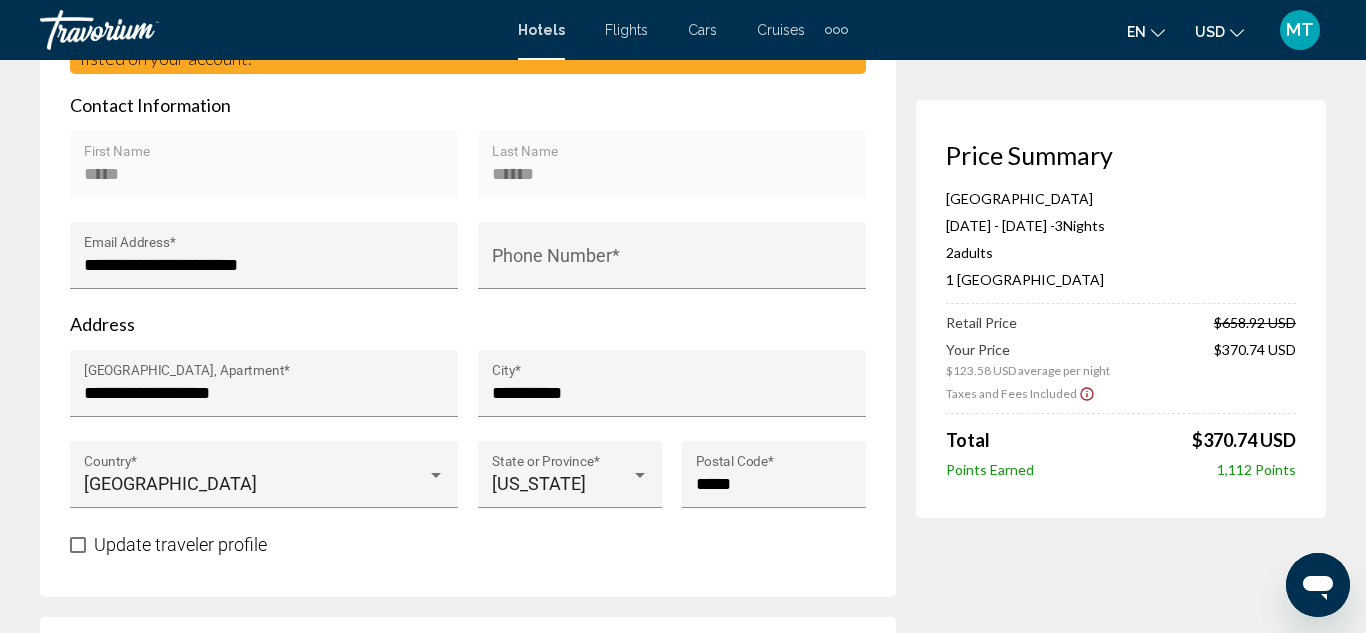 scroll, scrollTop: 689, scrollLeft: 0, axis: vertical 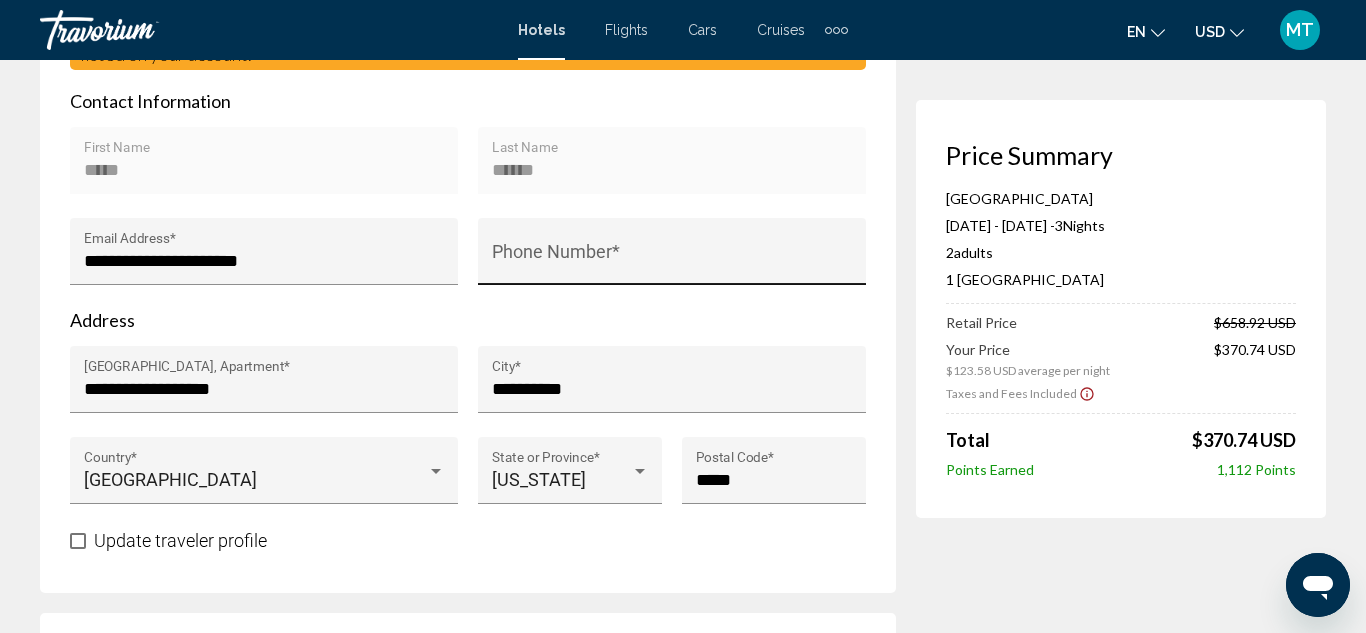 click on "Phone Number  *" at bounding box center [672, 261] 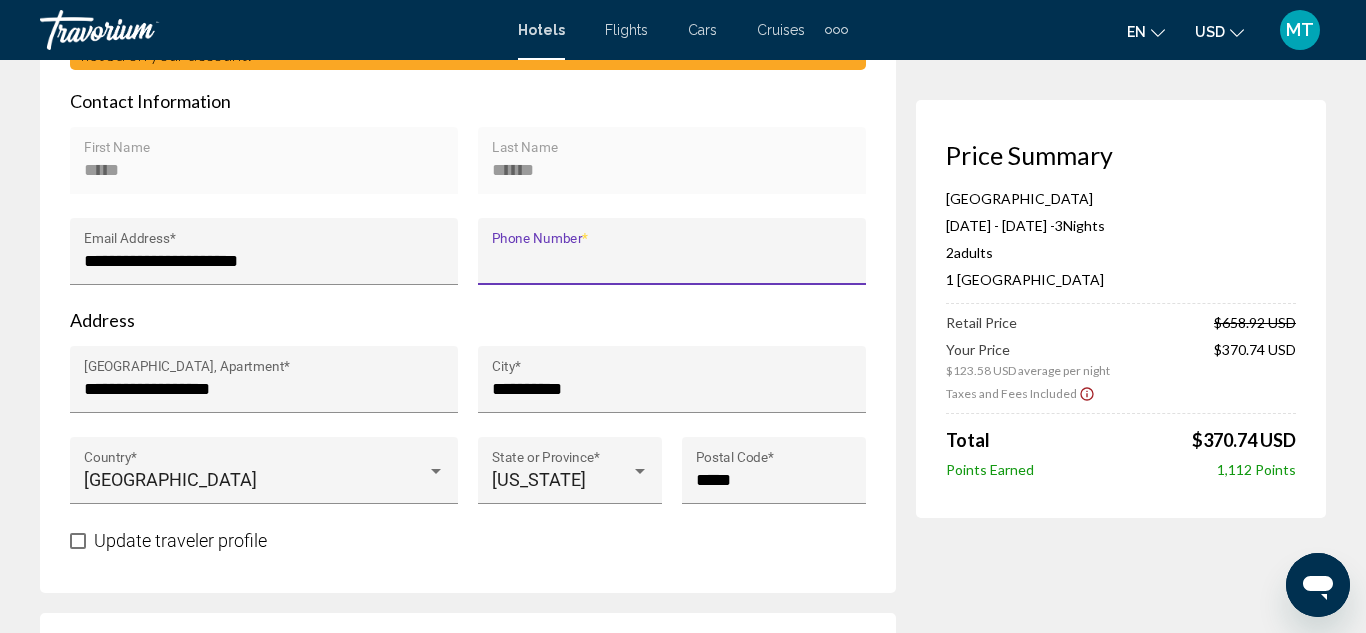type on "**********" 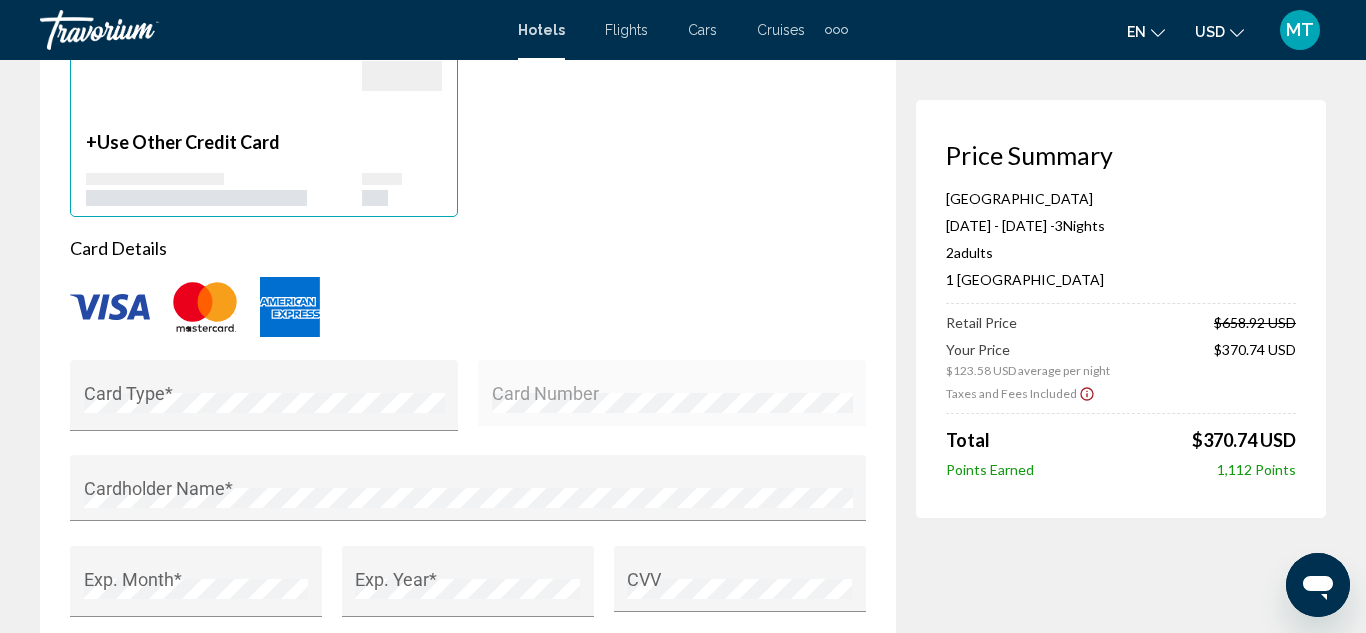 scroll, scrollTop: 1616, scrollLeft: 0, axis: vertical 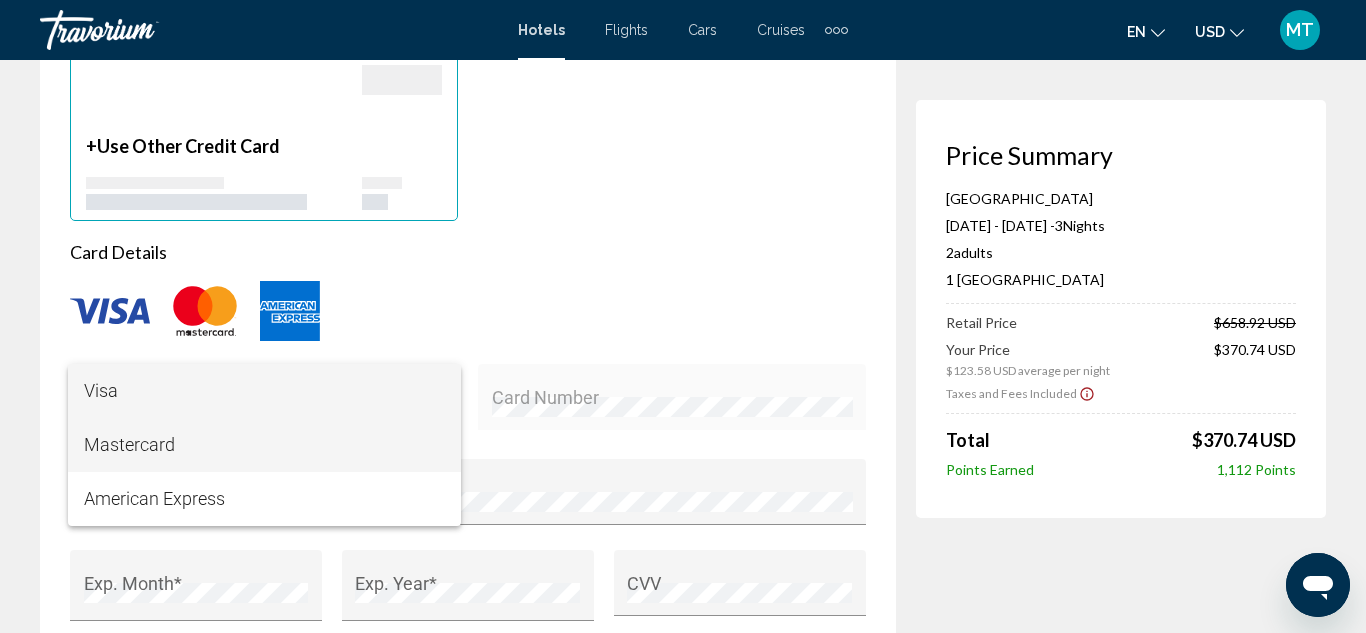 click on "Mastercard" at bounding box center (264, 445) 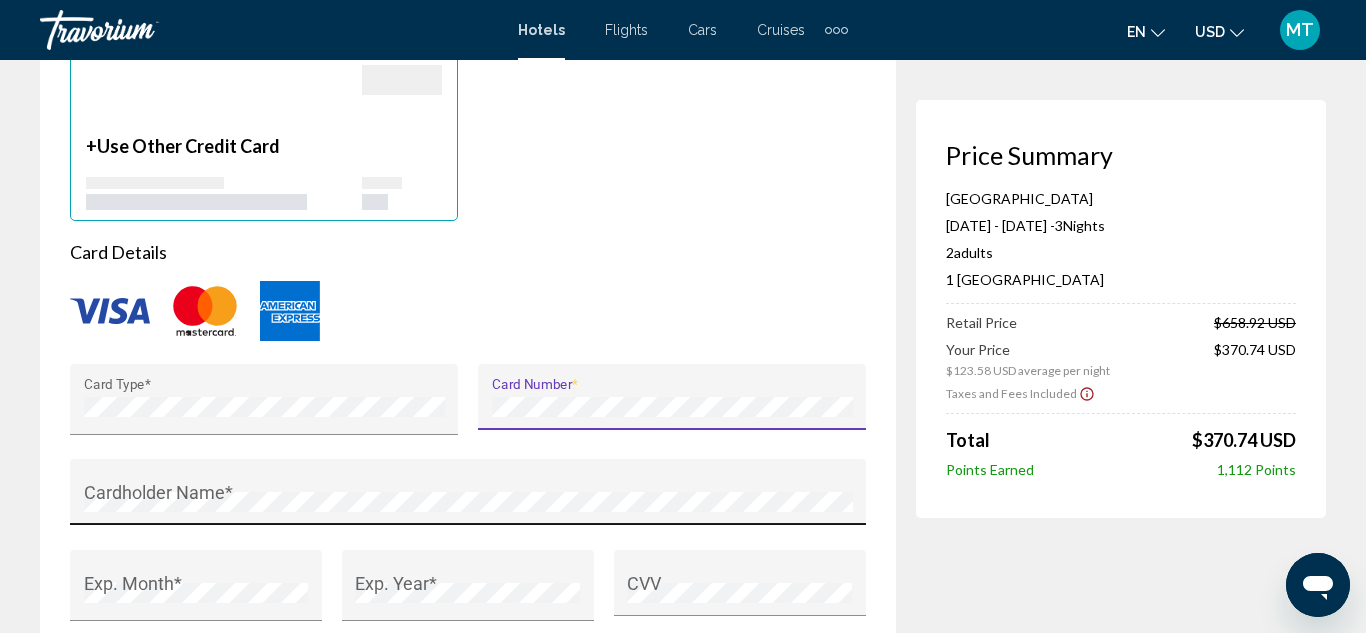 click on "Cardholder Name  *" at bounding box center (468, 498) 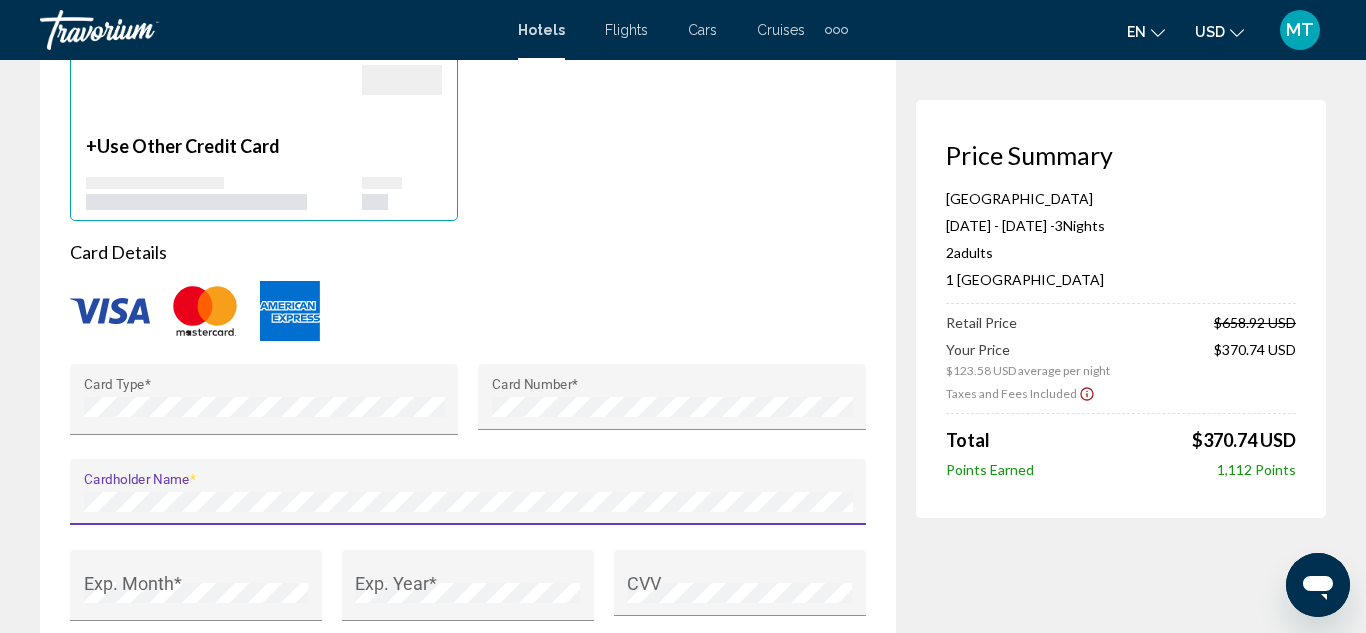 click on "Card Details" at bounding box center (468, 252) 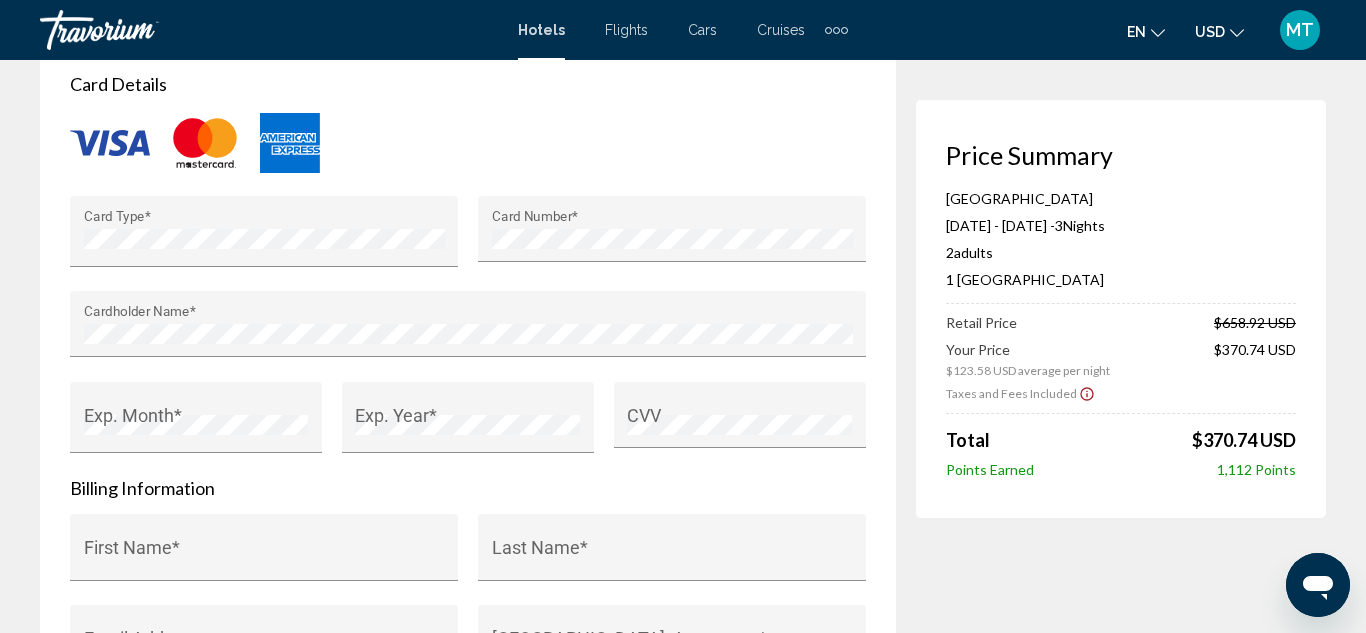 scroll, scrollTop: 1786, scrollLeft: 0, axis: vertical 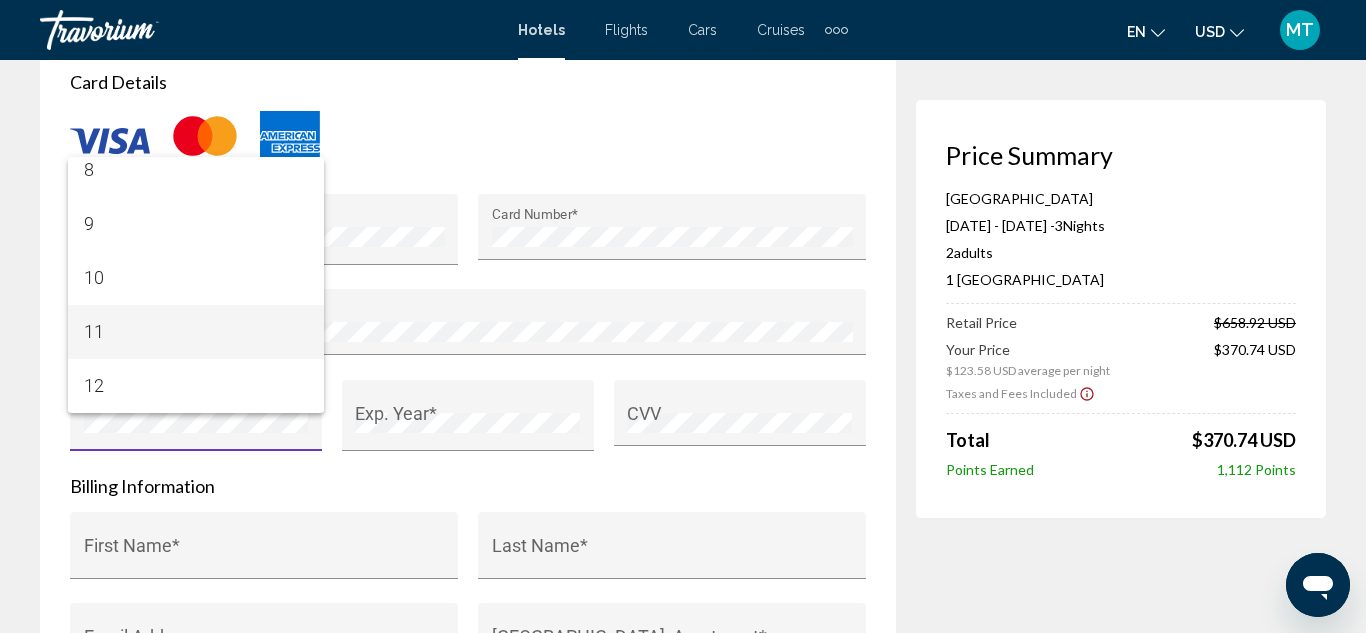 click on "11" at bounding box center [196, 332] 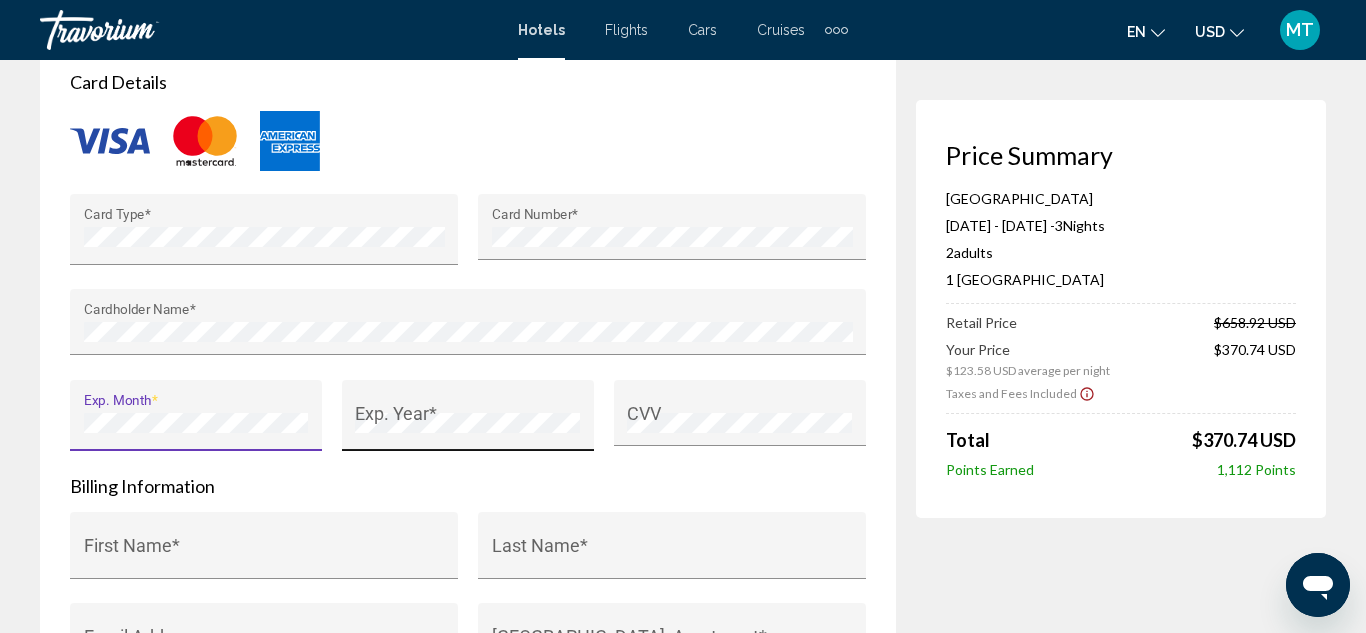 click on "Exp. Year  *" at bounding box center (467, 422) 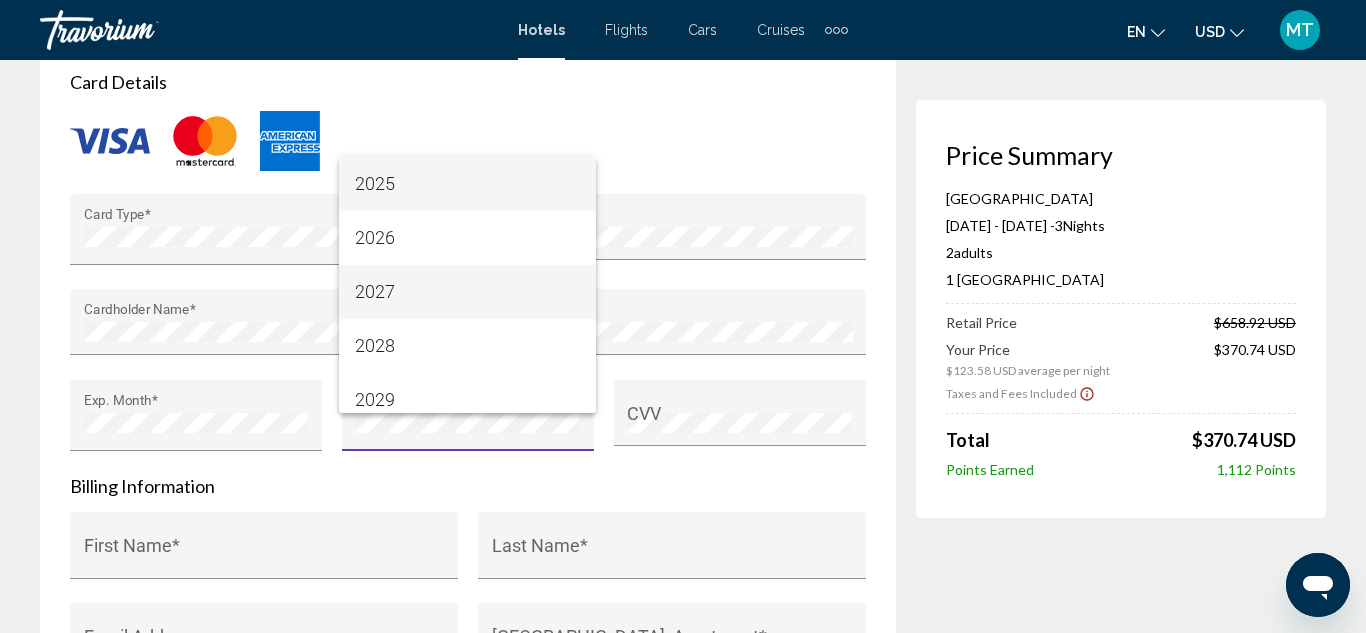 click on "2027" at bounding box center [467, 292] 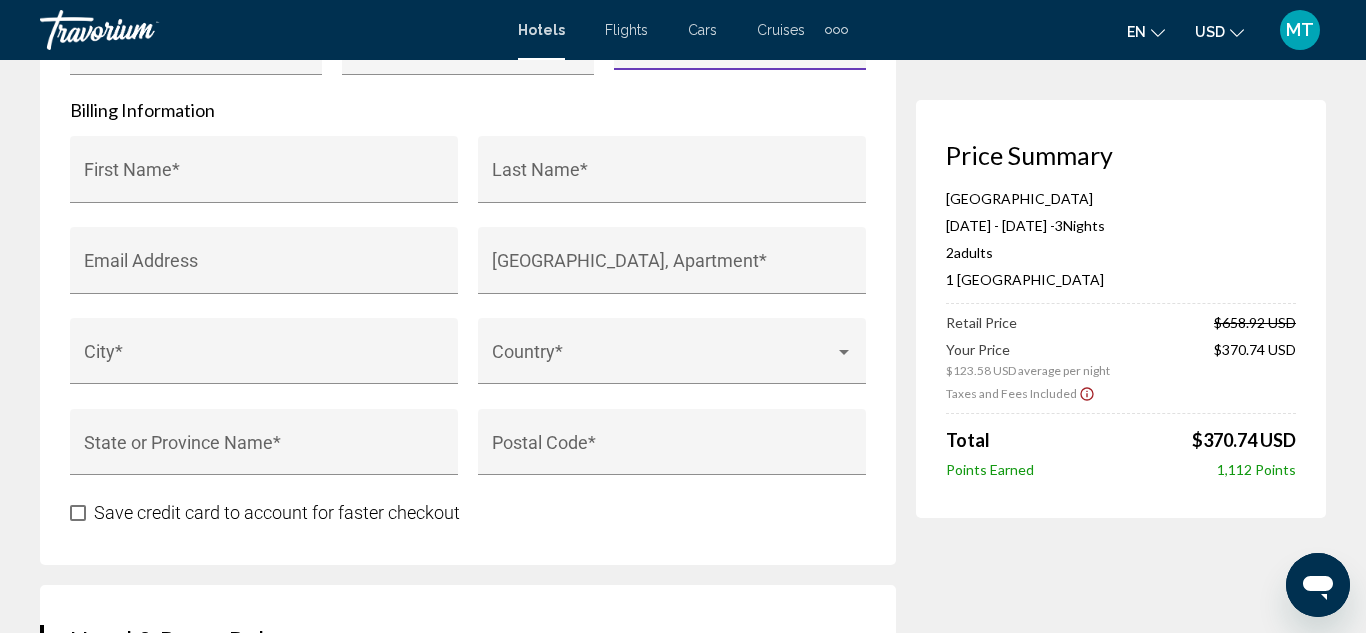 scroll, scrollTop: 2152, scrollLeft: 0, axis: vertical 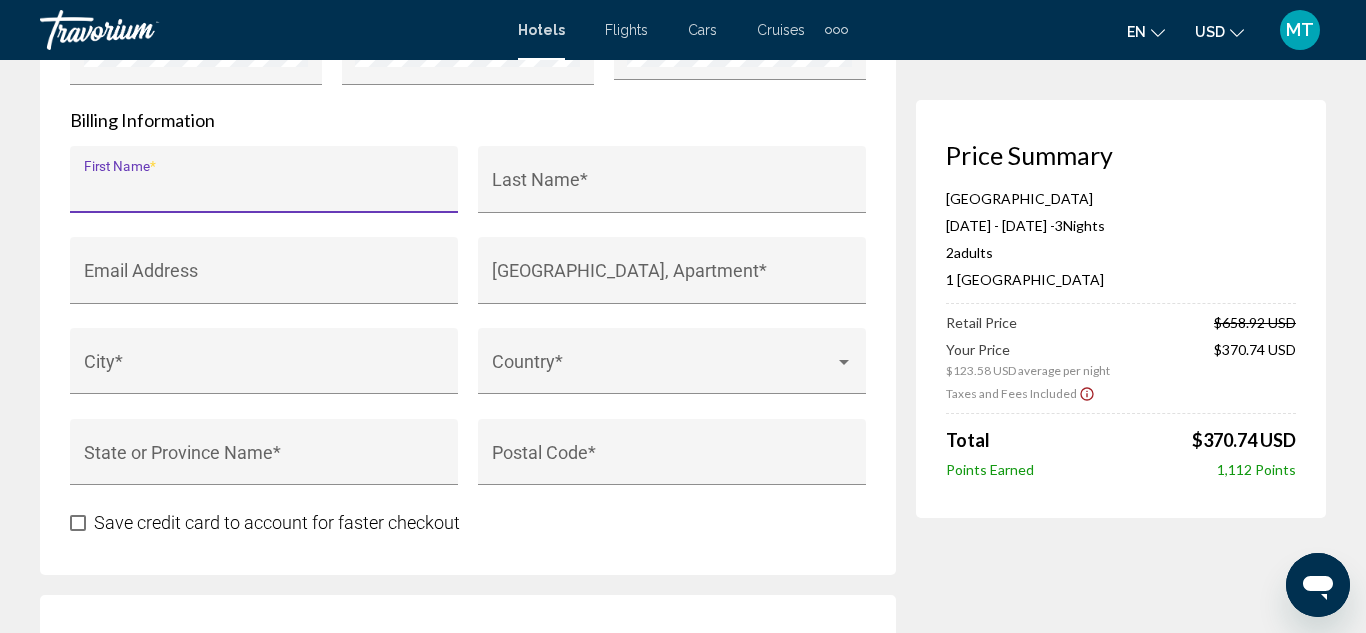 click on "First Name  *" at bounding box center [264, 189] 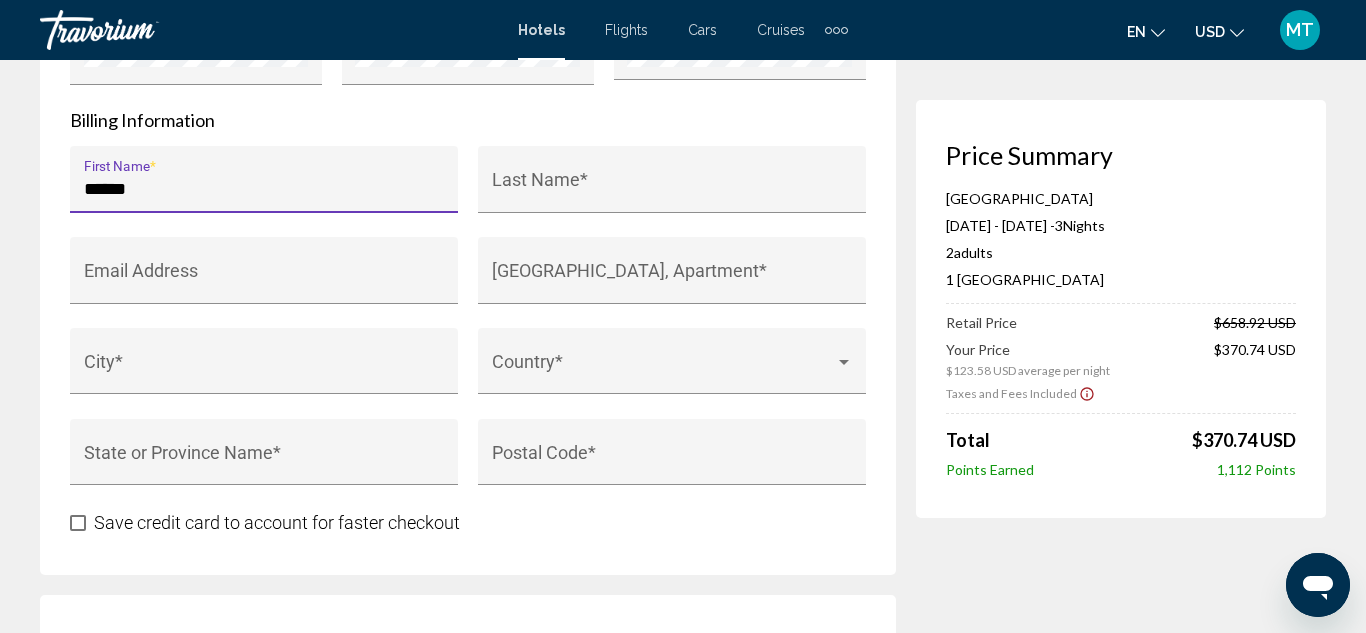 type on "*****" 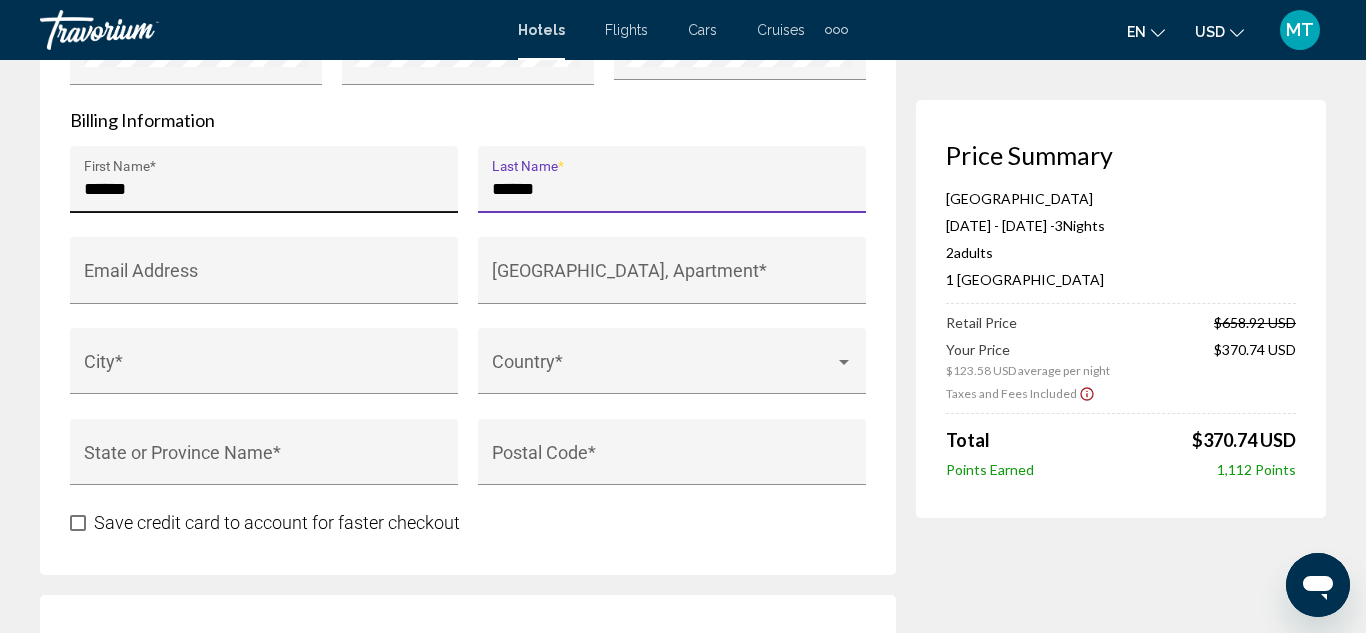 type on "******" 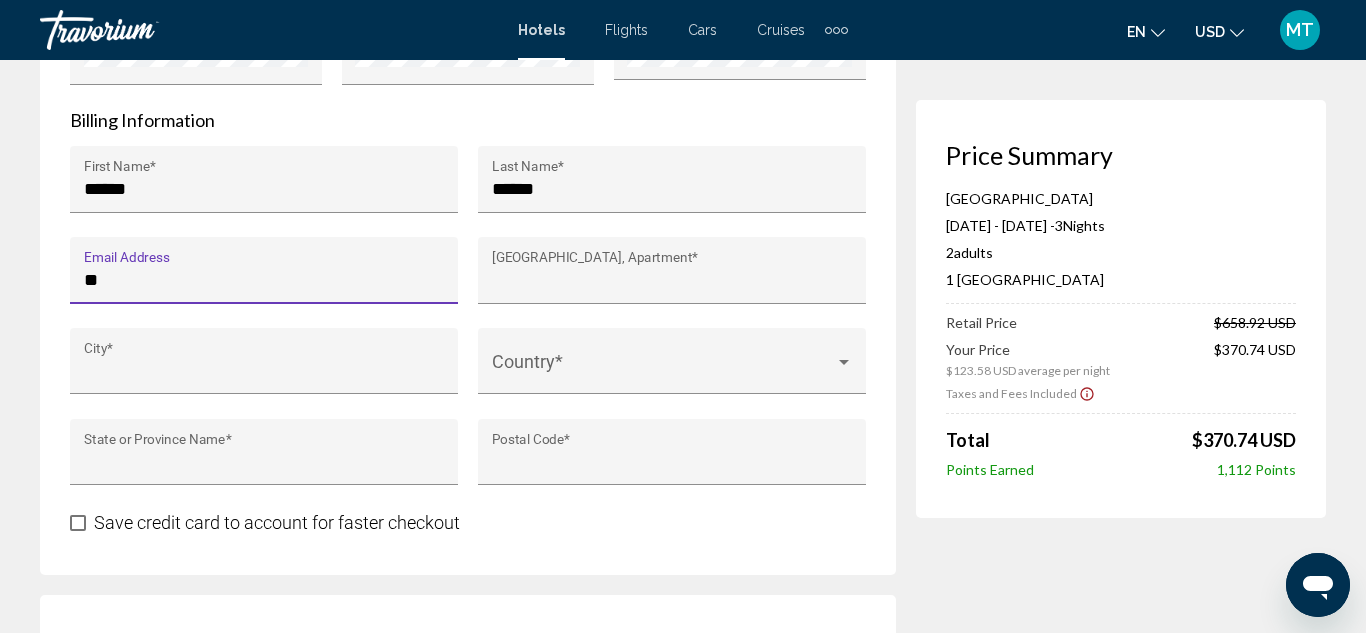 type on "**********" 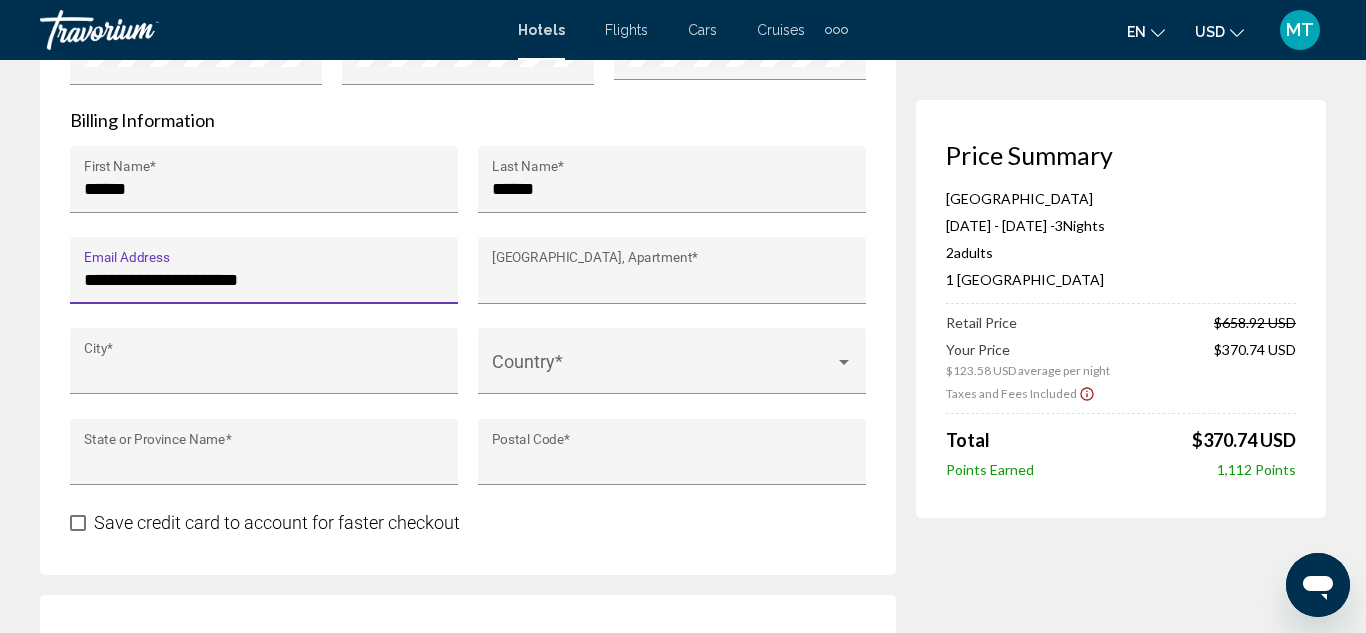 type on "**********" 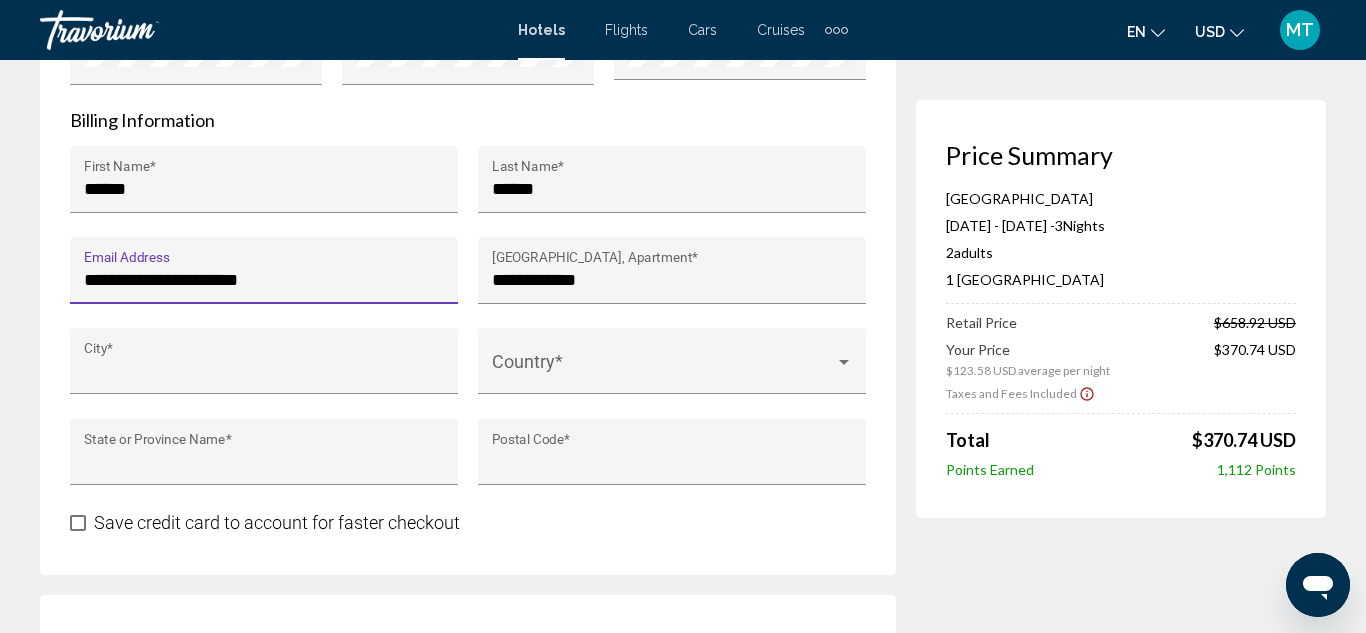 type on "**********" 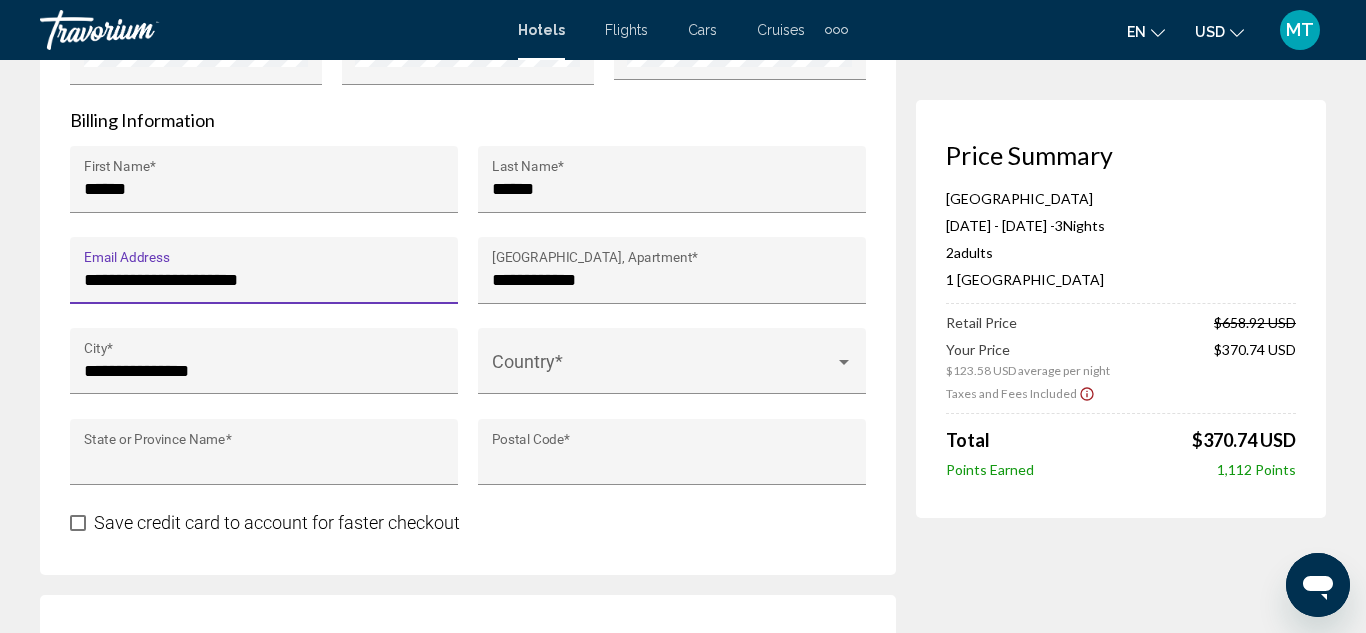 type on "**" 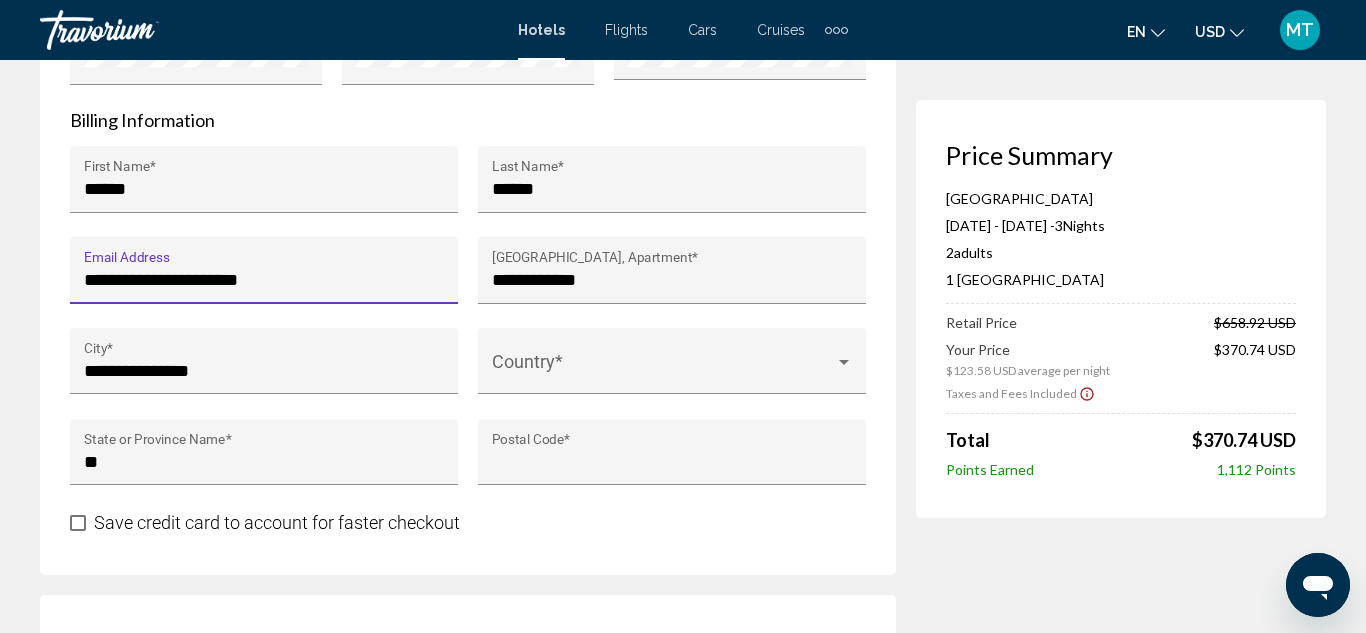 type on "*****" 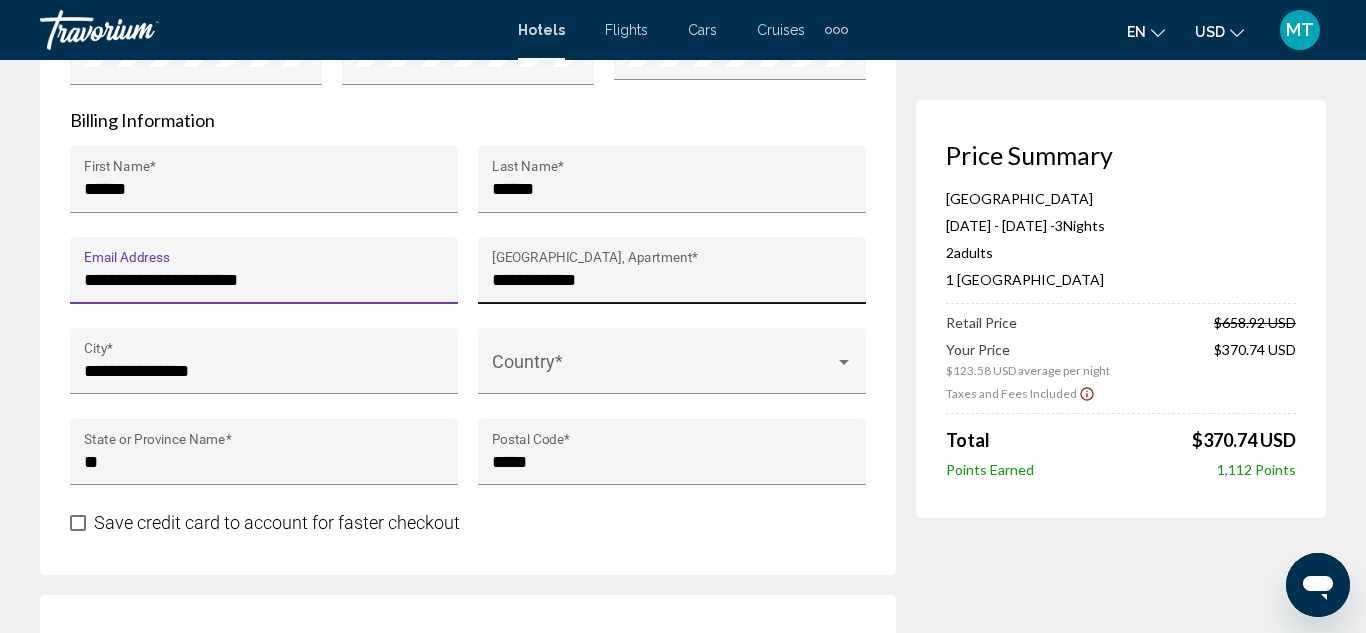 click on "**********" at bounding box center [672, 280] 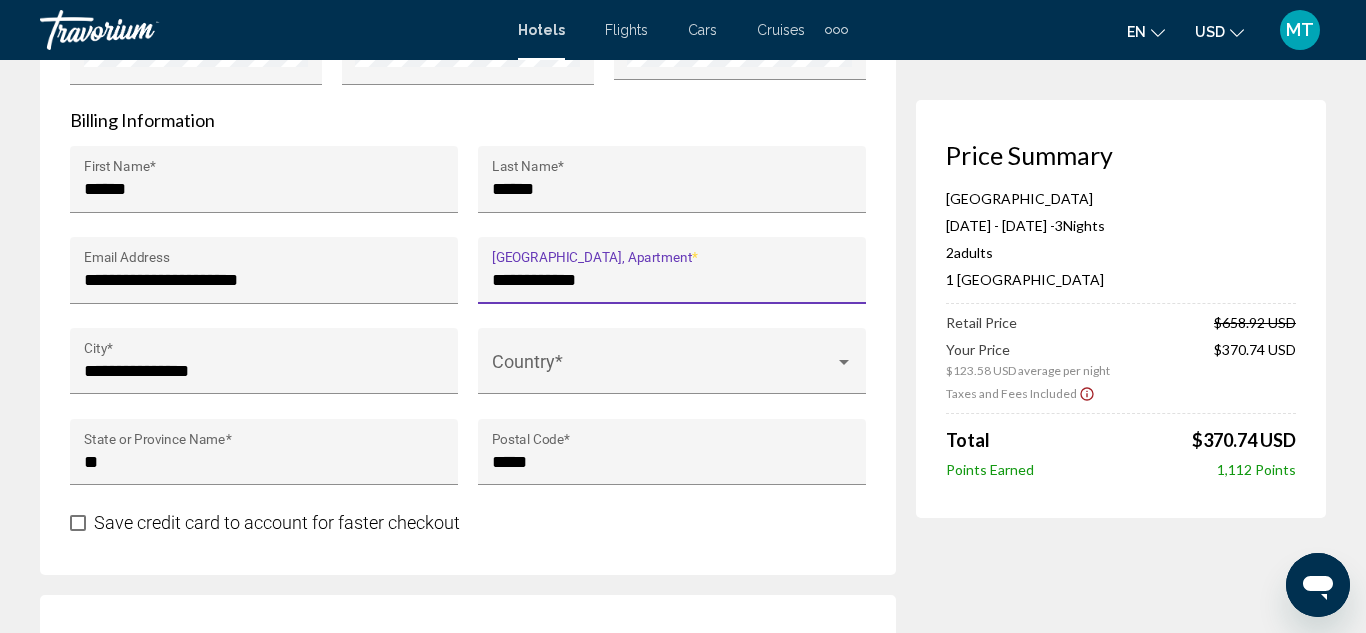type on "**********" 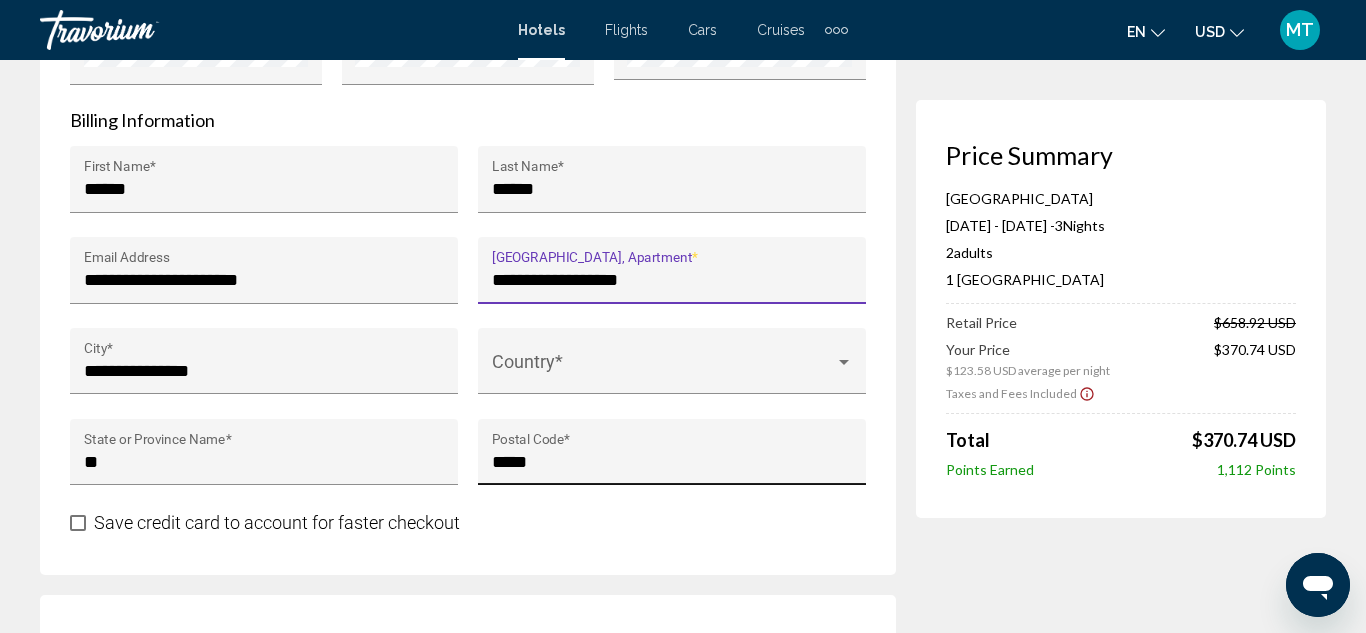 click on "***** Postal Code  *" at bounding box center [672, 458] 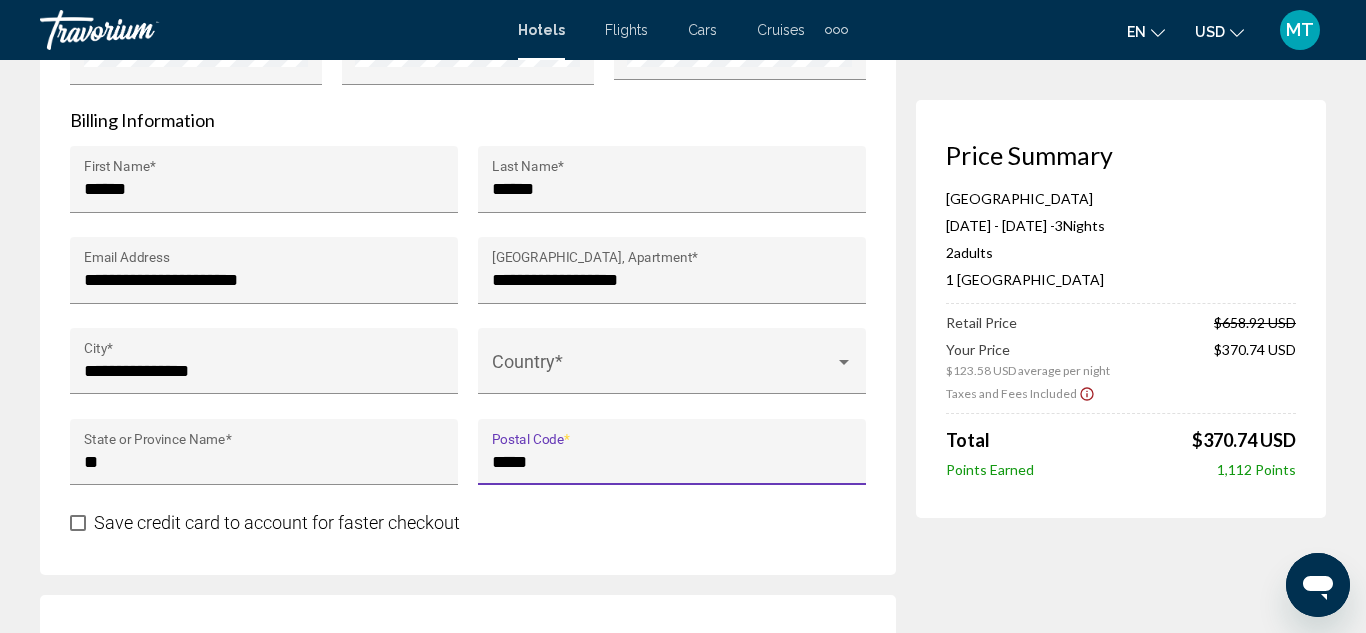 click on "*****" at bounding box center [672, 462] 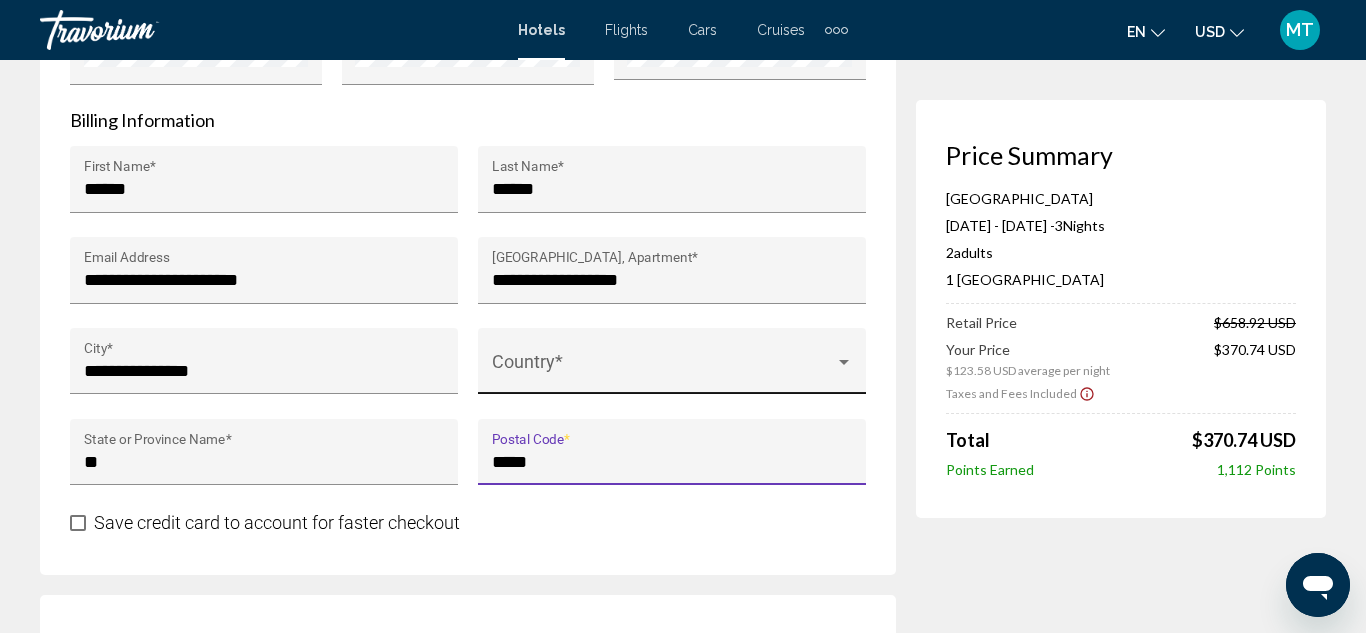 click at bounding box center (663, 371) 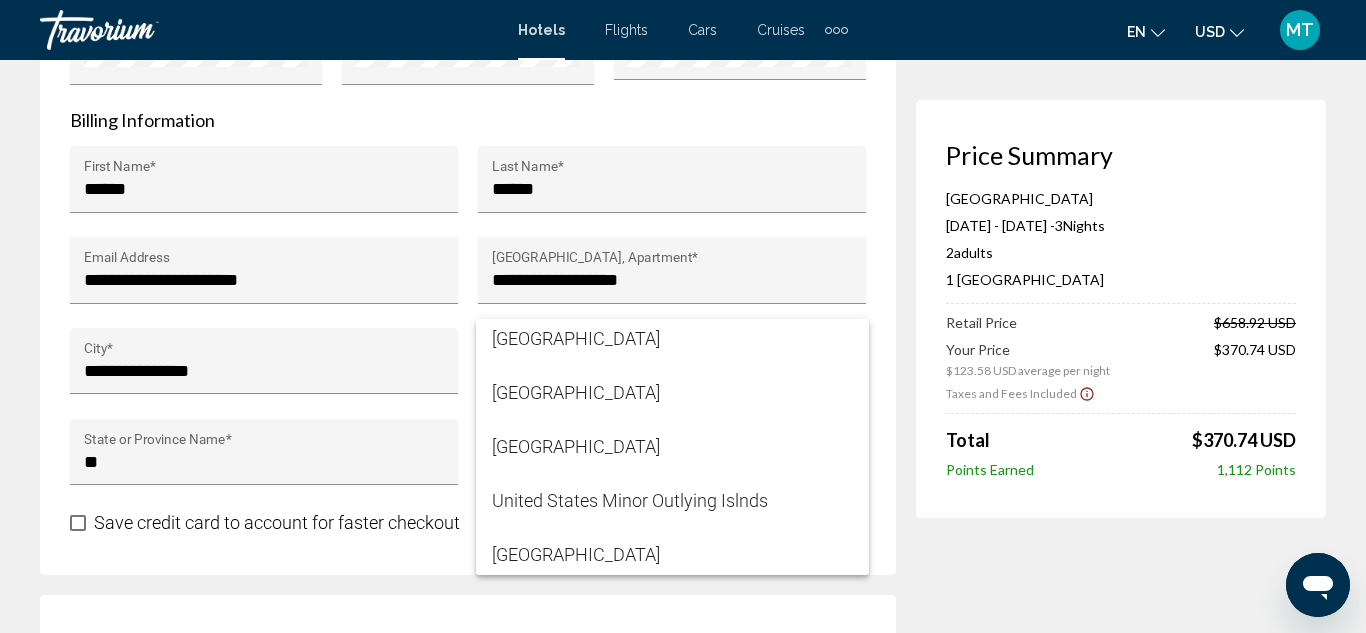 scroll, scrollTop: 12971, scrollLeft: 0, axis: vertical 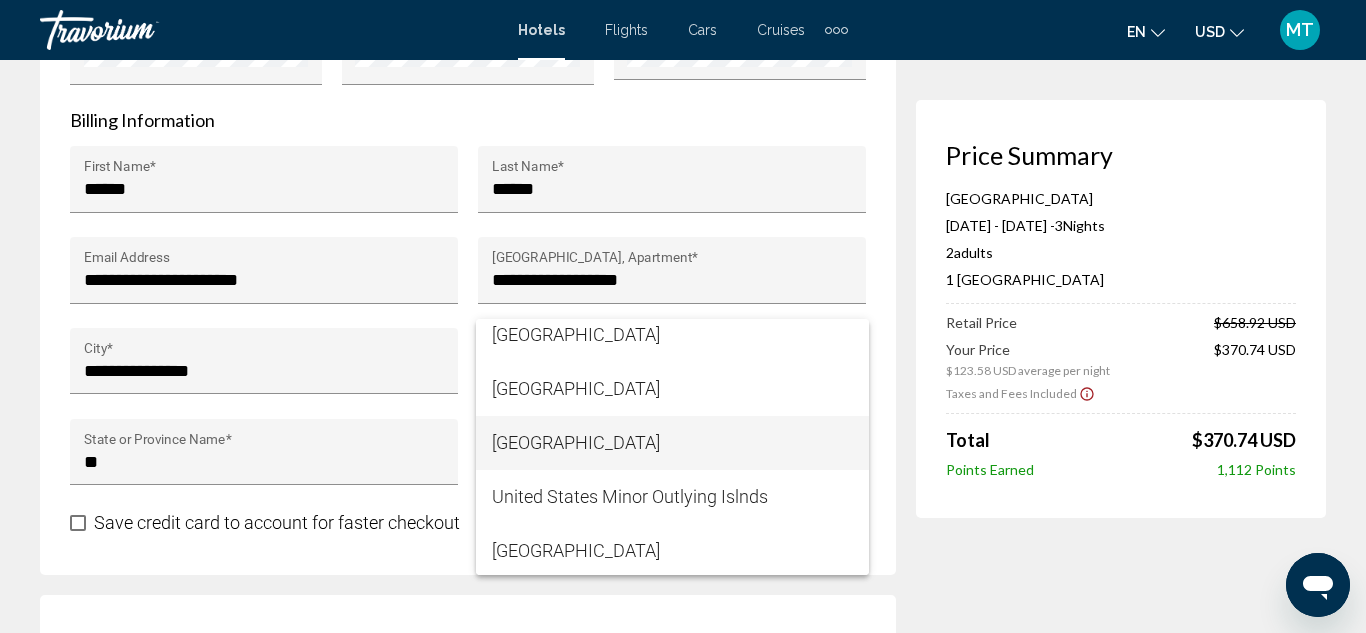 click on "[GEOGRAPHIC_DATA]" at bounding box center [672, 443] 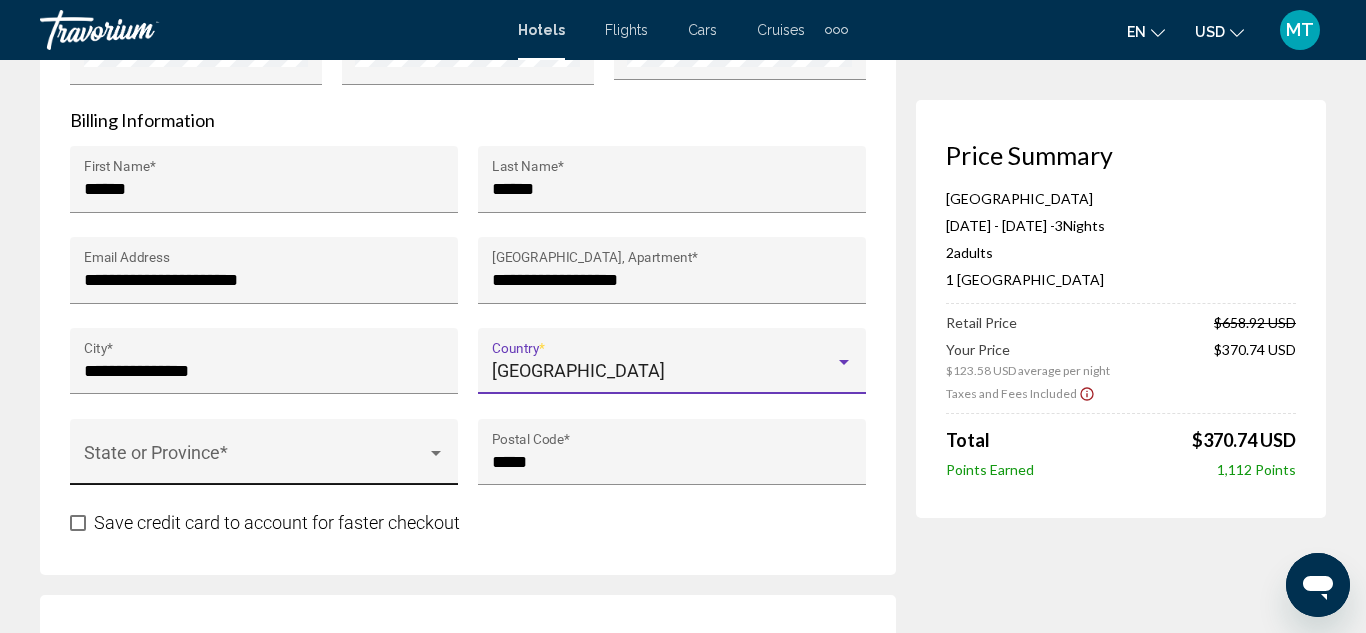 click at bounding box center [255, 462] 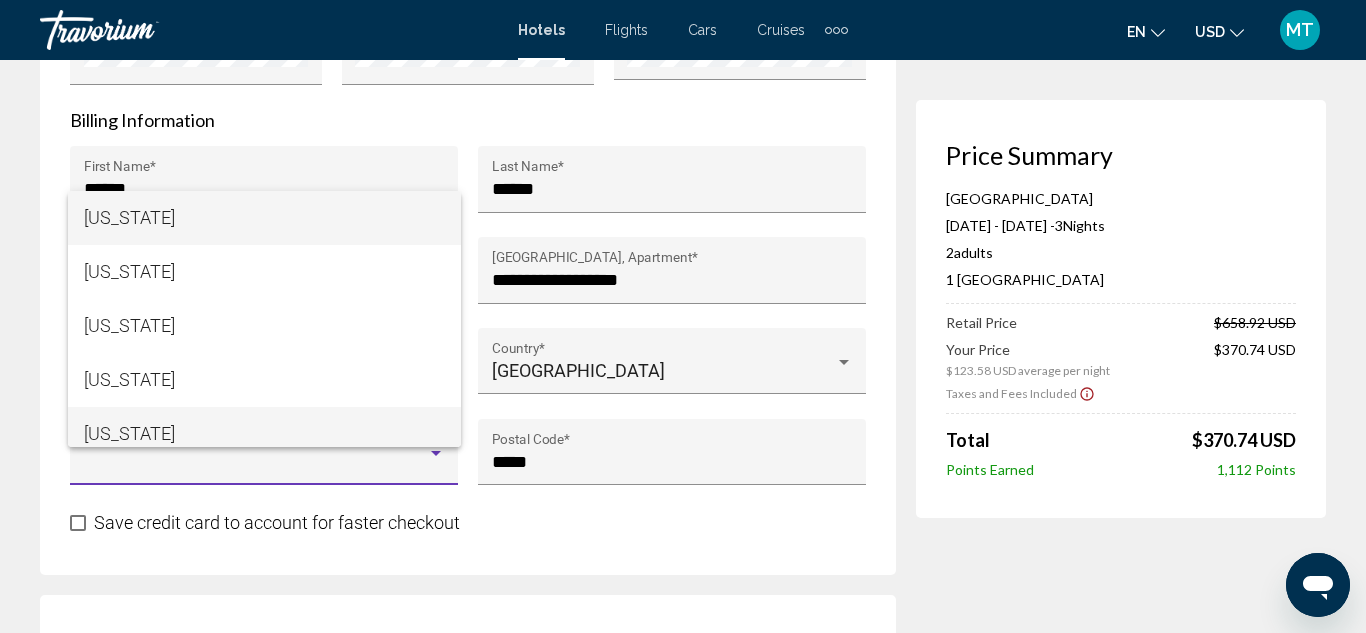 click on "[US_STATE]" at bounding box center [264, 434] 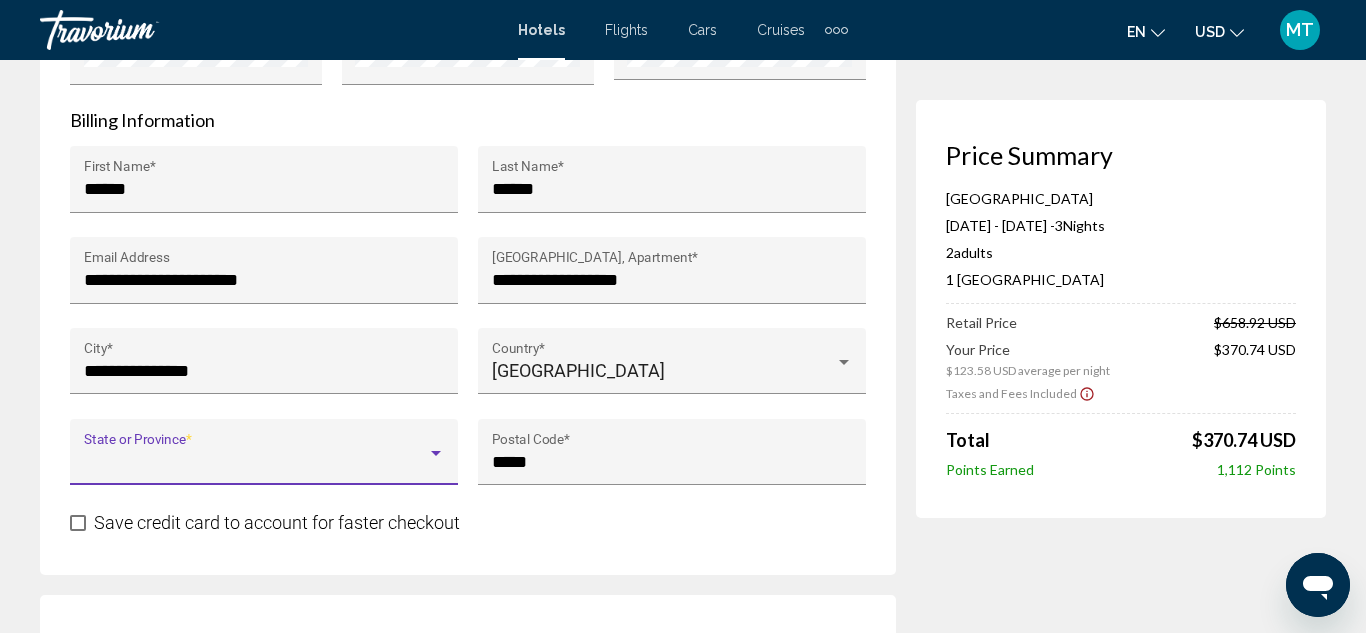 scroll, scrollTop: 14, scrollLeft: 0, axis: vertical 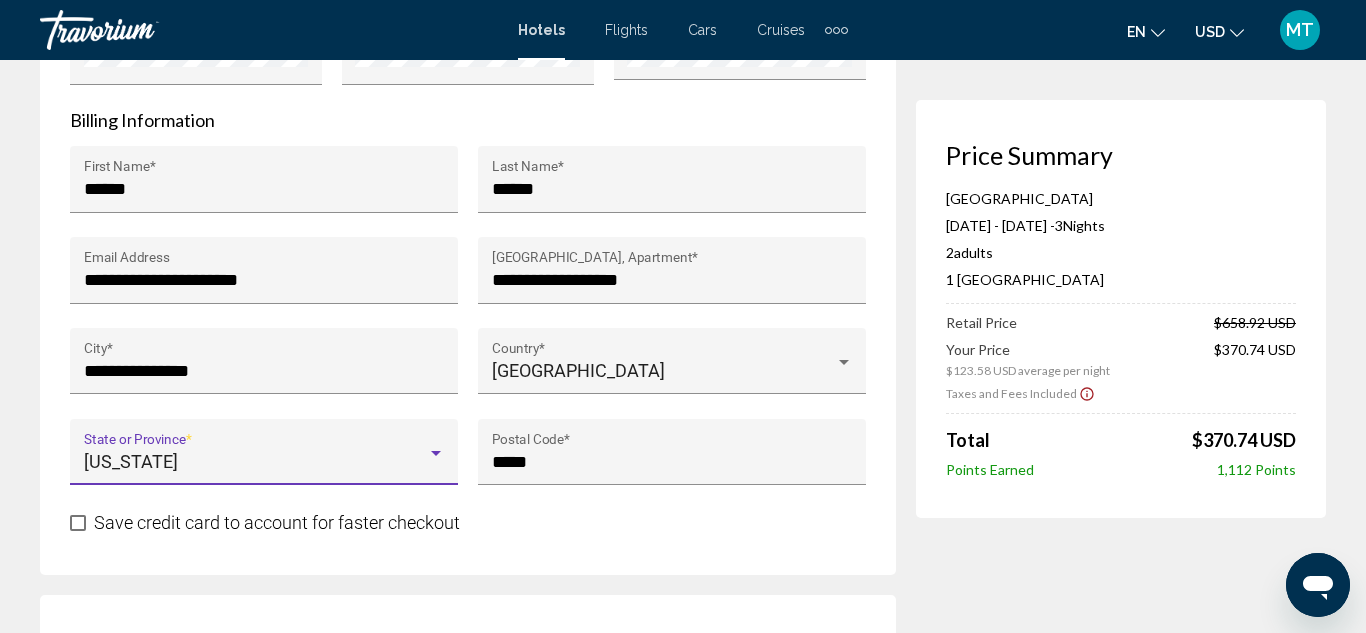 click on "[US_STATE]" at bounding box center [255, 462] 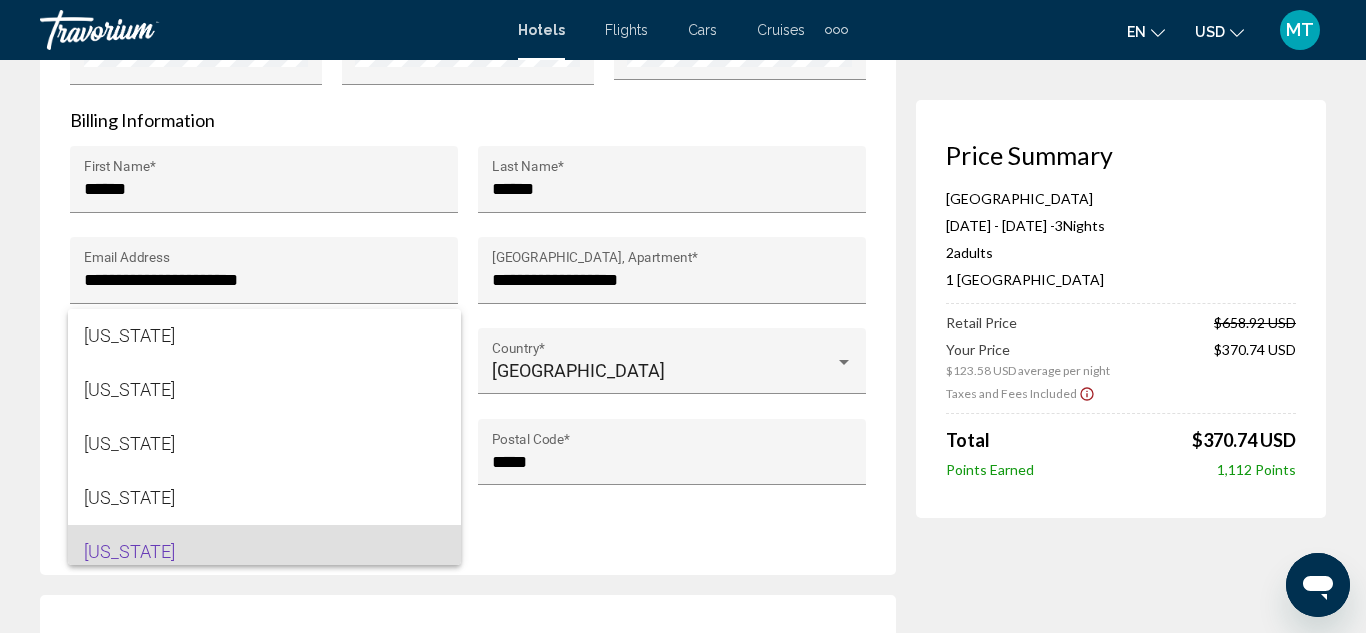 scroll, scrollTop: 115, scrollLeft: 0, axis: vertical 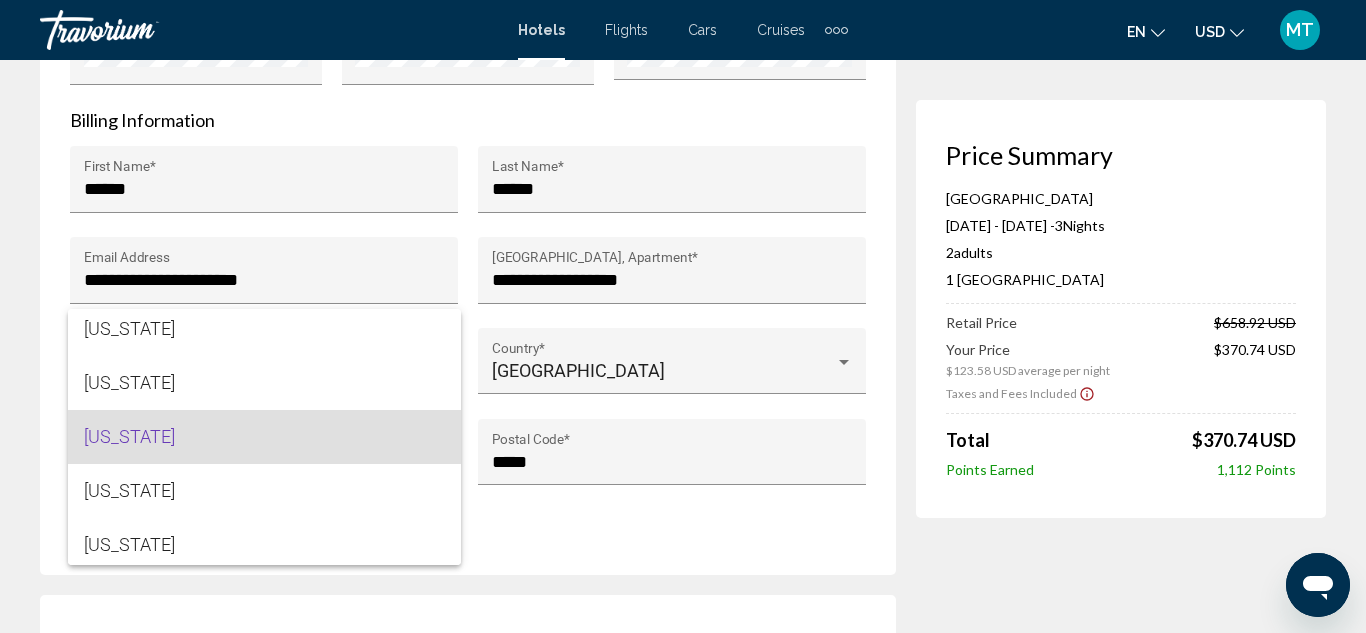 click on "[US_STATE]" at bounding box center (264, 437) 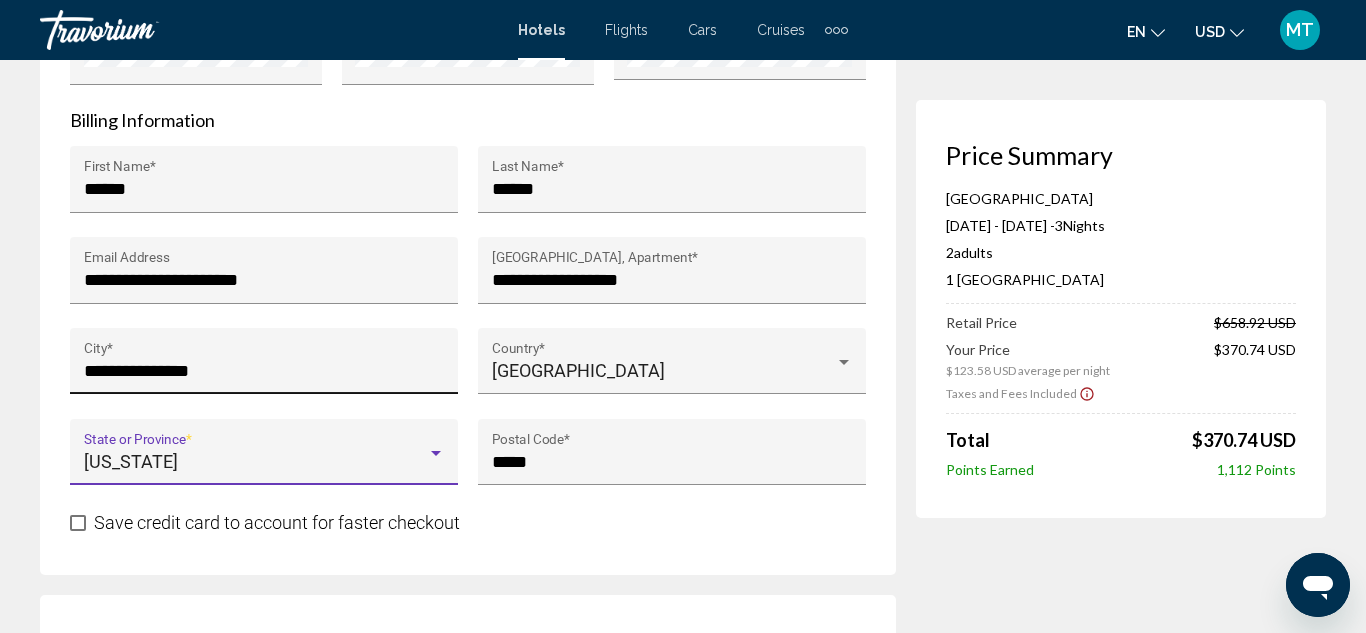 click on "**********" at bounding box center [264, 367] 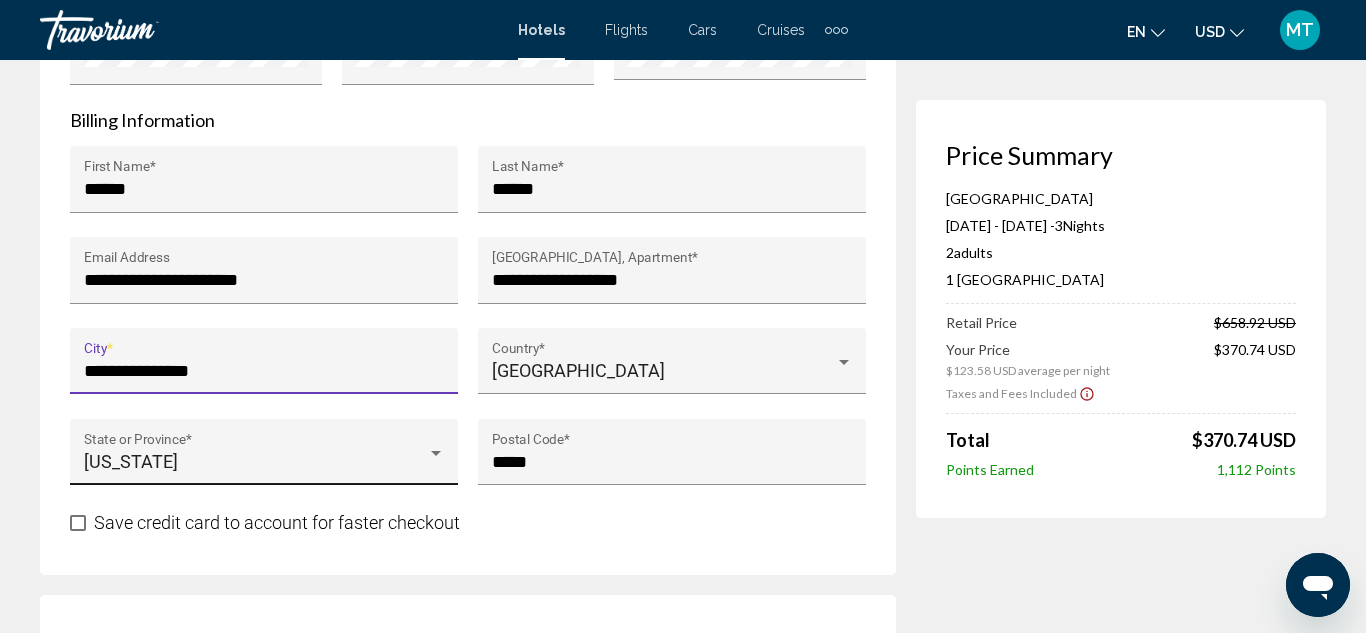 click on "**********" at bounding box center (264, 371) 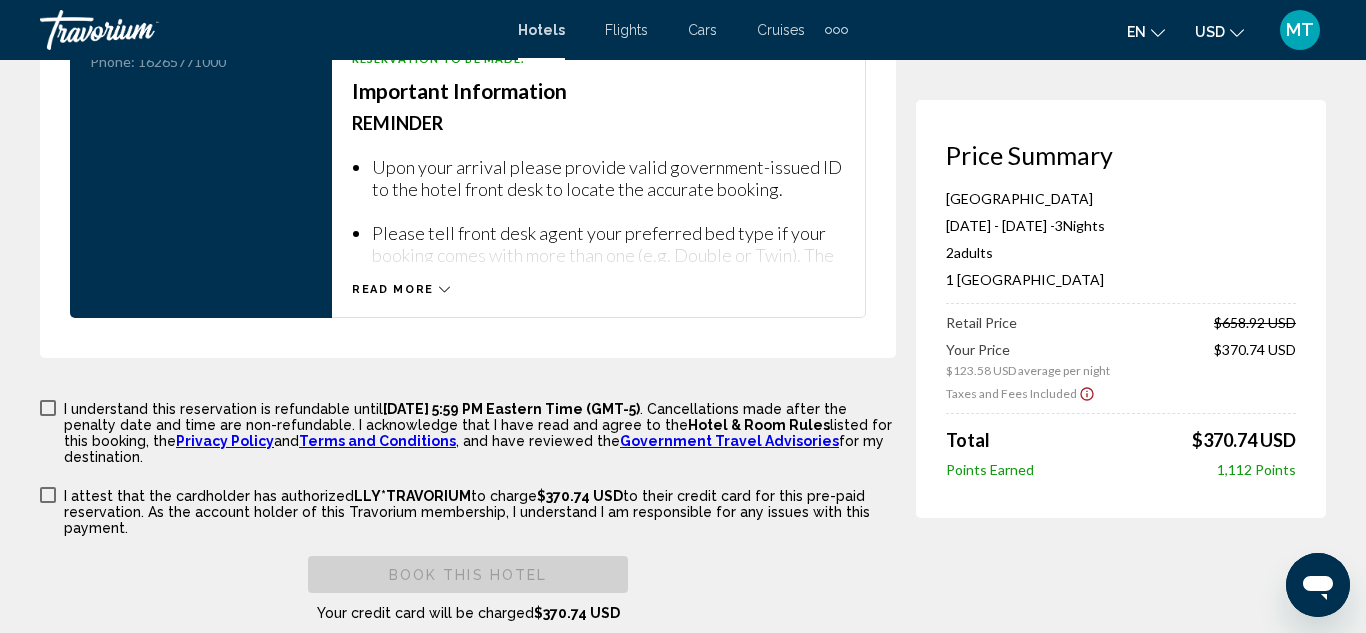 scroll, scrollTop: 2943, scrollLeft: 0, axis: vertical 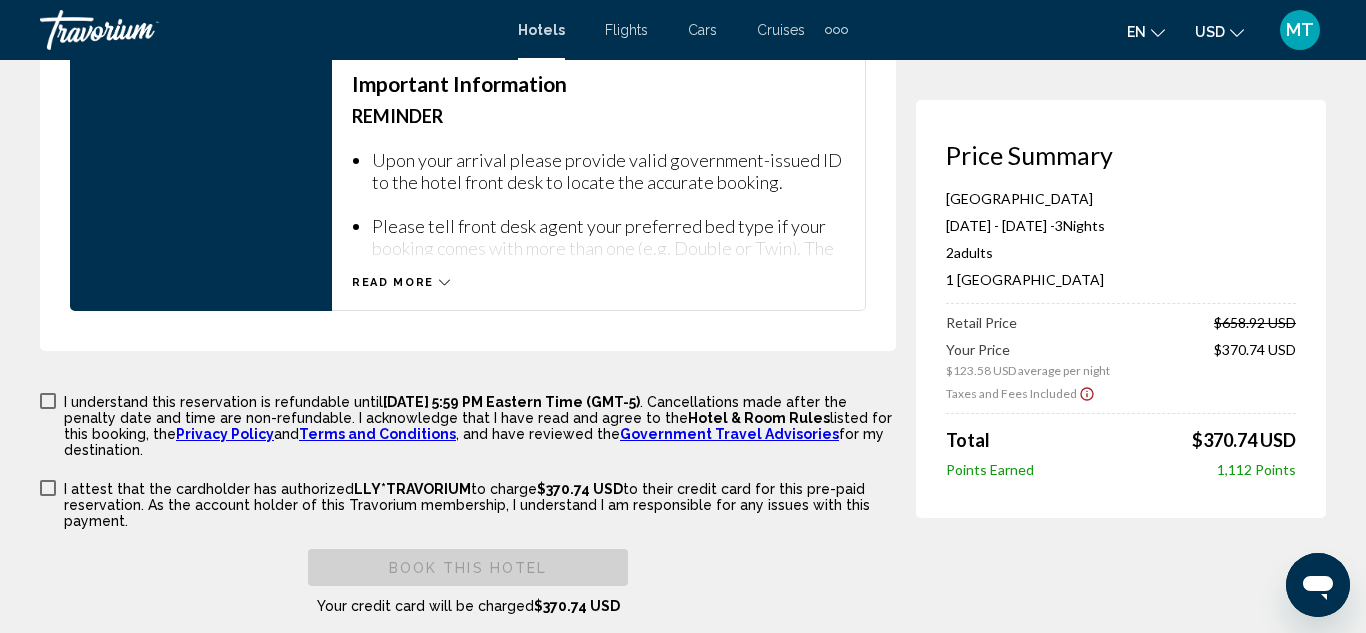 click at bounding box center [48, 401] 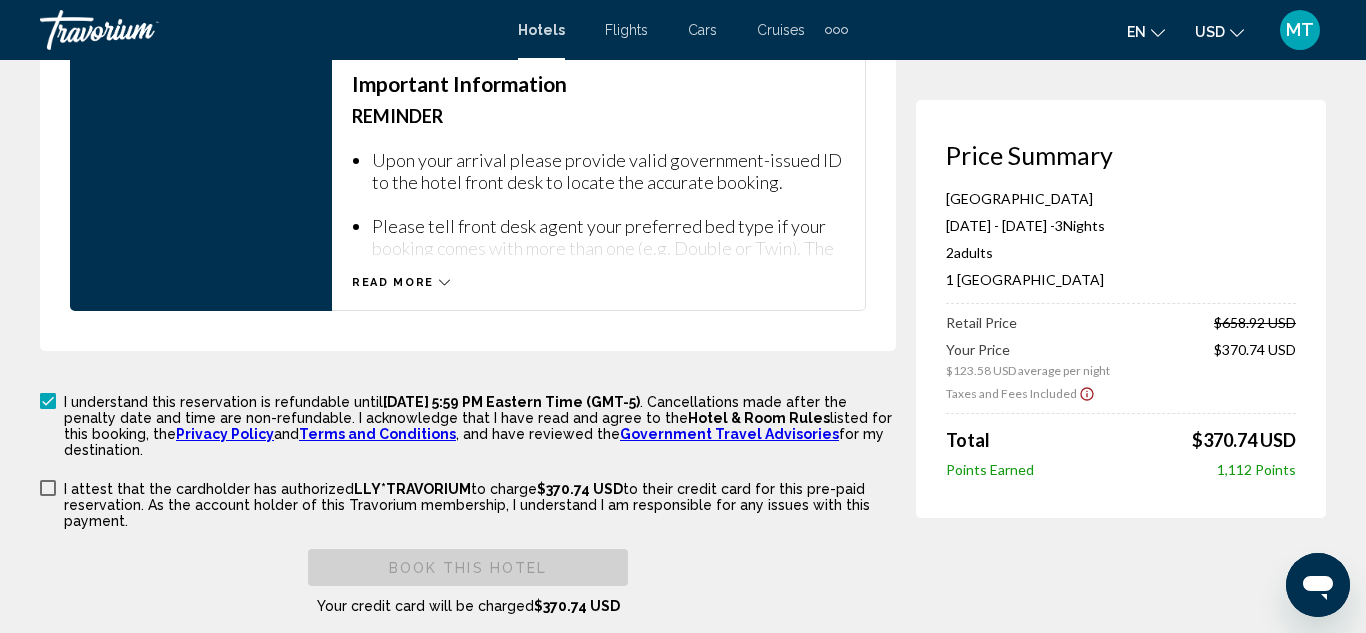 click at bounding box center [48, 488] 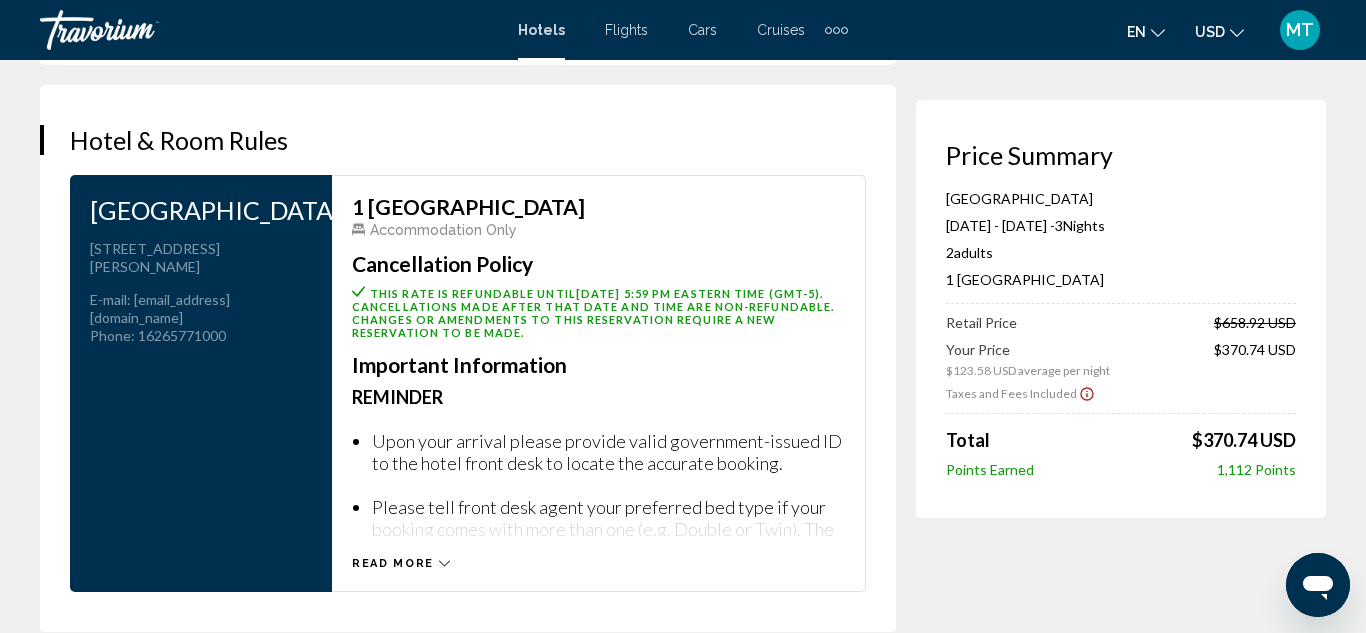 scroll, scrollTop: 2673, scrollLeft: 0, axis: vertical 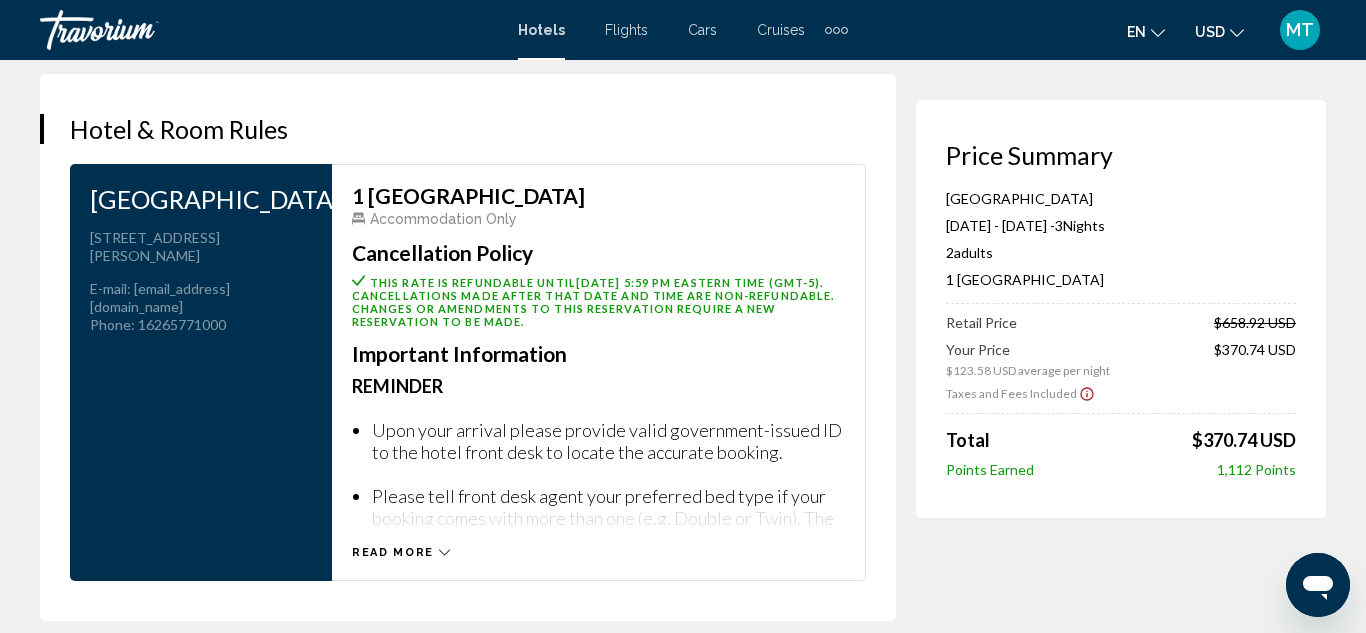 click on "Read more" at bounding box center (393, 552) 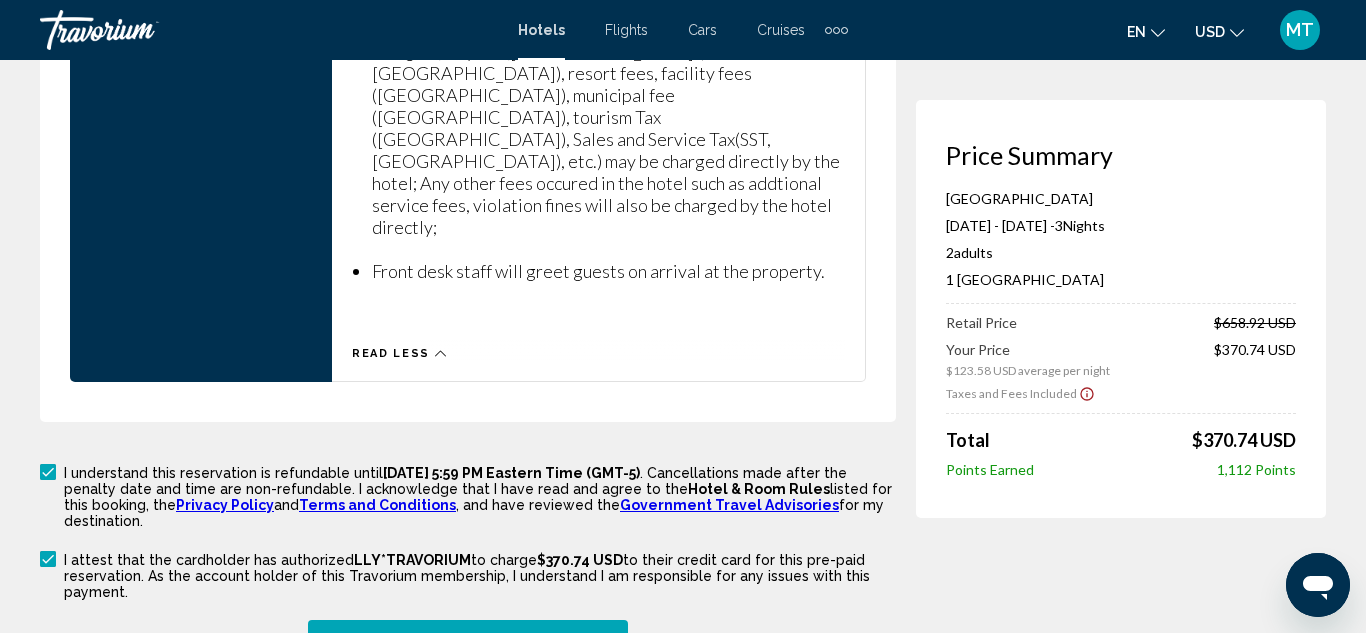 scroll, scrollTop: 3611, scrollLeft: 0, axis: vertical 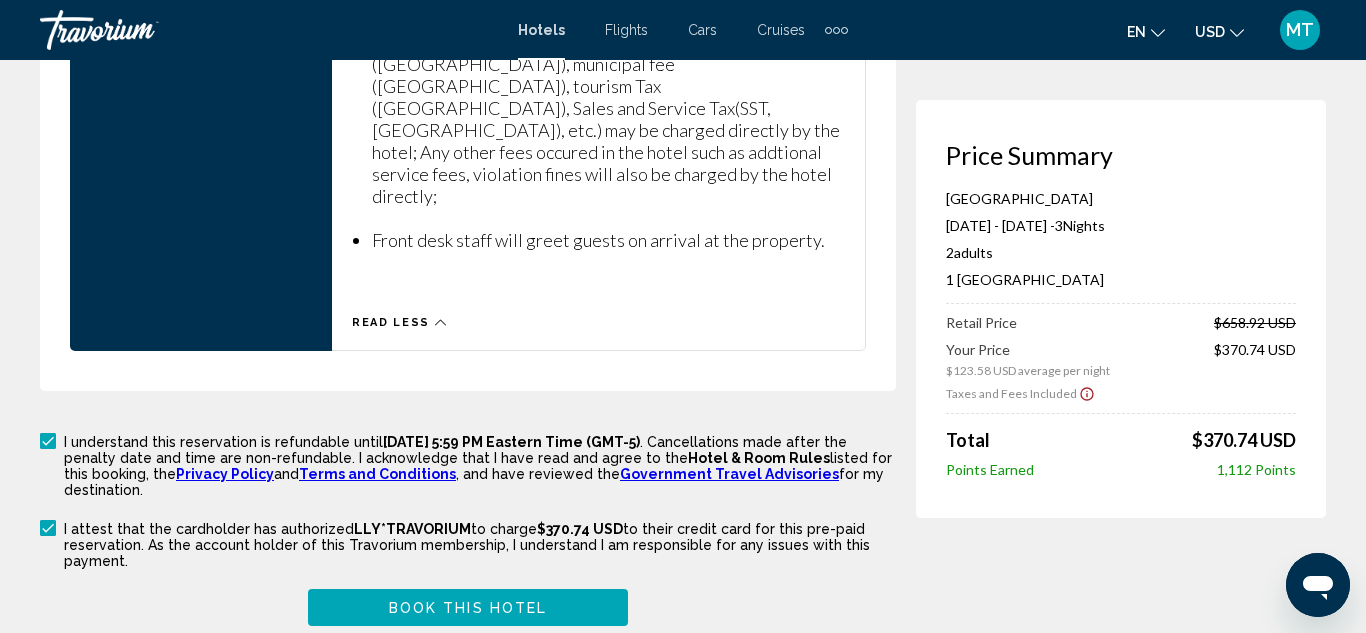click on "Book this hotel" at bounding box center (468, 607) 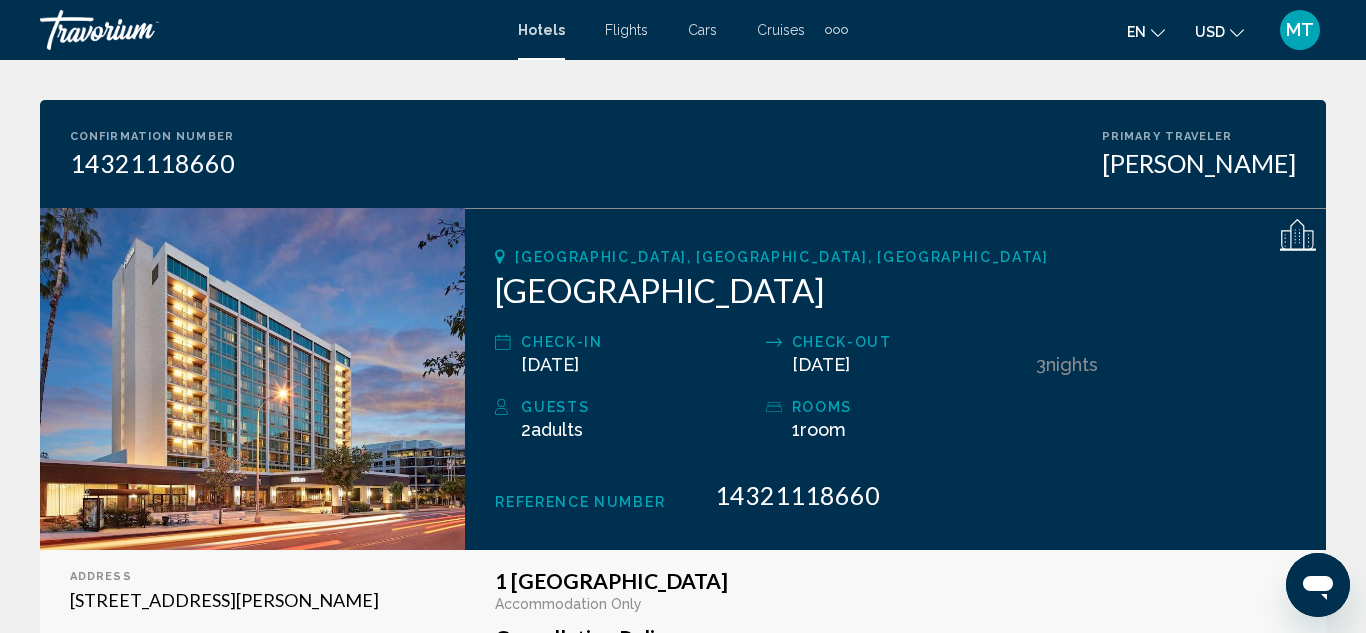 scroll, scrollTop: 109, scrollLeft: 0, axis: vertical 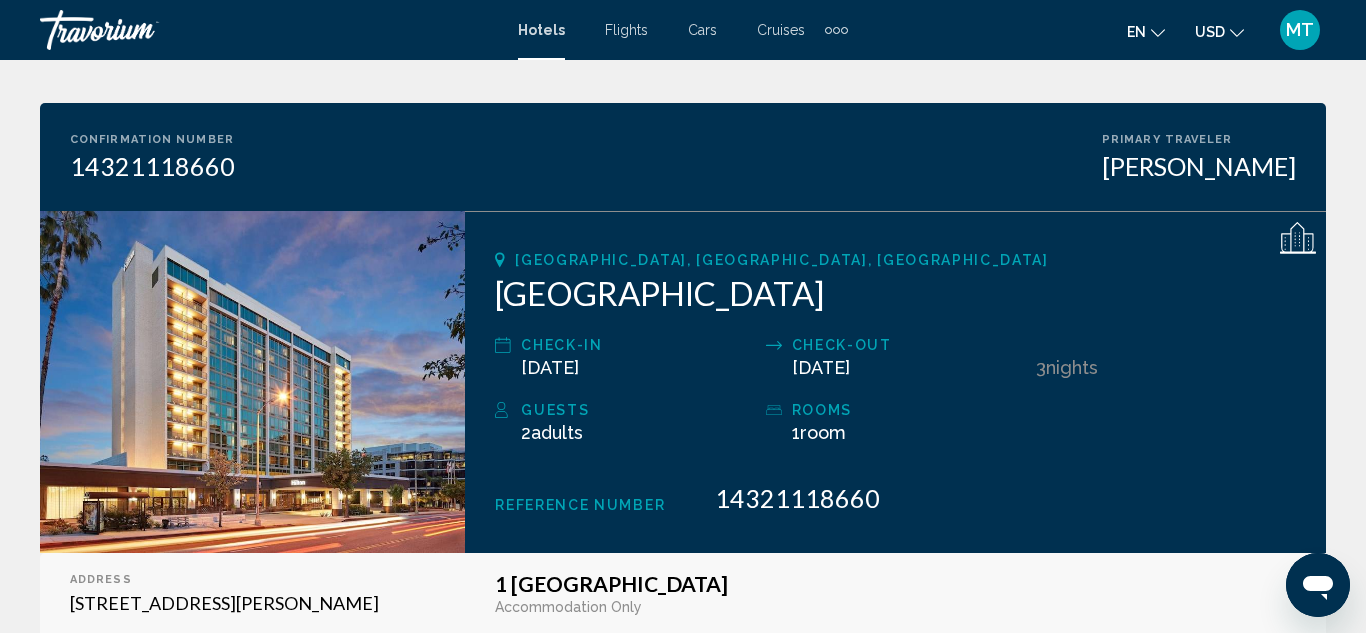 click on "Confirmation Number 14321118660 Primary Traveler Myles Taylor" at bounding box center [683, 157] 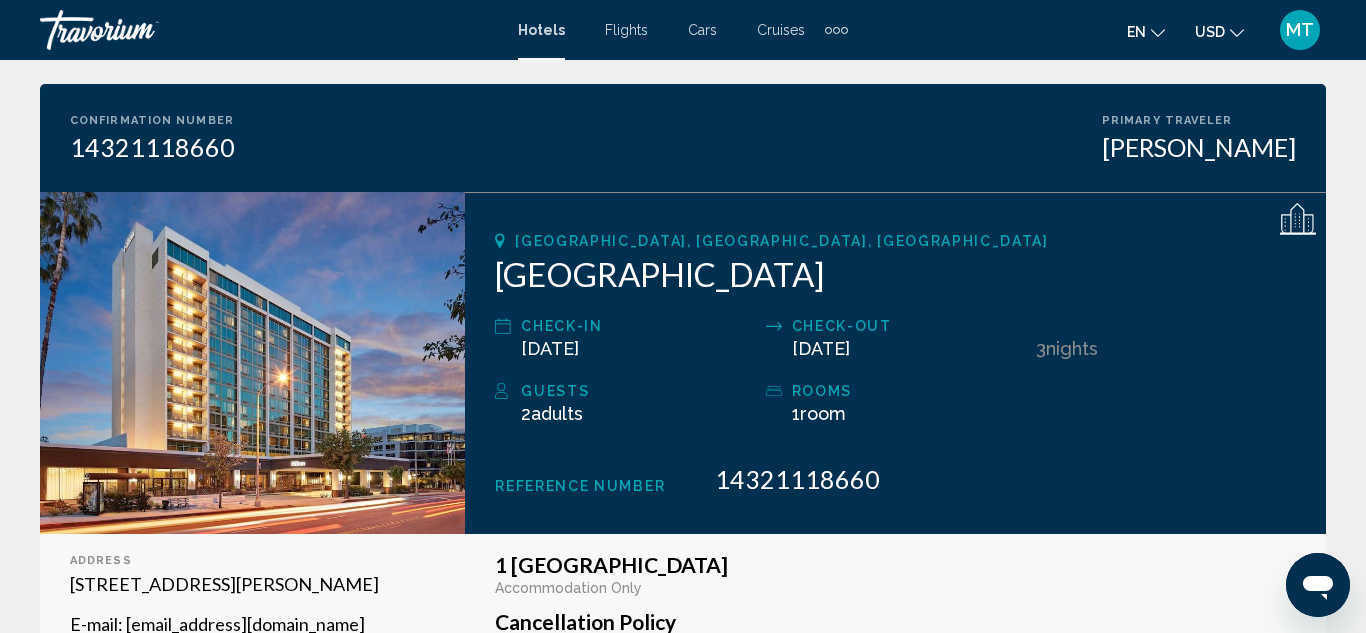 scroll, scrollTop: 130, scrollLeft: 0, axis: vertical 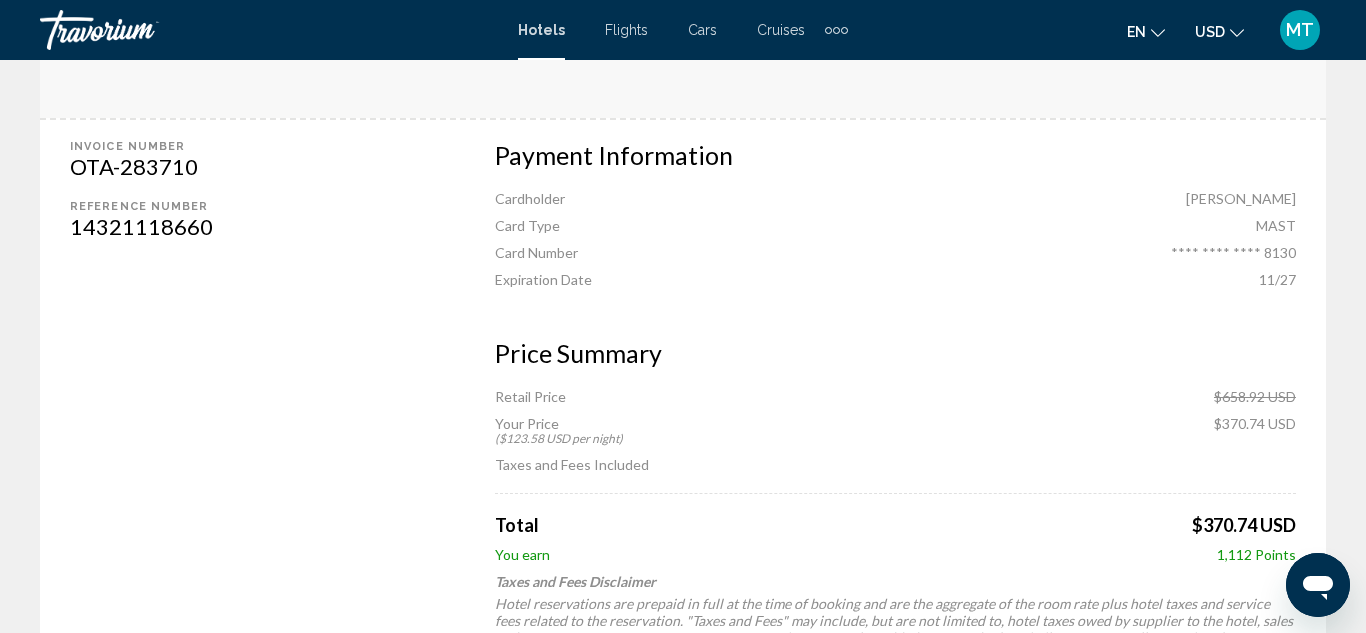 click on "$370.74 USD" 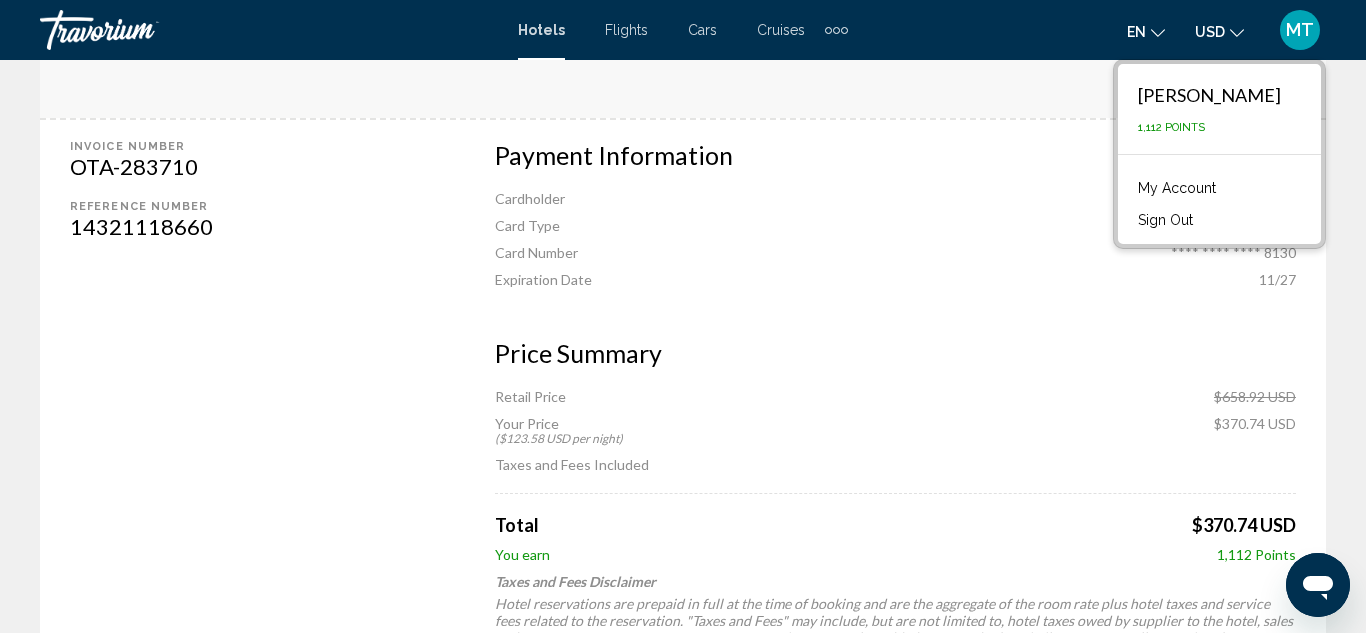 click on "Sign Out" at bounding box center [1165, 220] 